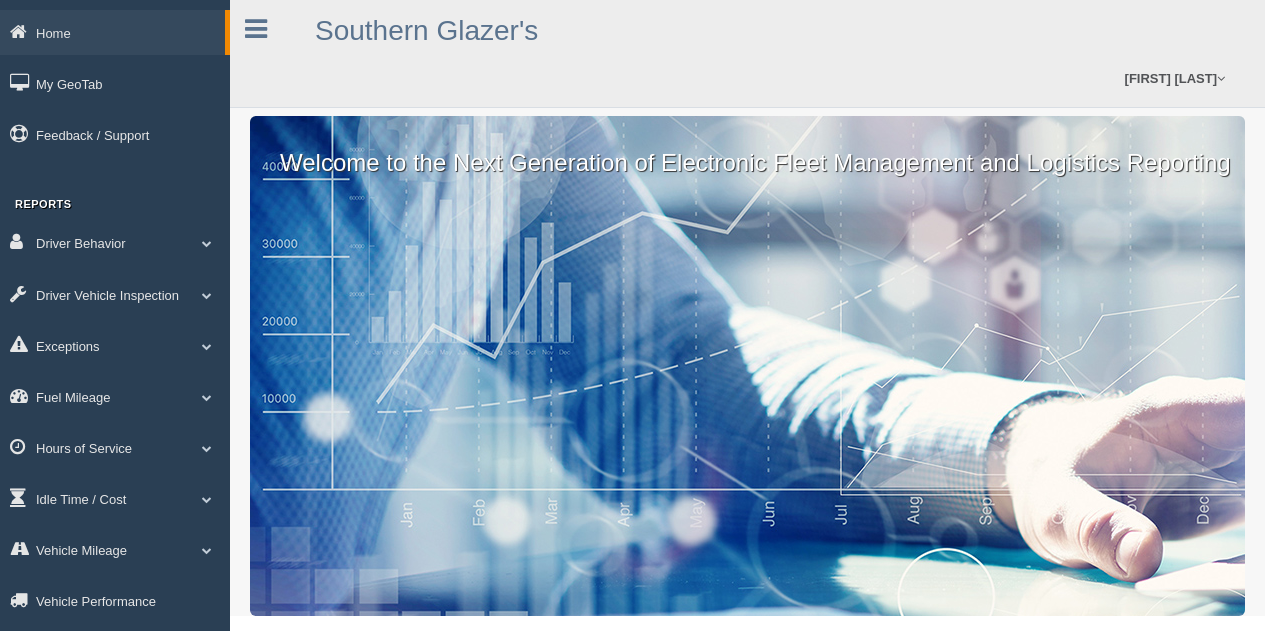 scroll, scrollTop: 0, scrollLeft: 0, axis: both 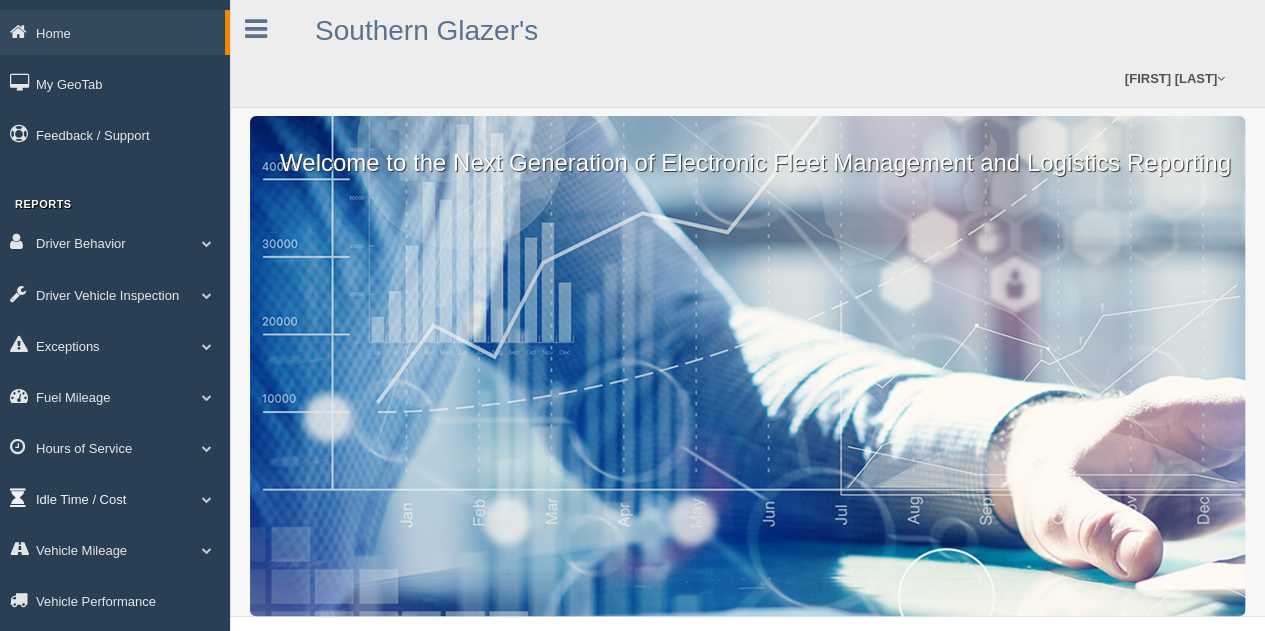 click on "Idle Time / Cost" at bounding box center (115, 498) 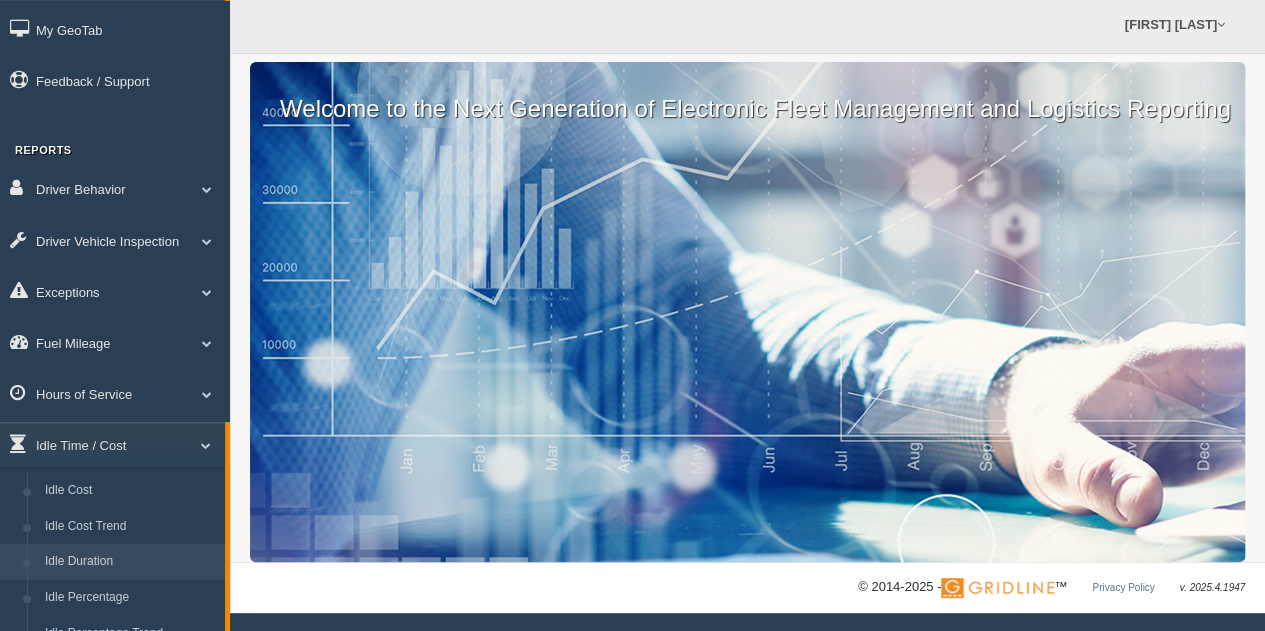 scroll, scrollTop: 100, scrollLeft: 0, axis: vertical 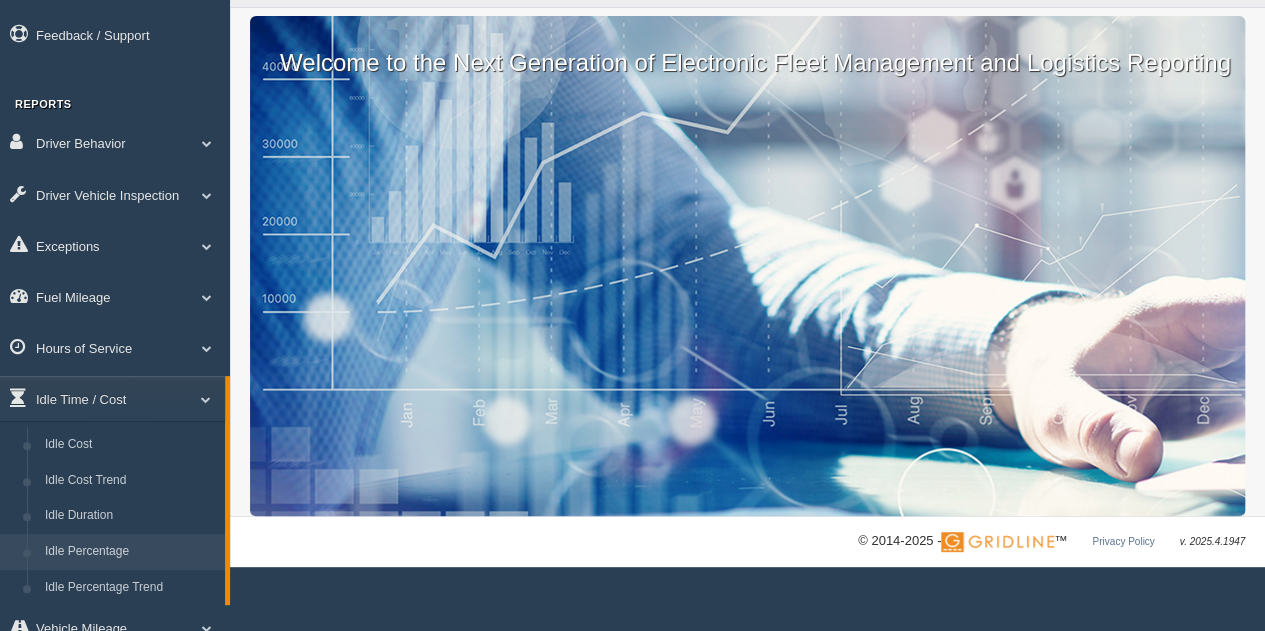 click on "Idle Percentage" at bounding box center (130, 552) 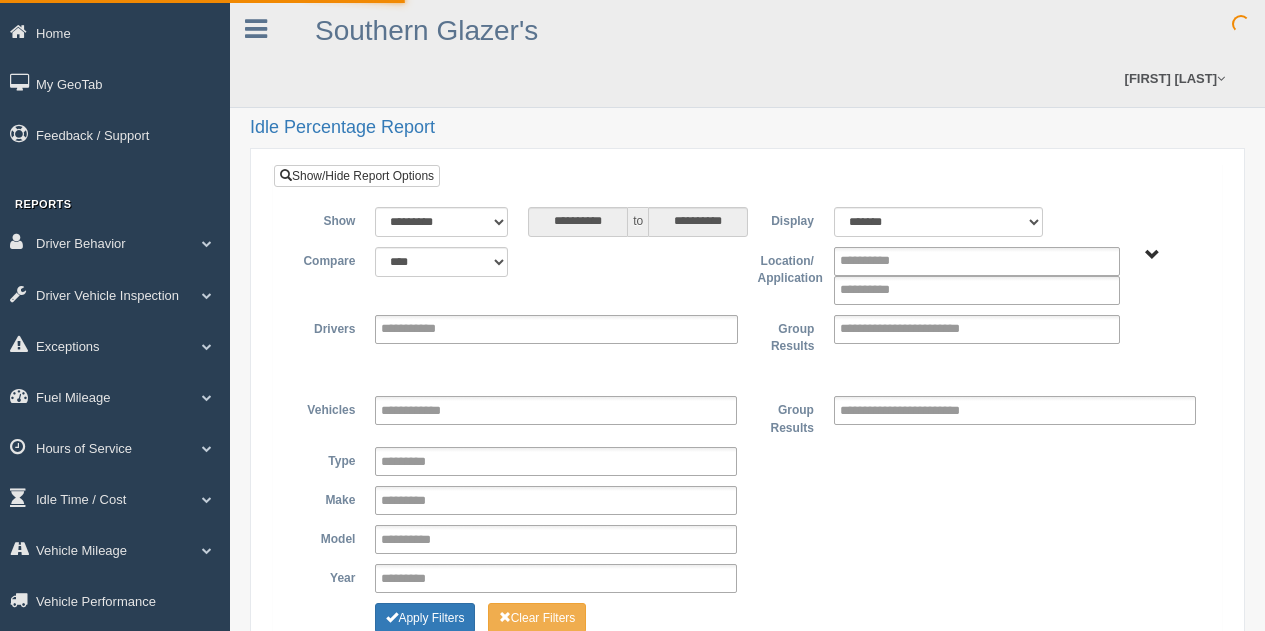 type on "*********" 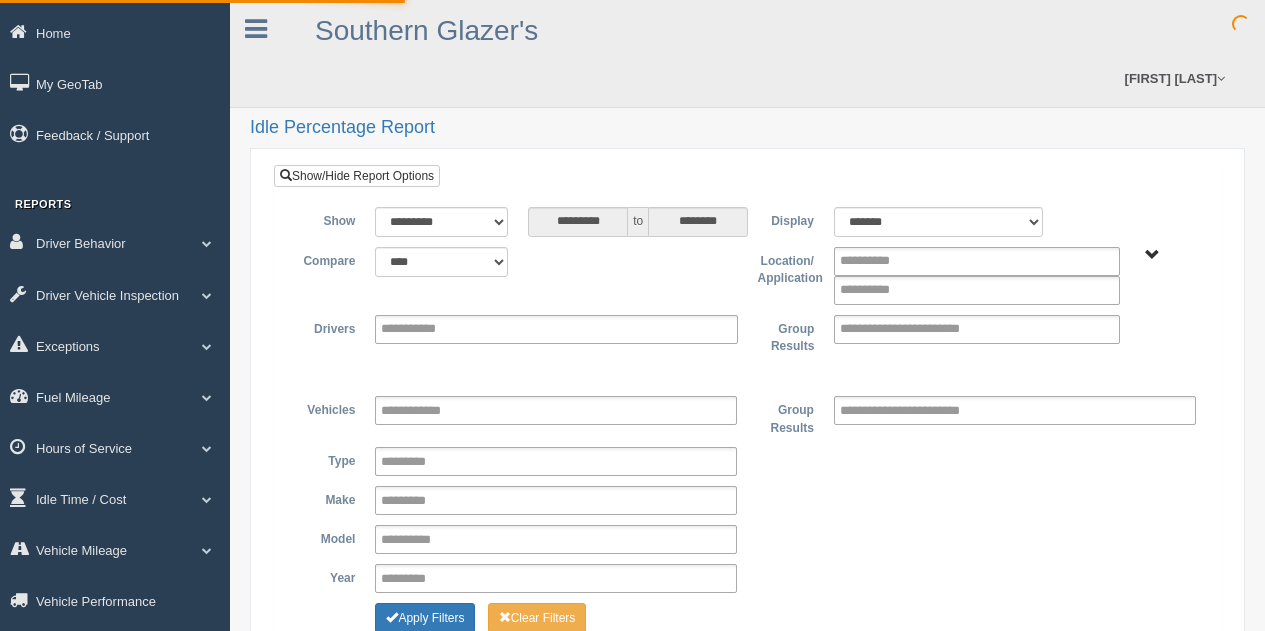 scroll, scrollTop: 0, scrollLeft: 0, axis: both 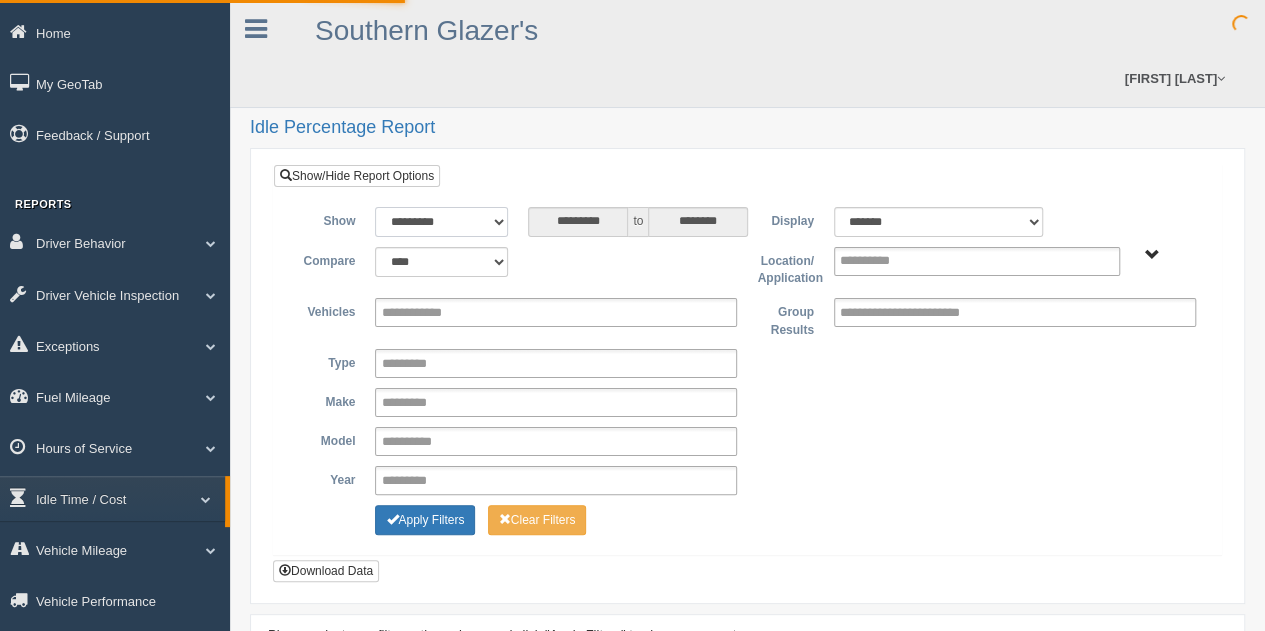 click on "**********" at bounding box center [441, 222] 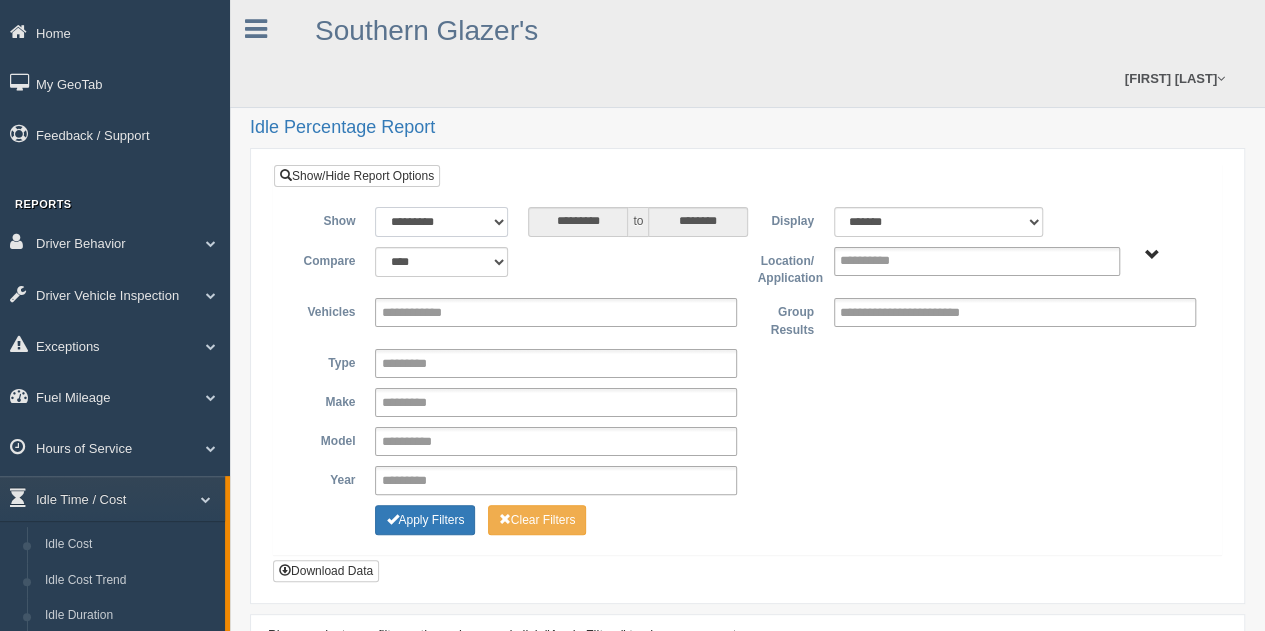select on "**********" 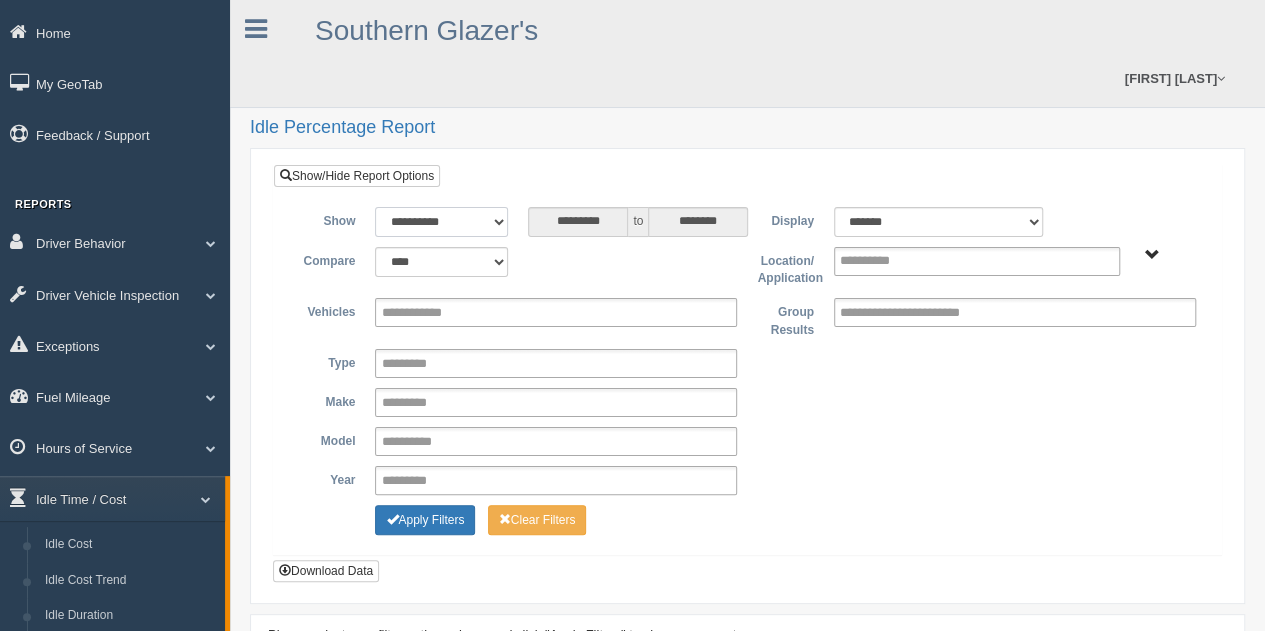 click on "**********" at bounding box center [441, 222] 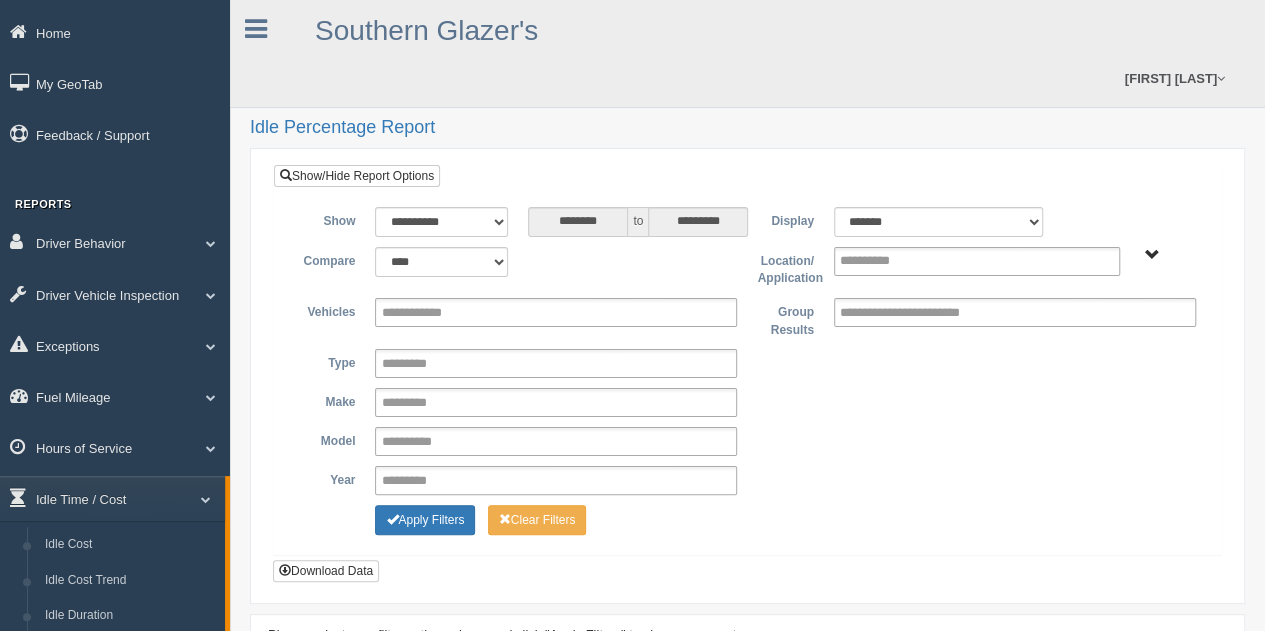 click on "Asset Types - N  SCM" at bounding box center (1152, 255) 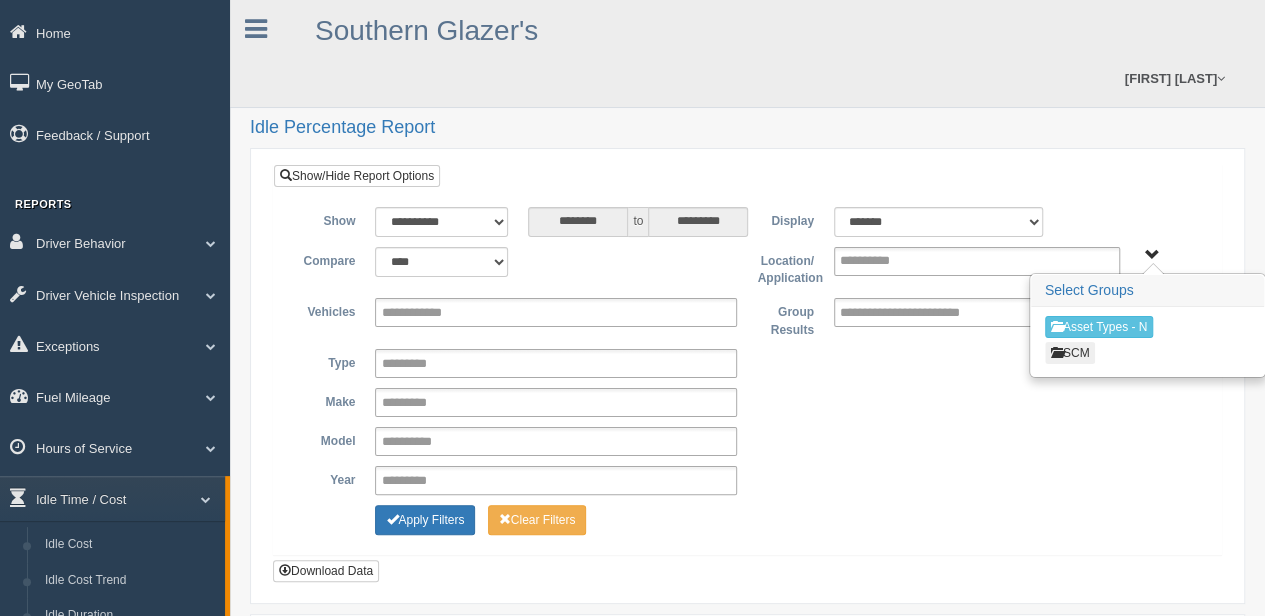 click on "SCM" at bounding box center [1070, 353] 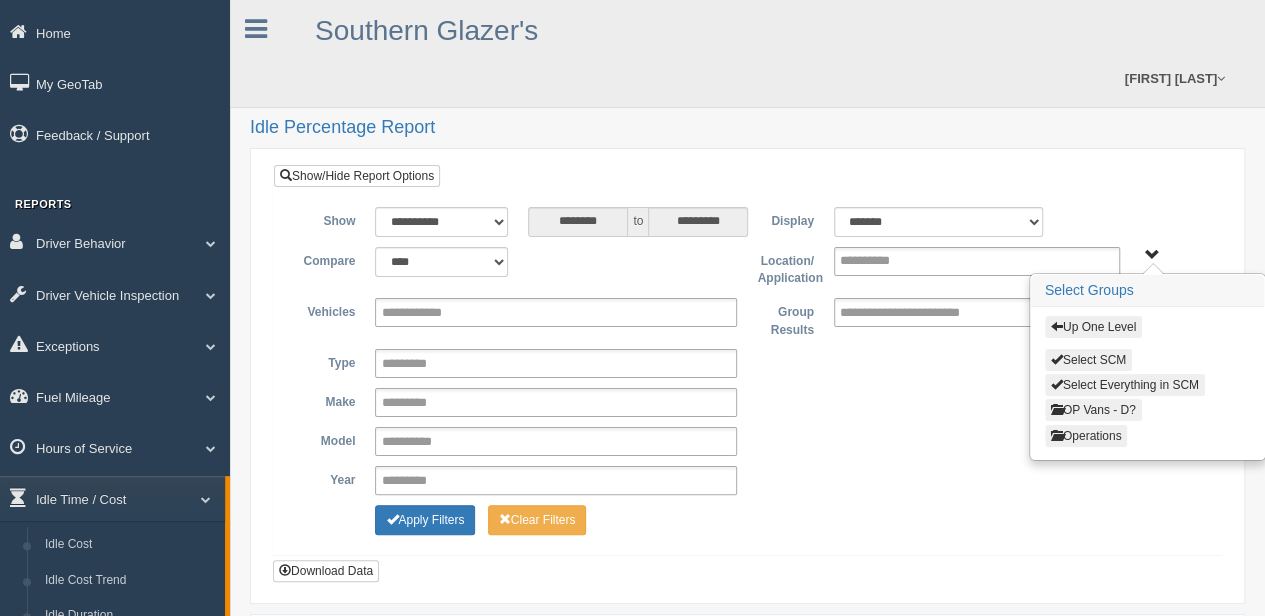 click on "Operations" at bounding box center (1086, 436) 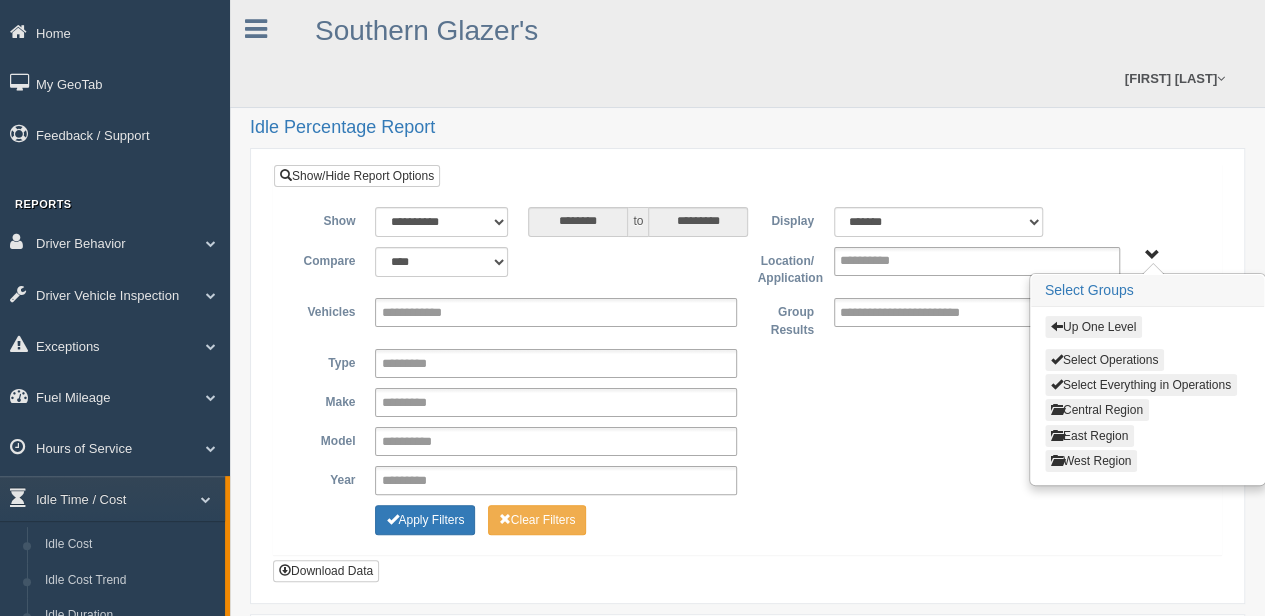 click on "Central Region" at bounding box center (1097, 410) 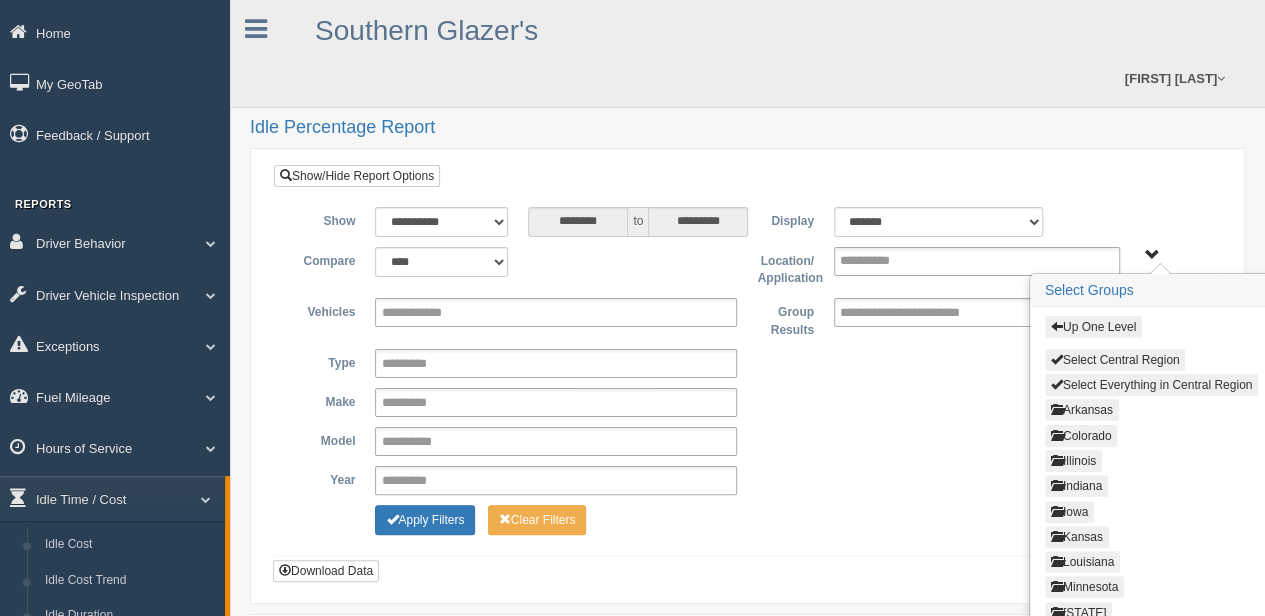 click on "Select Everything in Central Region" at bounding box center (1151, 385) 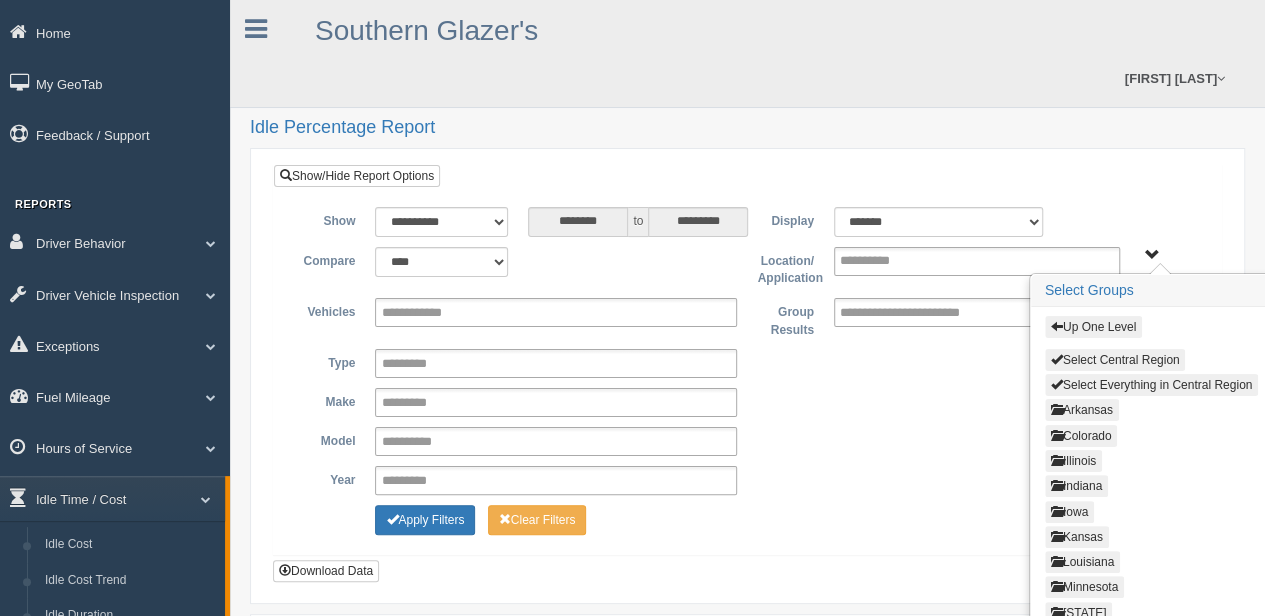 type 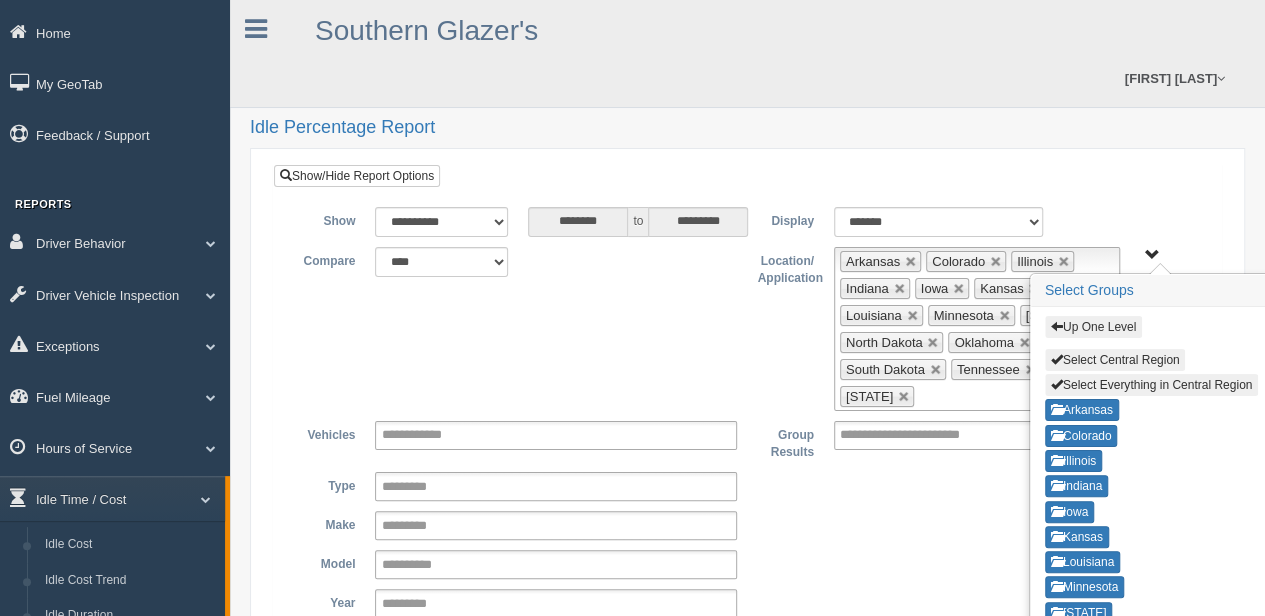 click on "Up One Level" at bounding box center [1093, 327] 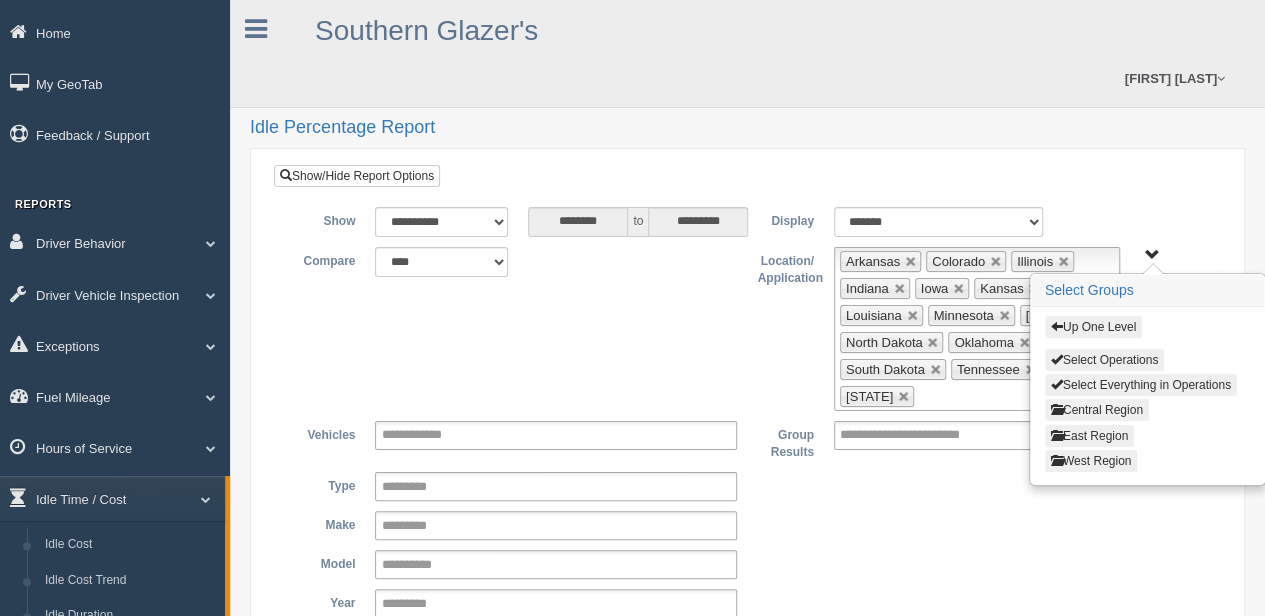 click on "East Region" at bounding box center [1089, 436] 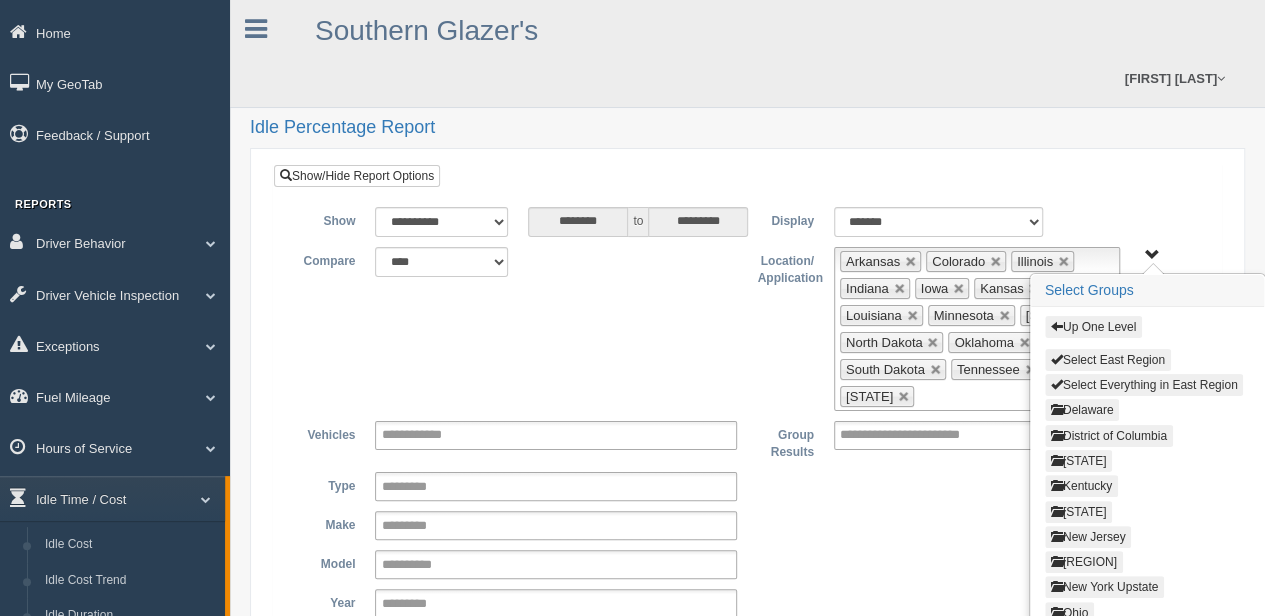 click on "Select Everything in East Region" at bounding box center [1144, 385] 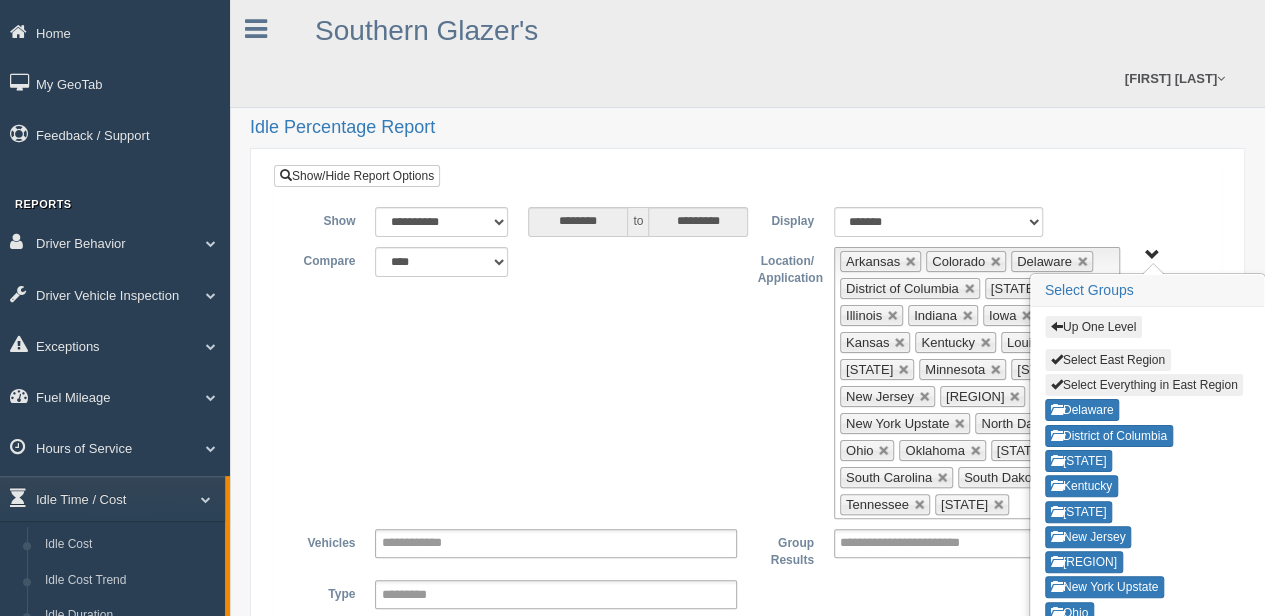 click on "Select Everything in East Region" at bounding box center [1144, 385] 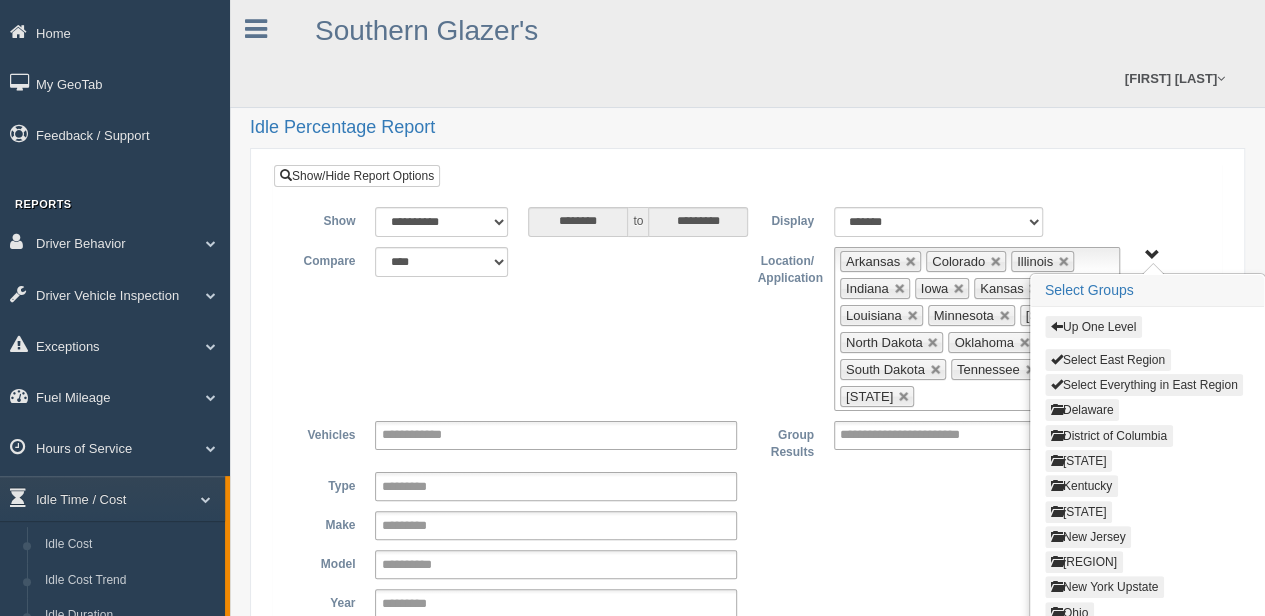 click on "Select Everything in East Region" at bounding box center (1144, 385) 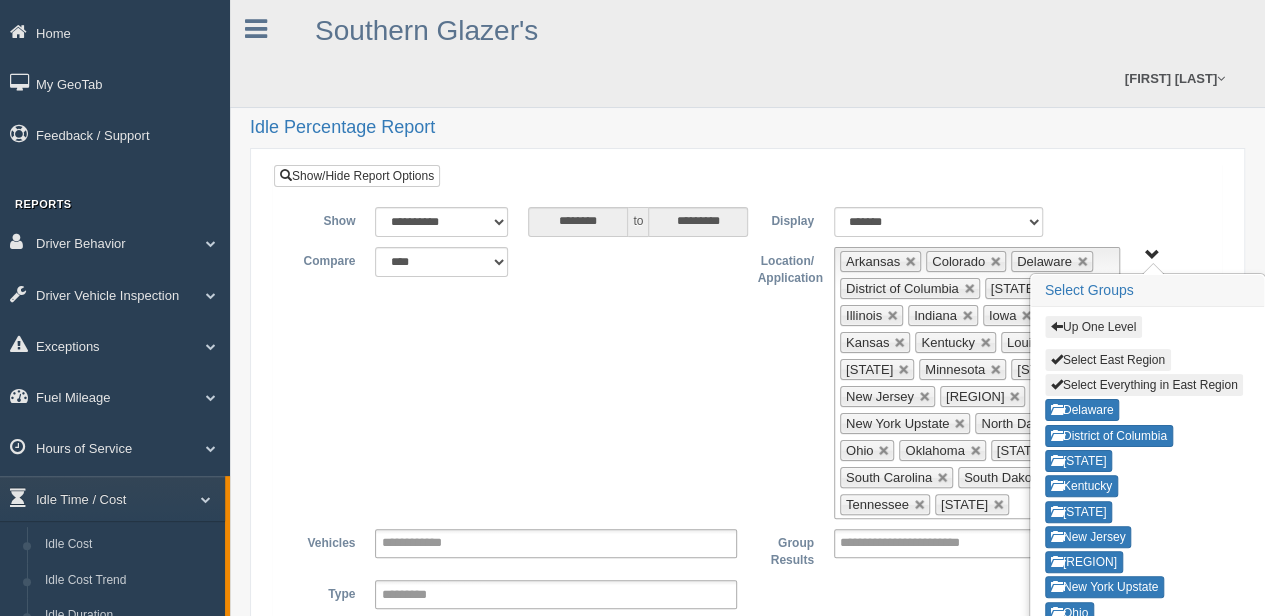 click on "Up One Level" at bounding box center [1093, 327] 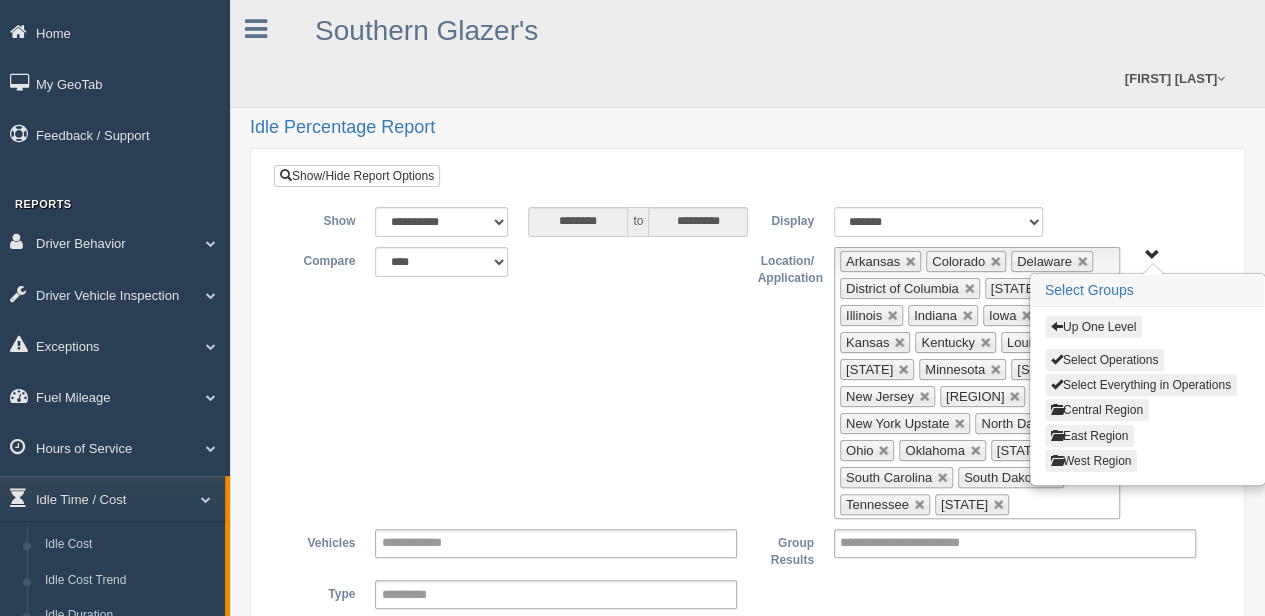 click on "West Region" at bounding box center (1091, 461) 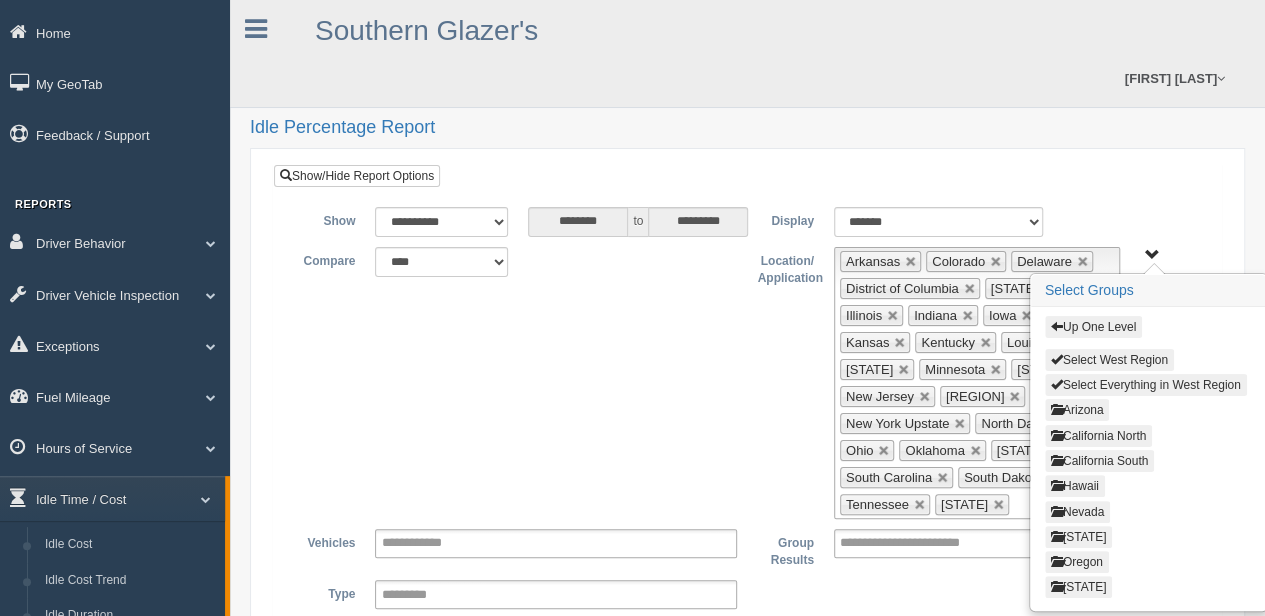 click on "Select Everything in West Region" at bounding box center (1146, 385) 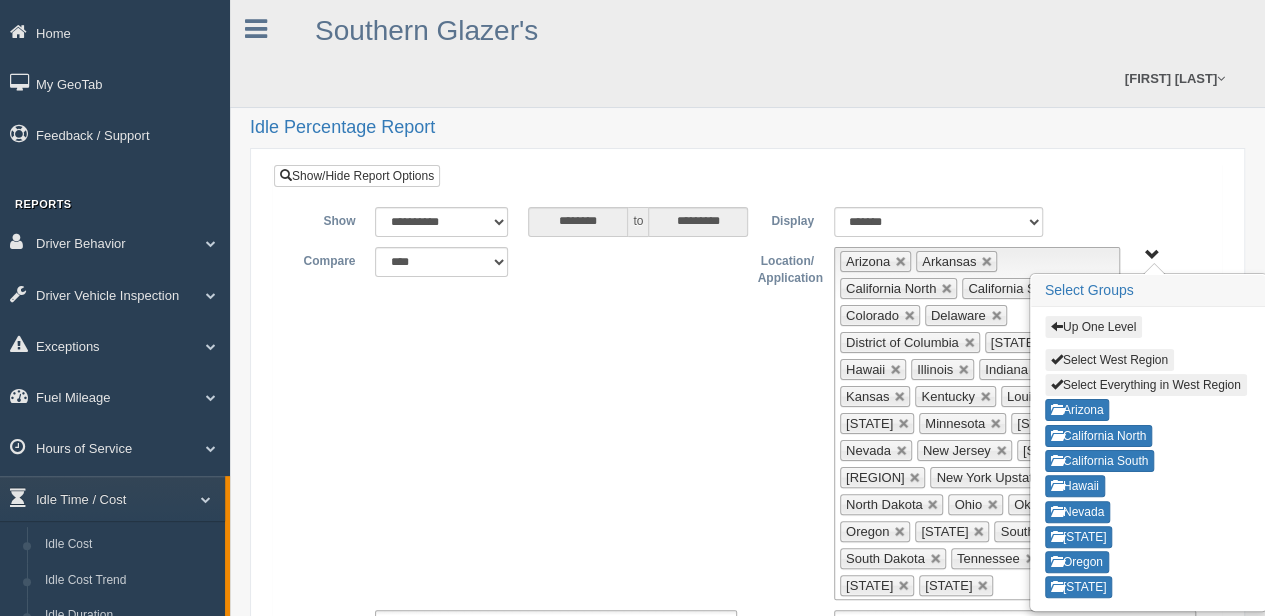 click on "Up One Level  Select West Region  Select Everything in West Region  Arizona  California North  California South  Hawaii  Nevada  New Mexico  Oregon  Washington State" at bounding box center [1152, 255] 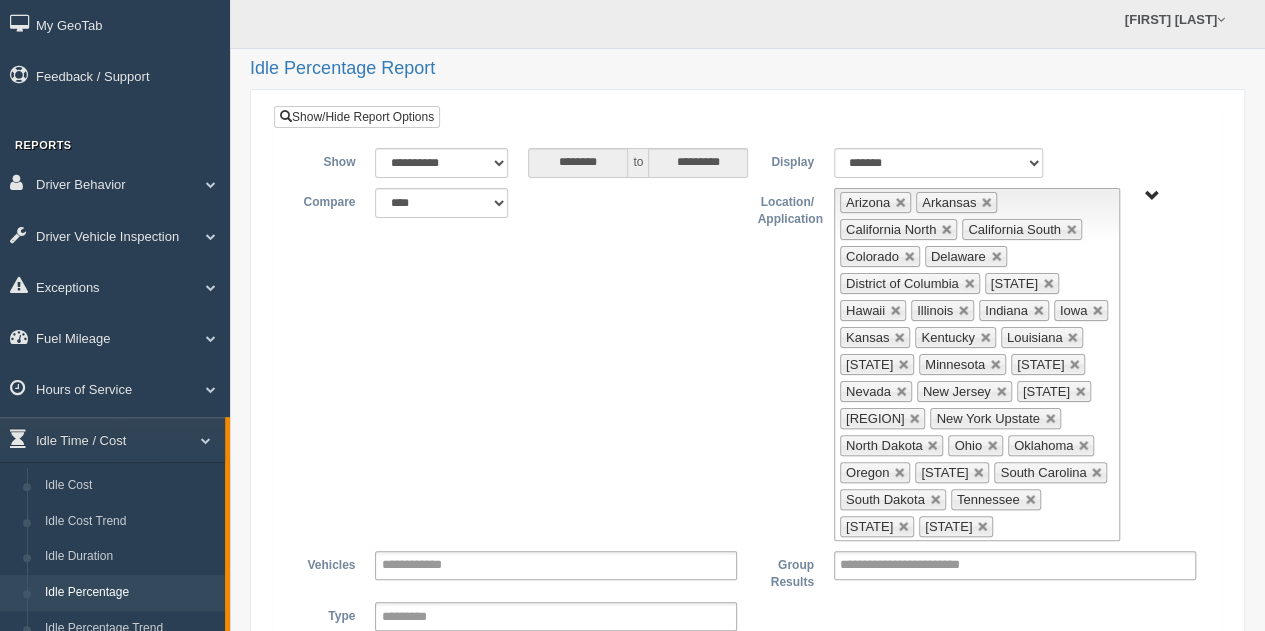 scroll, scrollTop: 100, scrollLeft: 0, axis: vertical 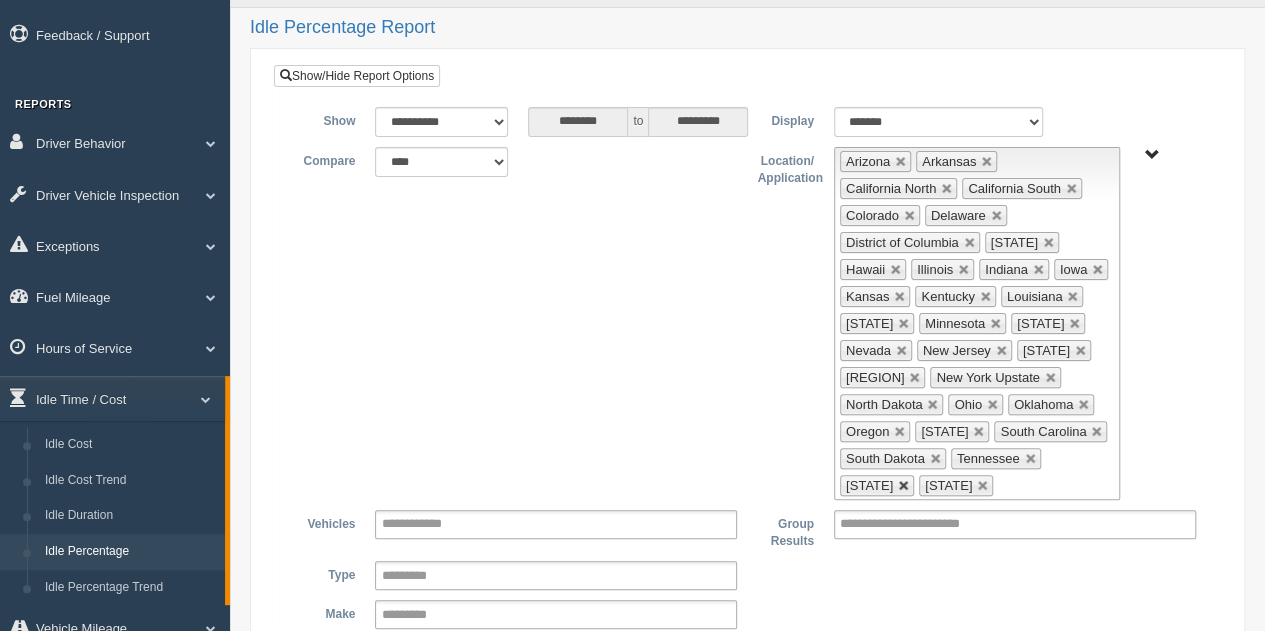 click at bounding box center [904, 486] 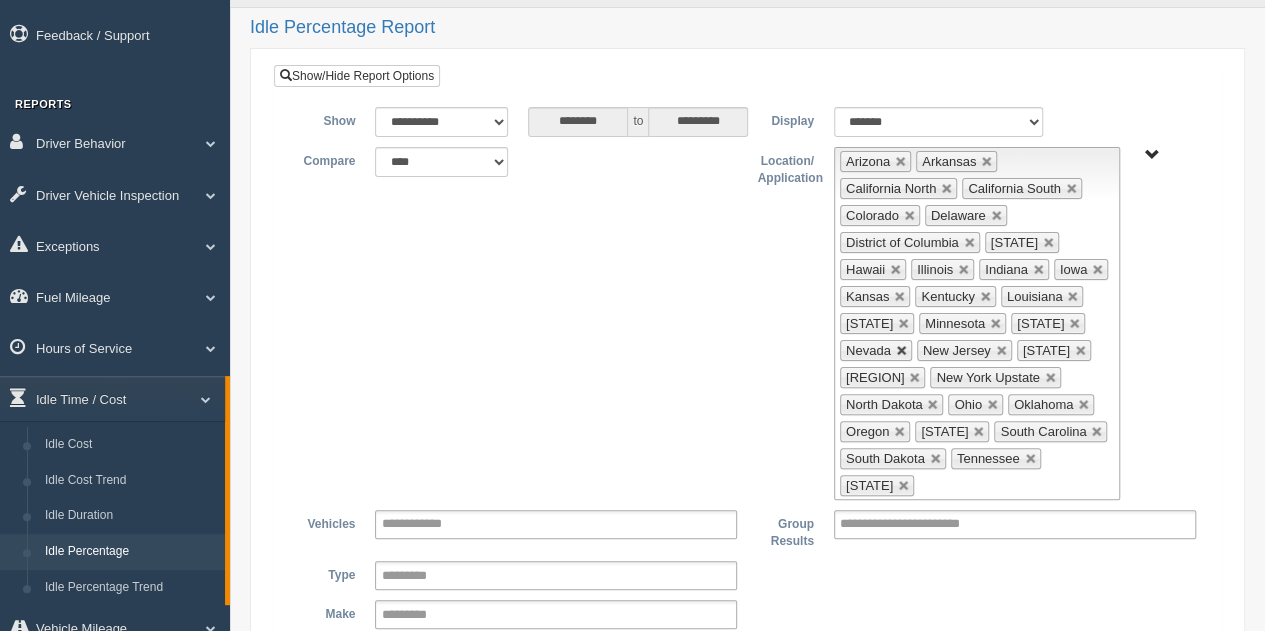 click at bounding box center [902, 351] 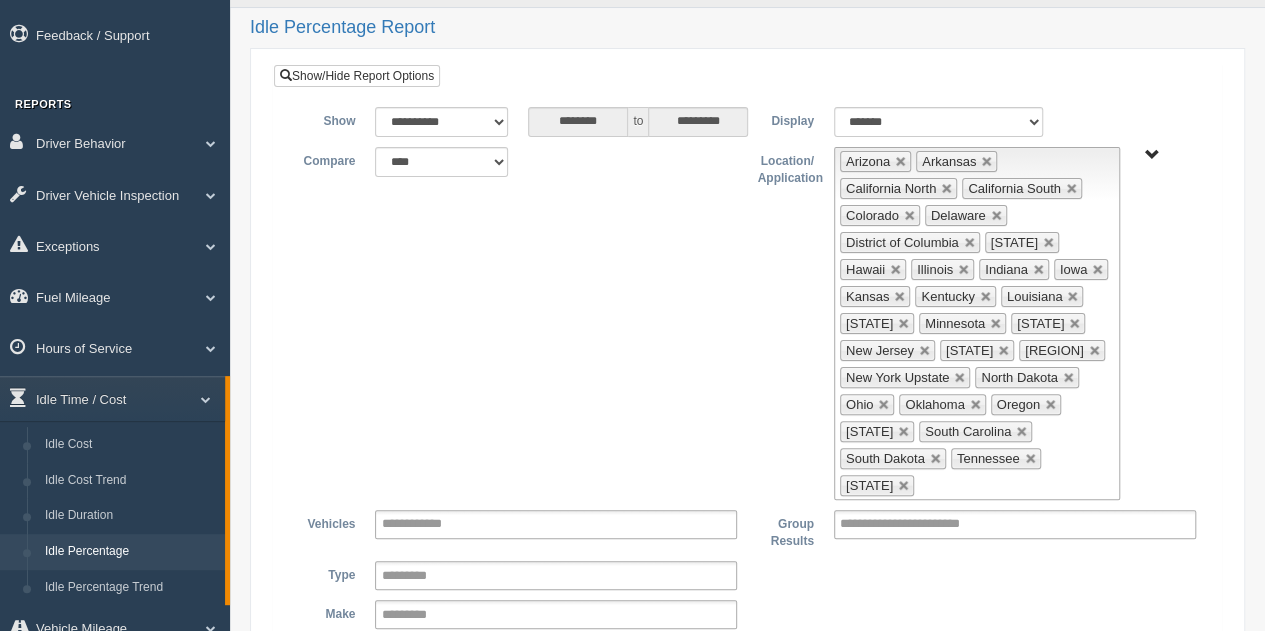 click on "**********" at bounding box center (927, 524) 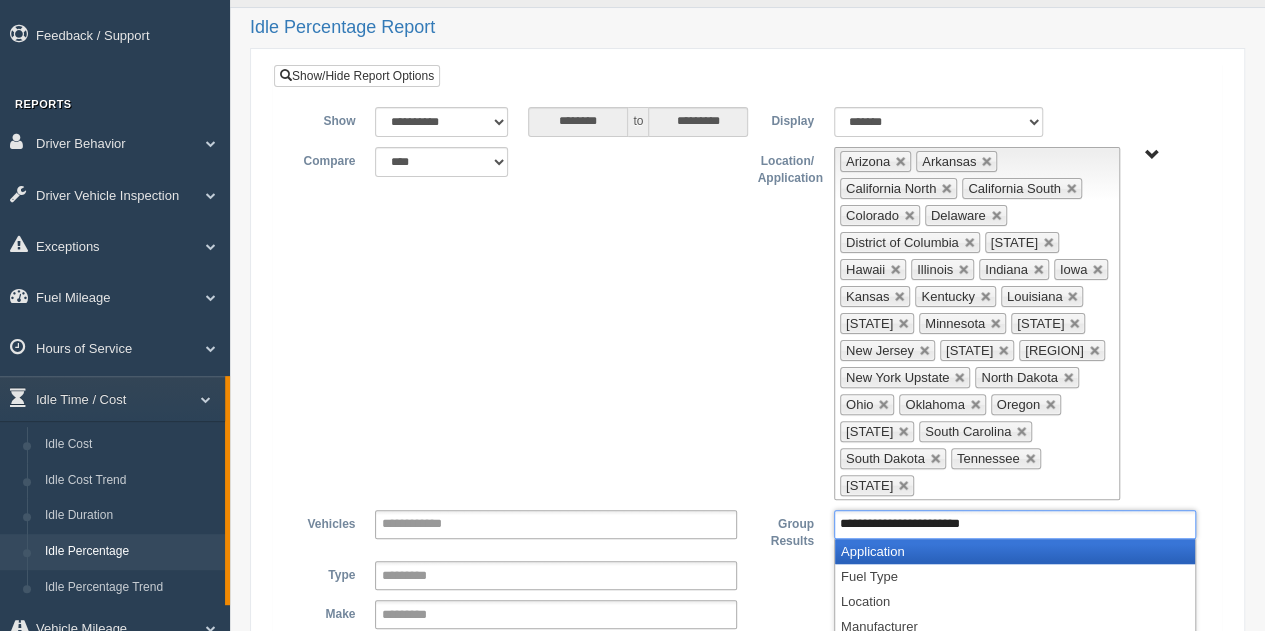 type 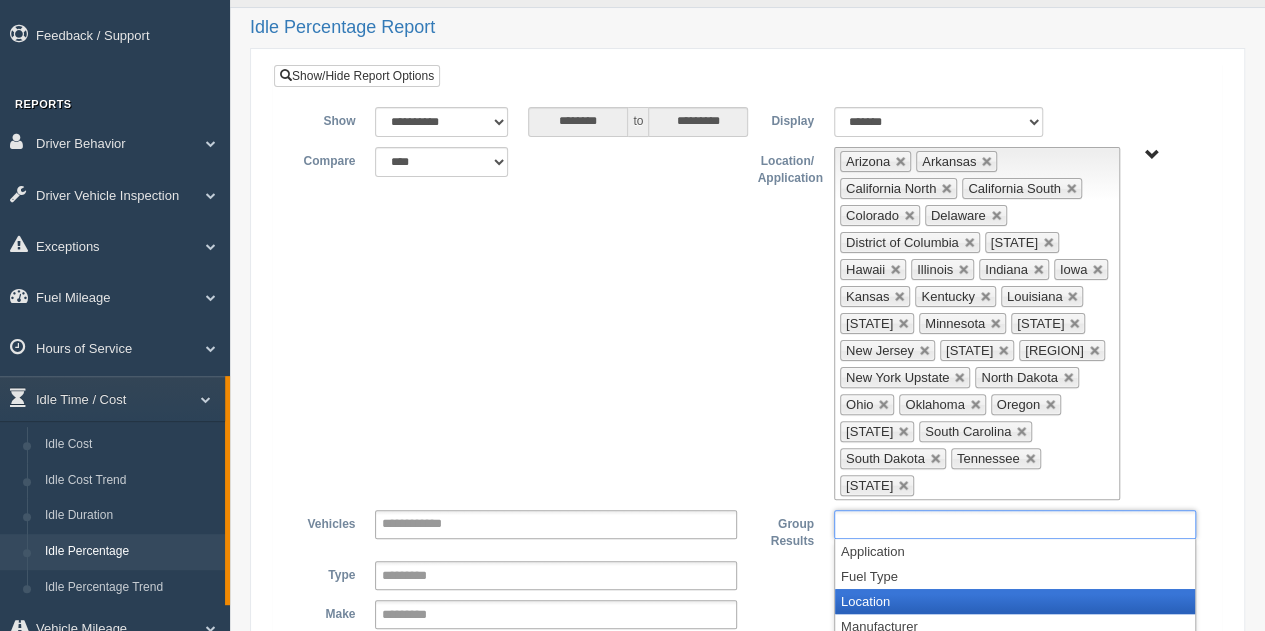 click on "Location" at bounding box center (1015, 601) 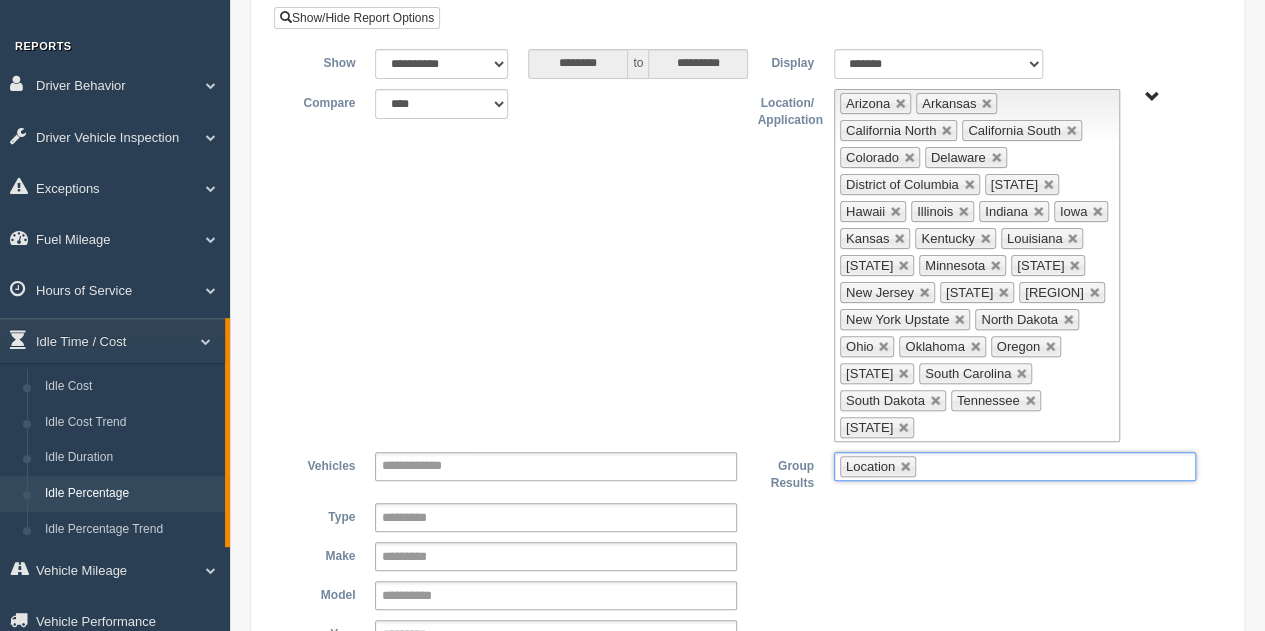 scroll, scrollTop: 200, scrollLeft: 0, axis: vertical 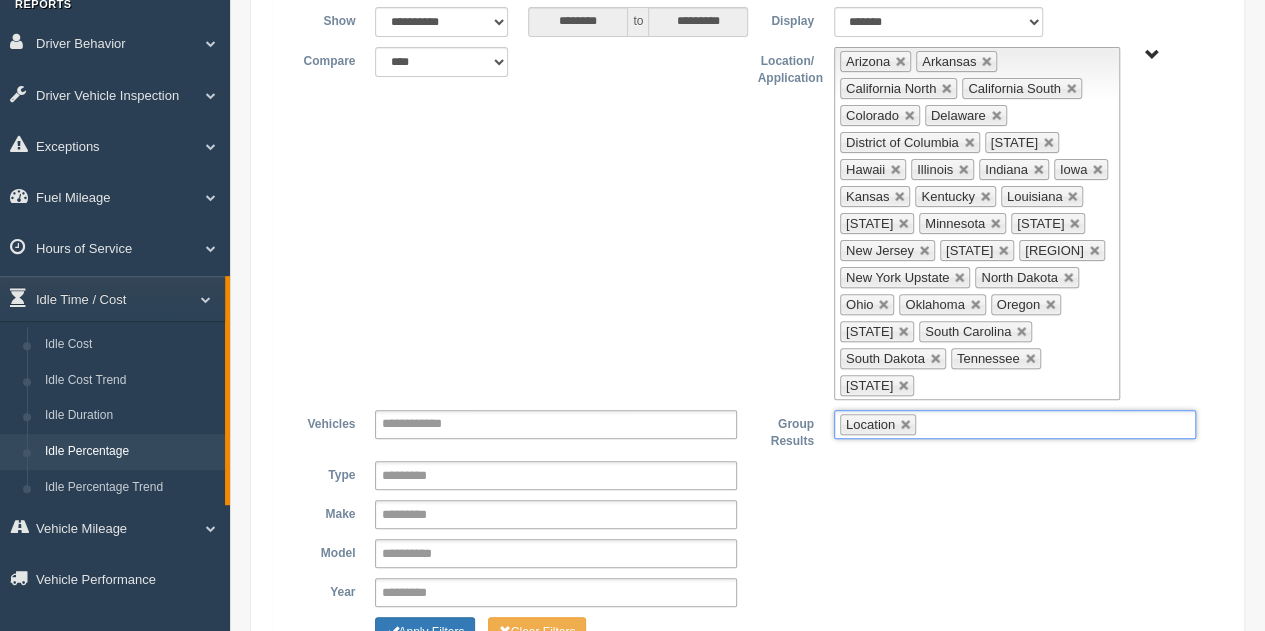 click on "Location" at bounding box center [1015, 424] 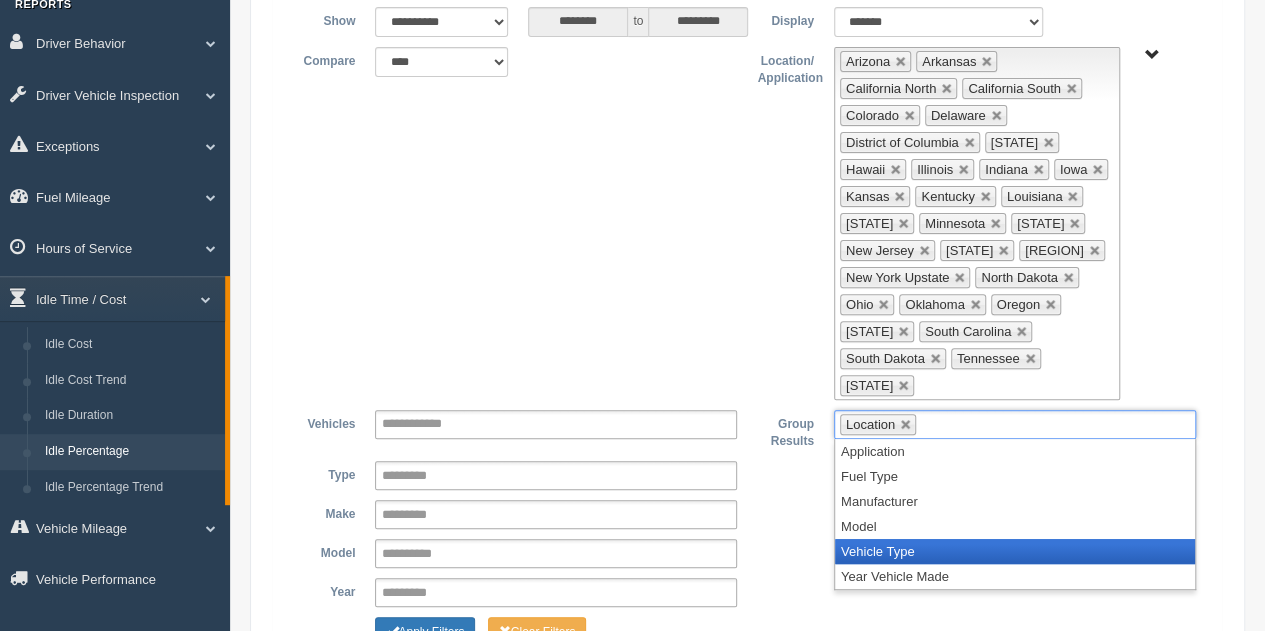 click on "Vehicle Type" at bounding box center [1015, 551] 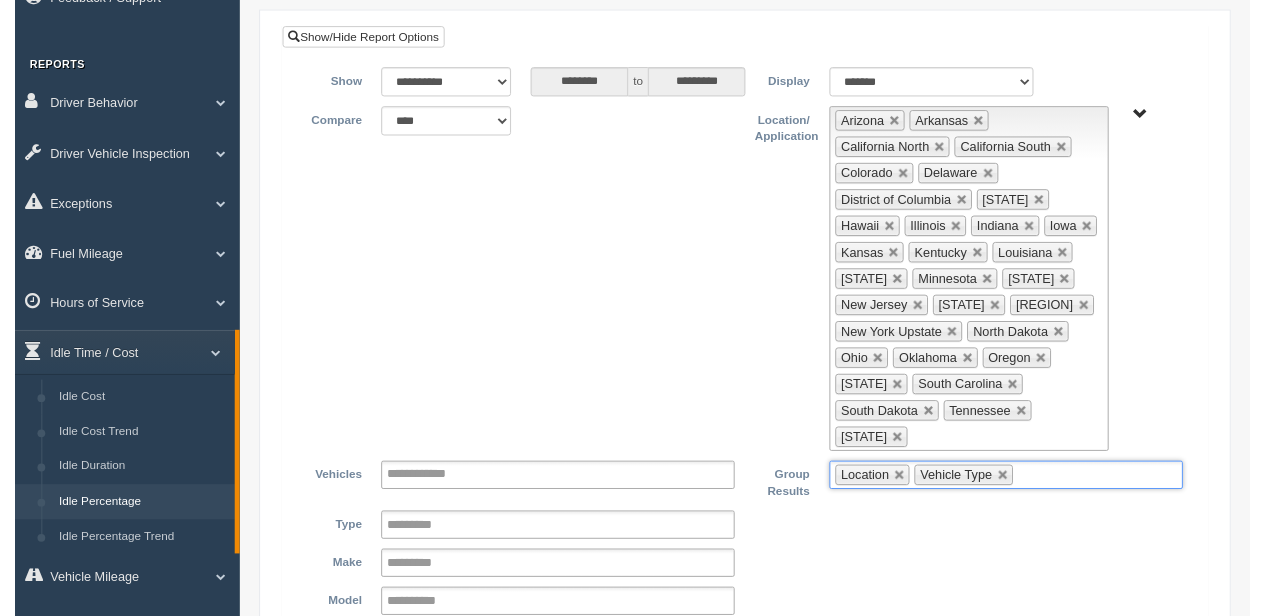 scroll, scrollTop: 0, scrollLeft: 0, axis: both 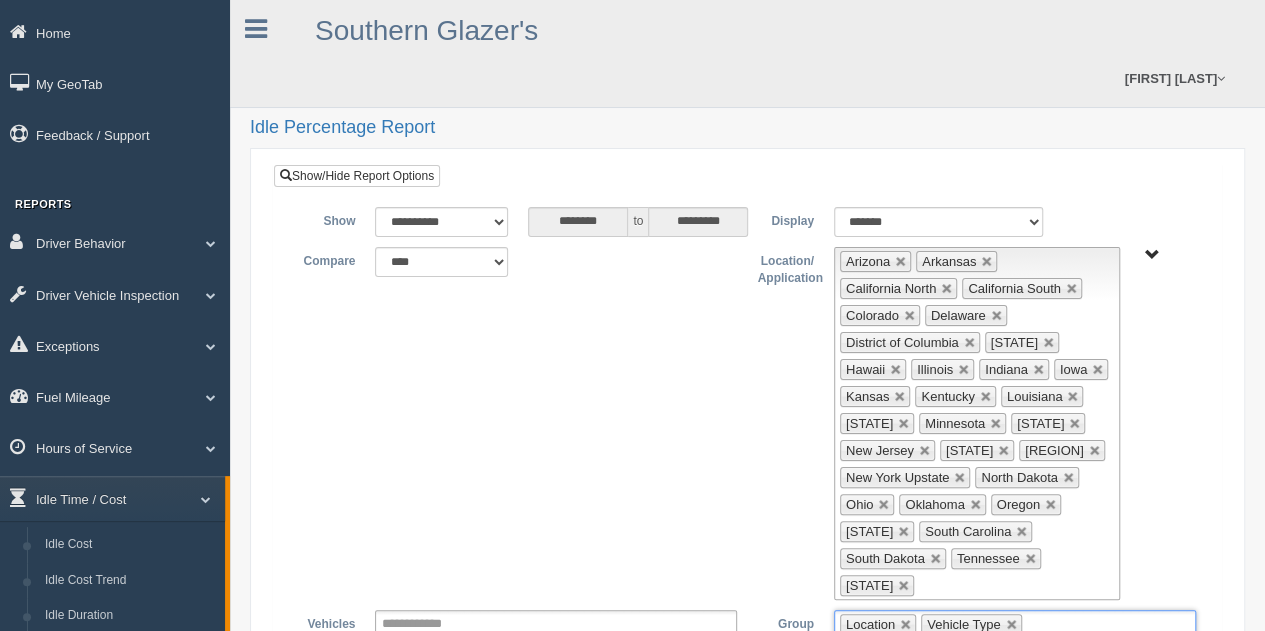 click on "Up One Level  Select West Region  Select Everything in West Region  Arizona  California North  California South  Hawaii  Nevada  New Mexico  Oregon  Washington State" at bounding box center (1152, 255) 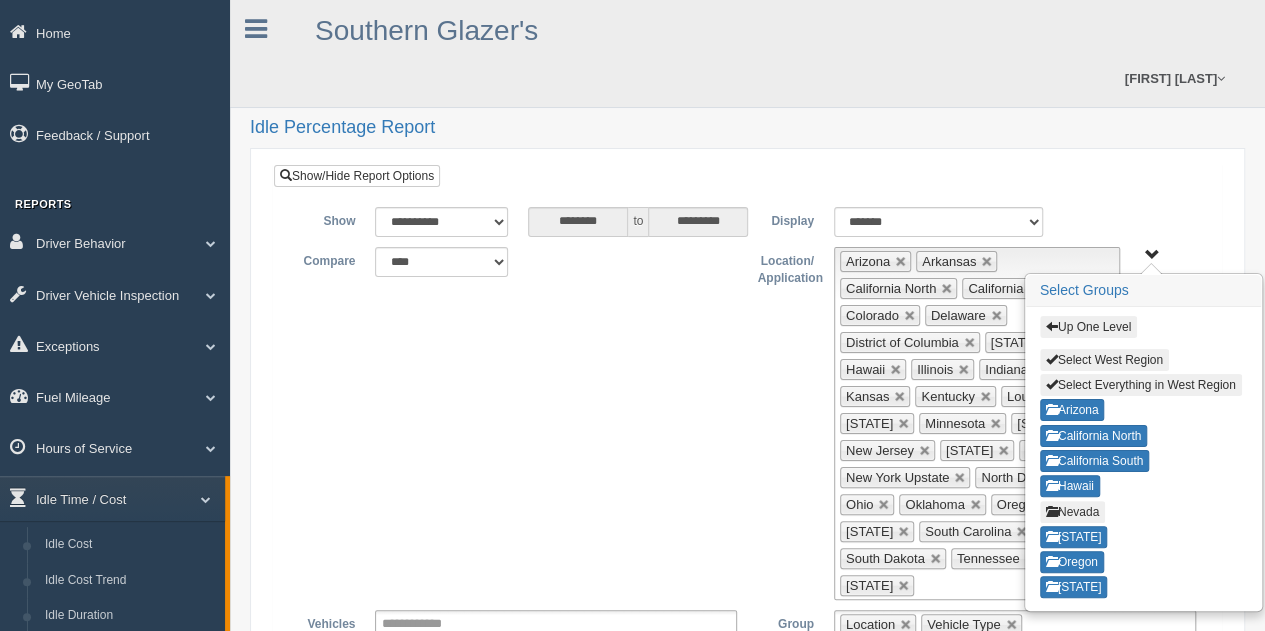 click on "Nevada" at bounding box center [1072, 512] 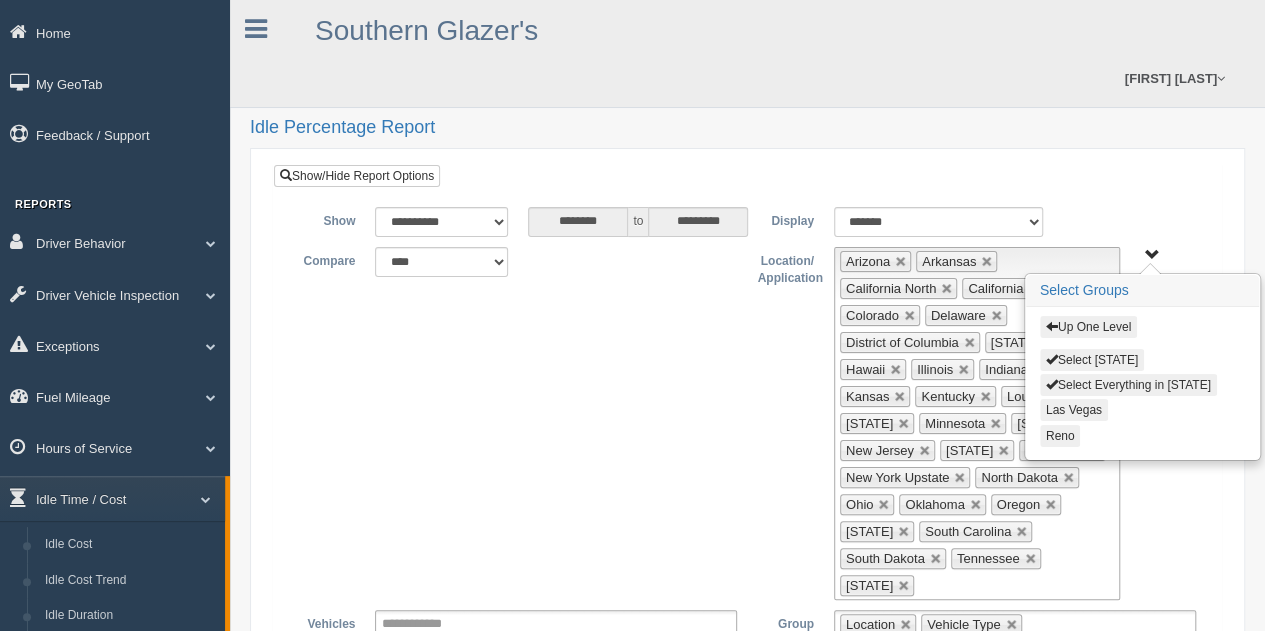 click on "Select Everything in [STATE]" at bounding box center (1128, 385) 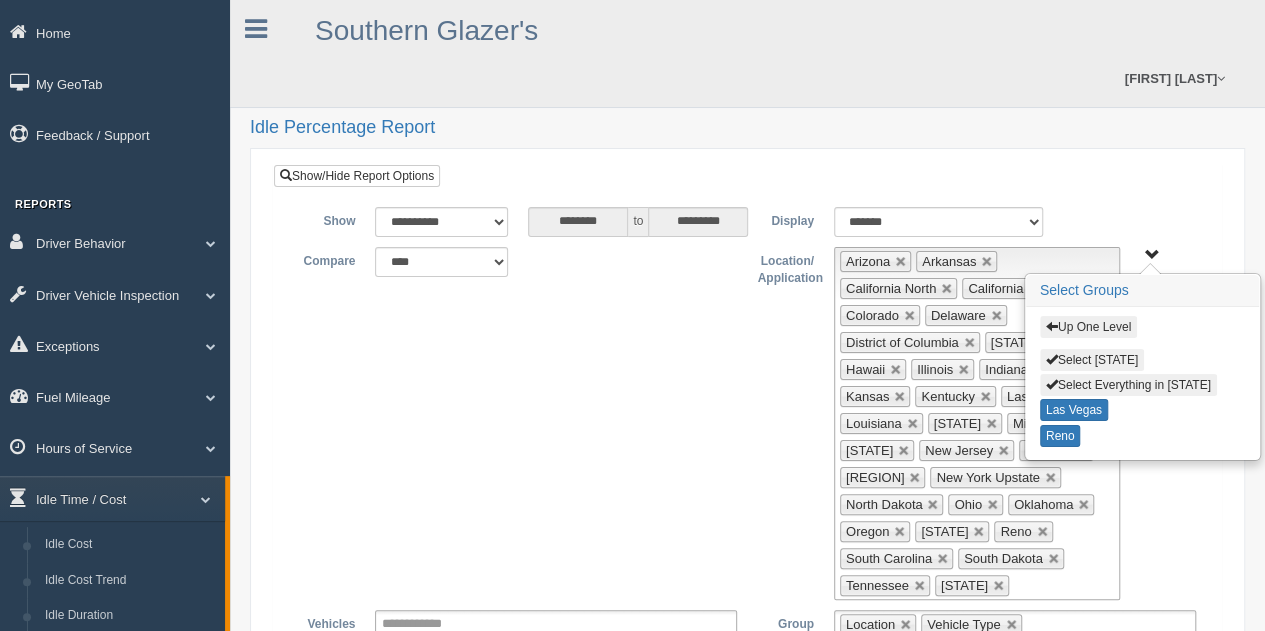 click on "Up One Level" at bounding box center [1088, 327] 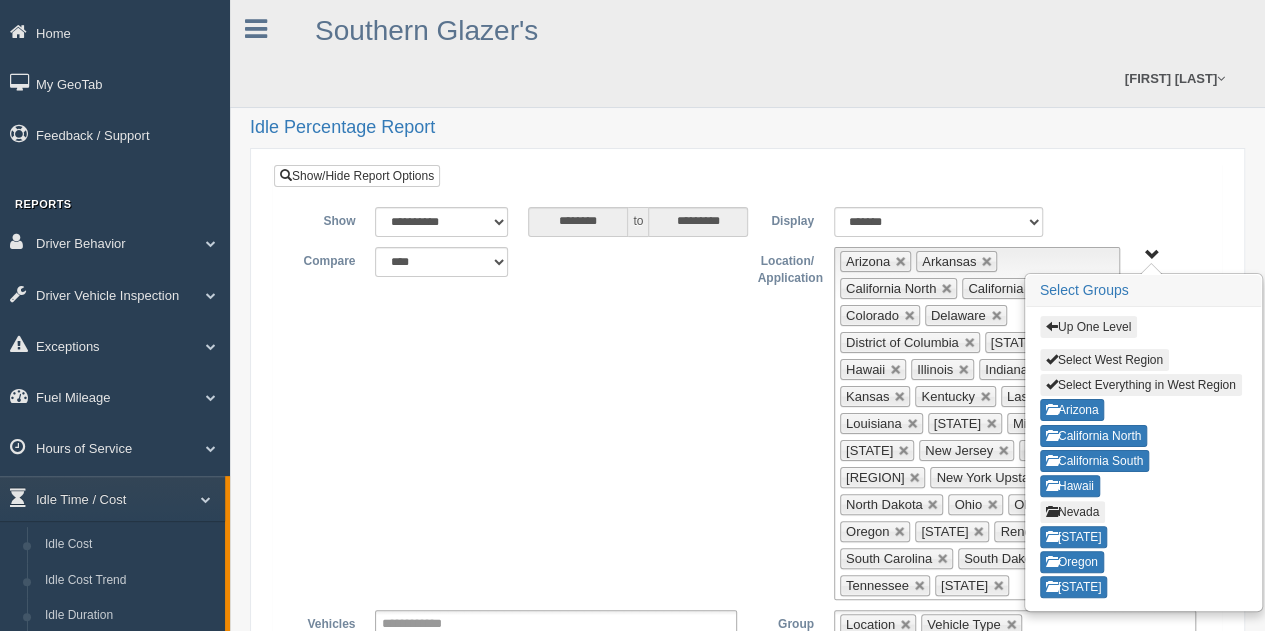 click on "Up One Level" at bounding box center (1088, 327) 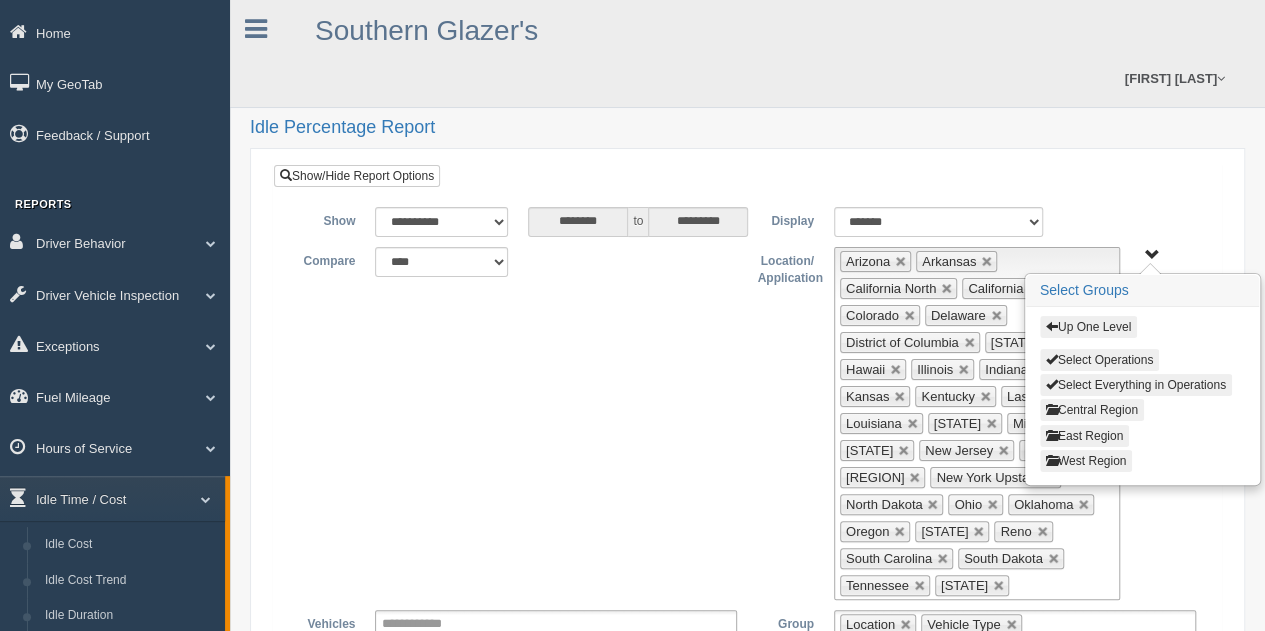 click on "Central Region" at bounding box center (1092, 410) 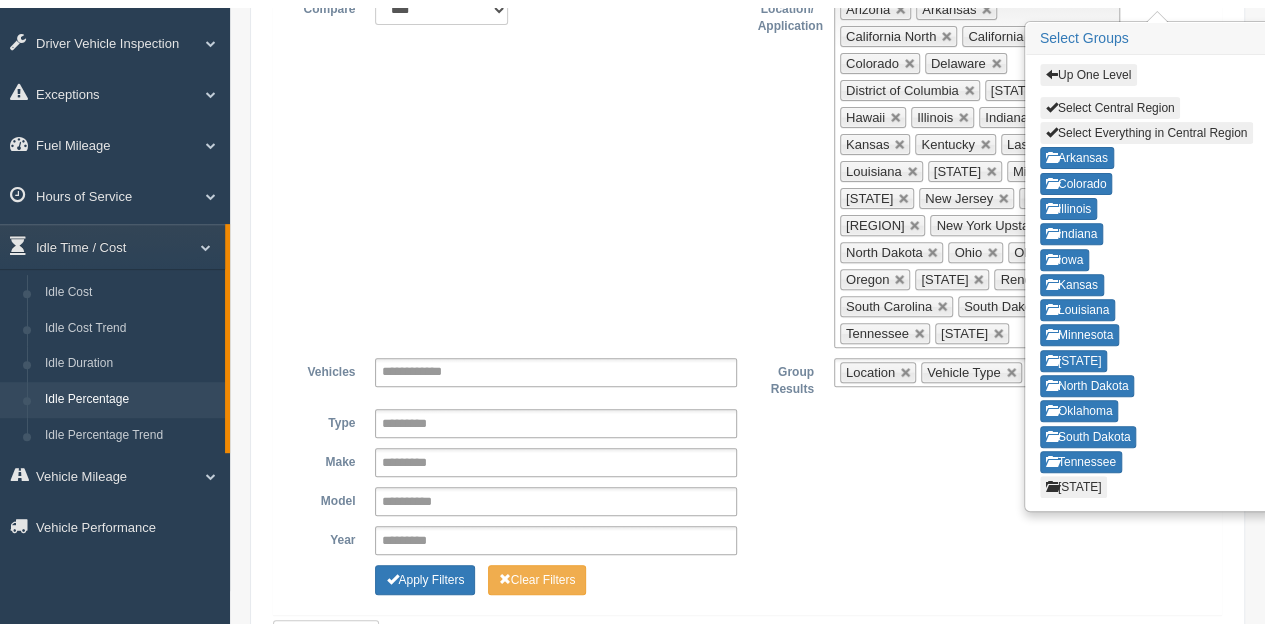 scroll, scrollTop: 300, scrollLeft: 0, axis: vertical 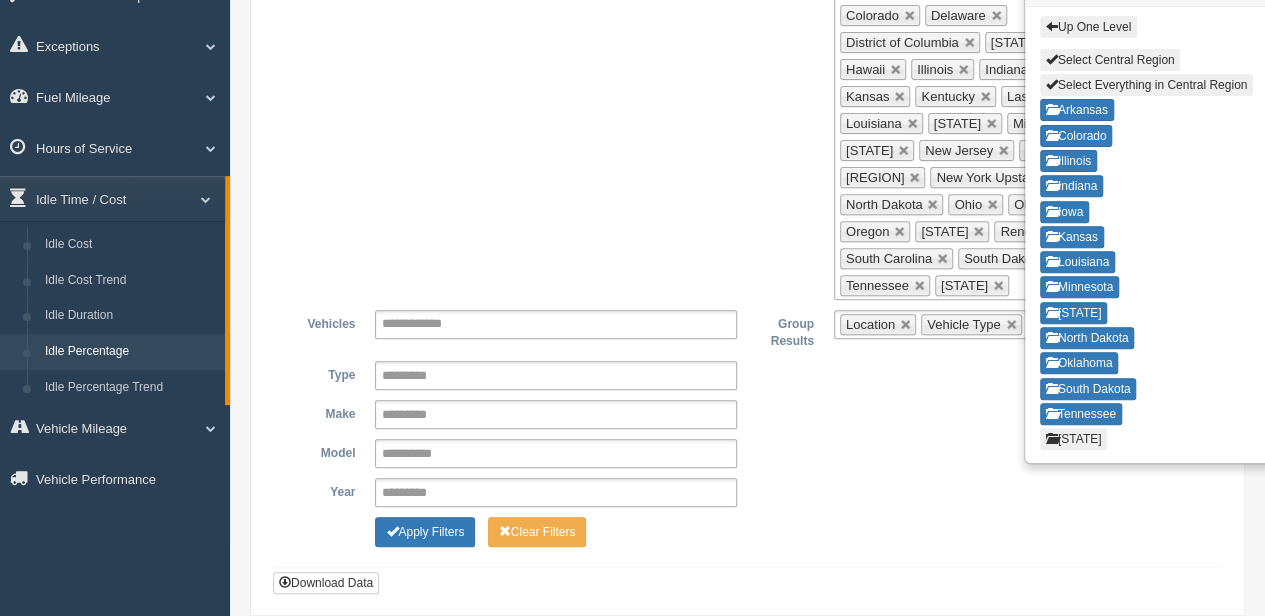 click on "[STATE]" at bounding box center (1074, 439) 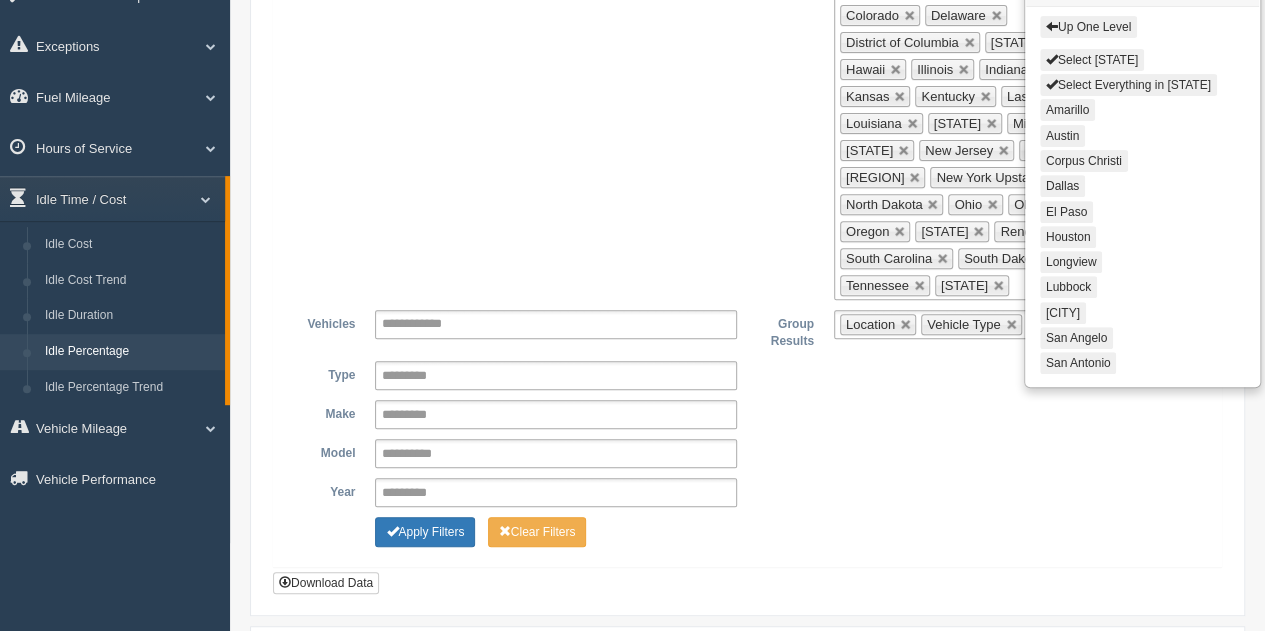 click on "Select Everything in [STATE]" at bounding box center (1128, 85) 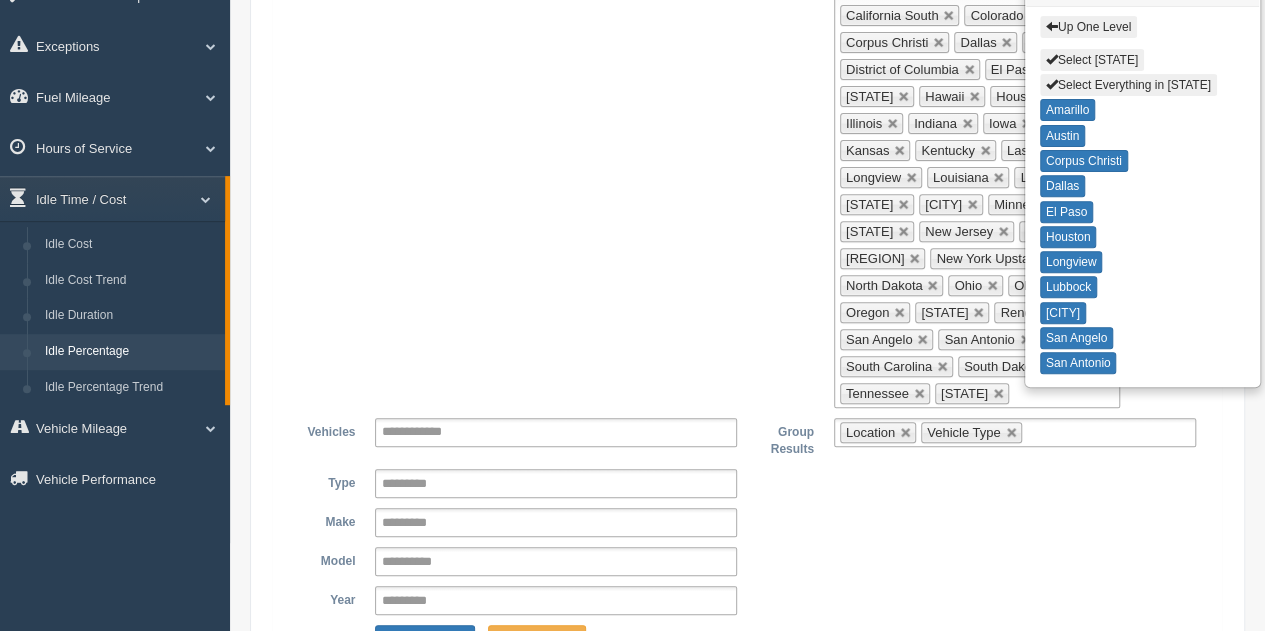 click on "**********" at bounding box center (747, 177) 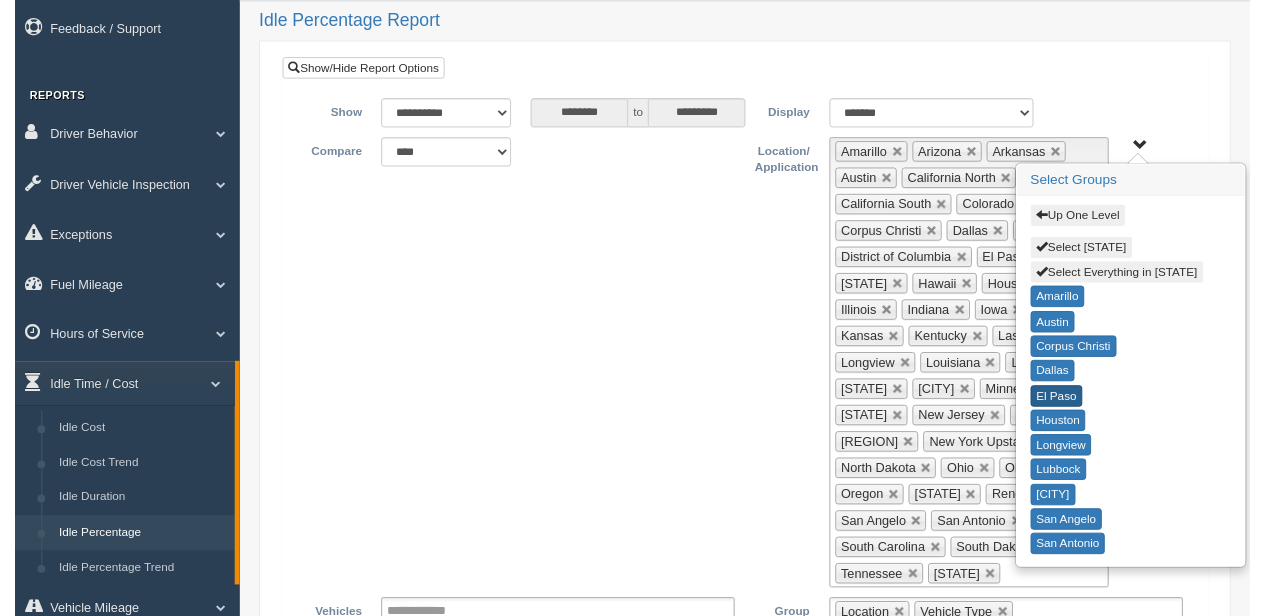 scroll, scrollTop: 100, scrollLeft: 0, axis: vertical 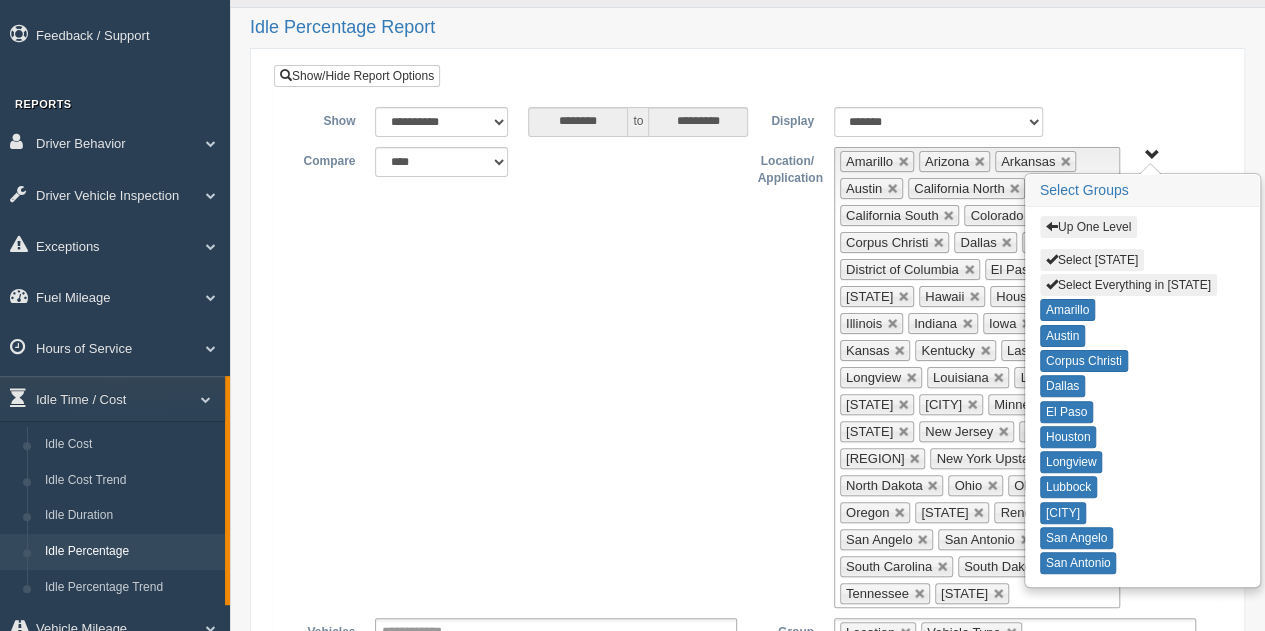 click on "Up One Level" at bounding box center [1088, 227] 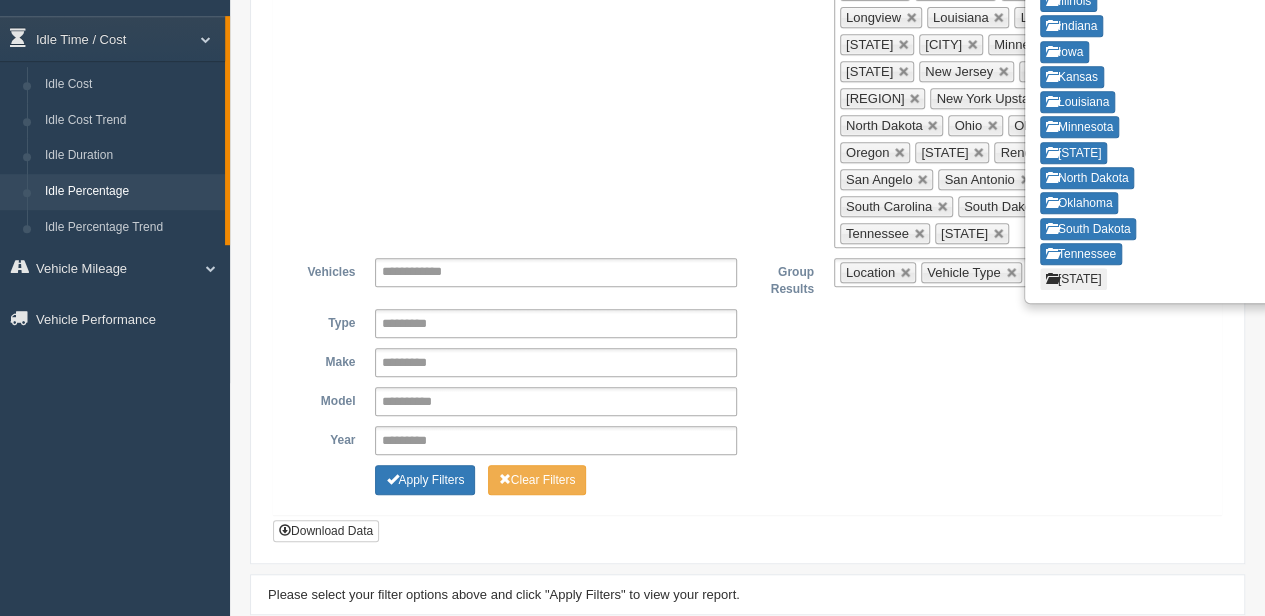 scroll, scrollTop: 546, scrollLeft: 0, axis: vertical 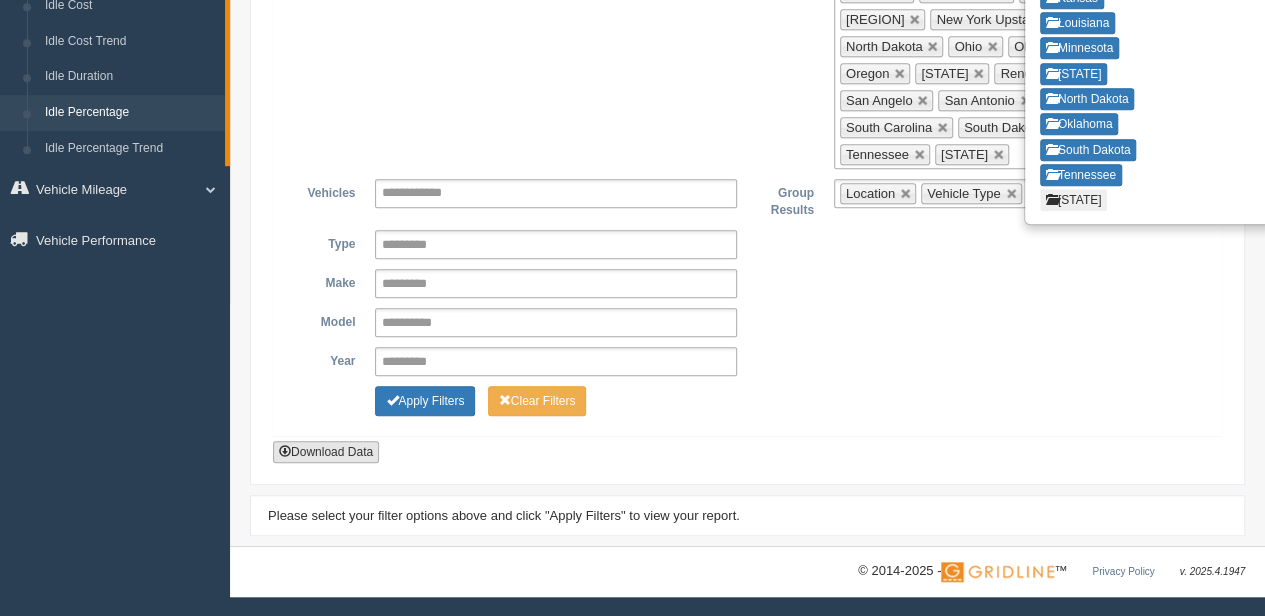 click on "Download Data" at bounding box center [326, 452] 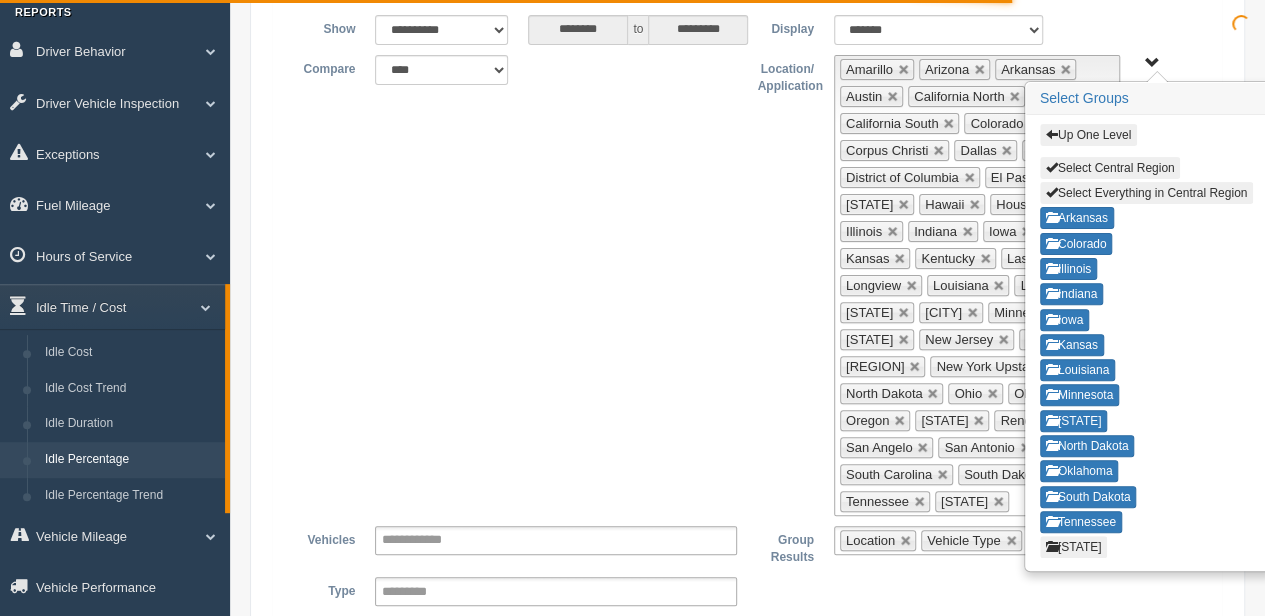 scroll, scrollTop: 146, scrollLeft: 0, axis: vertical 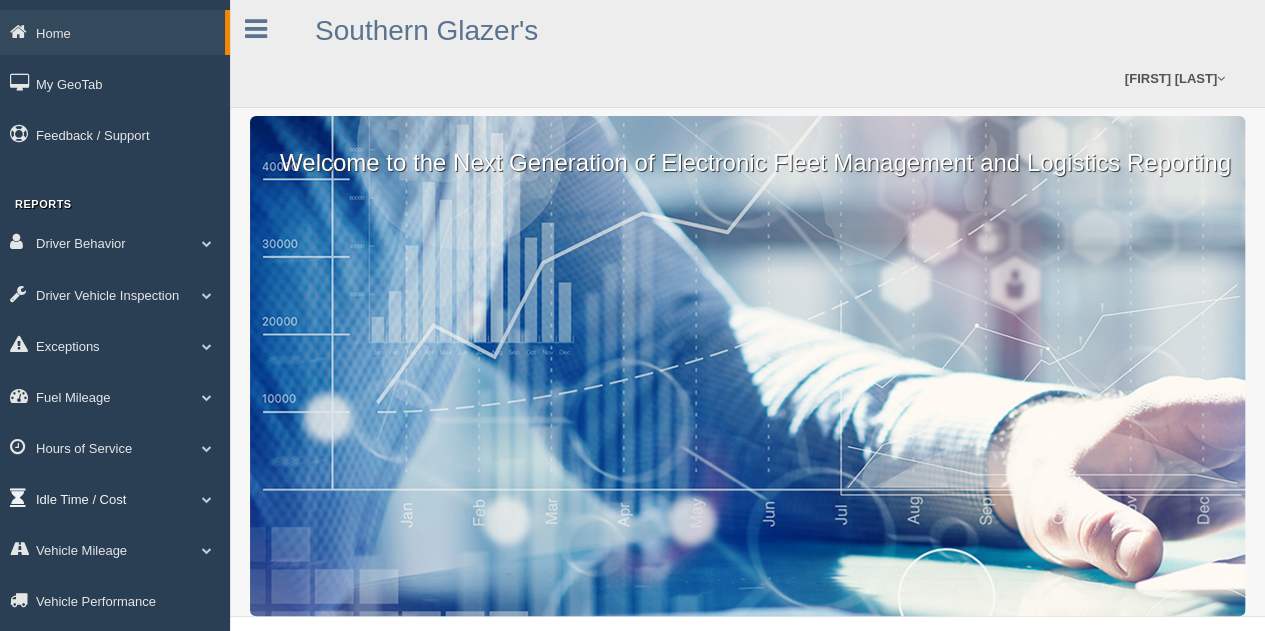 click on "Idle Time / Cost" at bounding box center (115, 498) 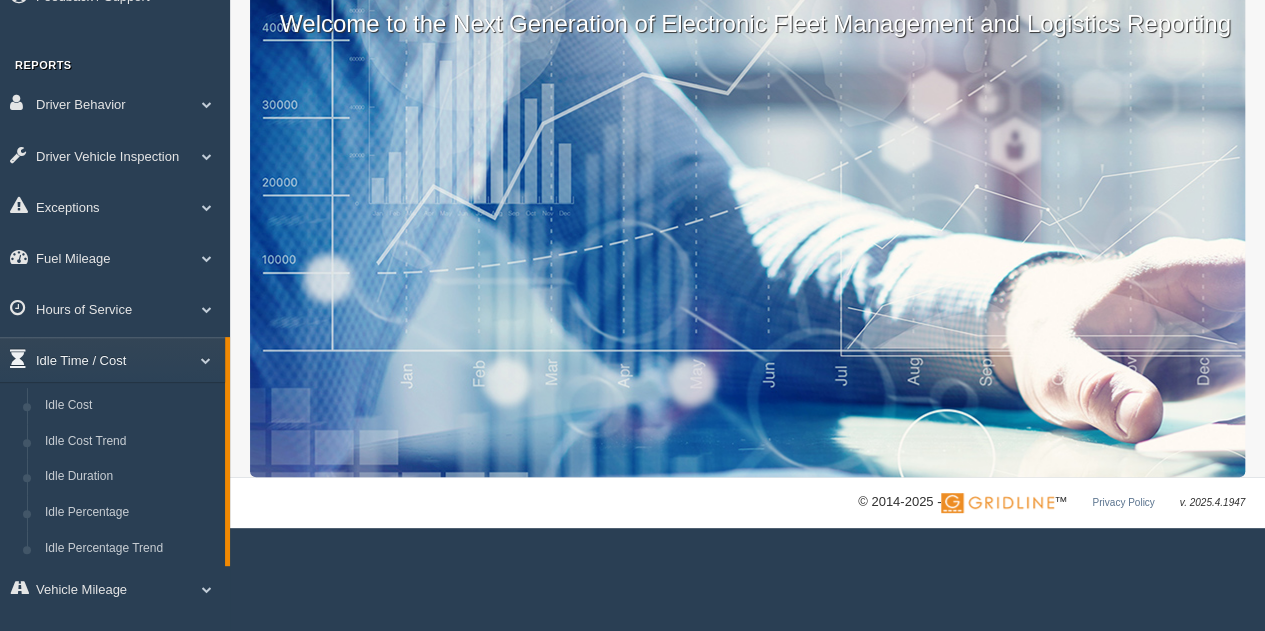 scroll, scrollTop: 200, scrollLeft: 0, axis: vertical 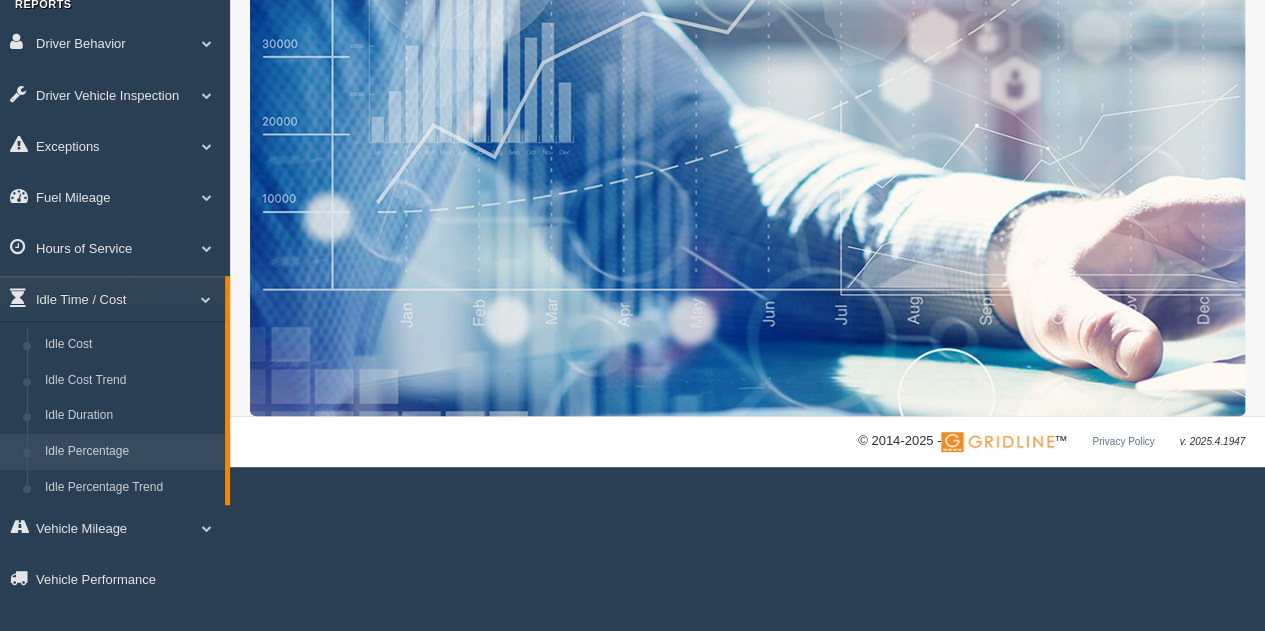 click on "Idle Percentage" at bounding box center (130, 452) 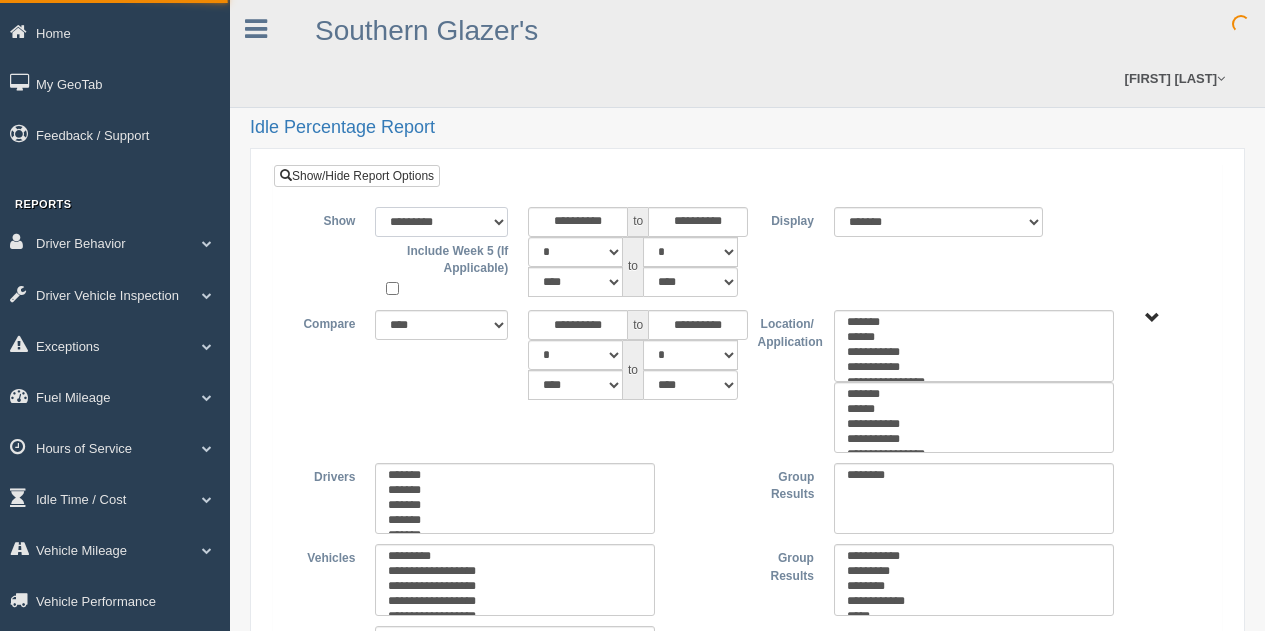 click on "**********" at bounding box center [441, 222] 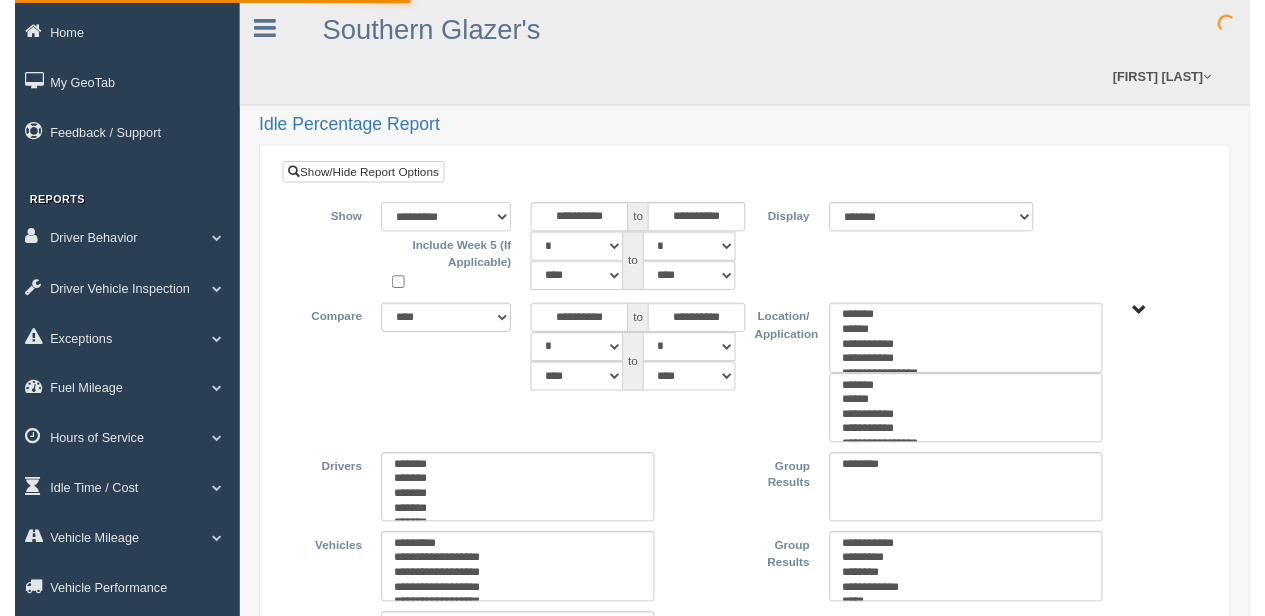 scroll, scrollTop: 0, scrollLeft: 0, axis: both 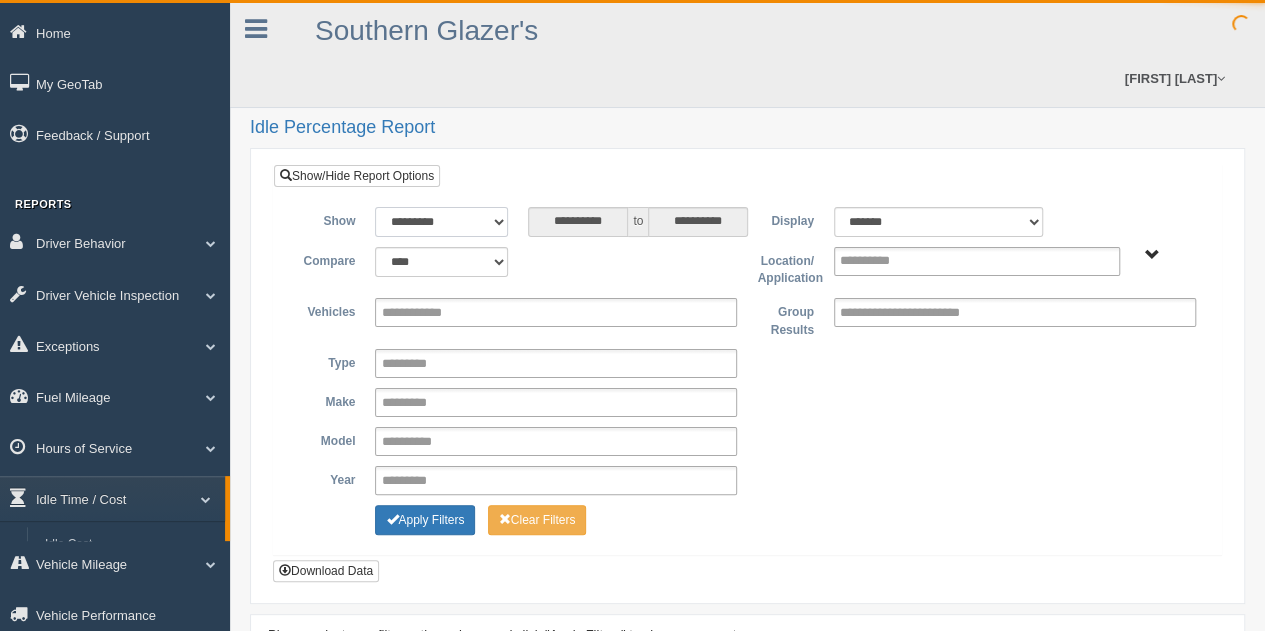 type on "*********" 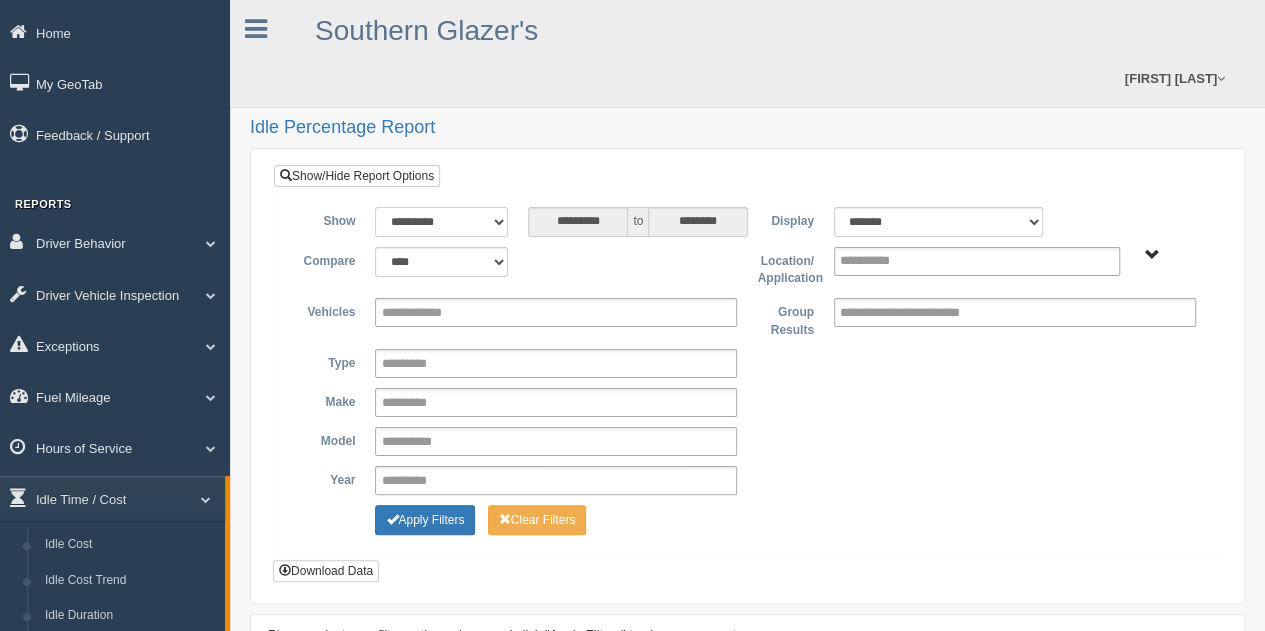 select on "******" 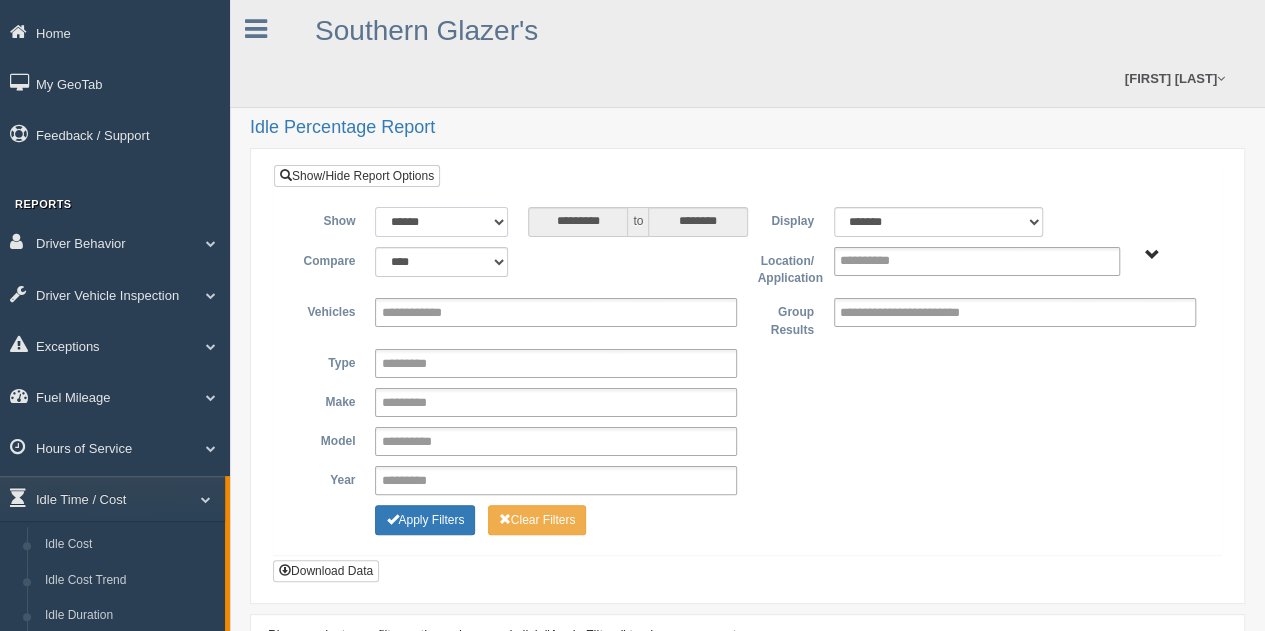 click on "**********" at bounding box center [441, 222] 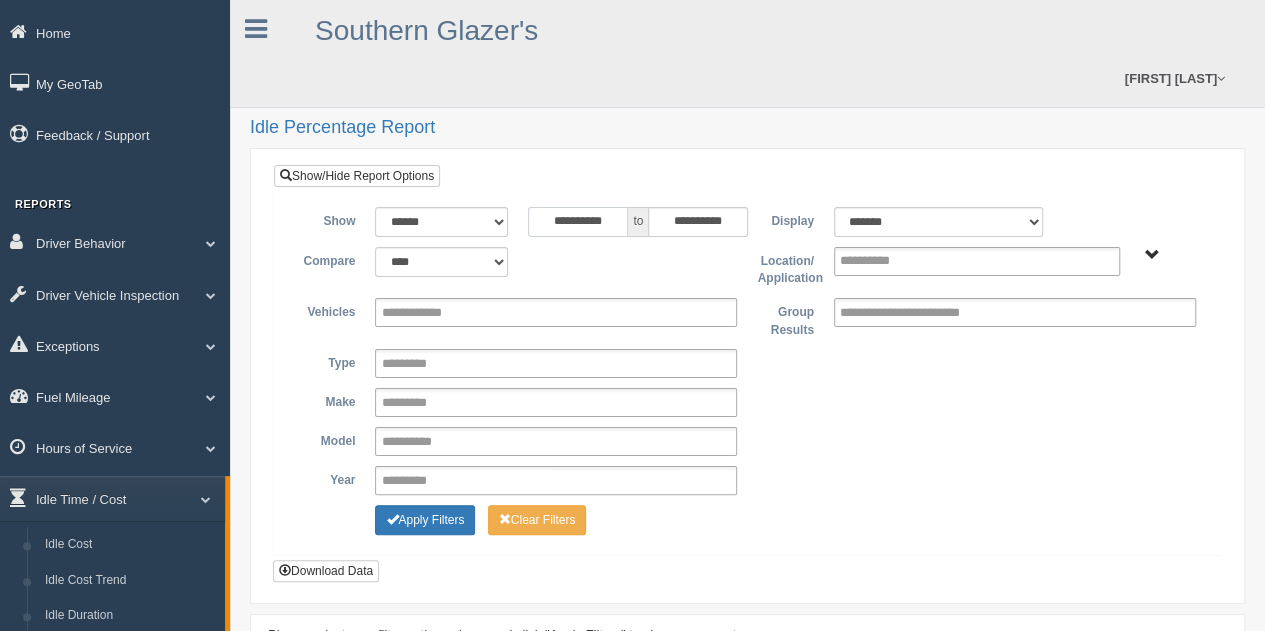 click on "**********" at bounding box center (578, 222) 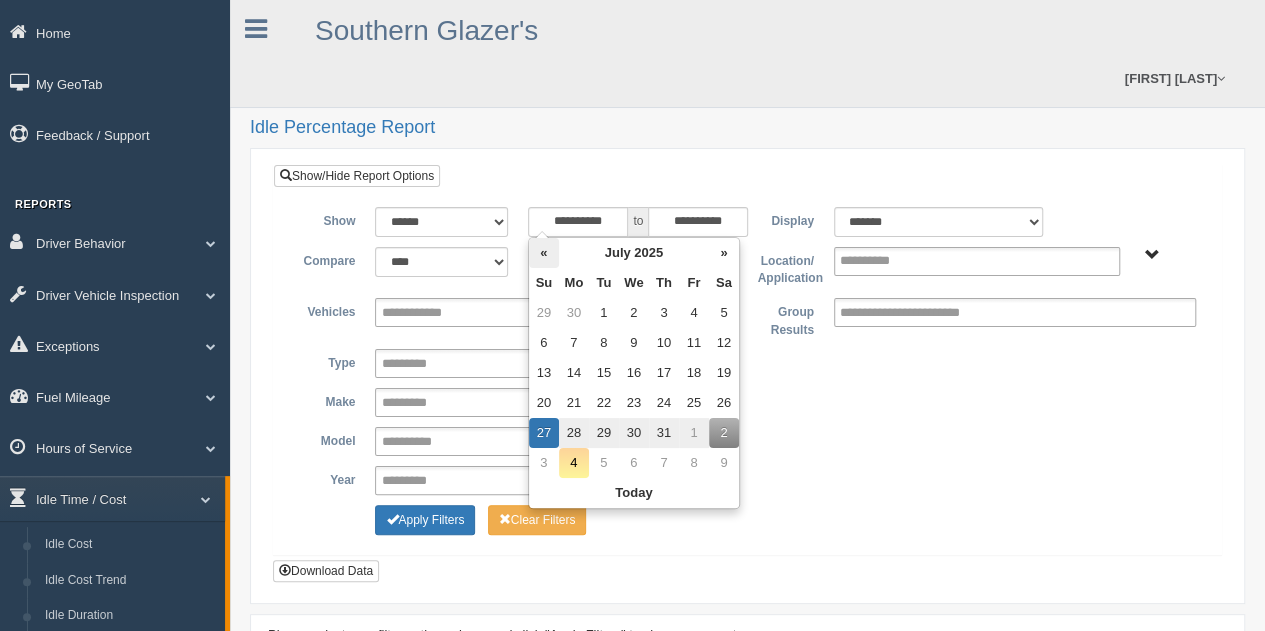 click on "«" at bounding box center (544, 253) 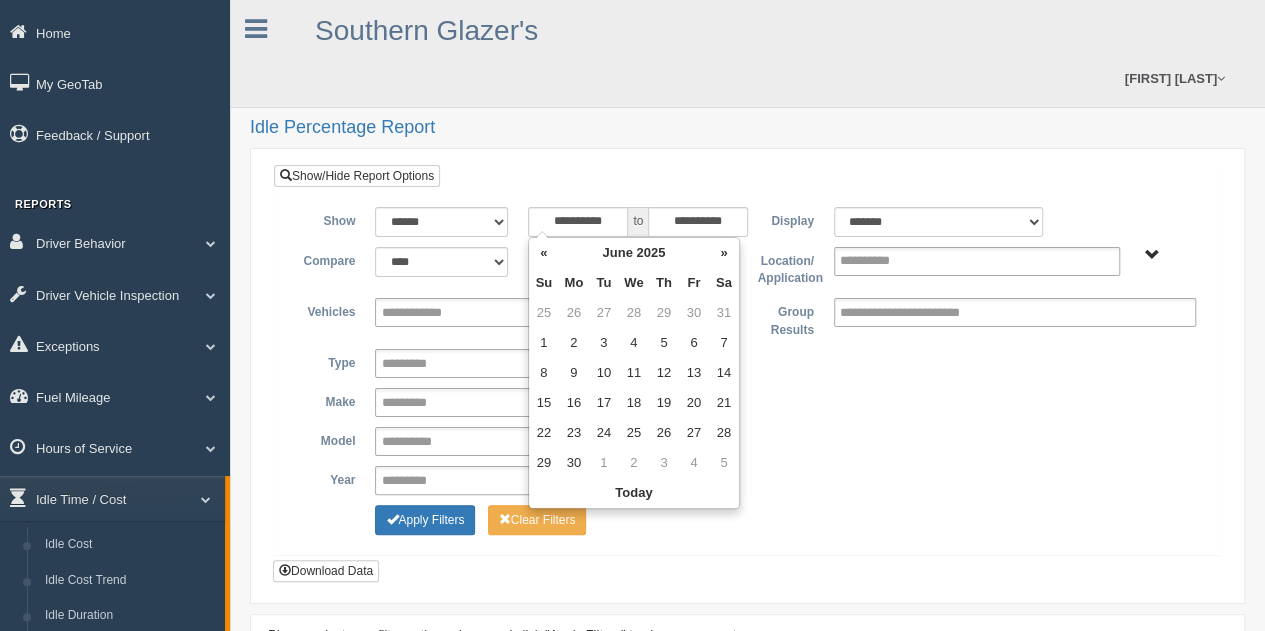 click on "«" at bounding box center (544, 253) 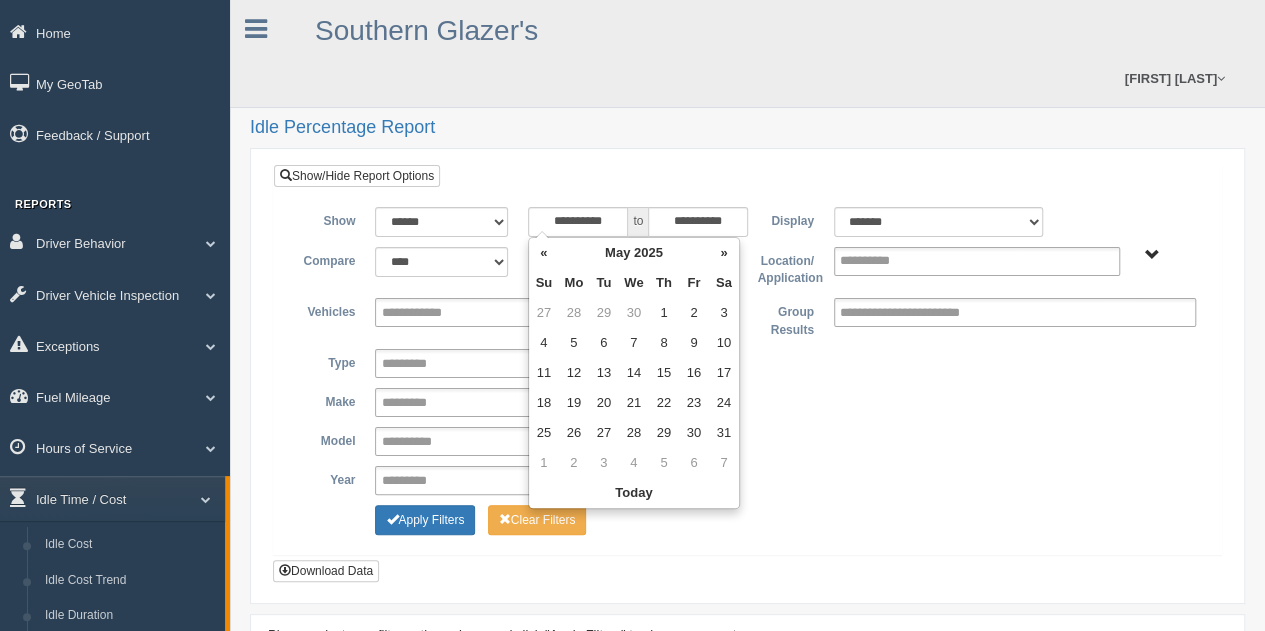 click on "«" at bounding box center (544, 253) 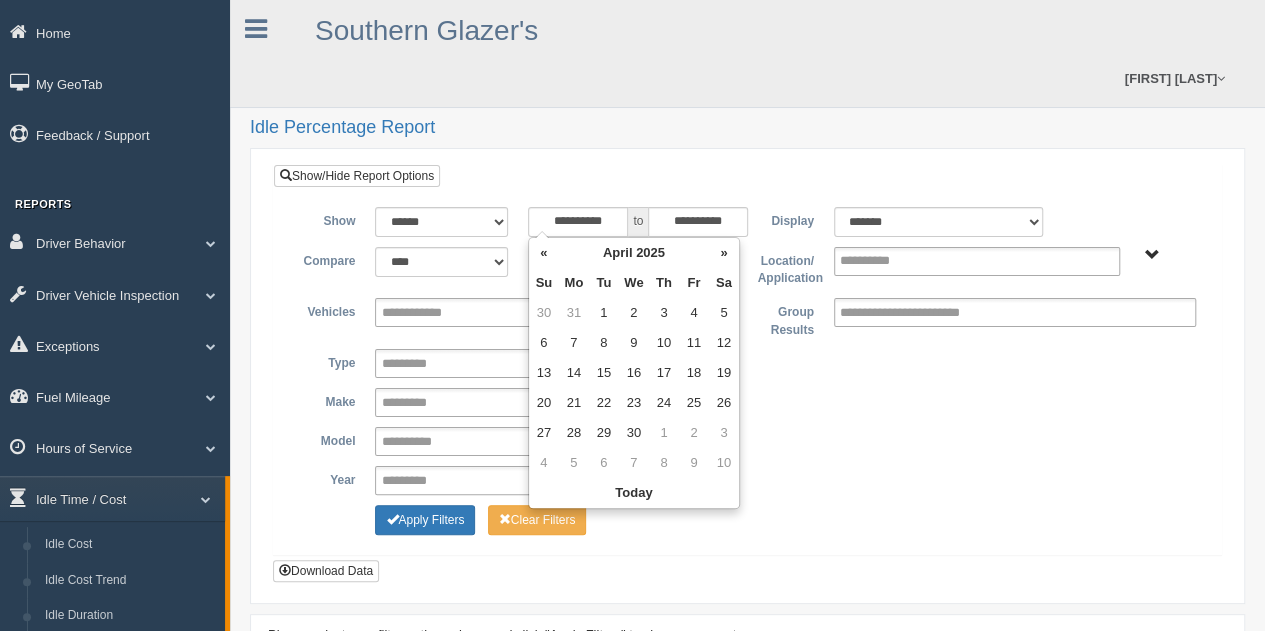 click on "«" at bounding box center (544, 253) 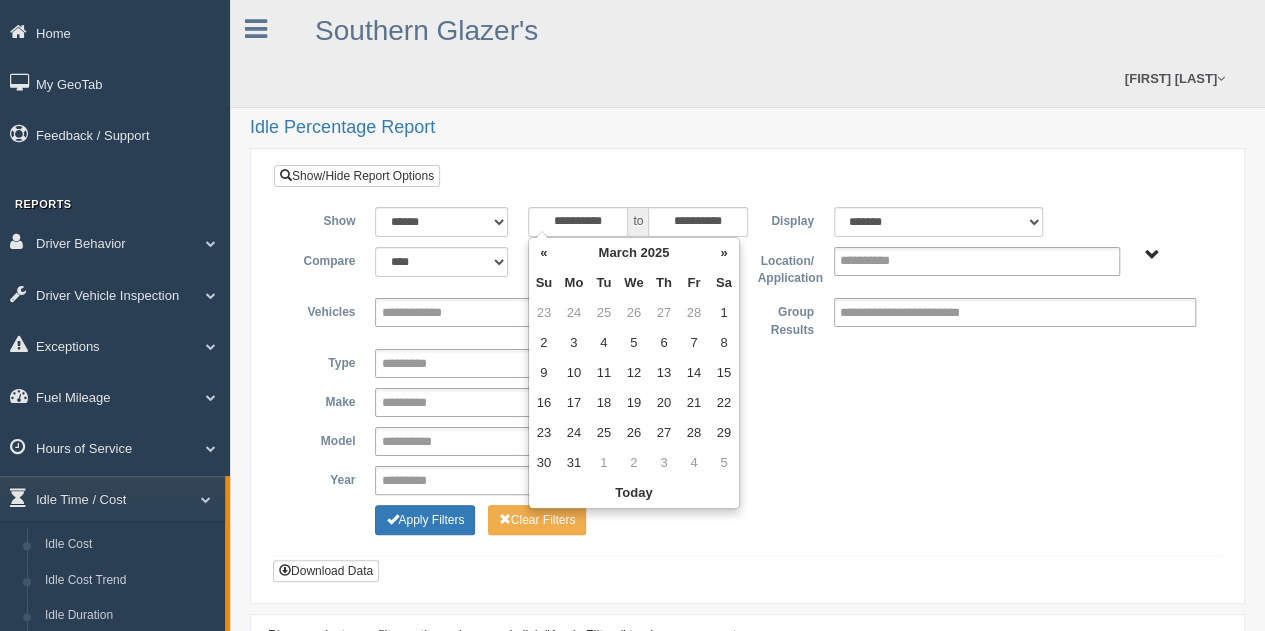click on "«" at bounding box center (544, 253) 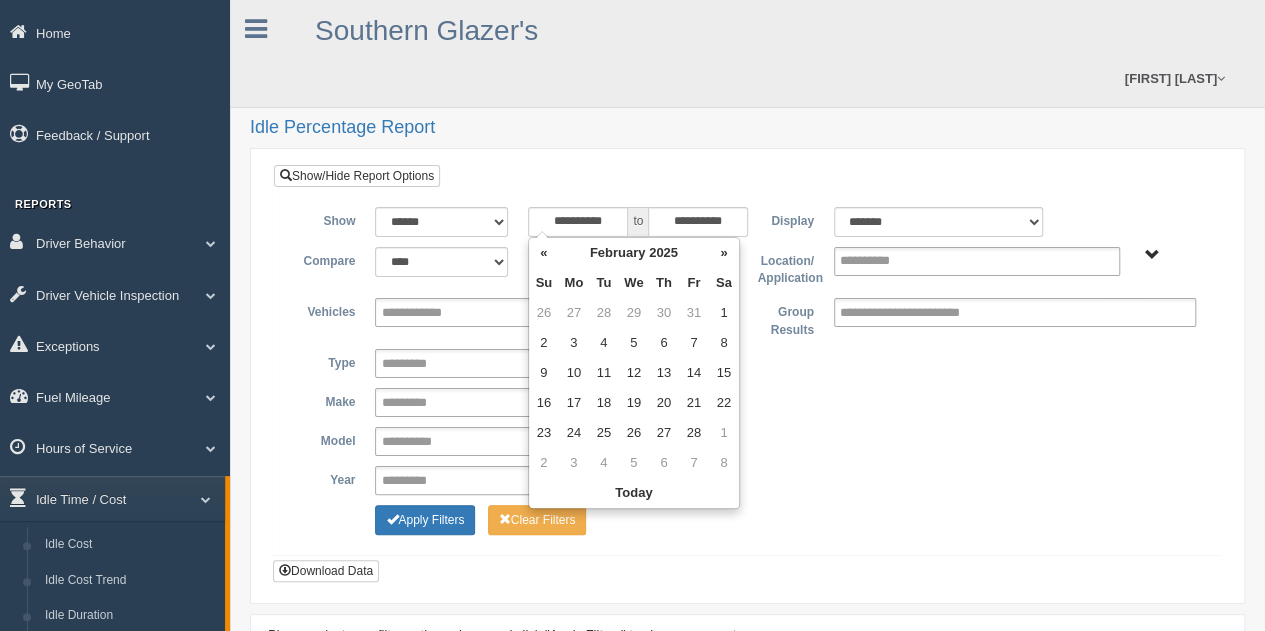 click on "«" at bounding box center (544, 253) 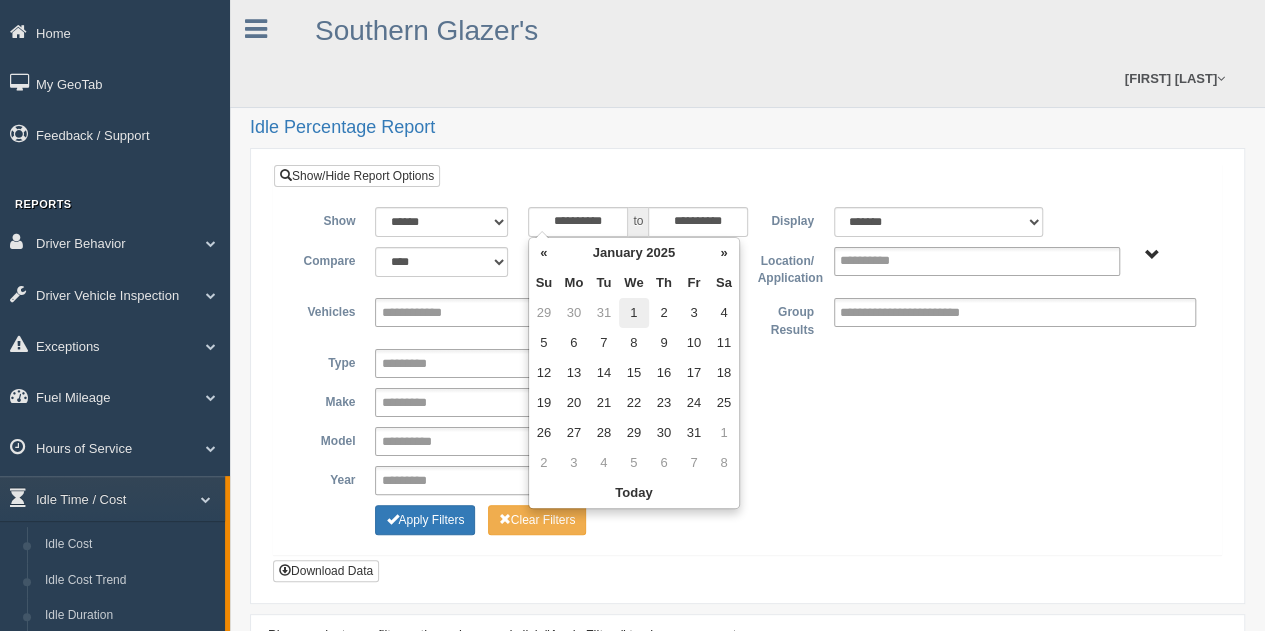 click on "1" at bounding box center [634, 313] 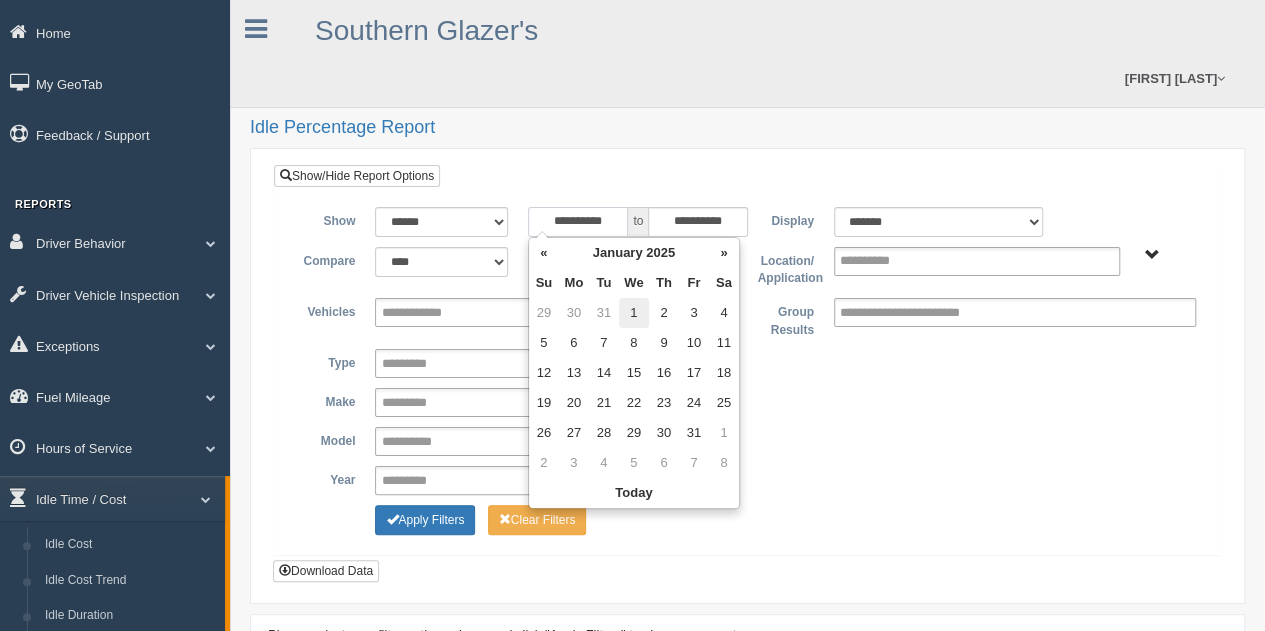 type on "**********" 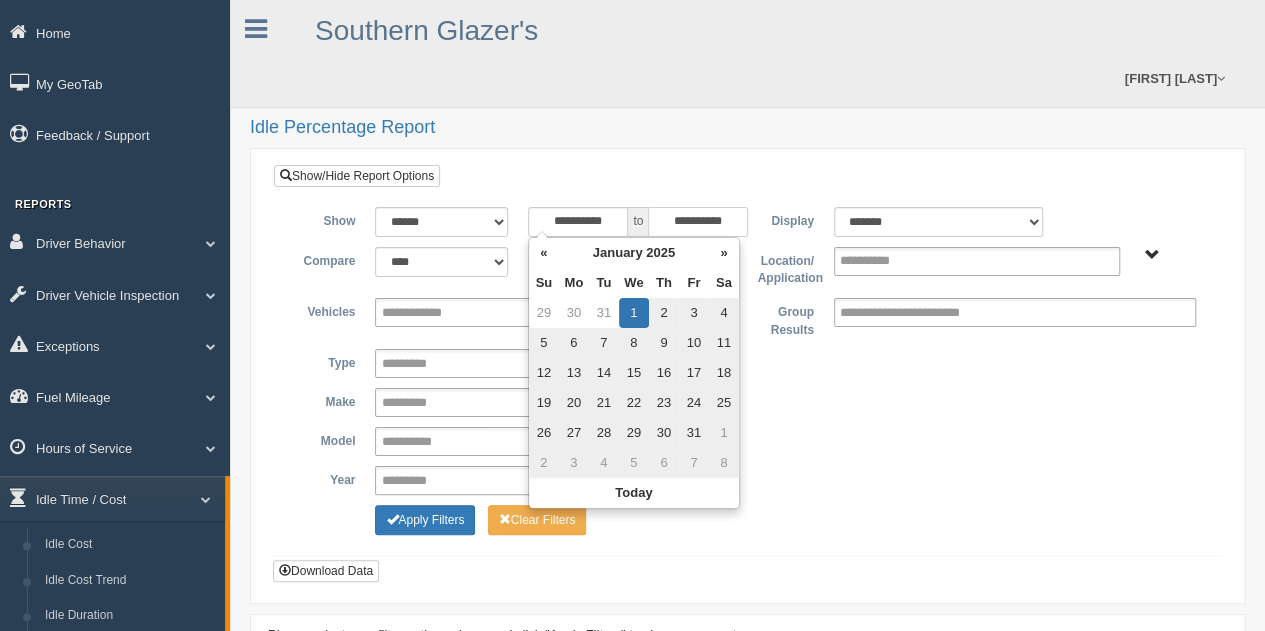 click on "**********" at bounding box center [698, 222] 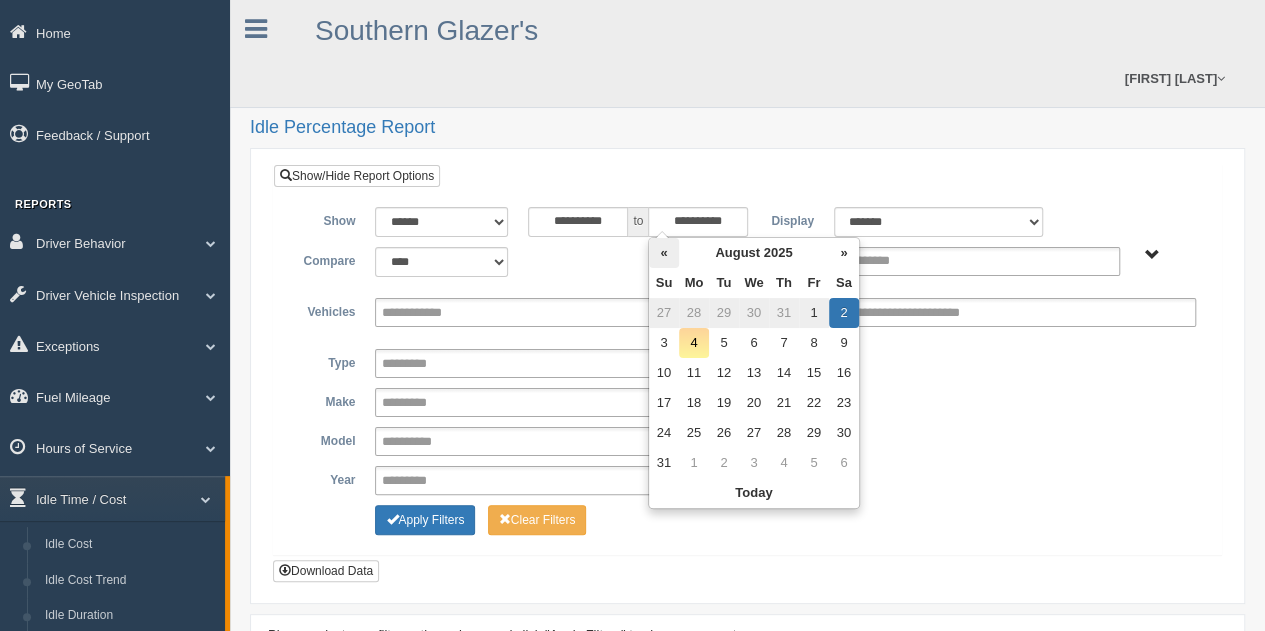 click on "«" at bounding box center (664, 253) 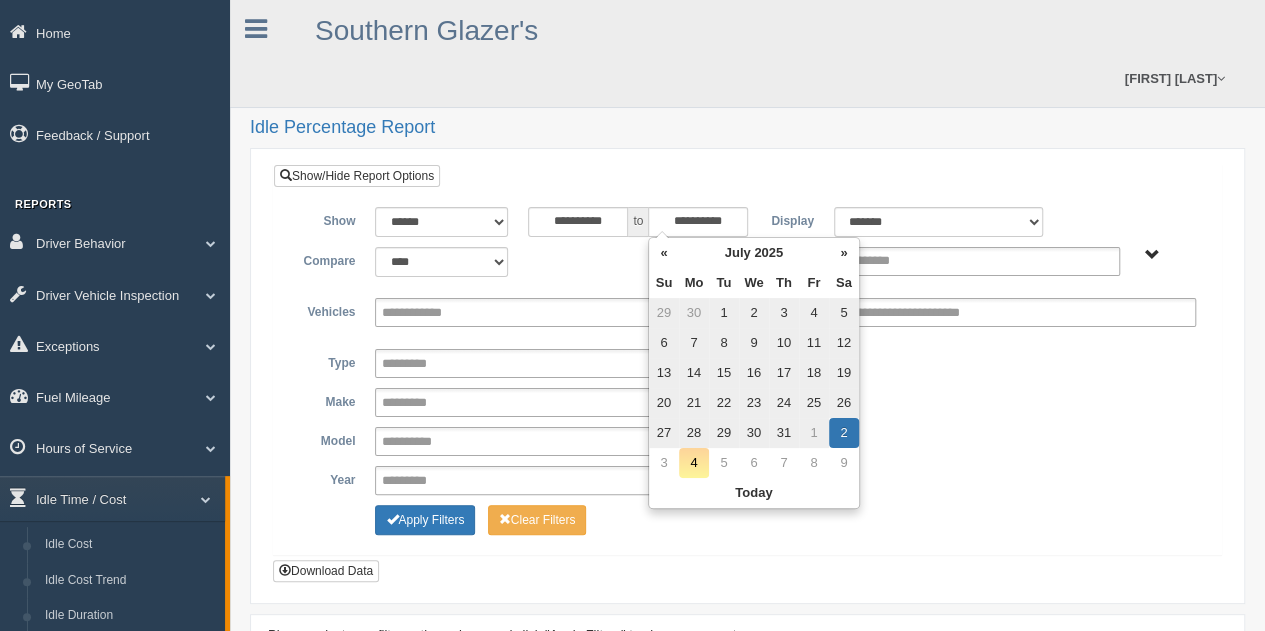 click on "31" at bounding box center (784, 433) 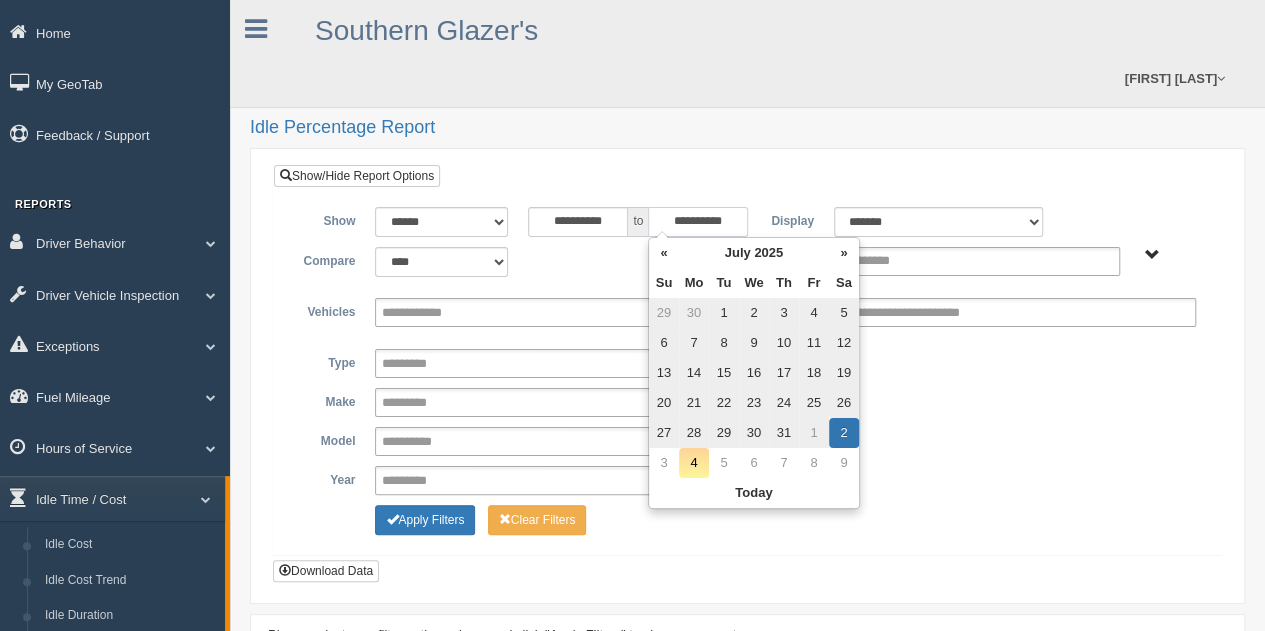 type on "**********" 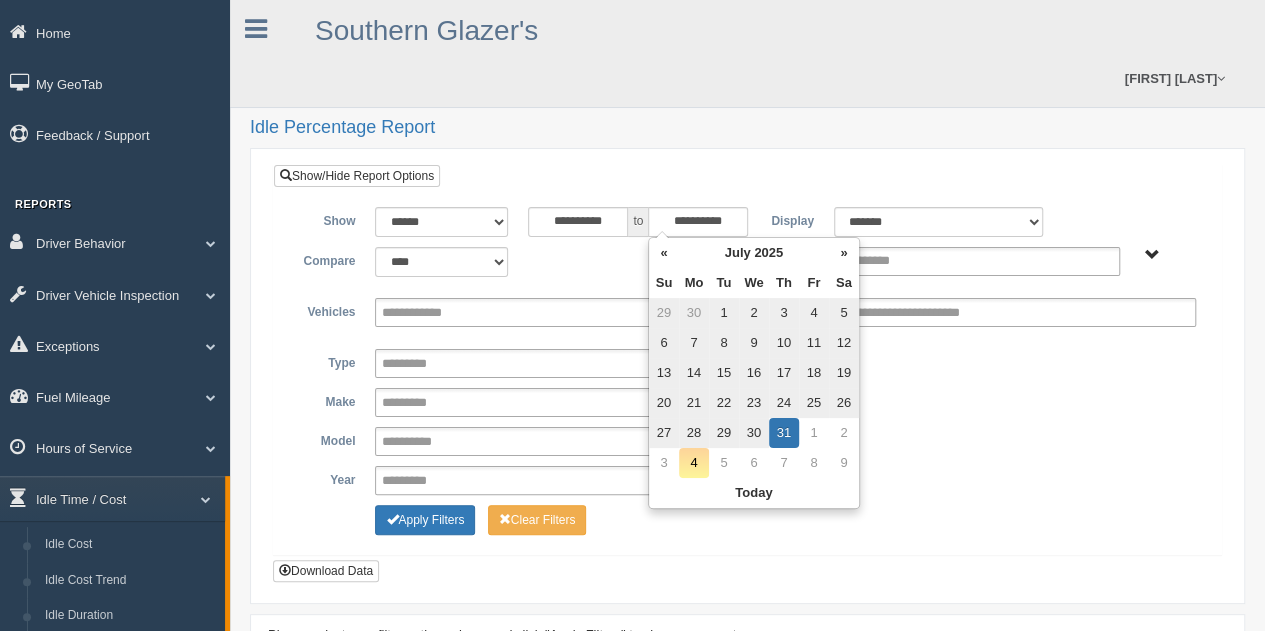 click on "Asset Types - N  SCM" at bounding box center (1152, 255) 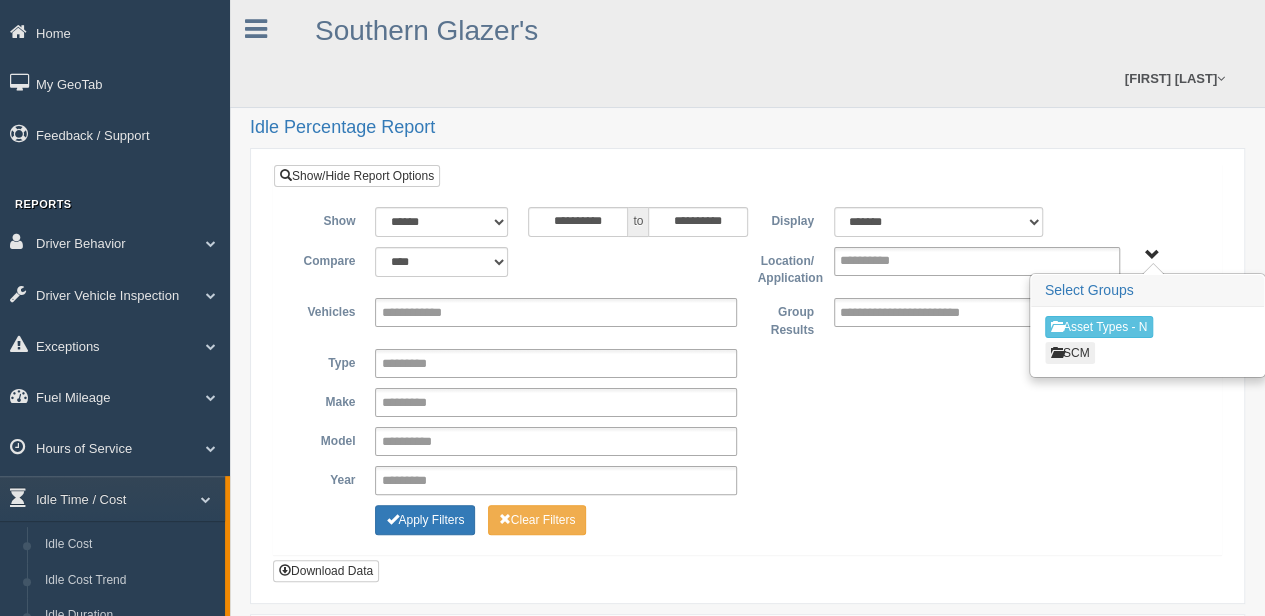 click on "SCM" at bounding box center [1070, 353] 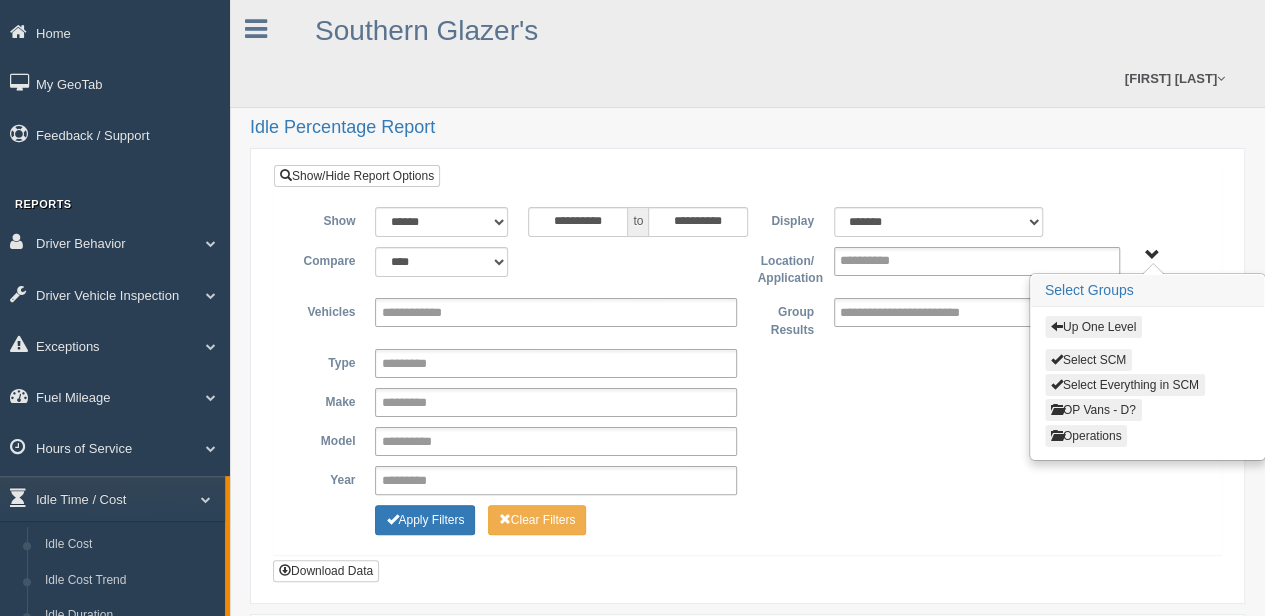 click on "Operations" at bounding box center (1086, 436) 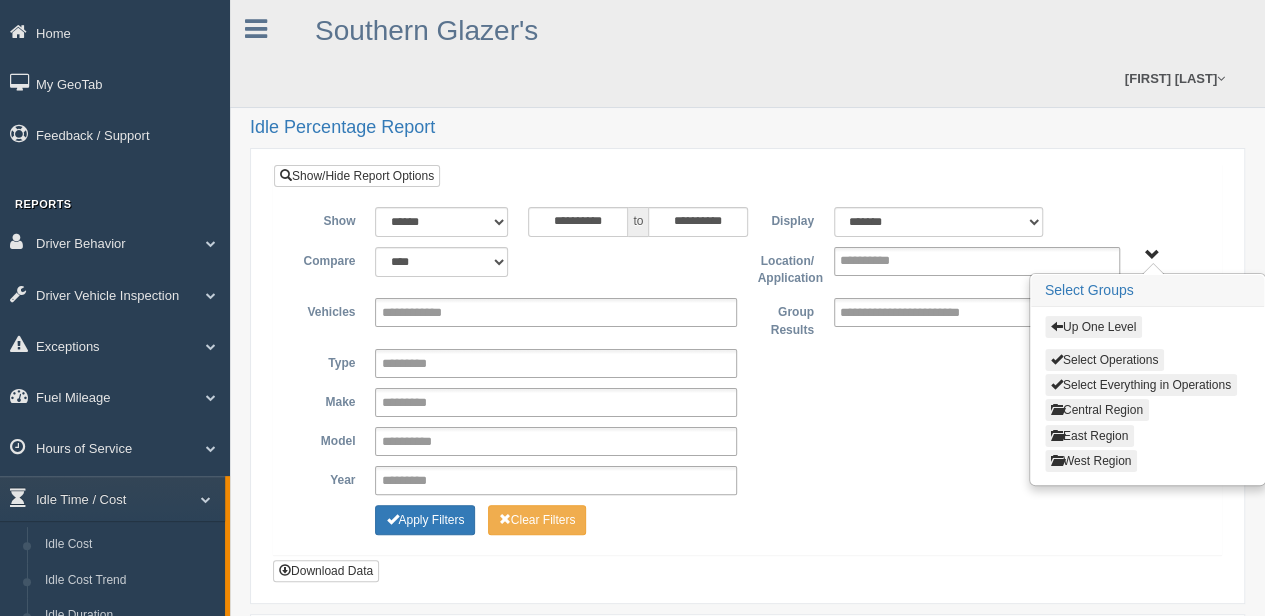 click on "Central Region" at bounding box center [1097, 410] 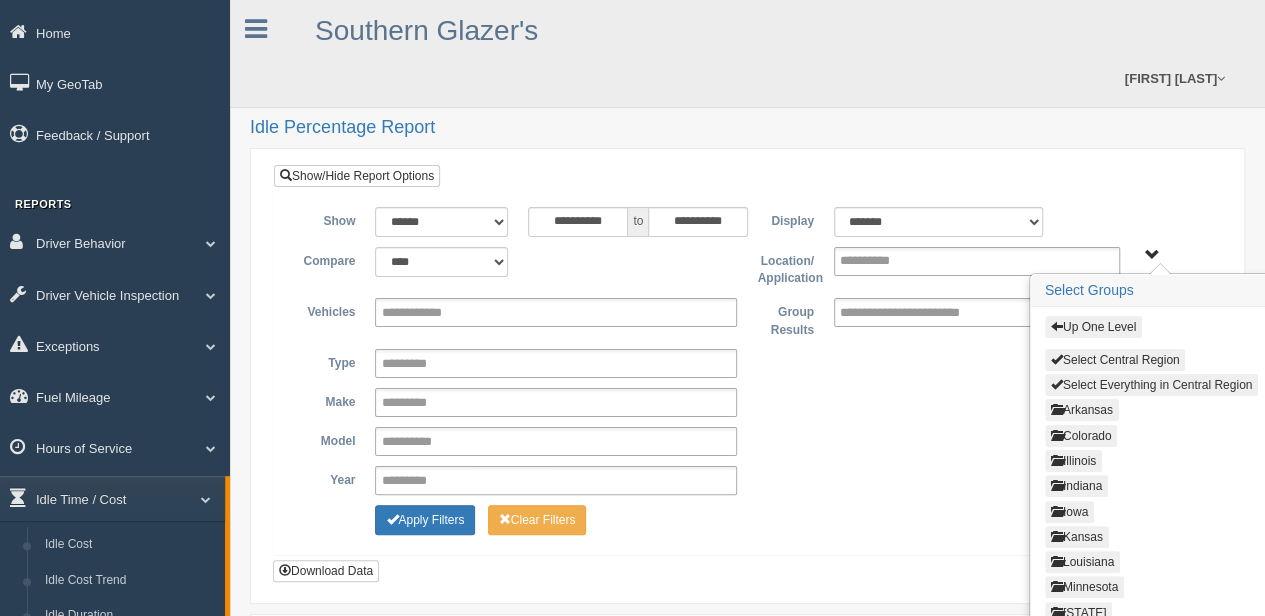 click on "Select Everything in Central Region" at bounding box center (1151, 385) 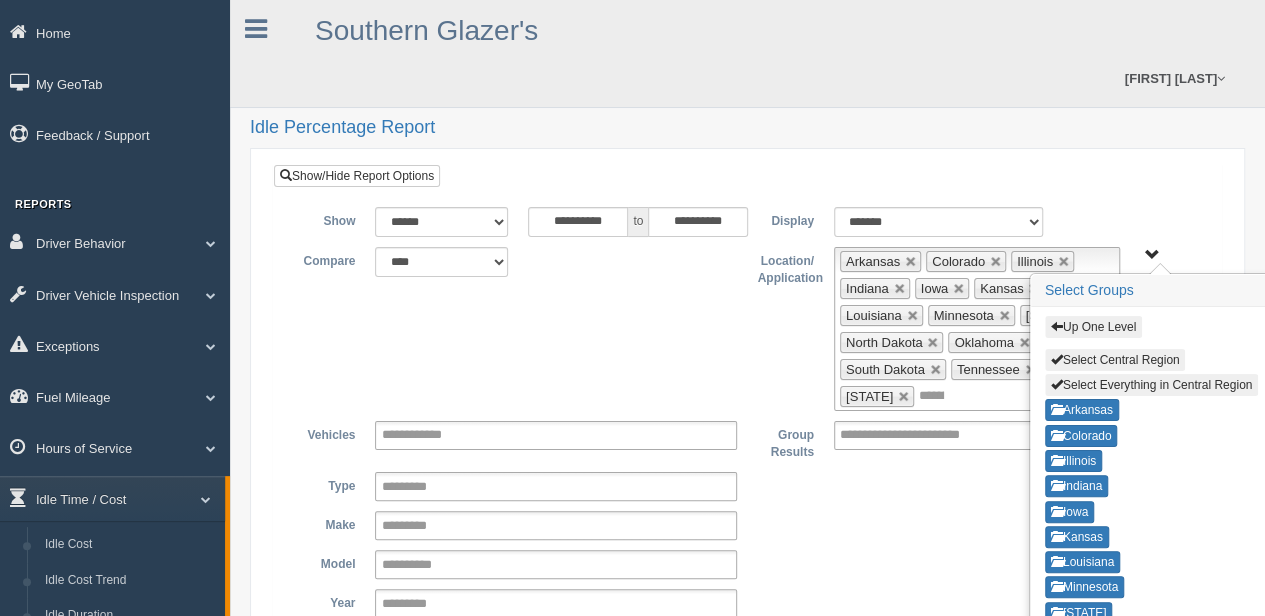 type 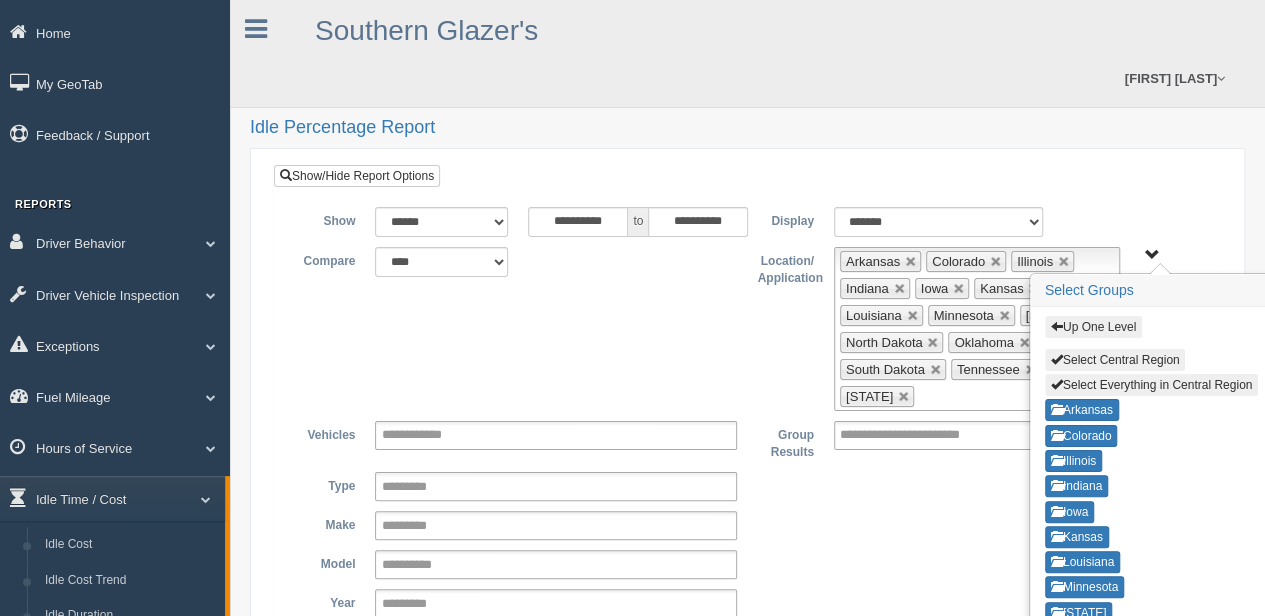 click on "Up One Level" at bounding box center (1093, 327) 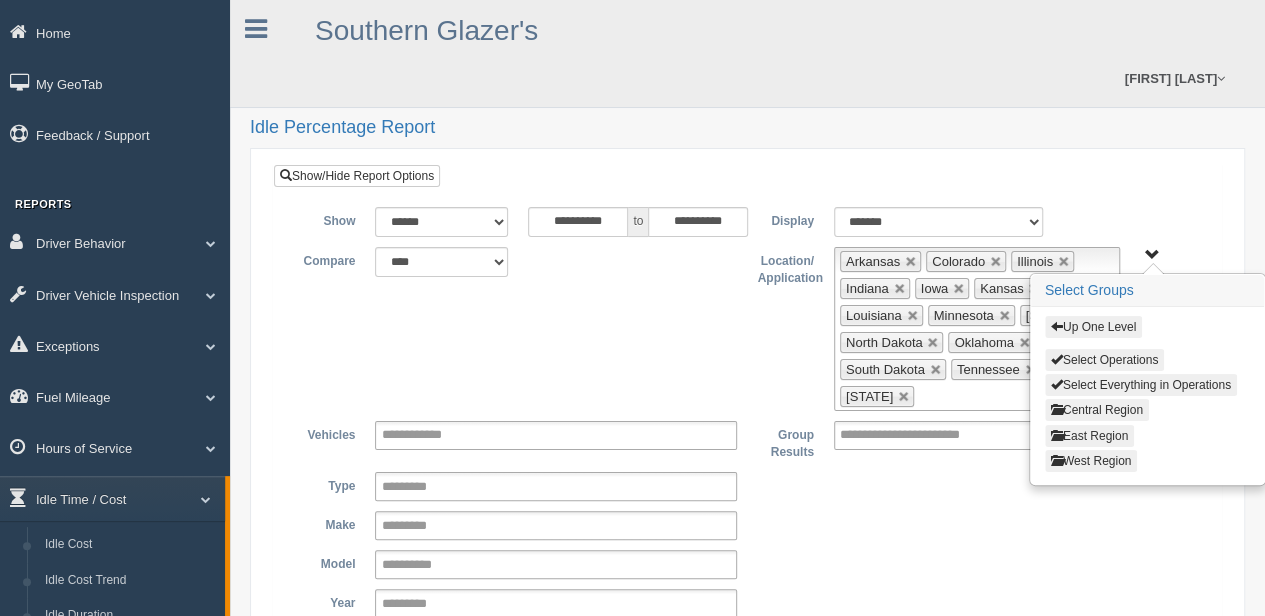 click on "East Region" at bounding box center (1089, 436) 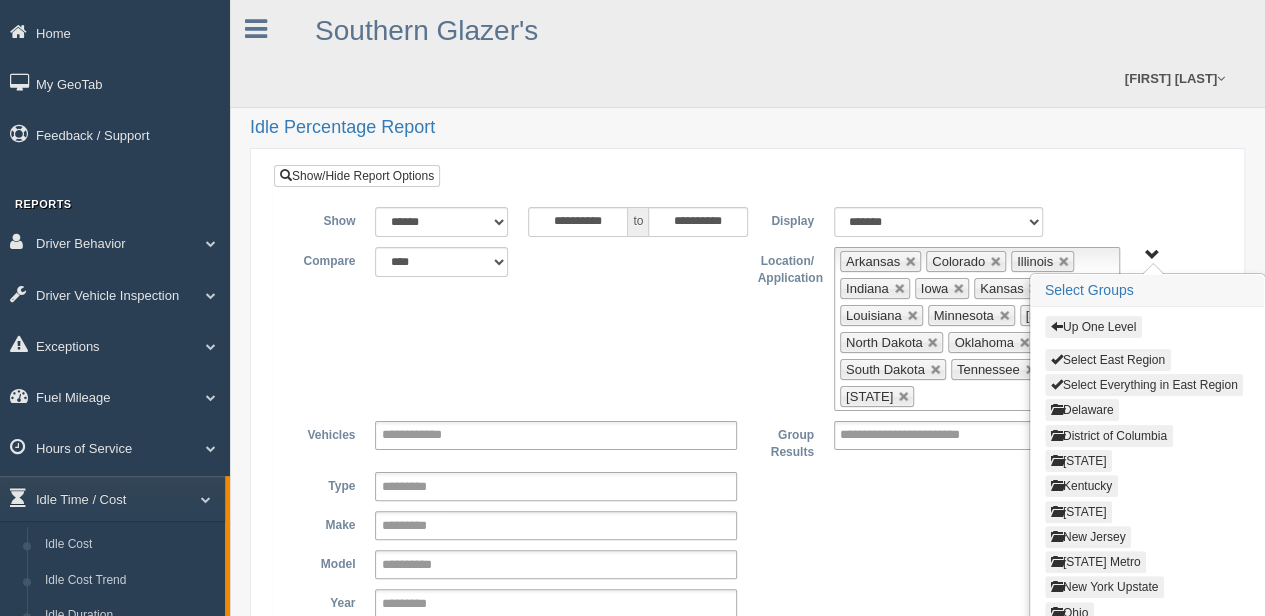 click on "Select Everything in East Region" at bounding box center (1144, 385) 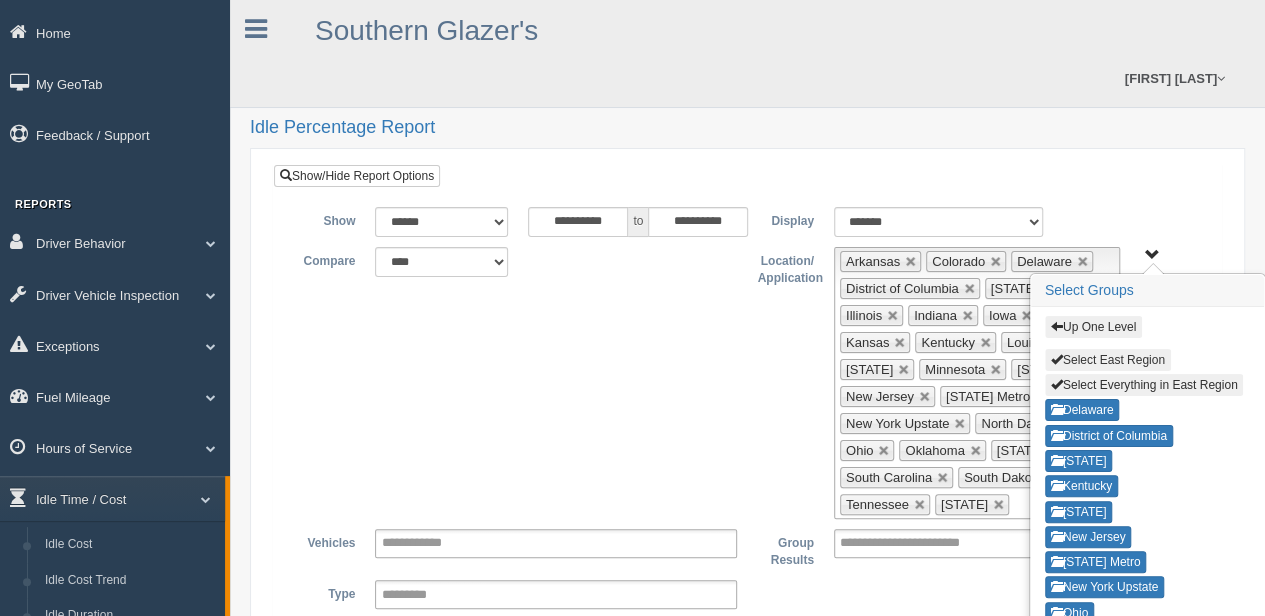click on "Select East Region" at bounding box center [1108, 360] 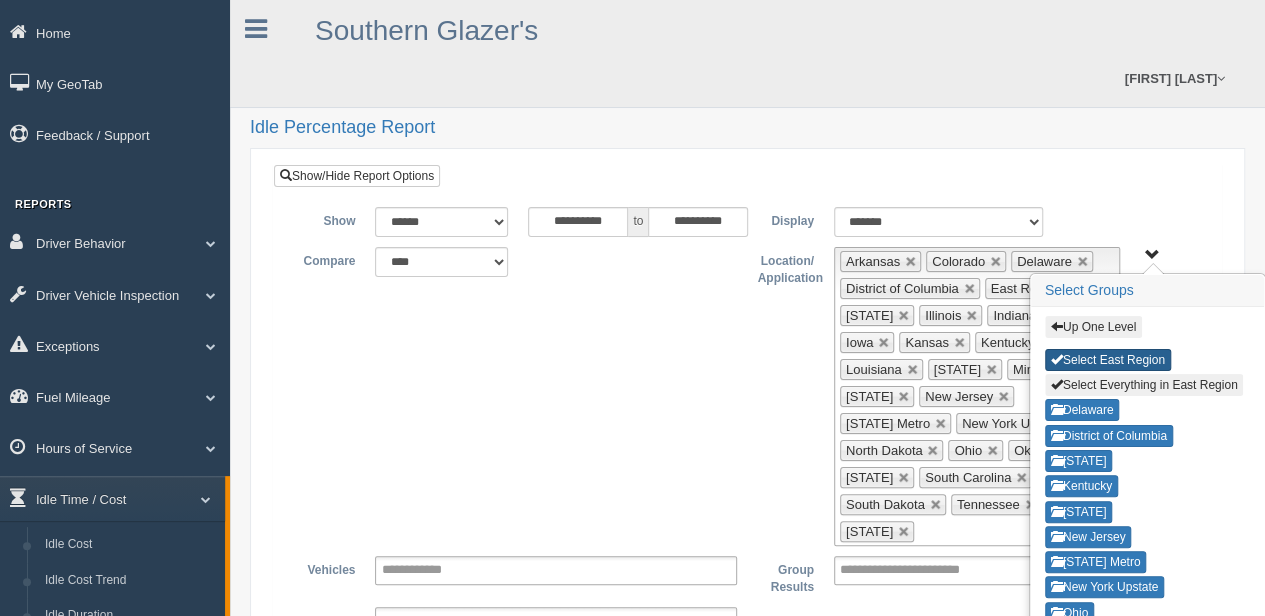 click on "Select East Region" at bounding box center (1108, 360) 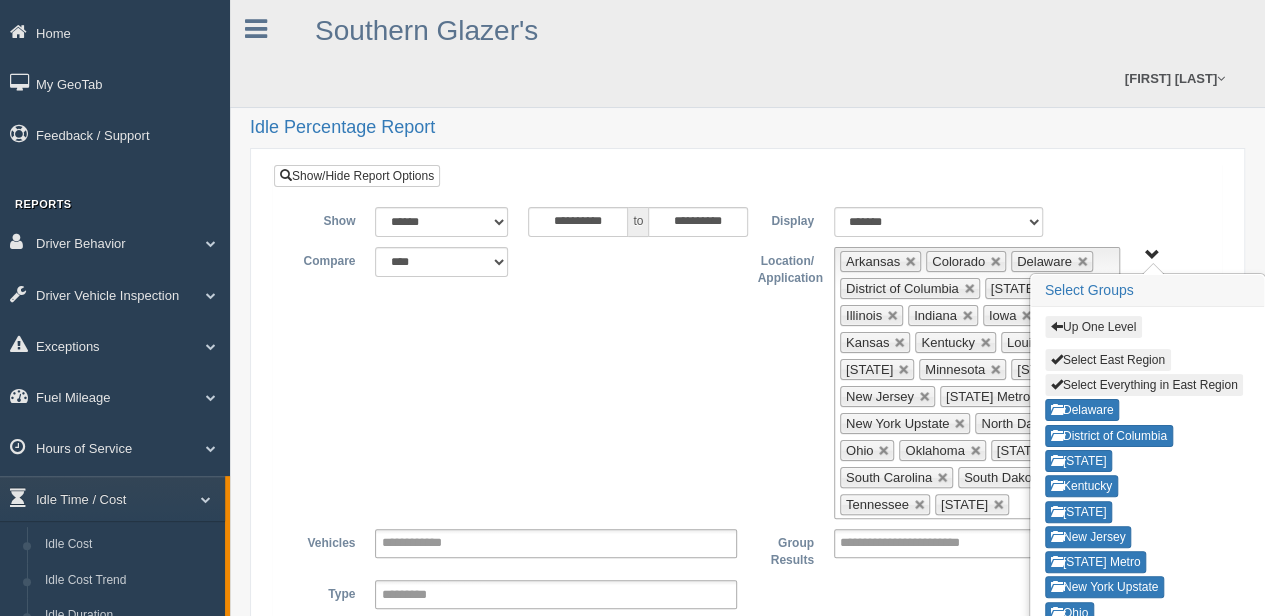 click on "Up One Level" at bounding box center [1093, 327] 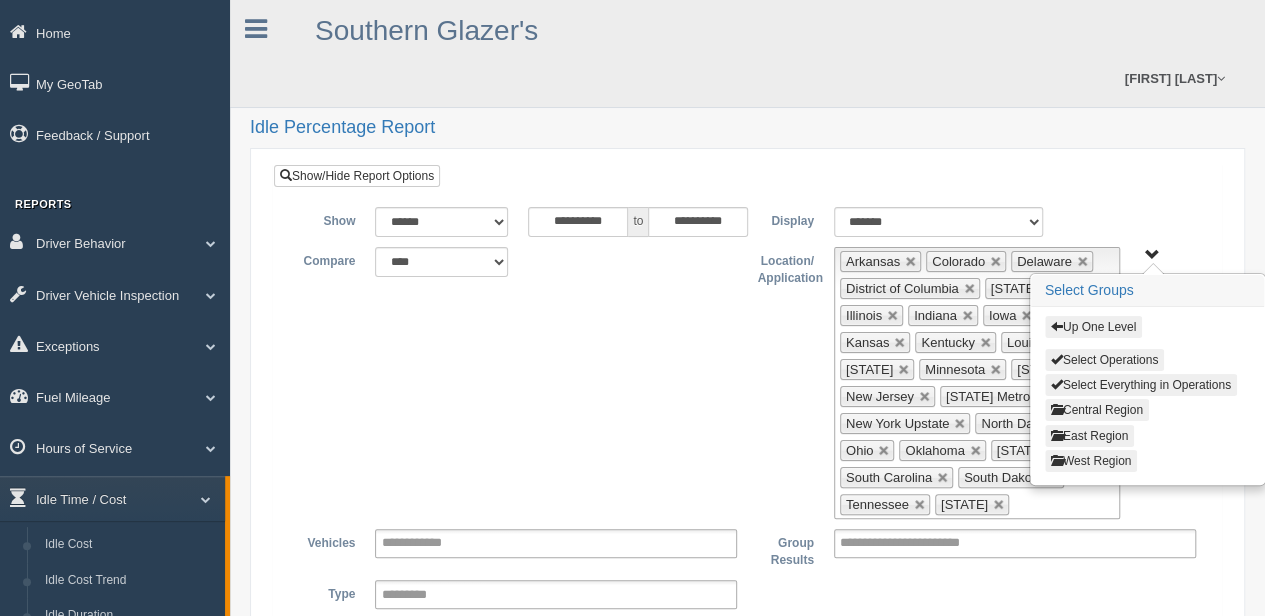 click on "West Region" at bounding box center (1091, 461) 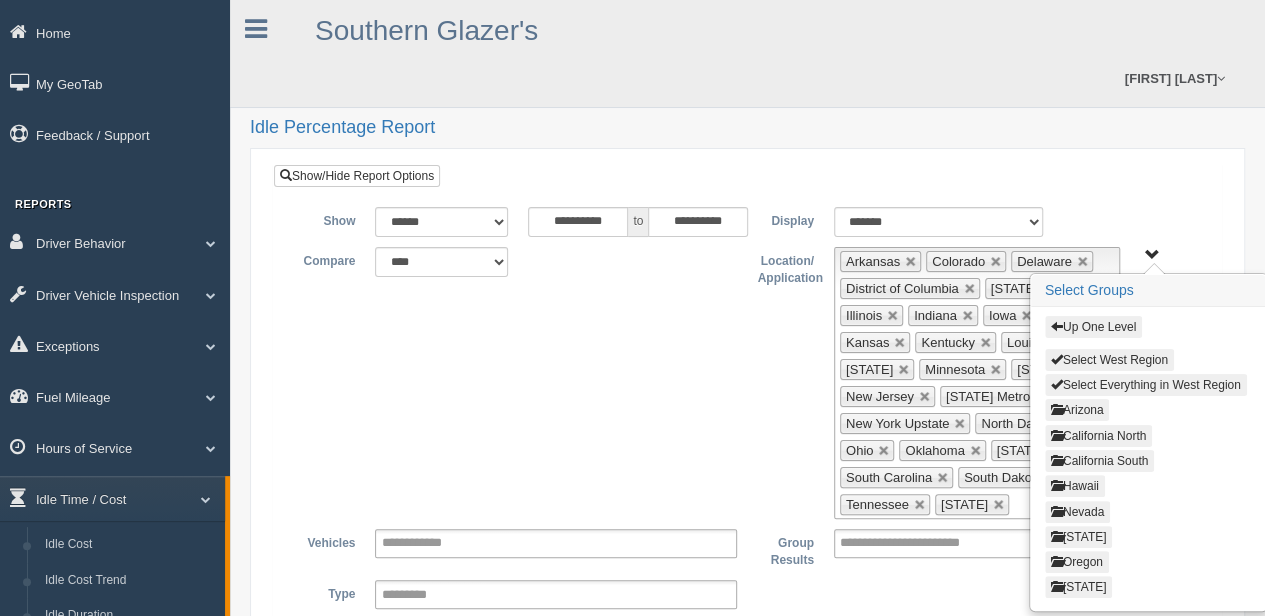 click on "Select Everything in West Region" at bounding box center [1146, 385] 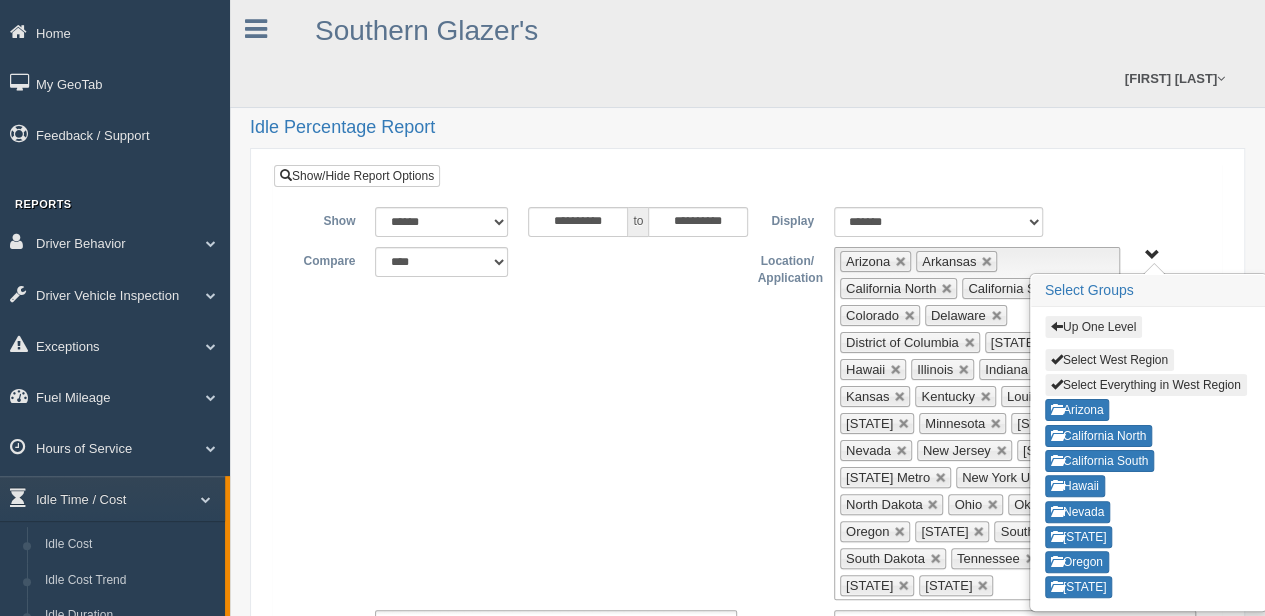 click on "Up One Level" at bounding box center (1093, 327) 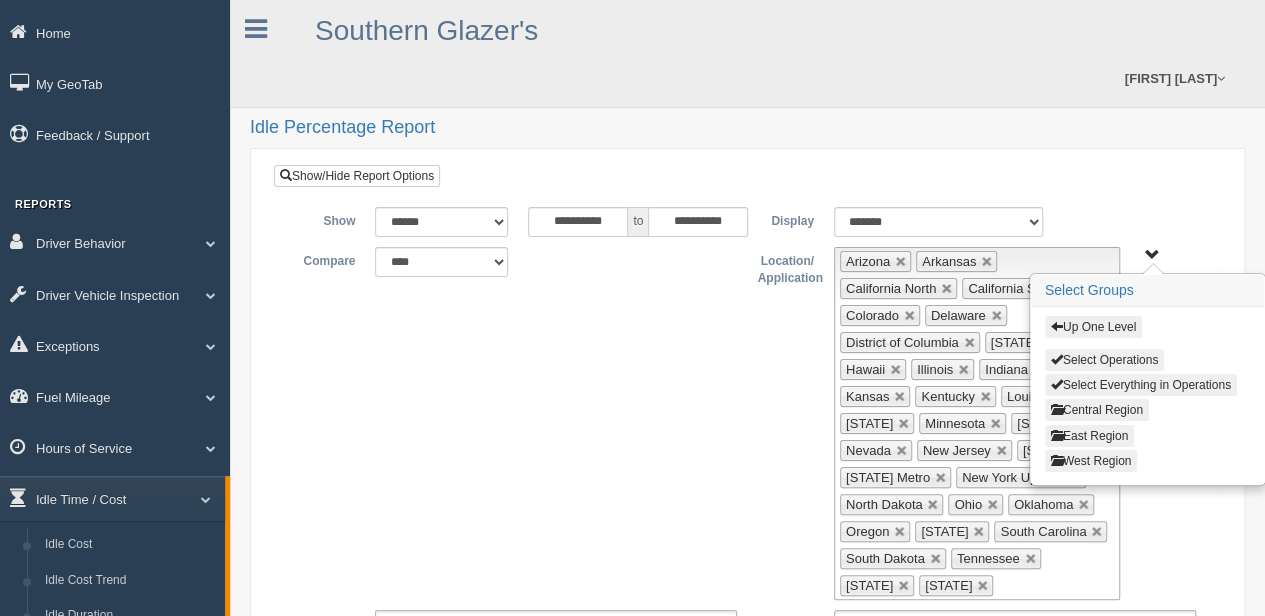 click on "Up One Level  Select Operations  Select Everything in Operations  Central Region  East Region  West Region" at bounding box center [1152, 255] 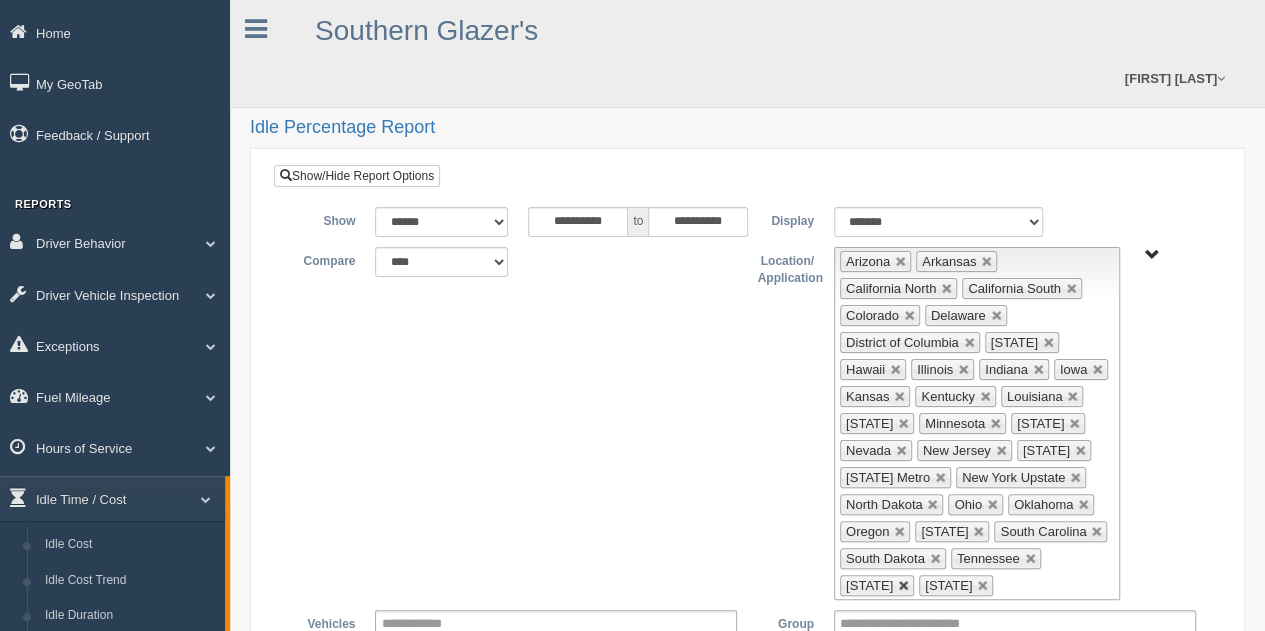 click at bounding box center (904, 586) 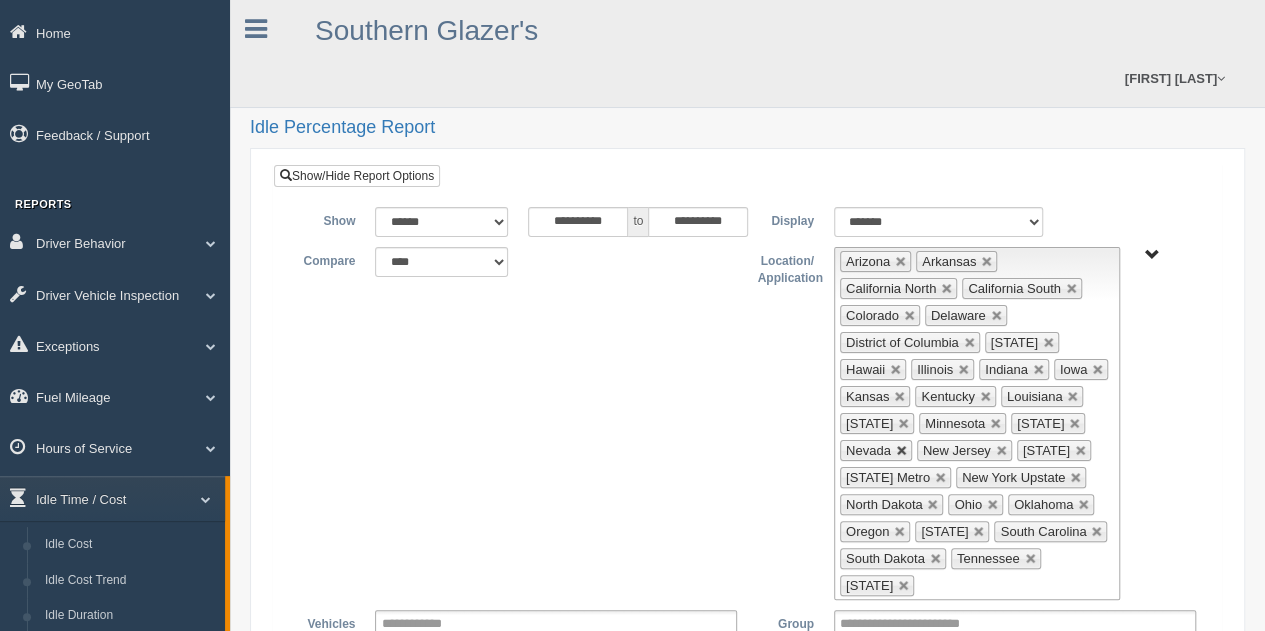 click at bounding box center [902, 451] 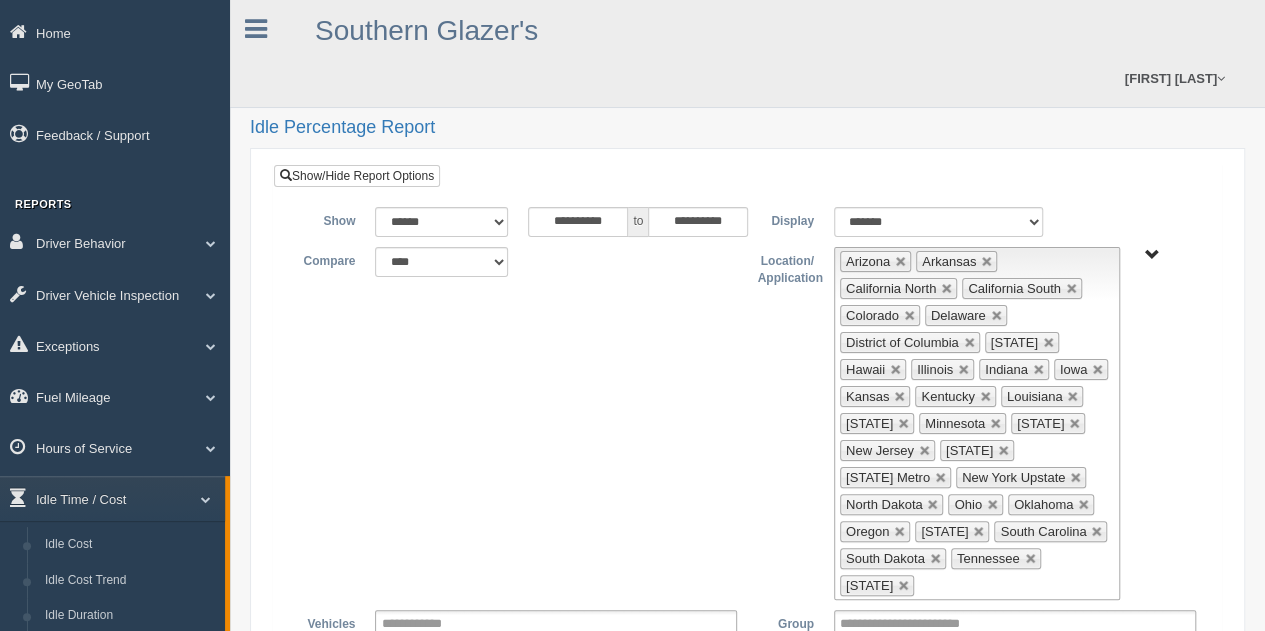 click on "Up One Level  Select Operations  Select Everything in Operations  Central Region  East Region  West Region" at bounding box center [1152, 255] 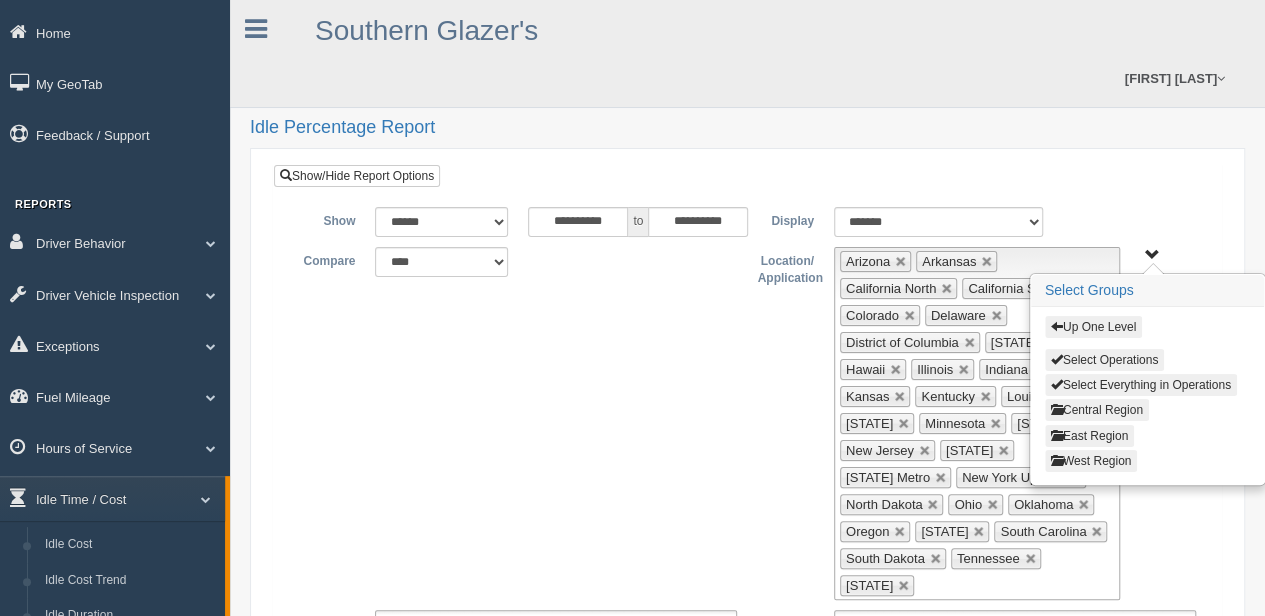 click on "Central Region" at bounding box center (1097, 410) 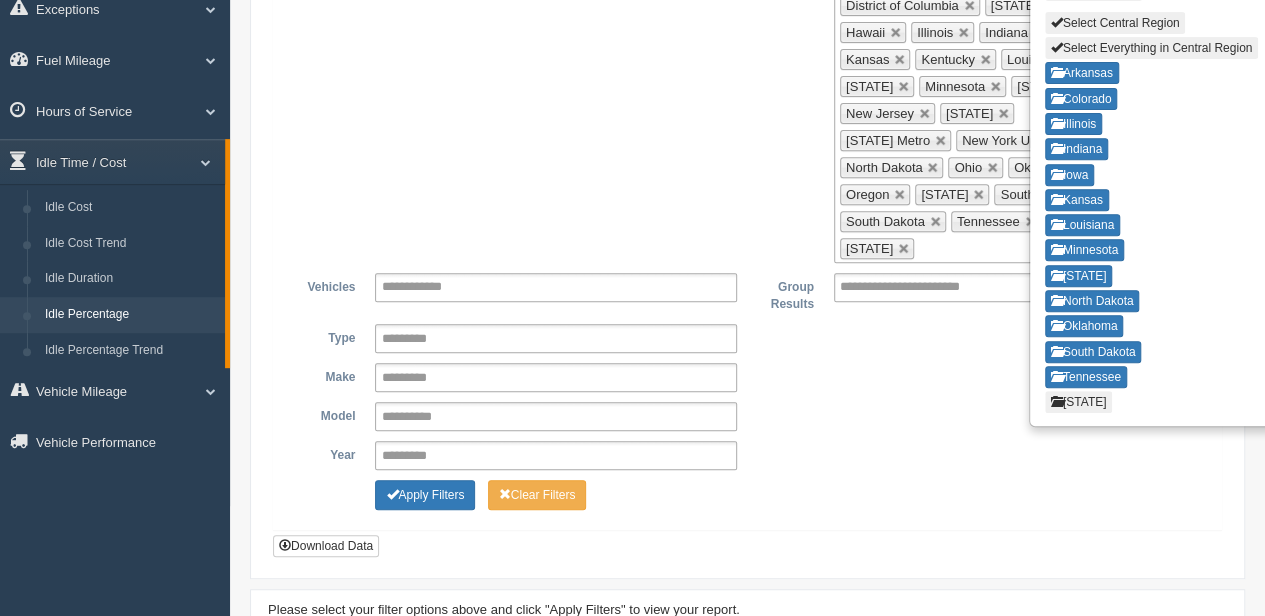 scroll, scrollTop: 400, scrollLeft: 0, axis: vertical 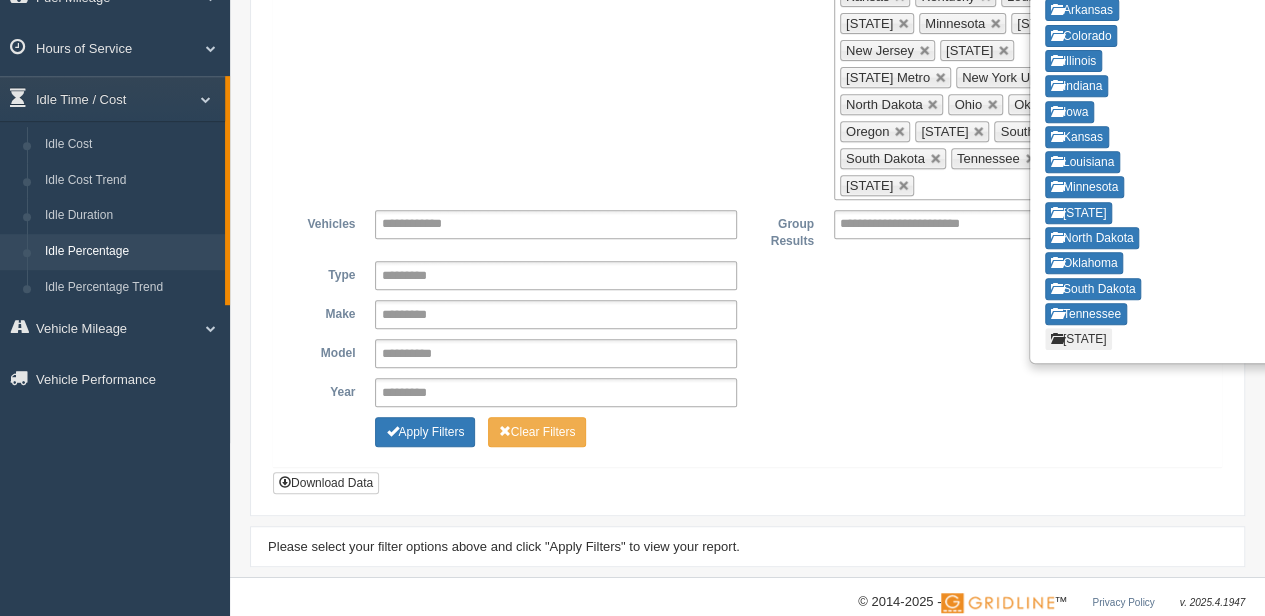 click on "[STATE]" at bounding box center (1079, 339) 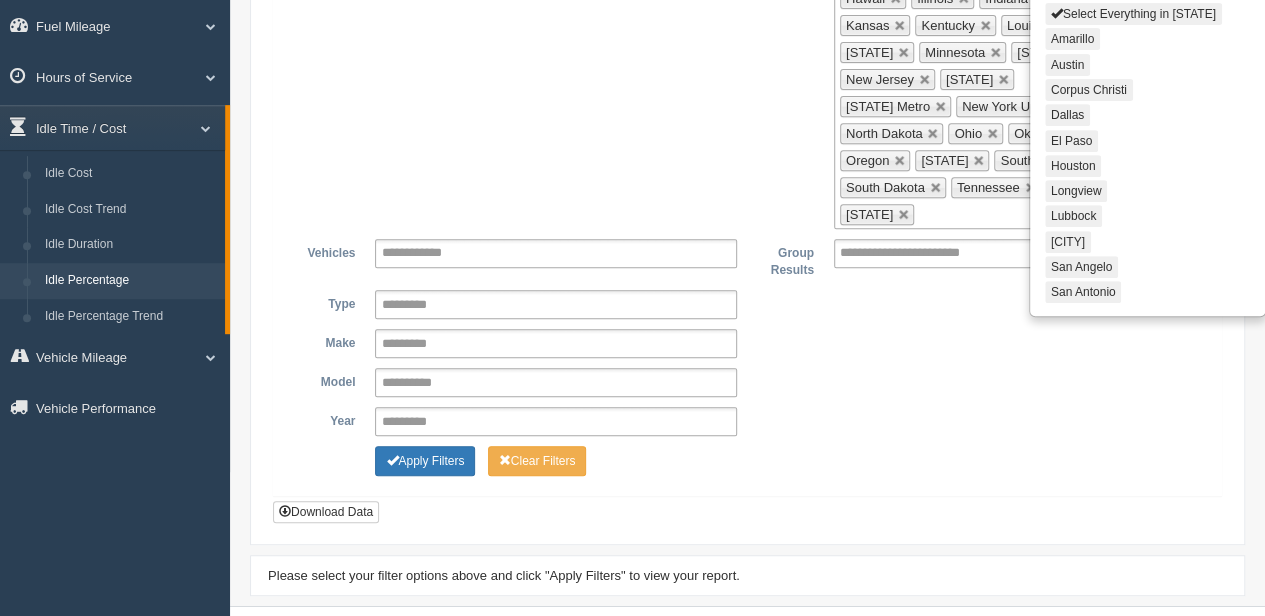 scroll, scrollTop: 200, scrollLeft: 0, axis: vertical 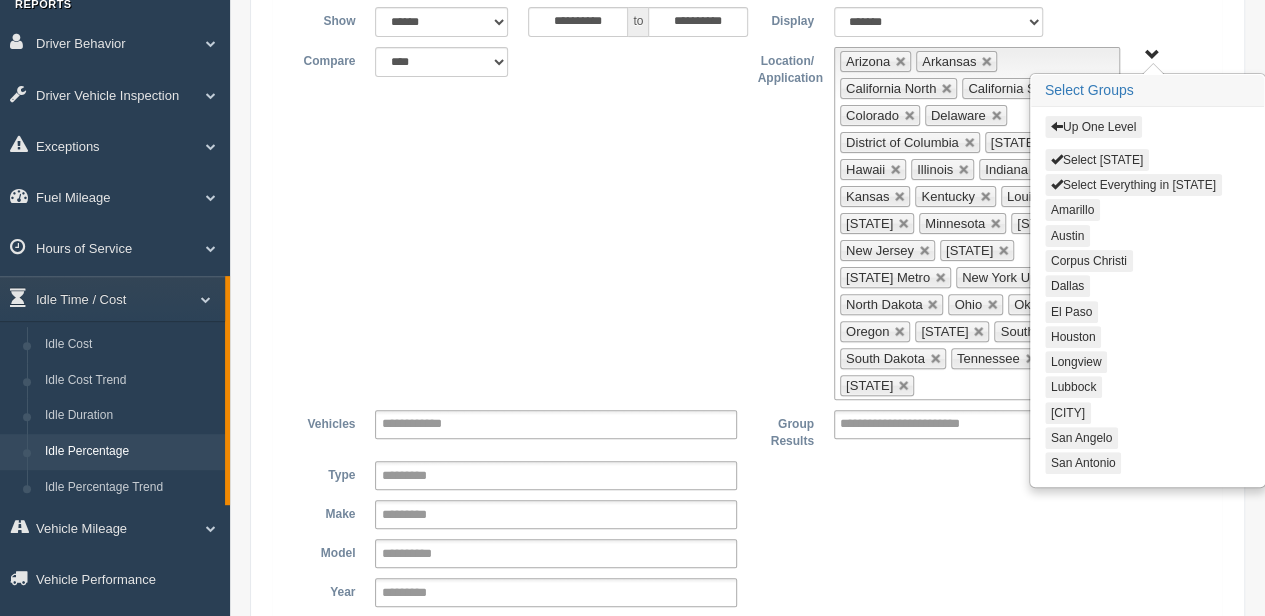 click on "Select Everything in [STATE]" at bounding box center [1133, 185] 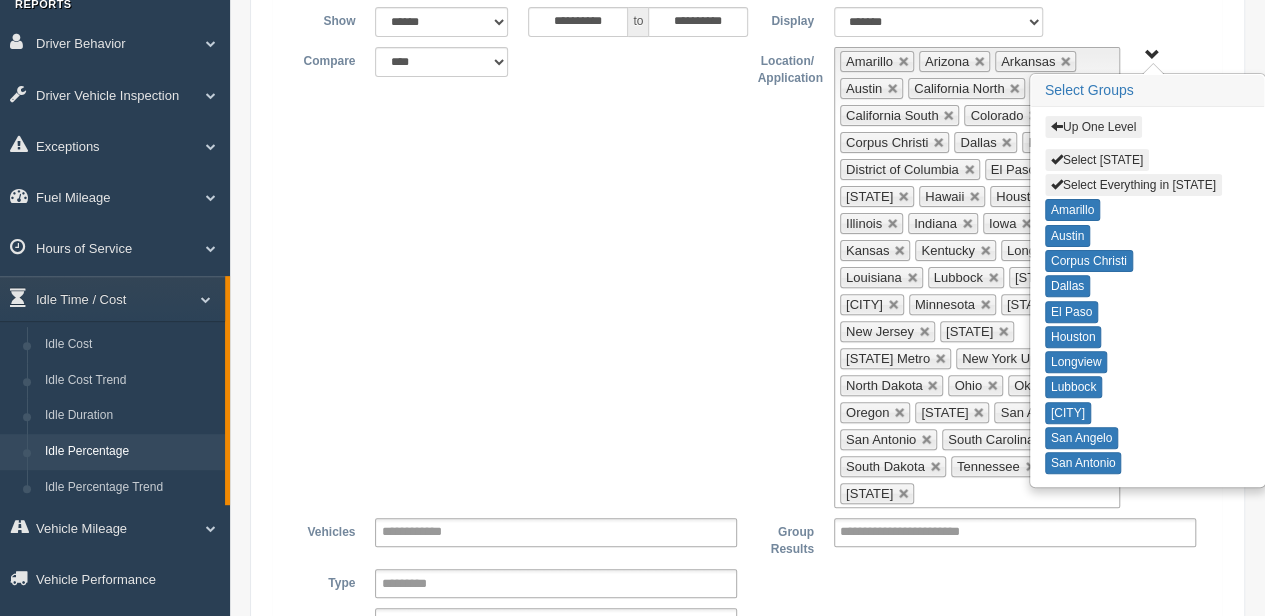 click on "Up One Level" at bounding box center (1093, 127) 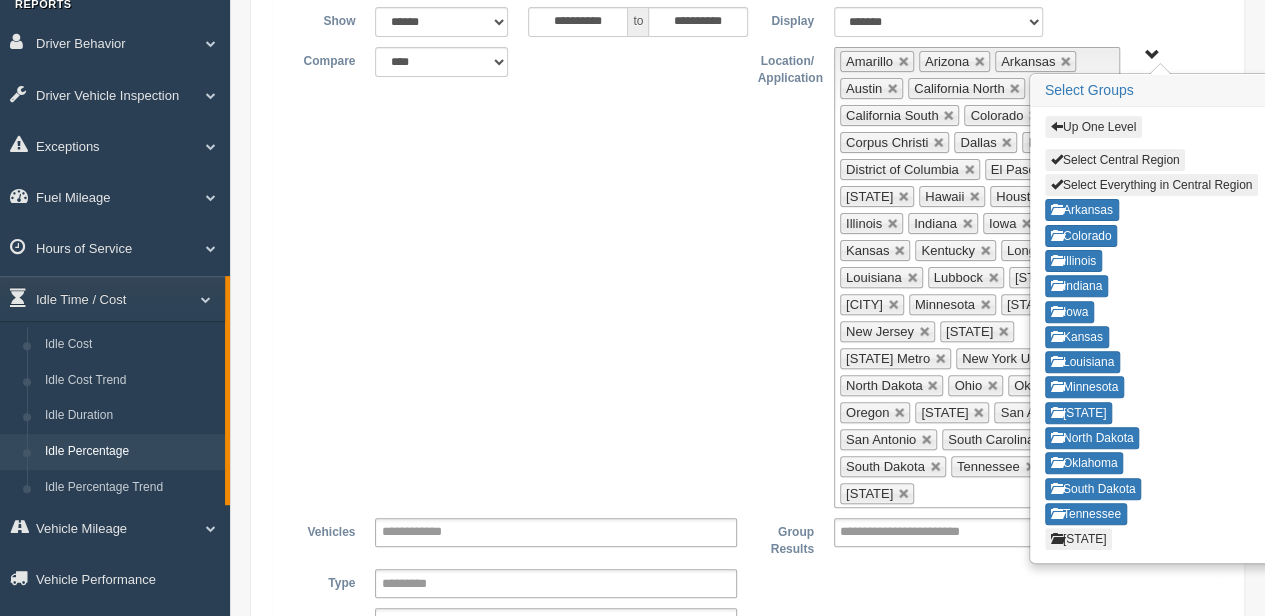 click on "Up One Level" at bounding box center [1093, 127] 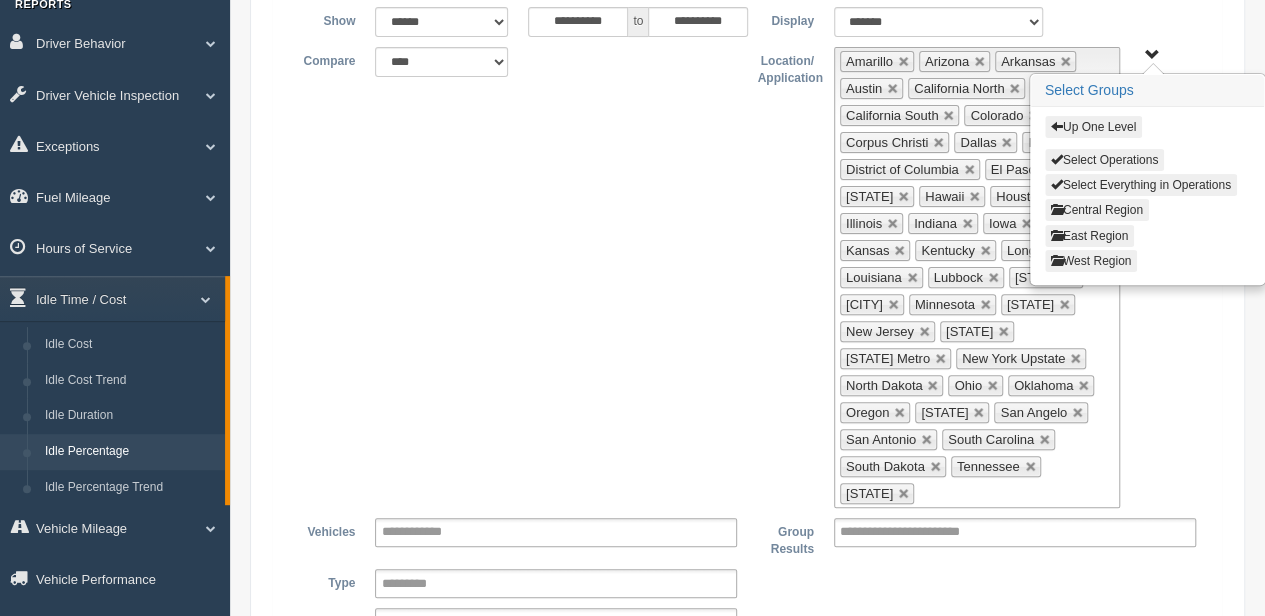 click on "West Region" at bounding box center [1091, 261] 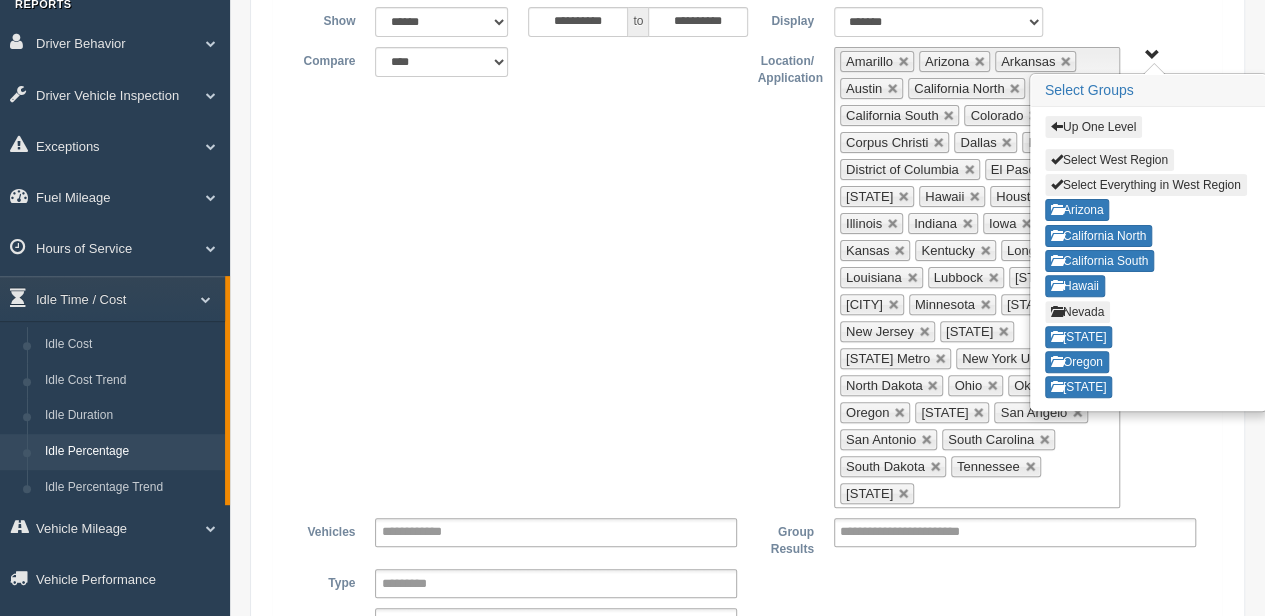 click on "Nevada" at bounding box center (1077, 312) 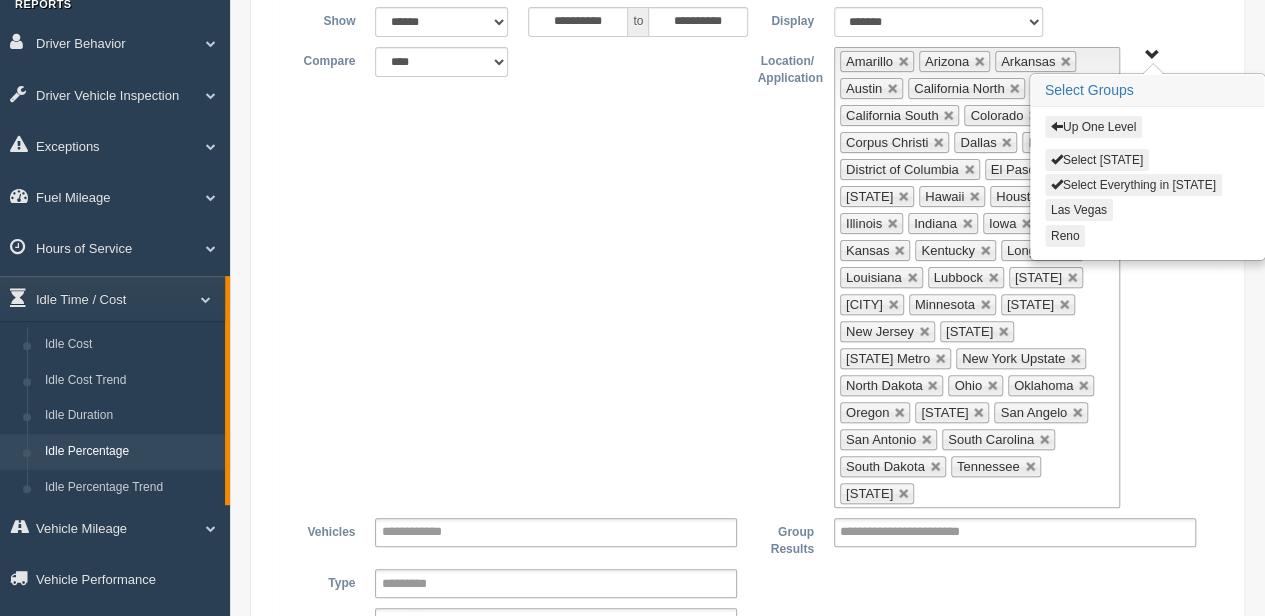click on "Select Everything in [STATE]" at bounding box center (1133, 185) 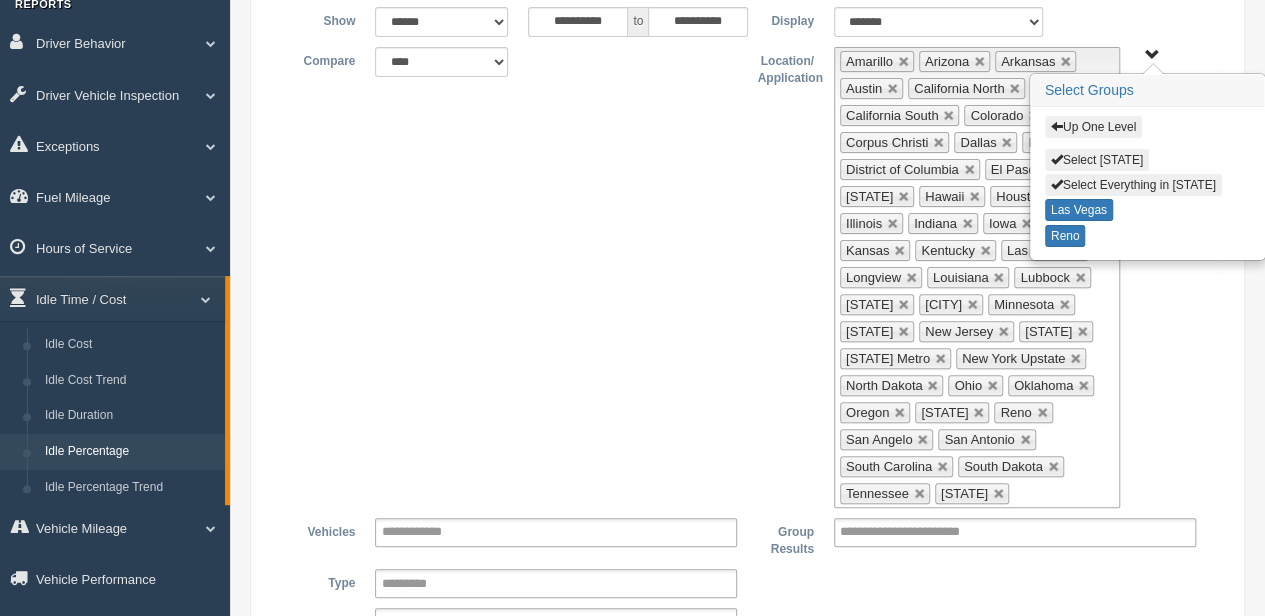 click on "**********" at bounding box center (747, 277) 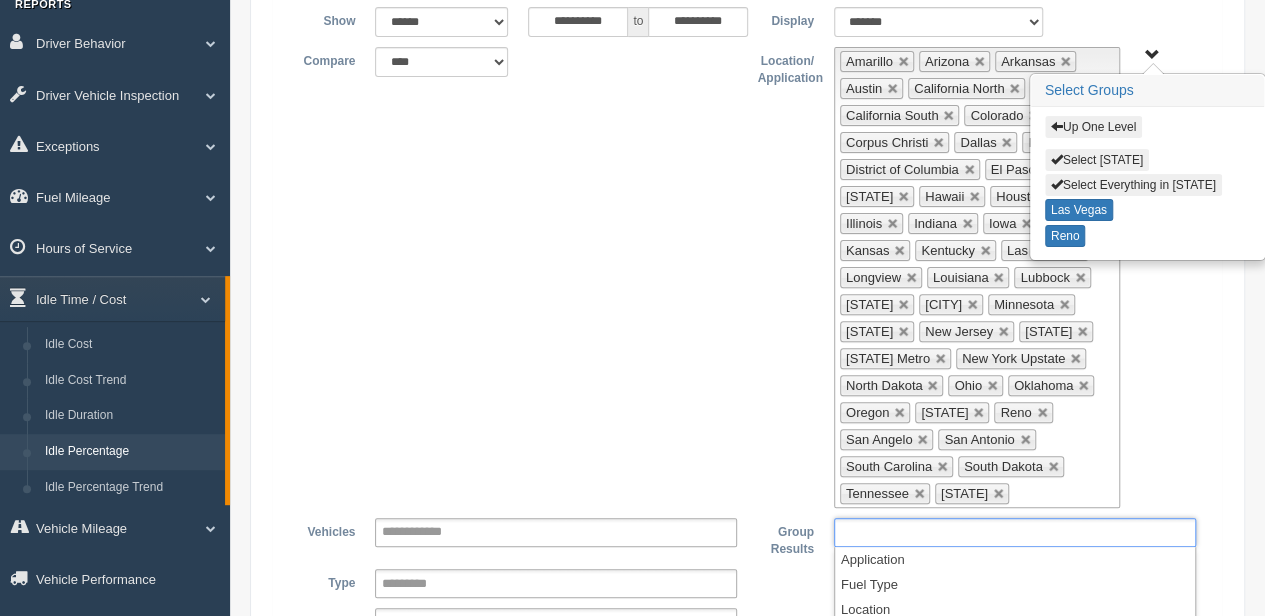type on "**********" 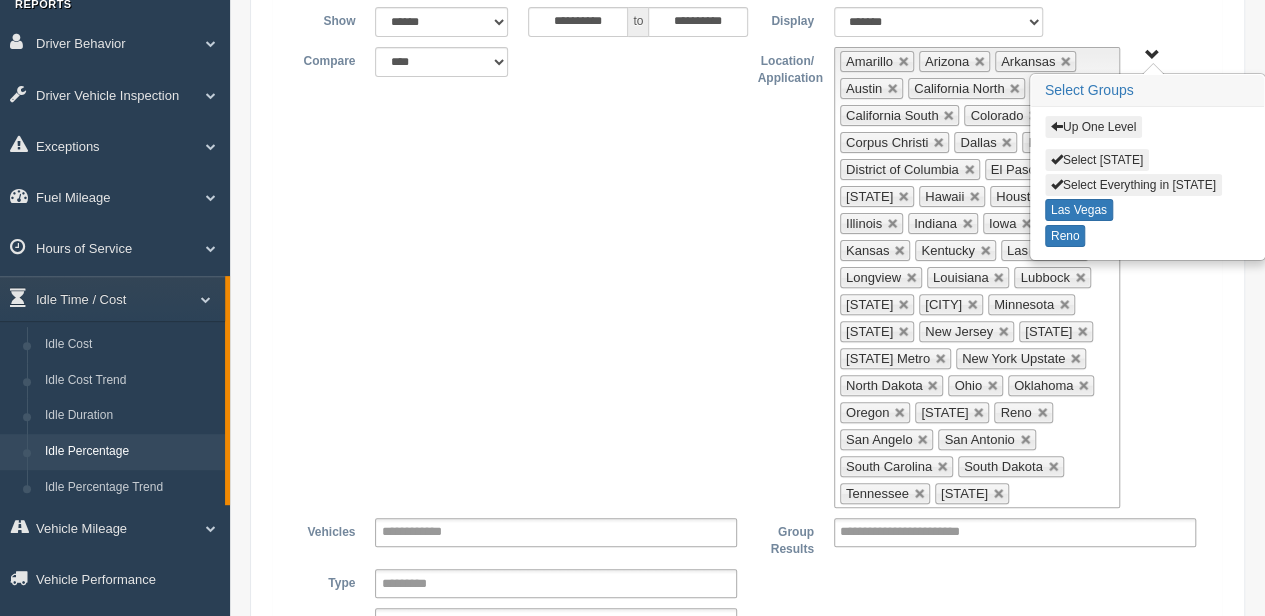 type 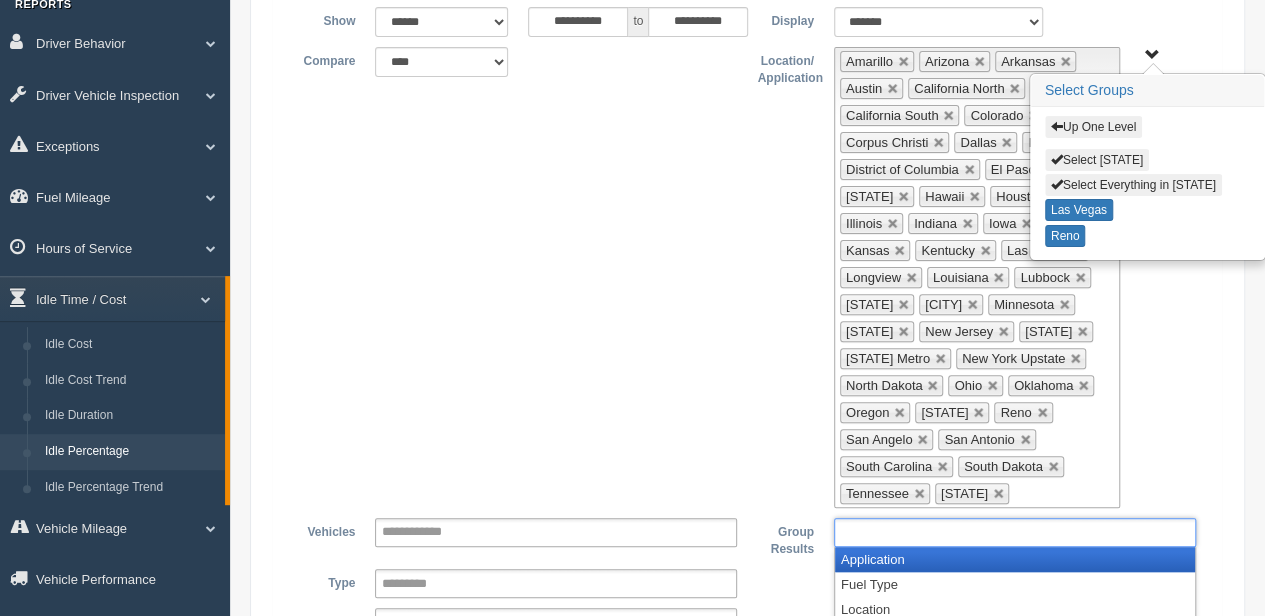 scroll, scrollTop: 546, scrollLeft: 0, axis: vertical 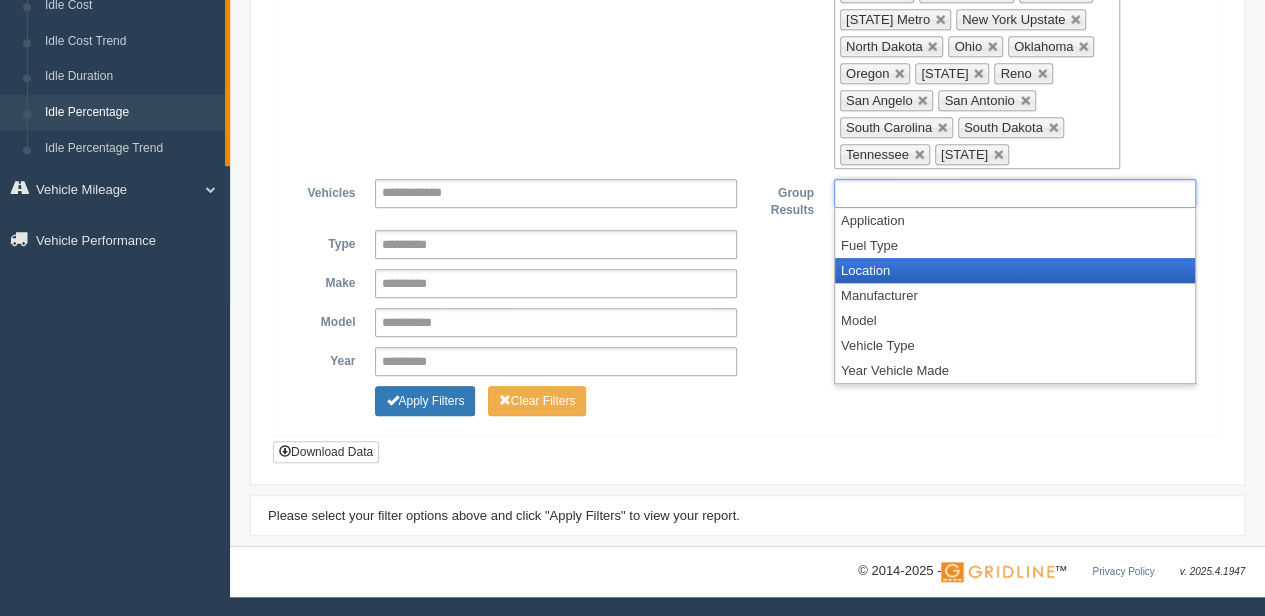 click on "Location" at bounding box center (1015, 270) 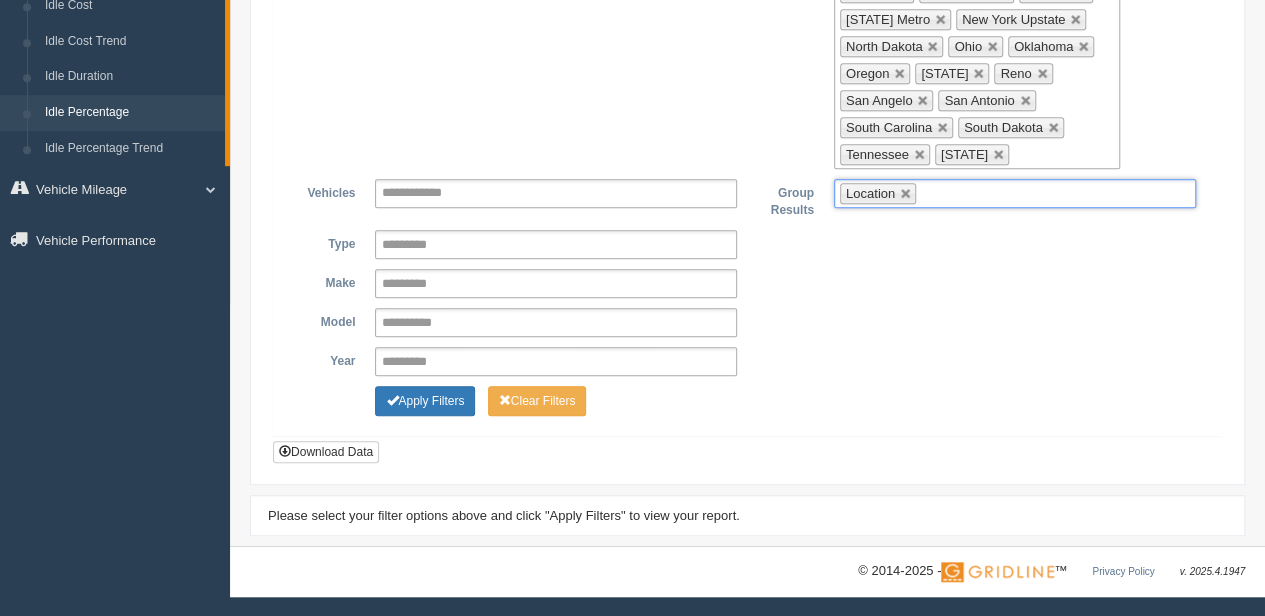 click on "Location" at bounding box center (1015, 193) 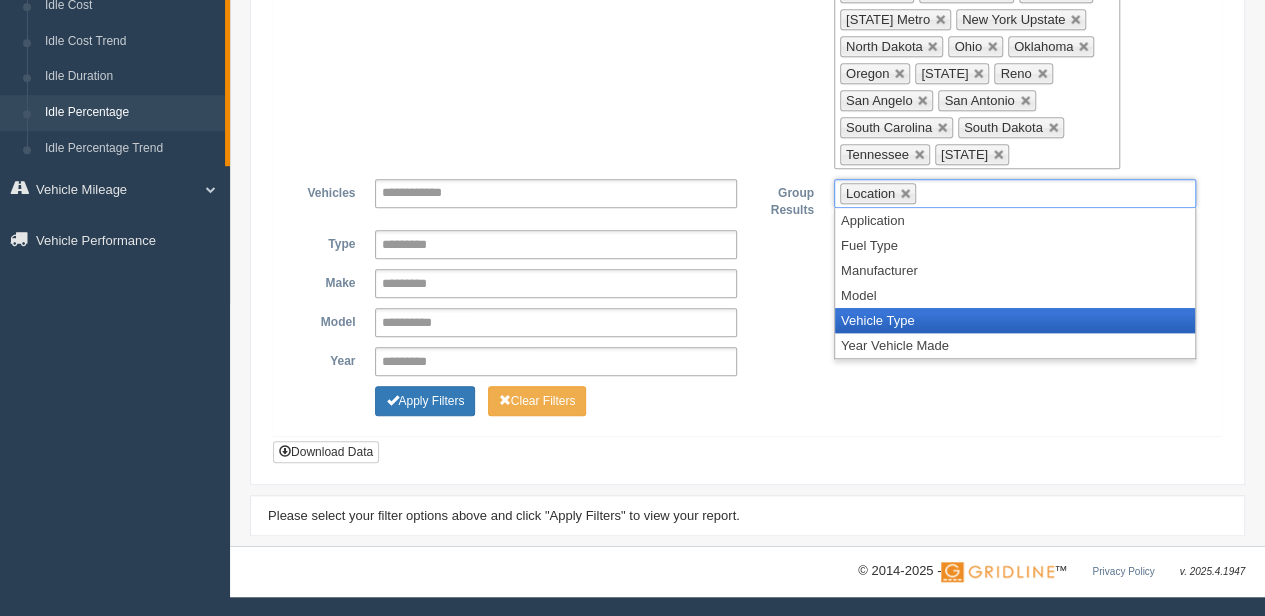 click on "Vehicle Type" at bounding box center [1015, 320] 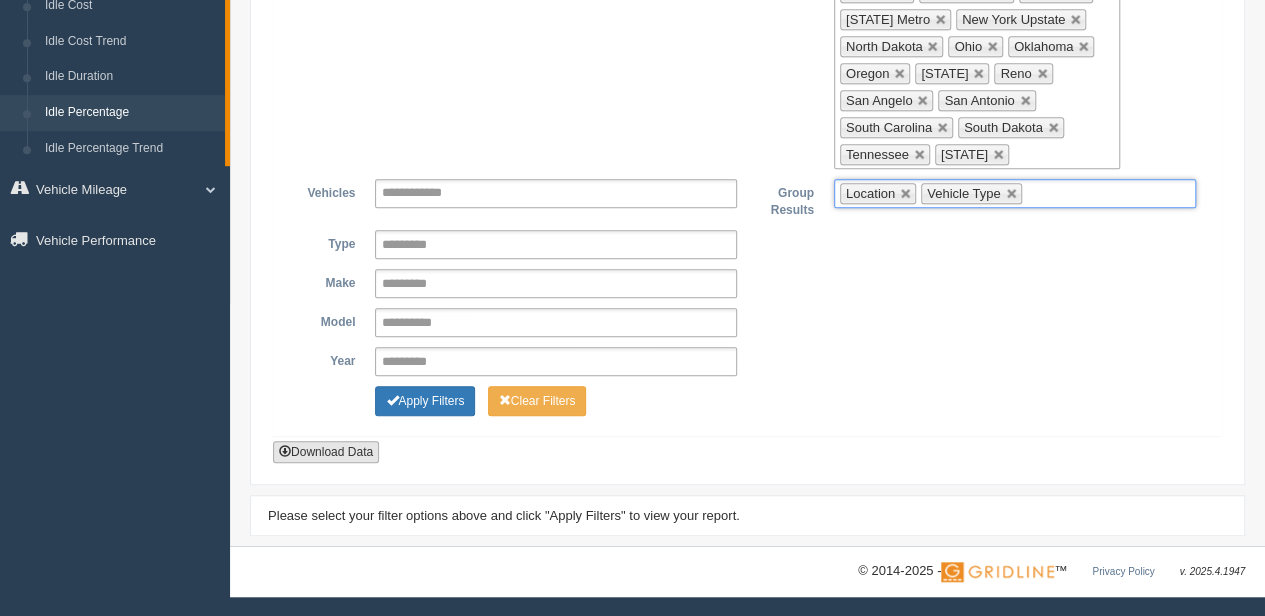 click on "Download Data" at bounding box center (326, 452) 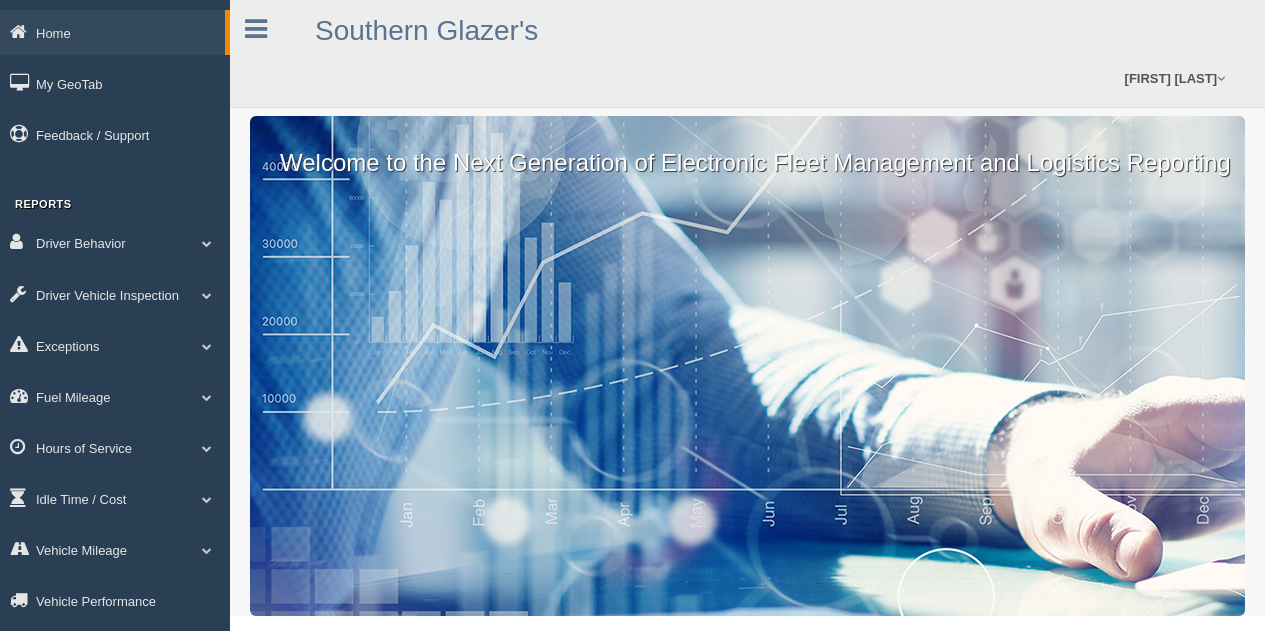 scroll, scrollTop: 0, scrollLeft: 0, axis: both 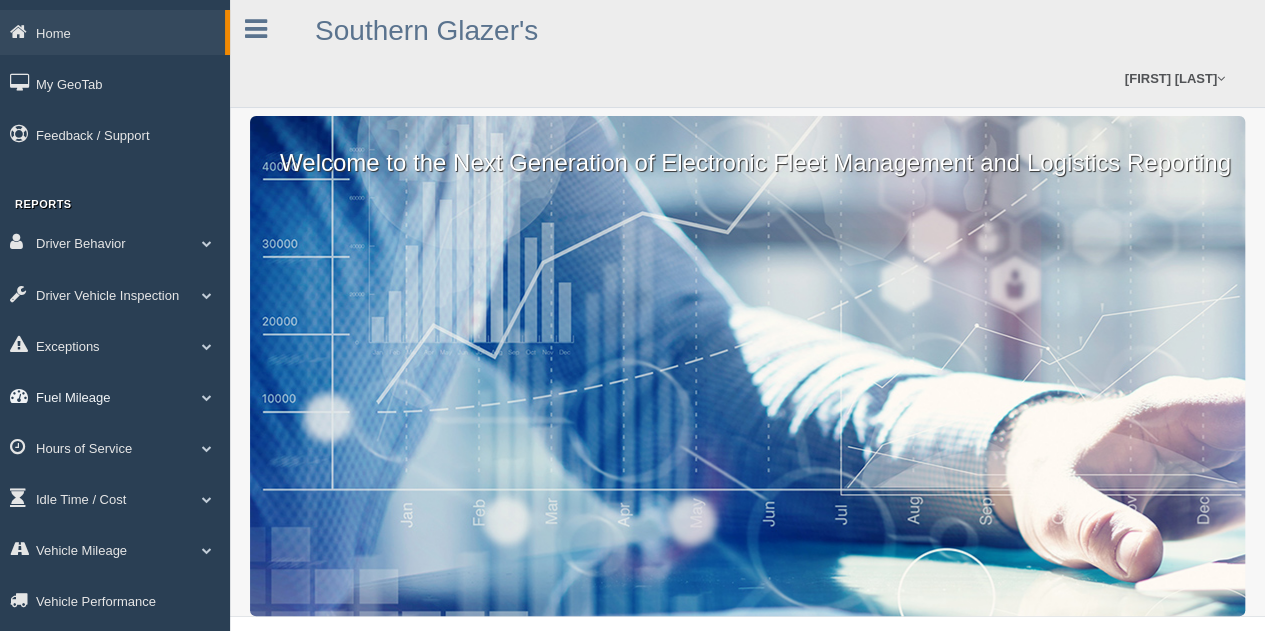 click on "Fuel Mileage" at bounding box center (115, 396) 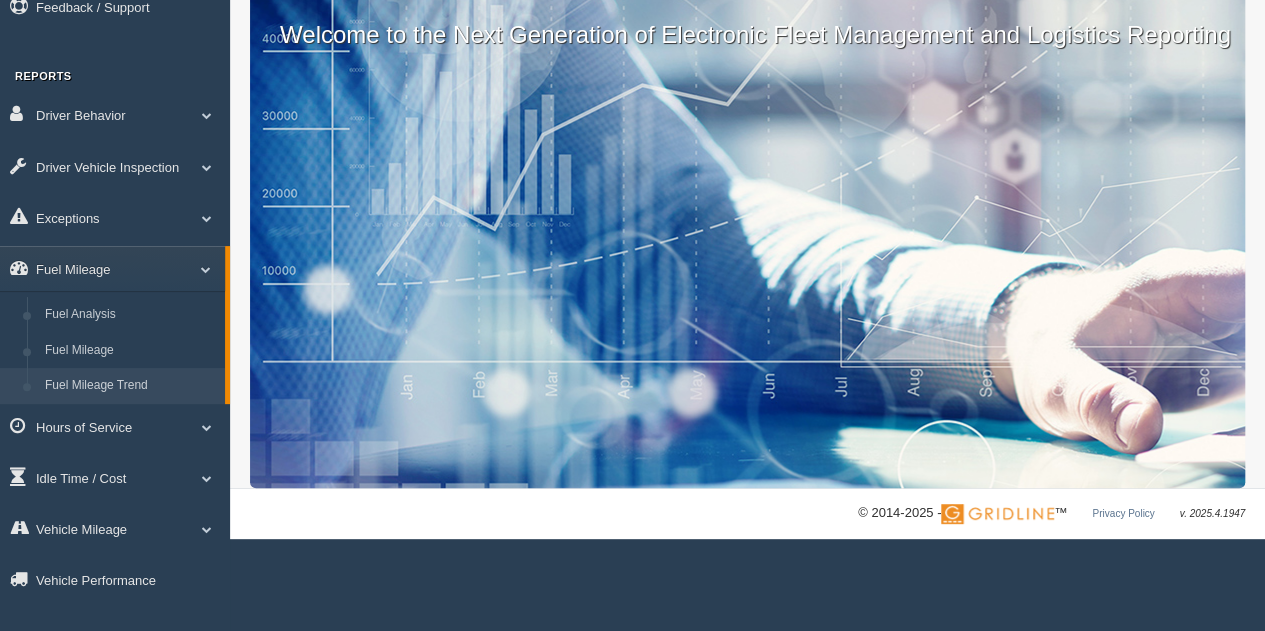 scroll, scrollTop: 143, scrollLeft: 0, axis: vertical 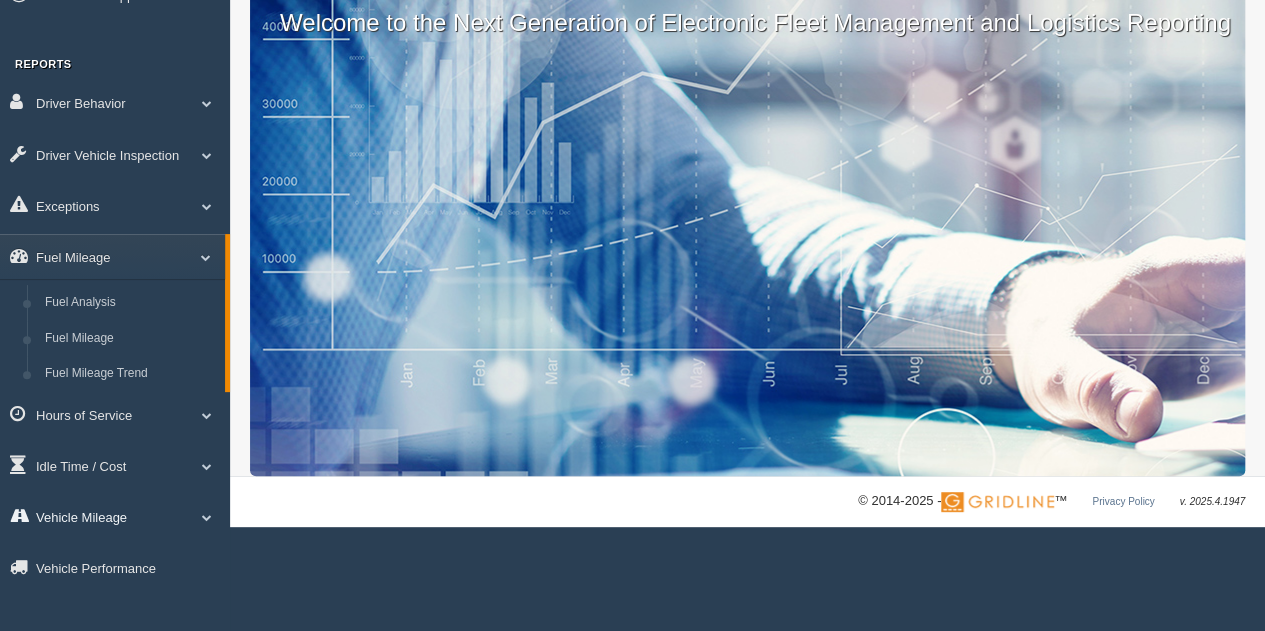 click on "Vehicle Mileage" at bounding box center (115, 516) 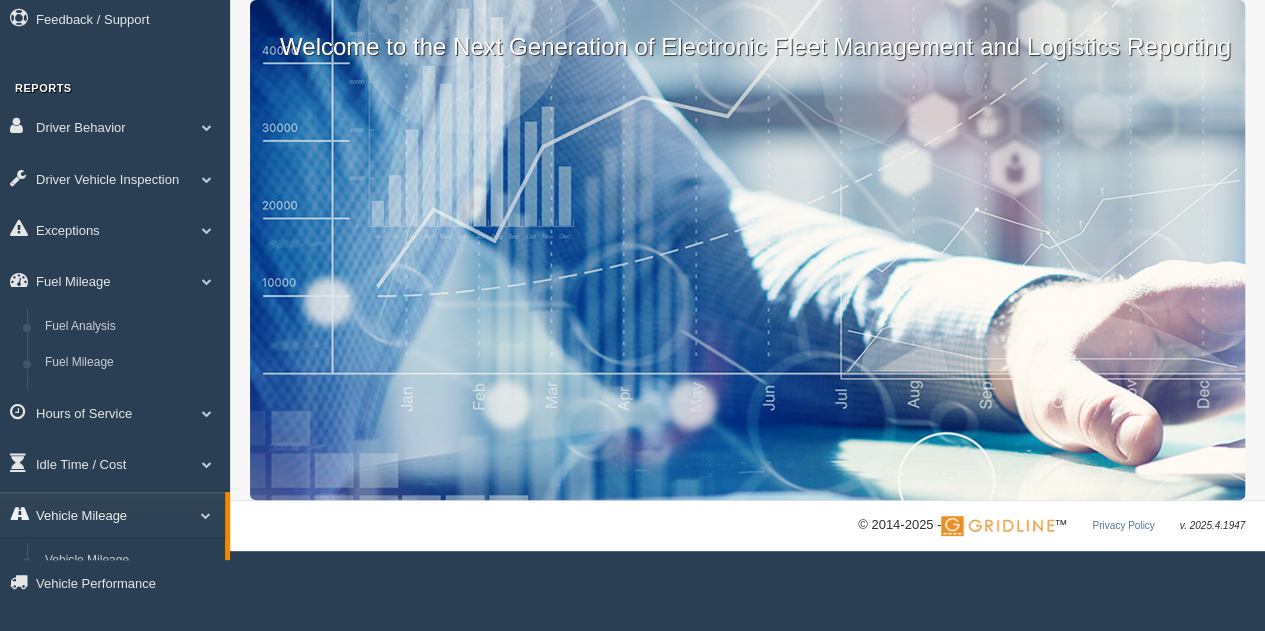 scroll, scrollTop: 108, scrollLeft: 0, axis: vertical 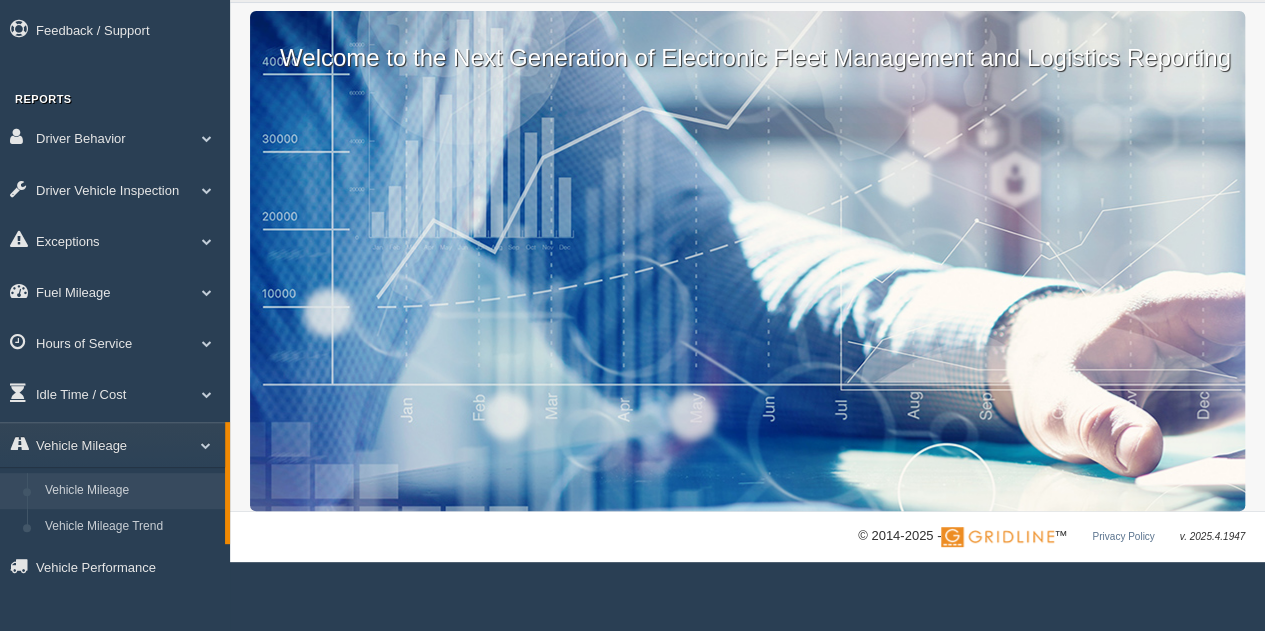 click on "Vehicle Mileage" at bounding box center (130, 491) 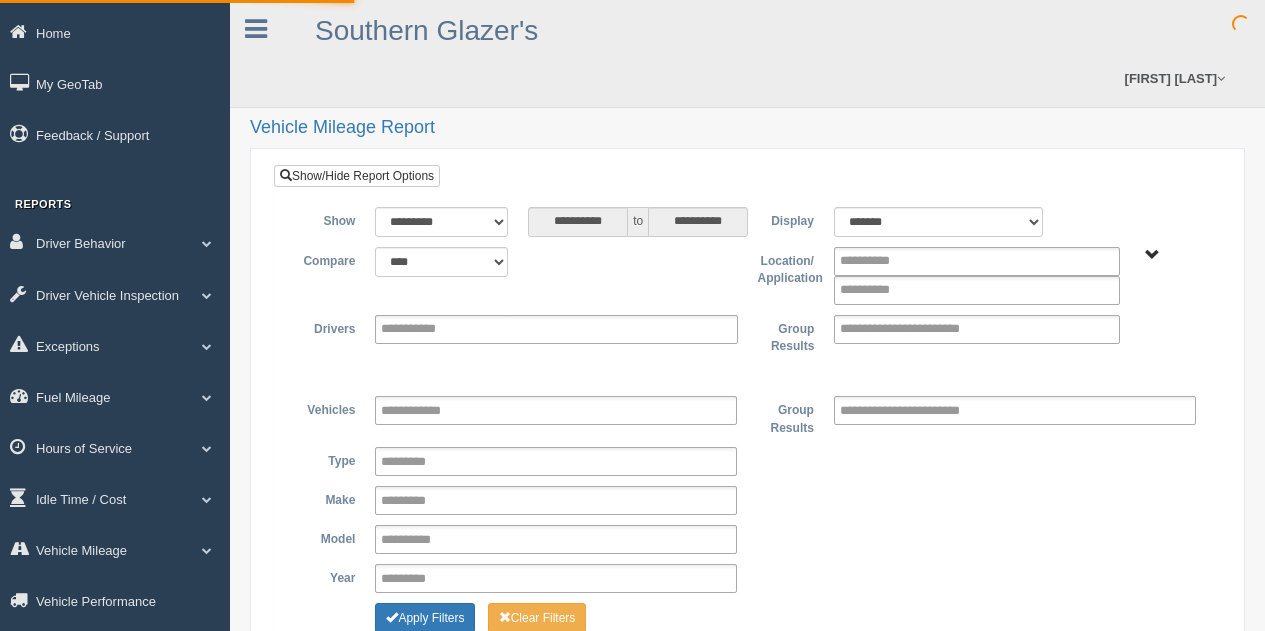type on "*********" 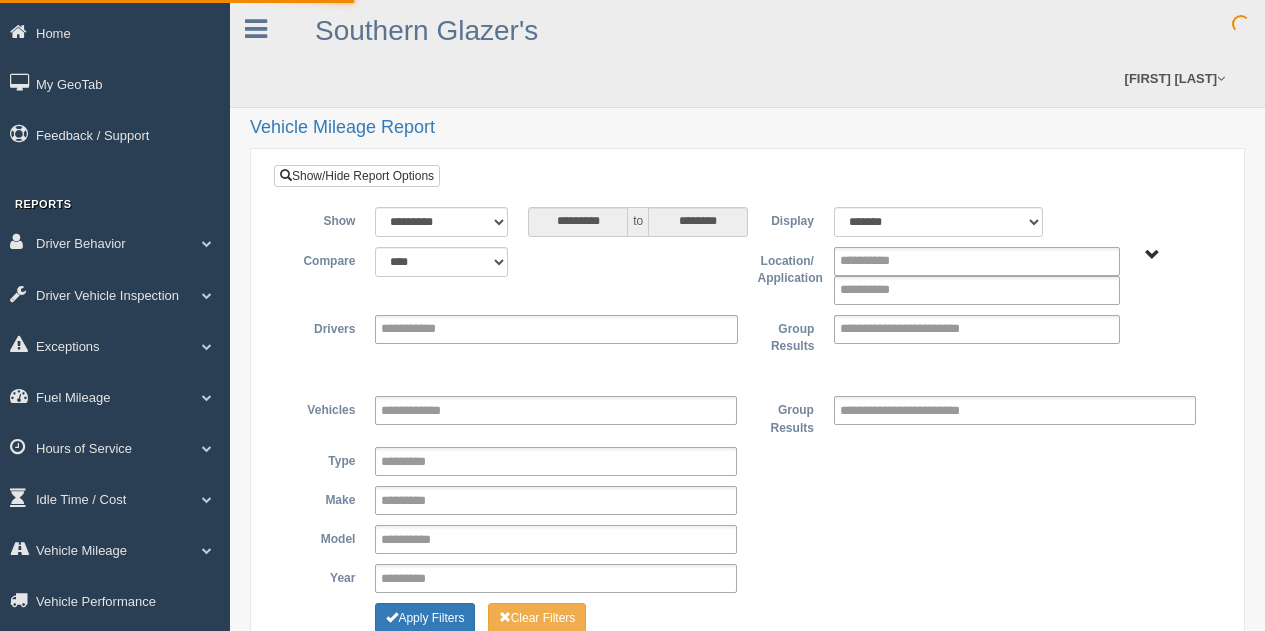 scroll, scrollTop: 0, scrollLeft: 0, axis: both 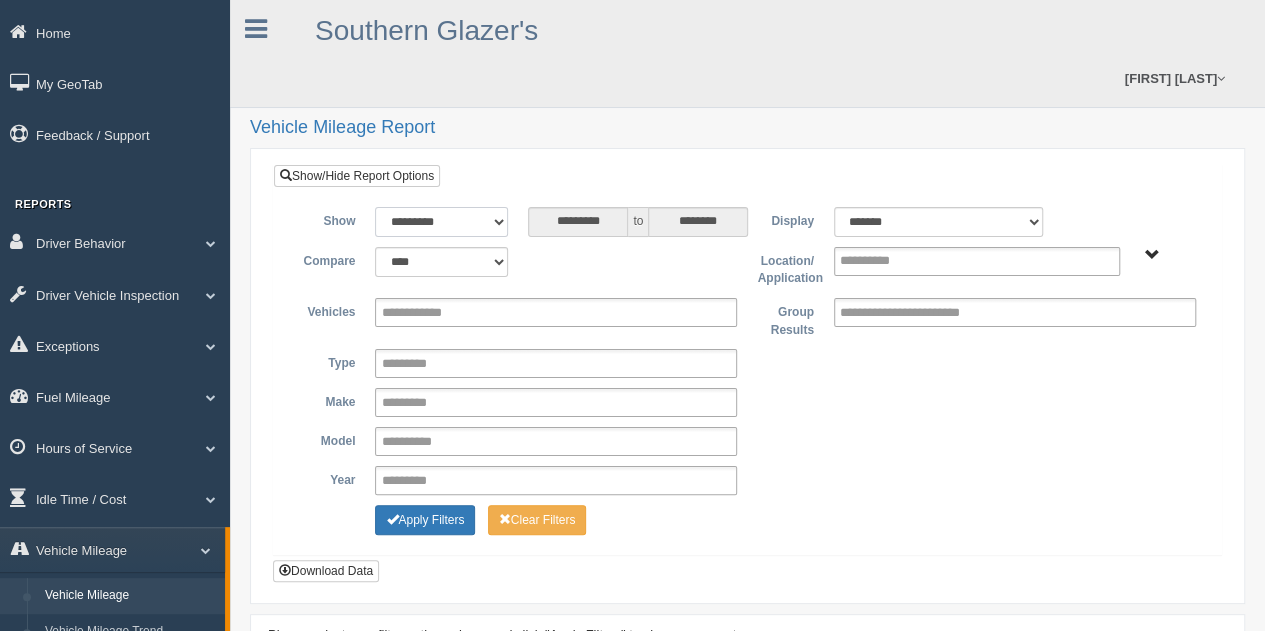 click on "**********" at bounding box center [441, 222] 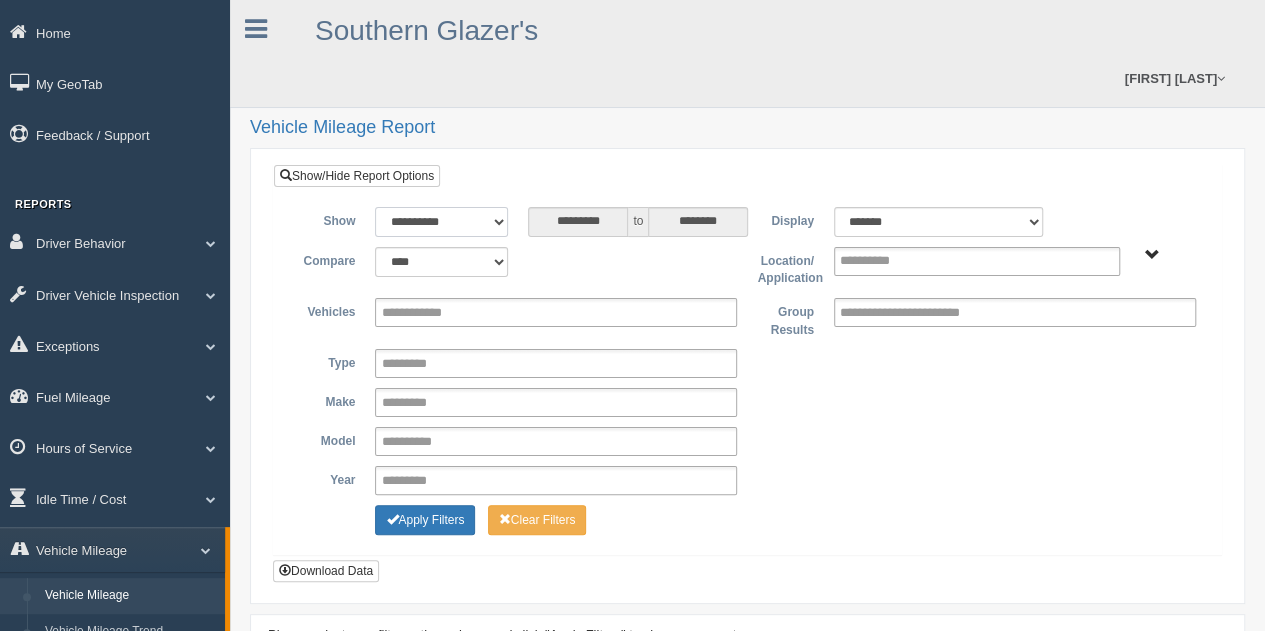 type on "********" 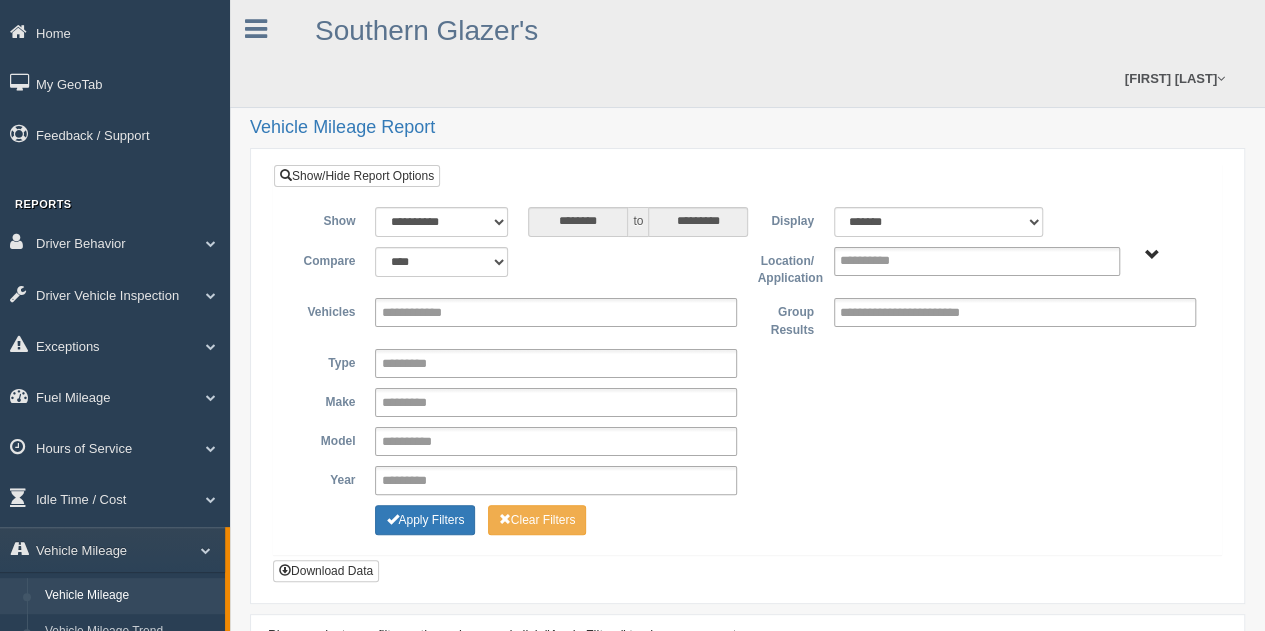 click on "Asset Types - N  SCM" at bounding box center (1152, 255) 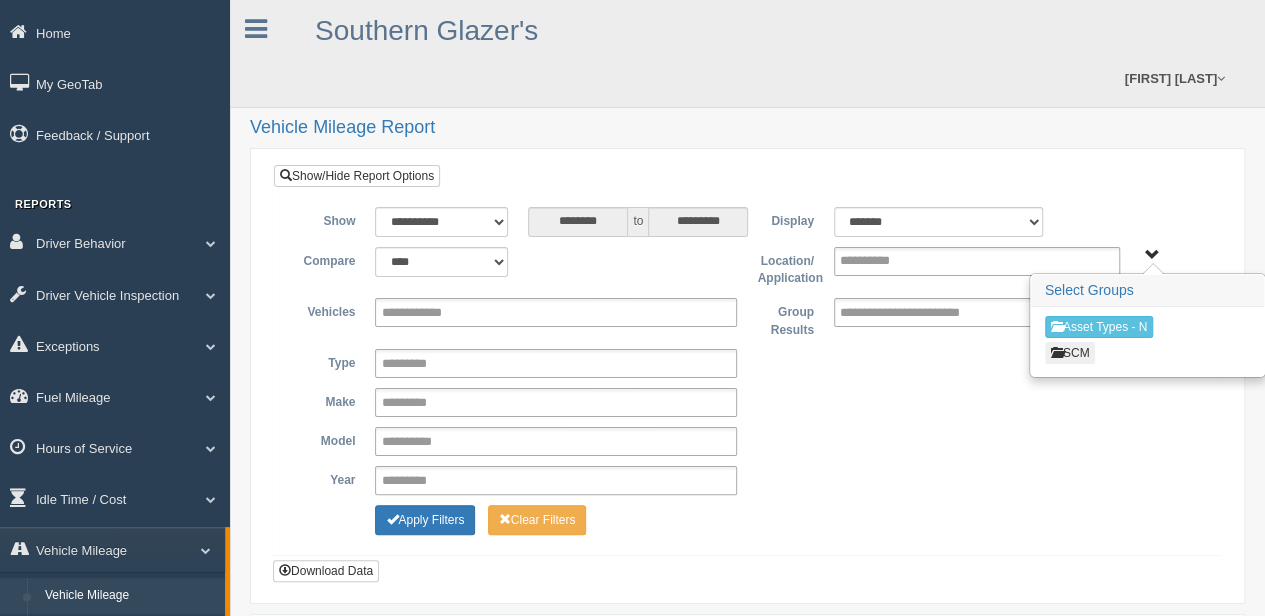 click on "SCM" at bounding box center (1070, 353) 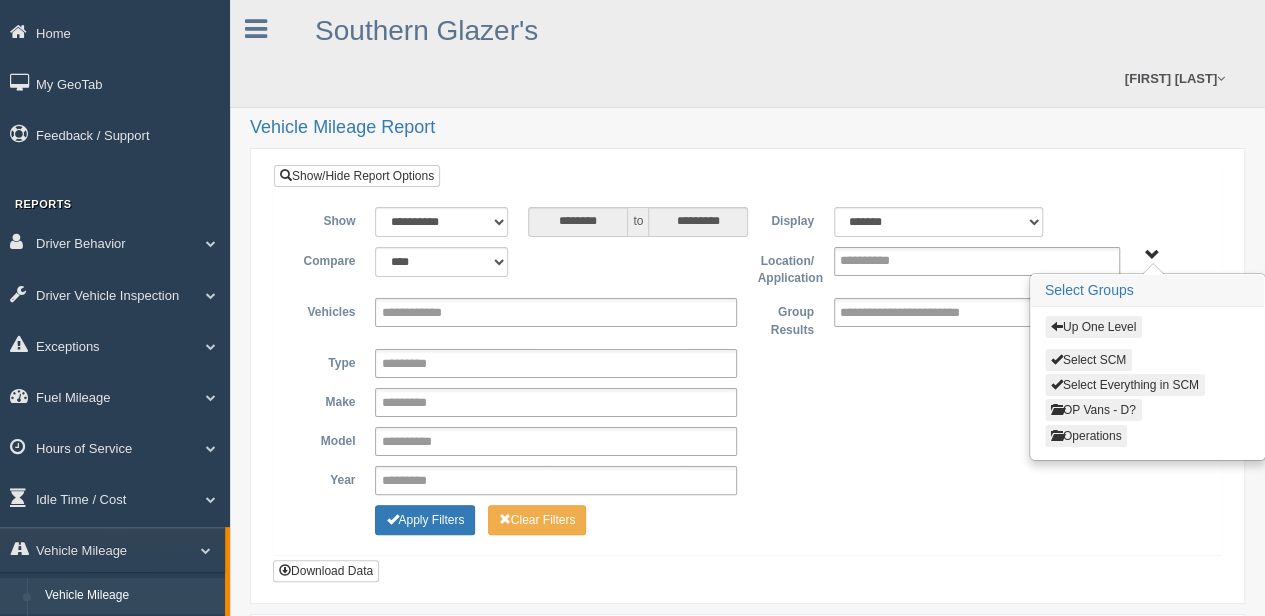 click on "Operations" at bounding box center [1086, 436] 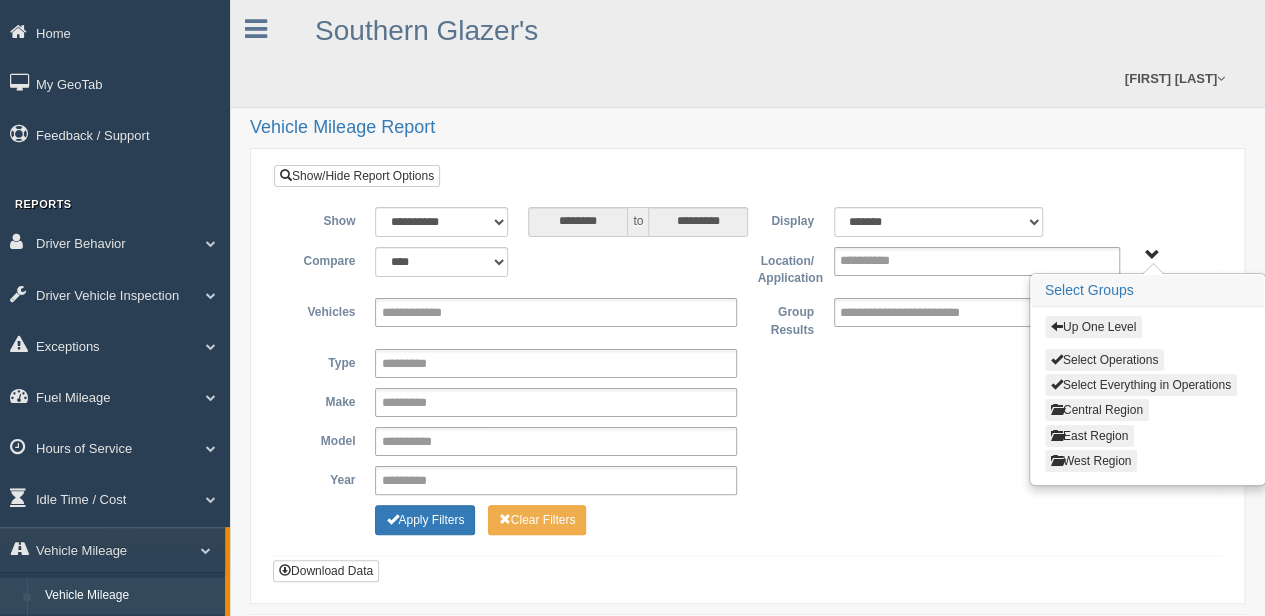 click on "Central Region" at bounding box center [1097, 410] 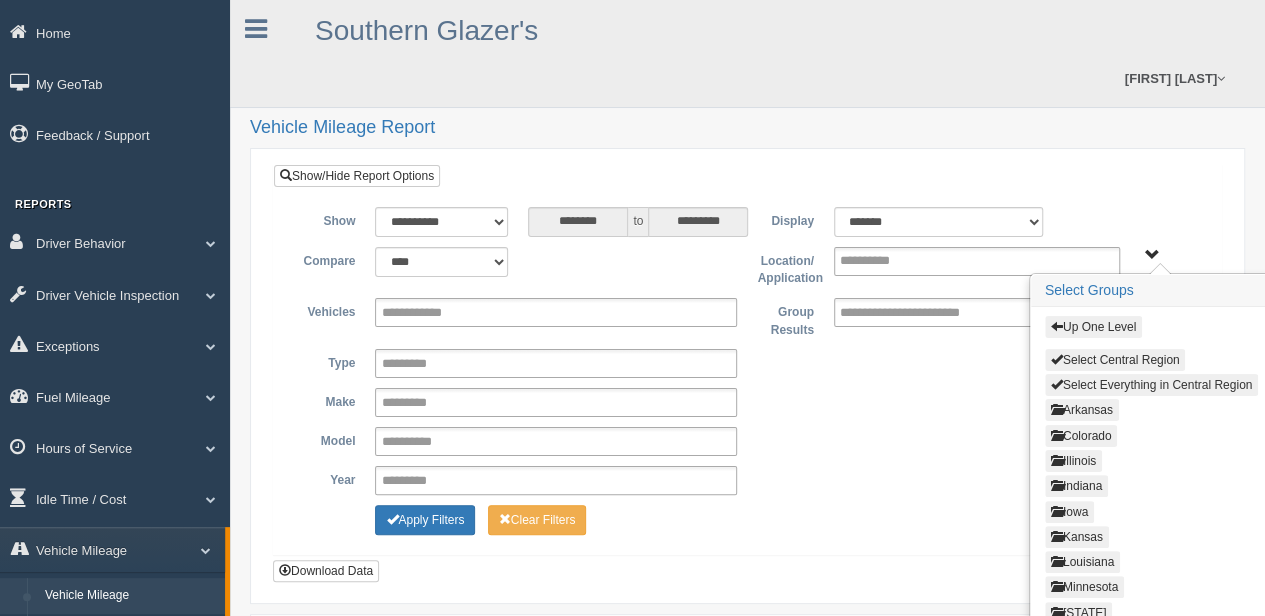 click on "Select Everything in Central Region" at bounding box center [1151, 385] 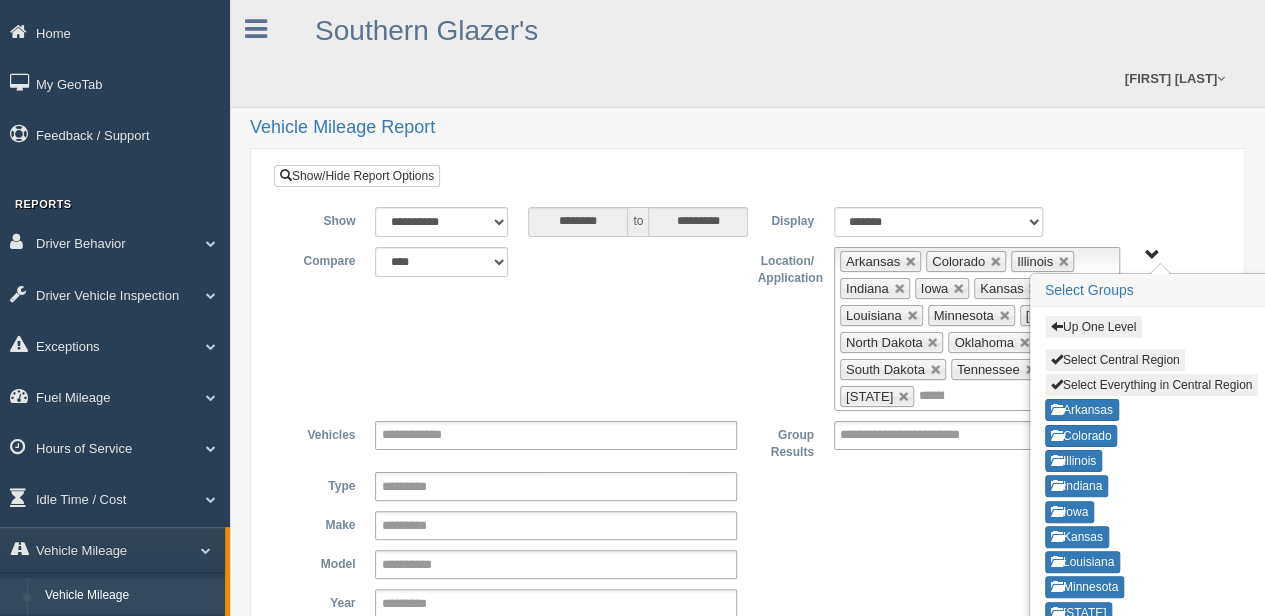 type 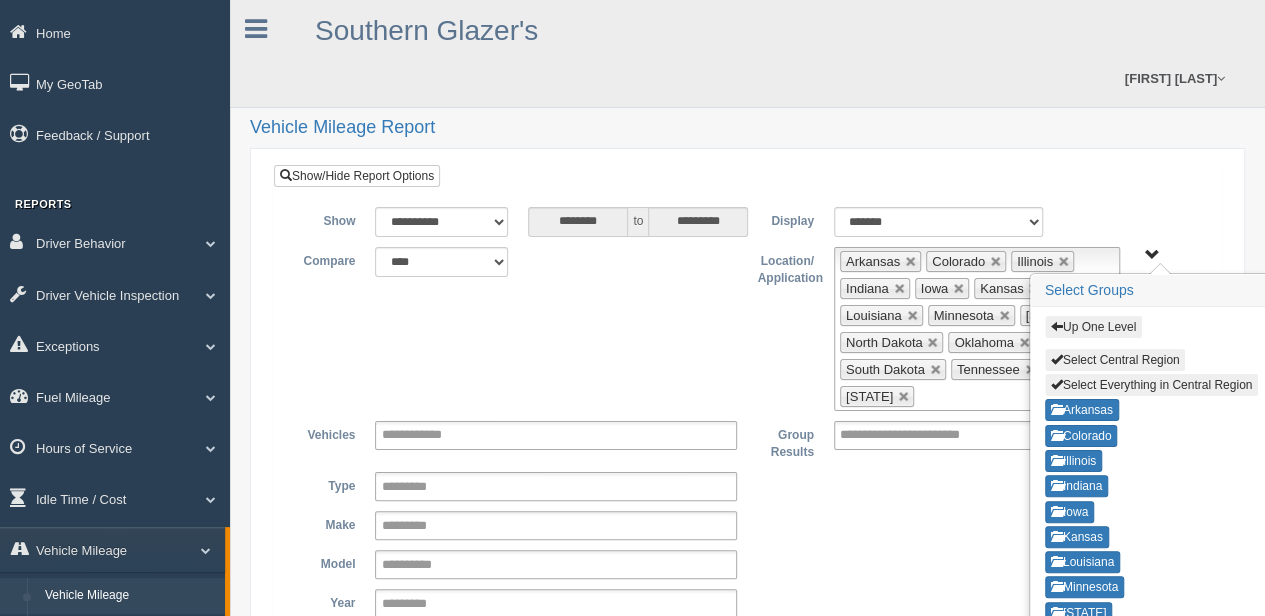 click on "Up One Level" at bounding box center [1093, 327] 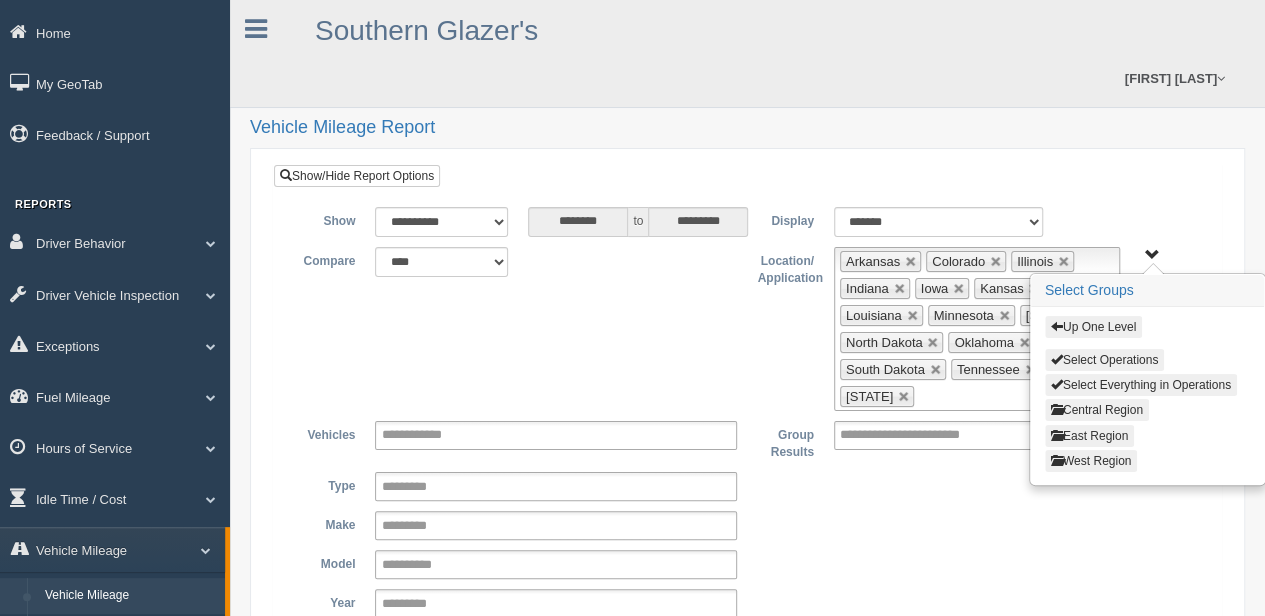 click on "East Region" at bounding box center [1089, 436] 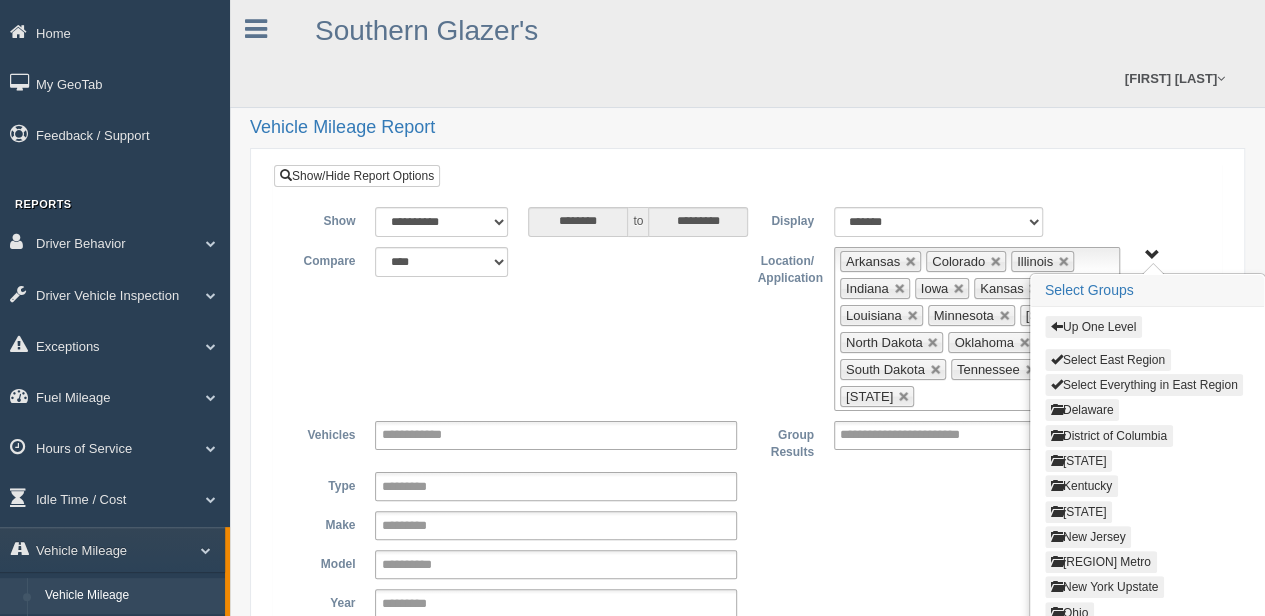 click on "Select Everything in East Region" at bounding box center (1144, 385) 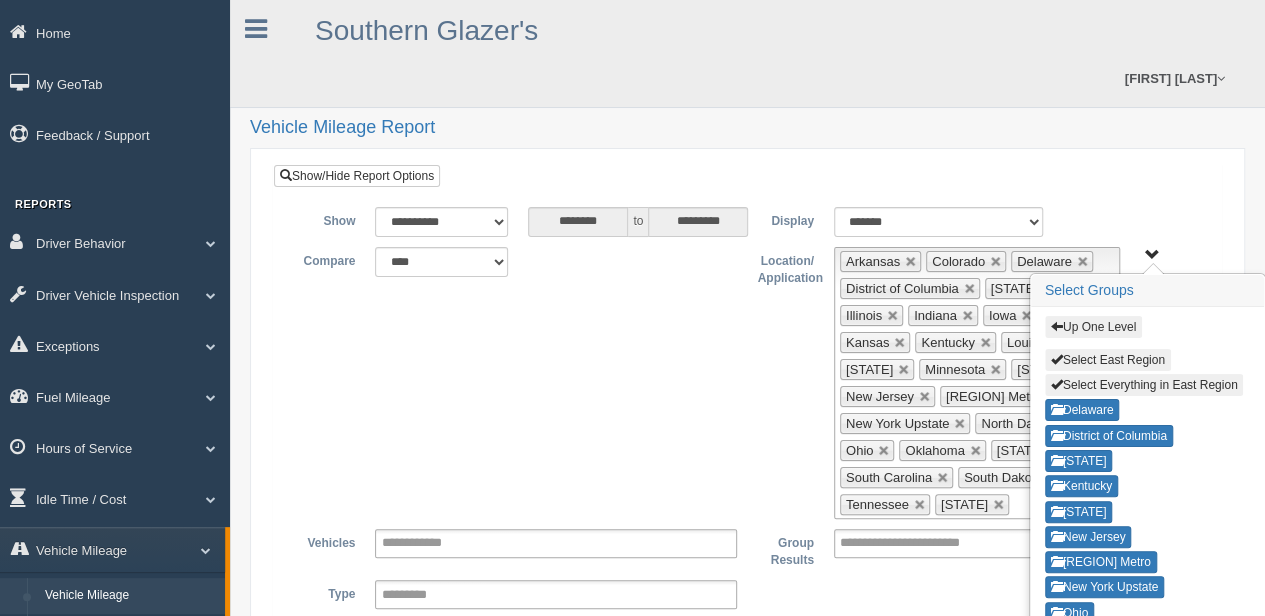 click on "Up One Level" at bounding box center (1093, 327) 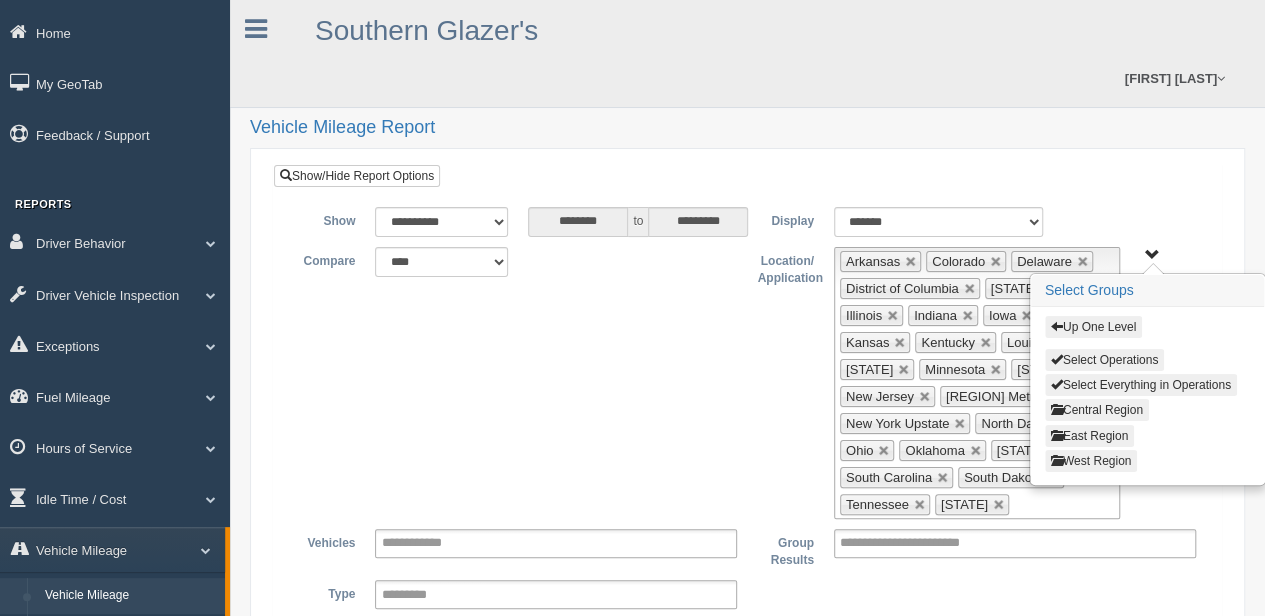 click on "West Region" at bounding box center (1091, 461) 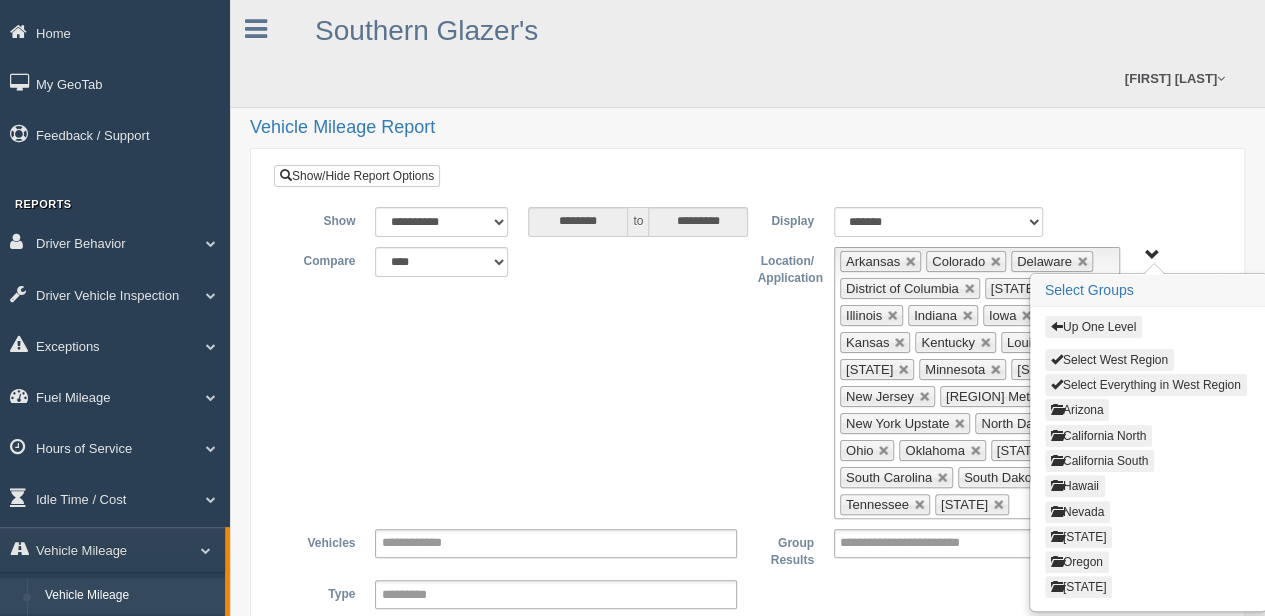 click on "Select Everything in West Region" at bounding box center [1146, 385] 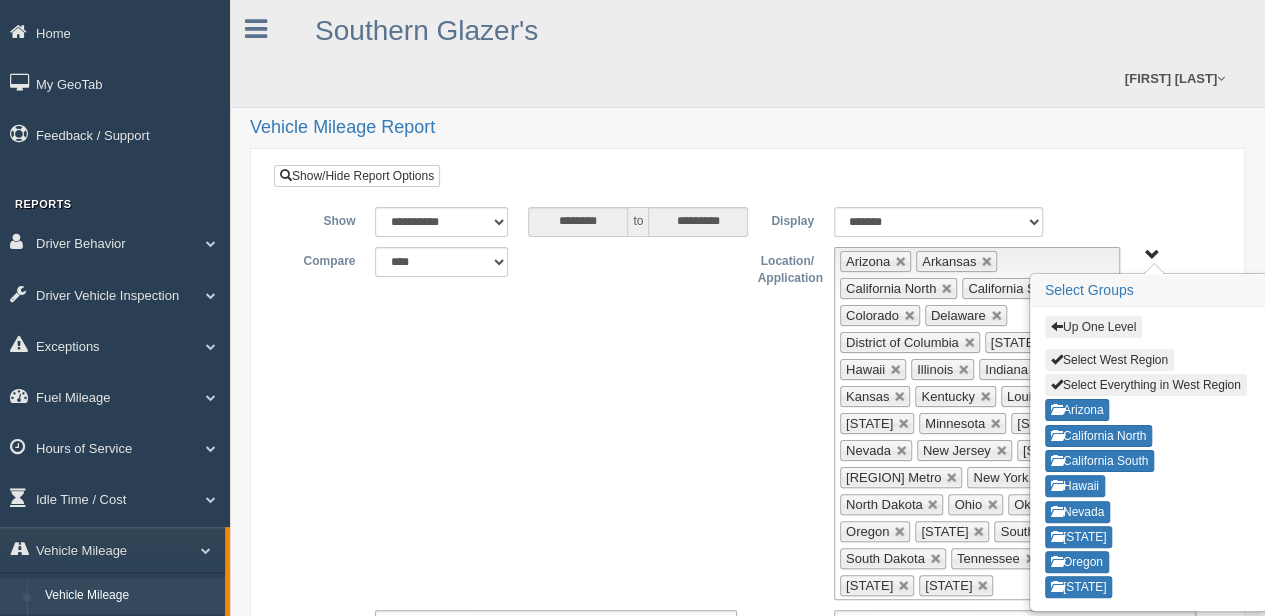 click on "Up One Level" at bounding box center [1093, 327] 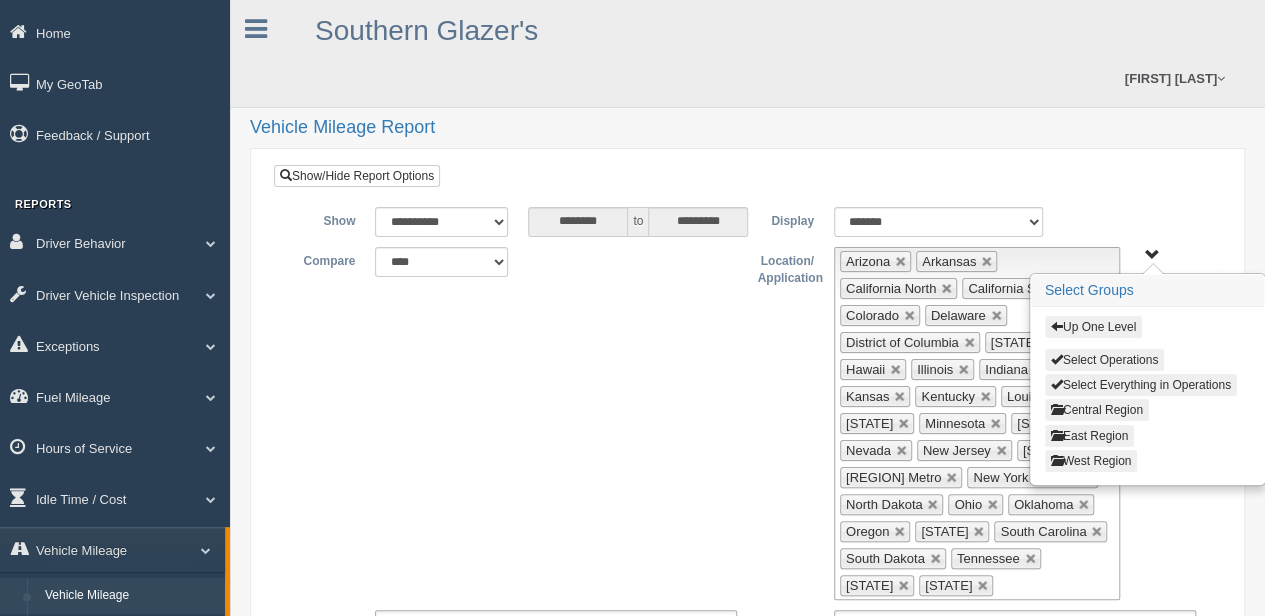 click on "**********" at bounding box center [747, 529] 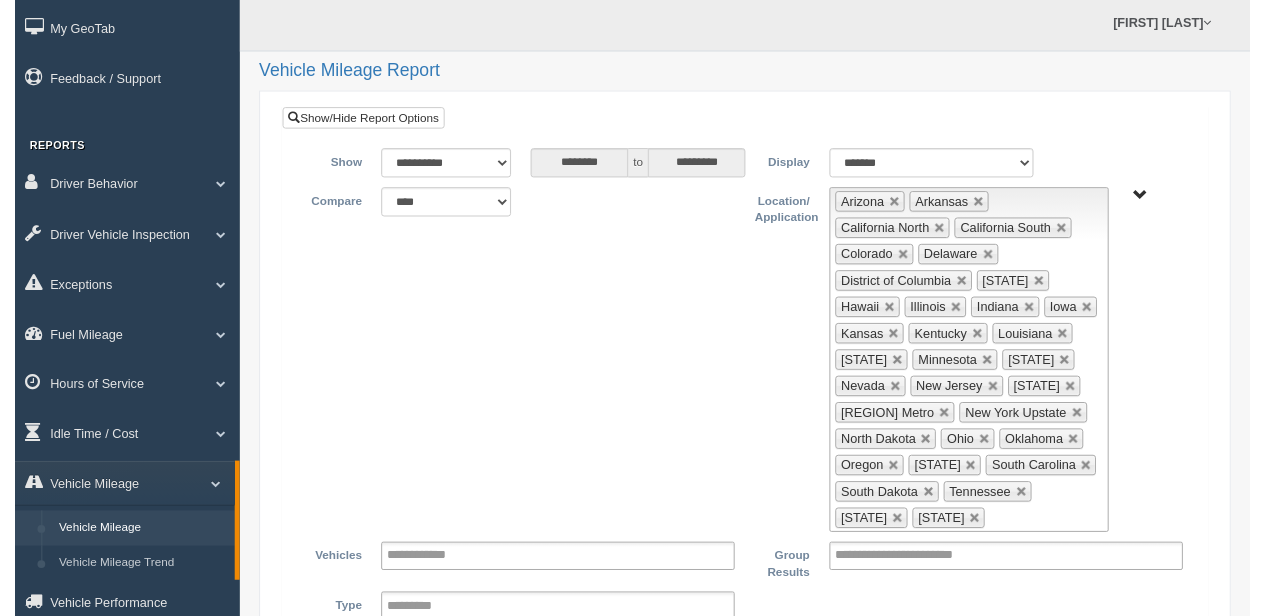 scroll, scrollTop: 100, scrollLeft: 0, axis: vertical 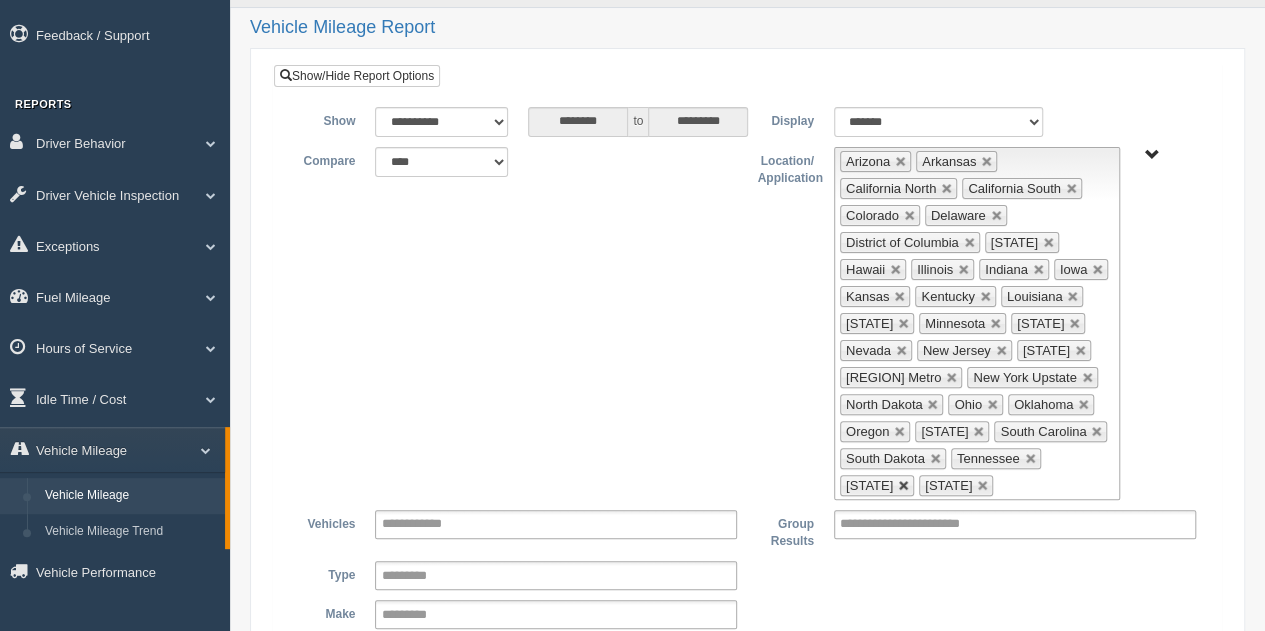 click at bounding box center [904, 486] 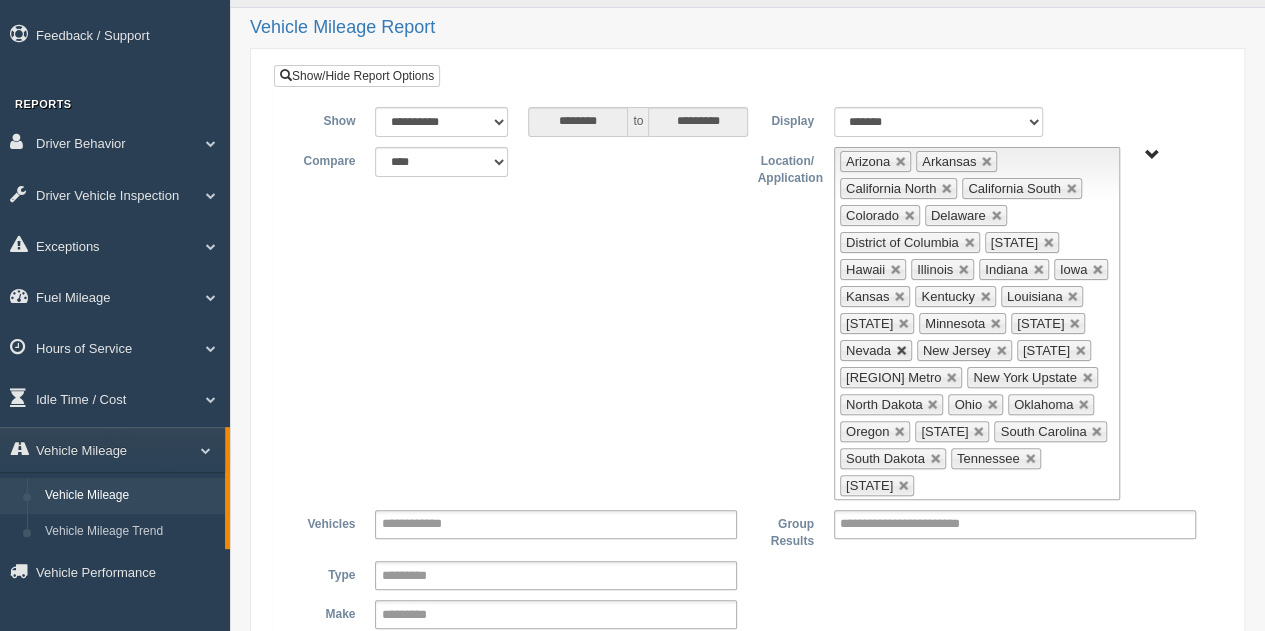 click at bounding box center [902, 351] 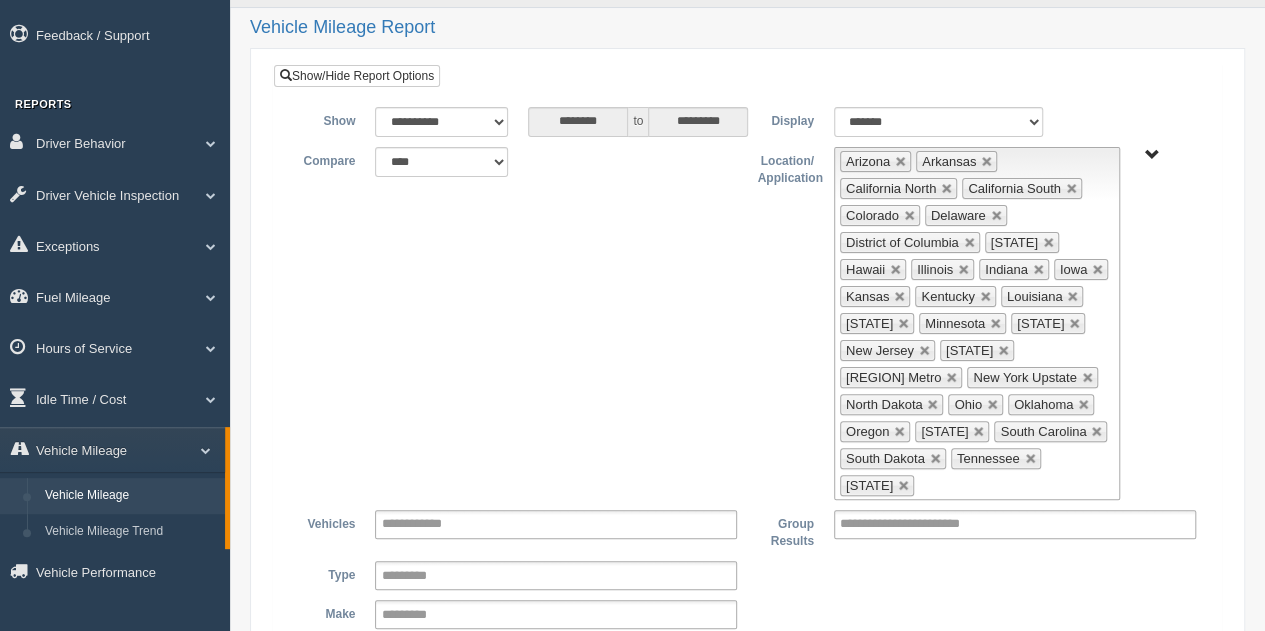 click on "Up One Level  Select Operations  Select Everything in Operations  Central Region  East Region  West Region" at bounding box center (1152, 155) 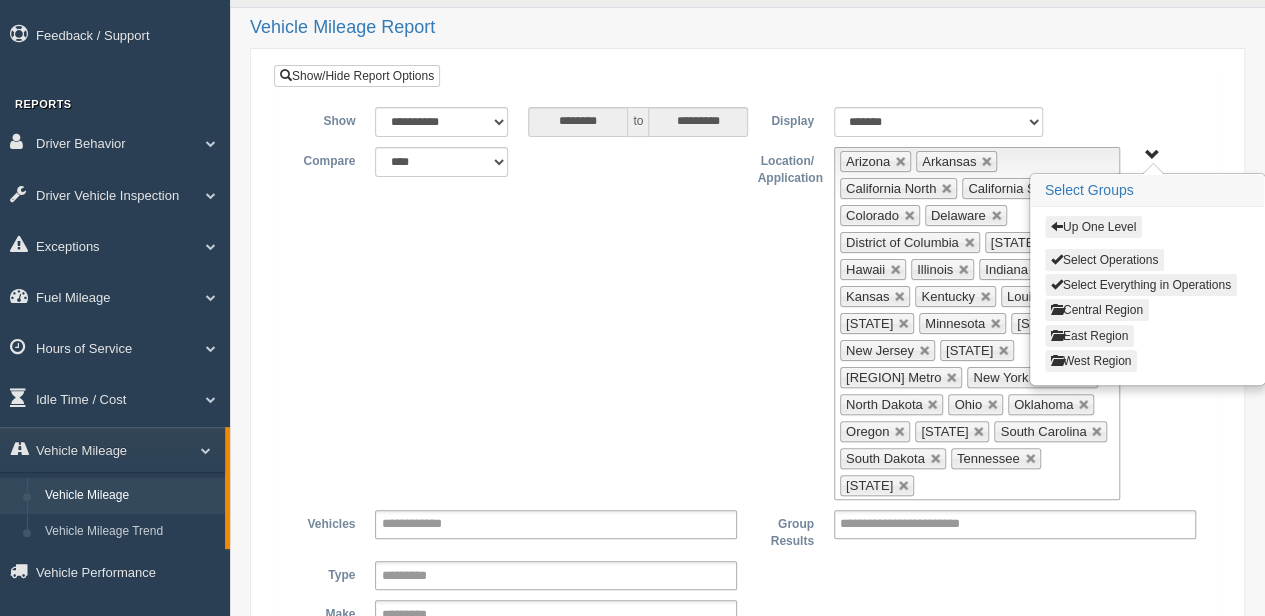 click on "East Region" at bounding box center (1089, 336) 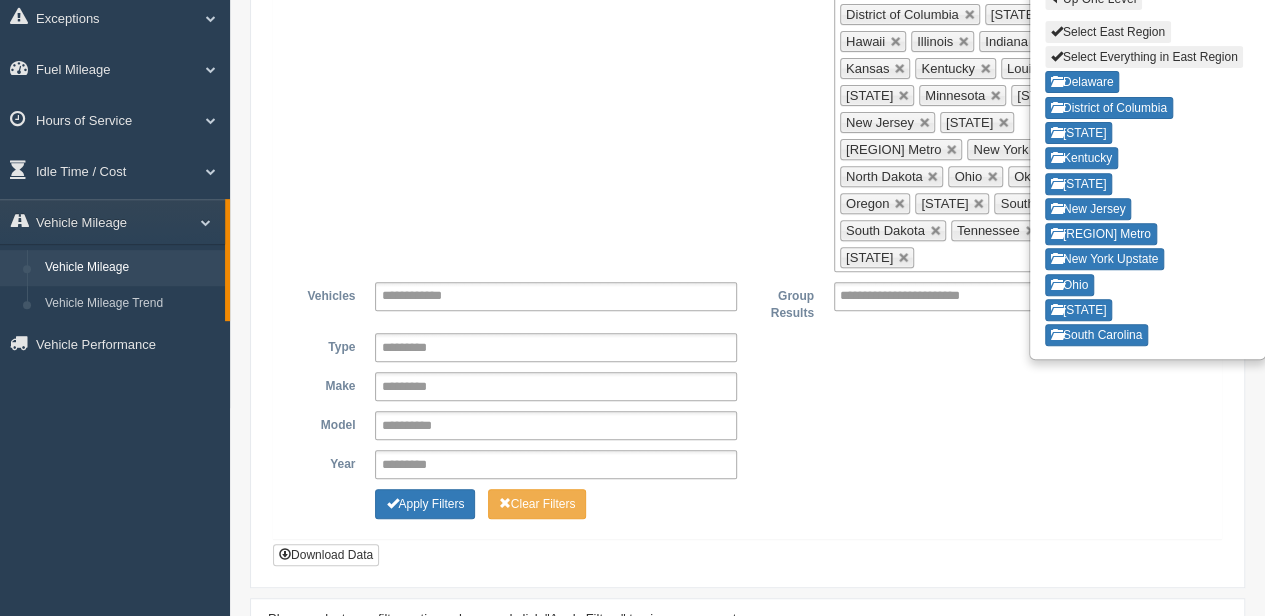 scroll, scrollTop: 215, scrollLeft: 0, axis: vertical 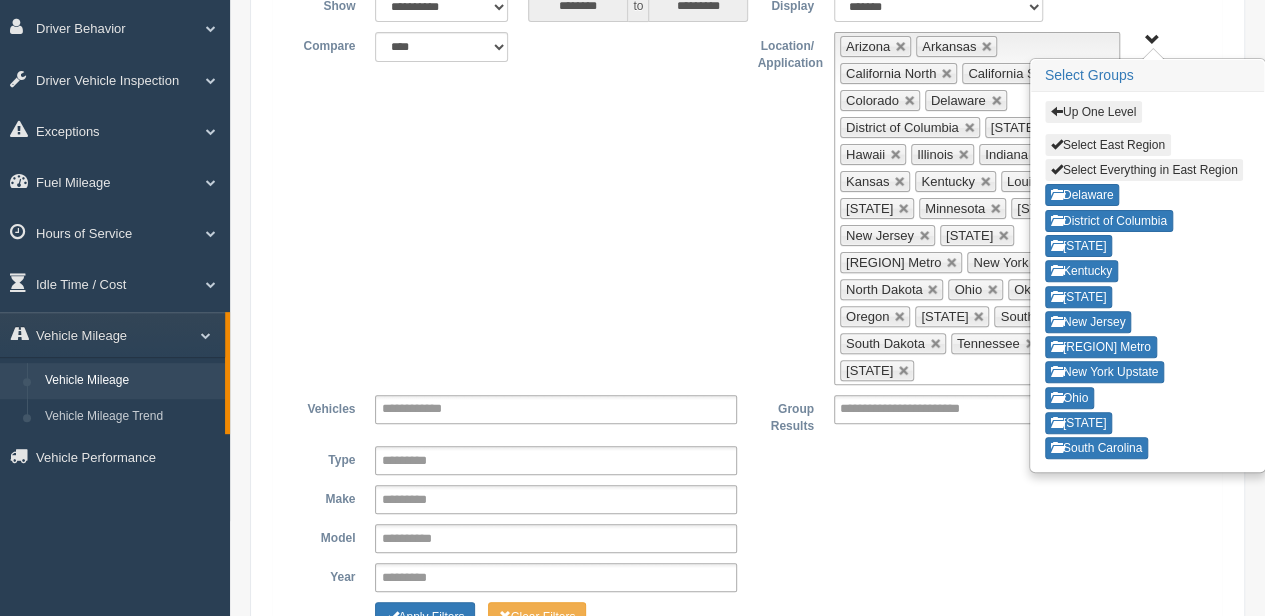 click on "Up One Level" at bounding box center [1093, 112] 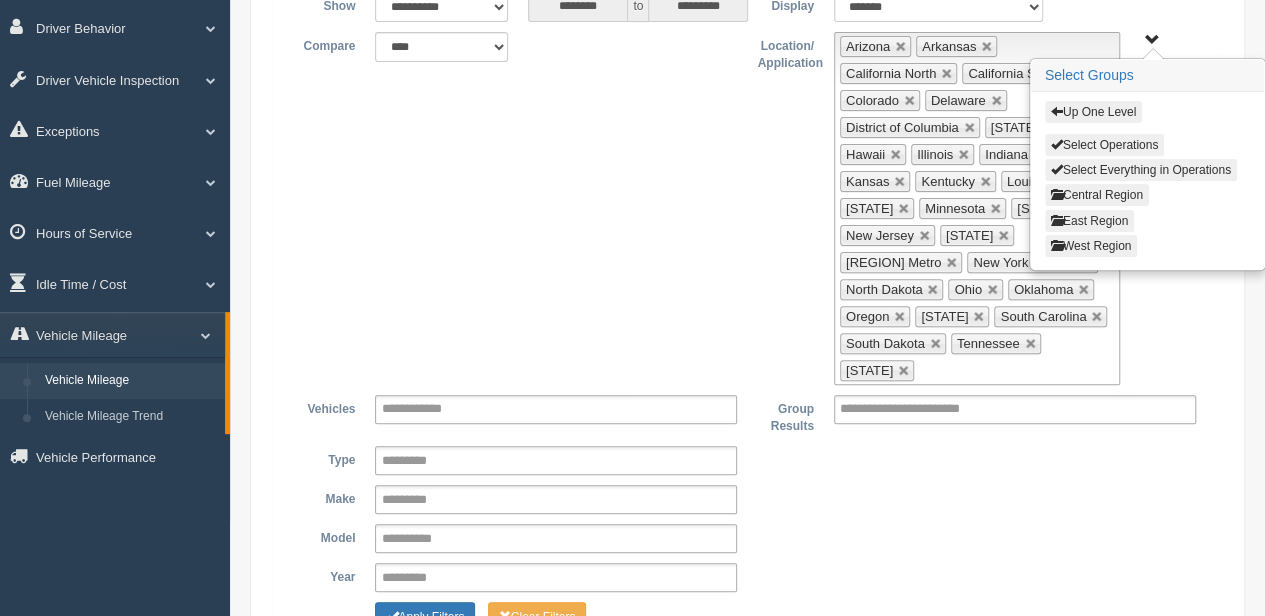 click on "East Region" at bounding box center [1089, 221] 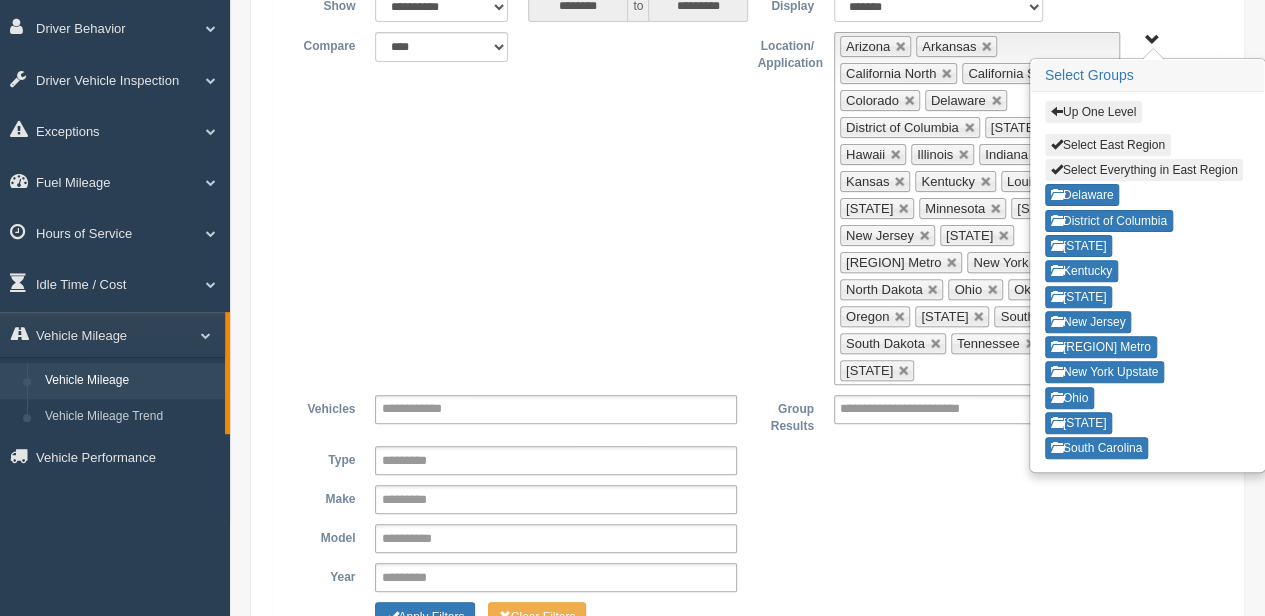 click on "Up One Level" at bounding box center [1093, 112] 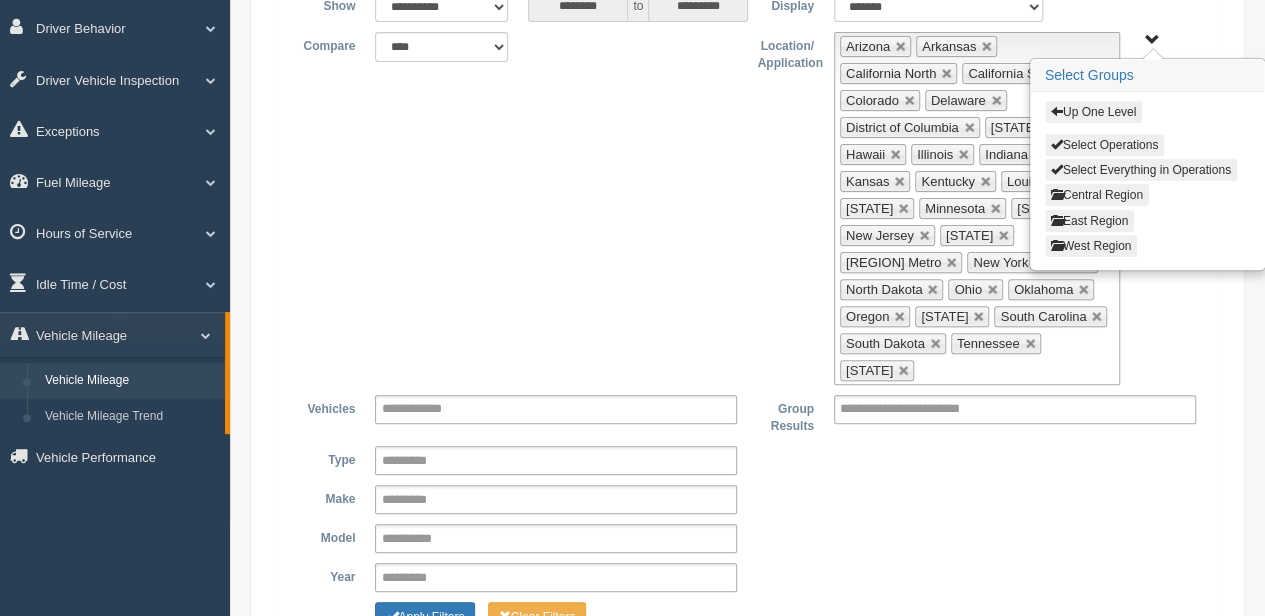 click on "Central Region" at bounding box center [1097, 195] 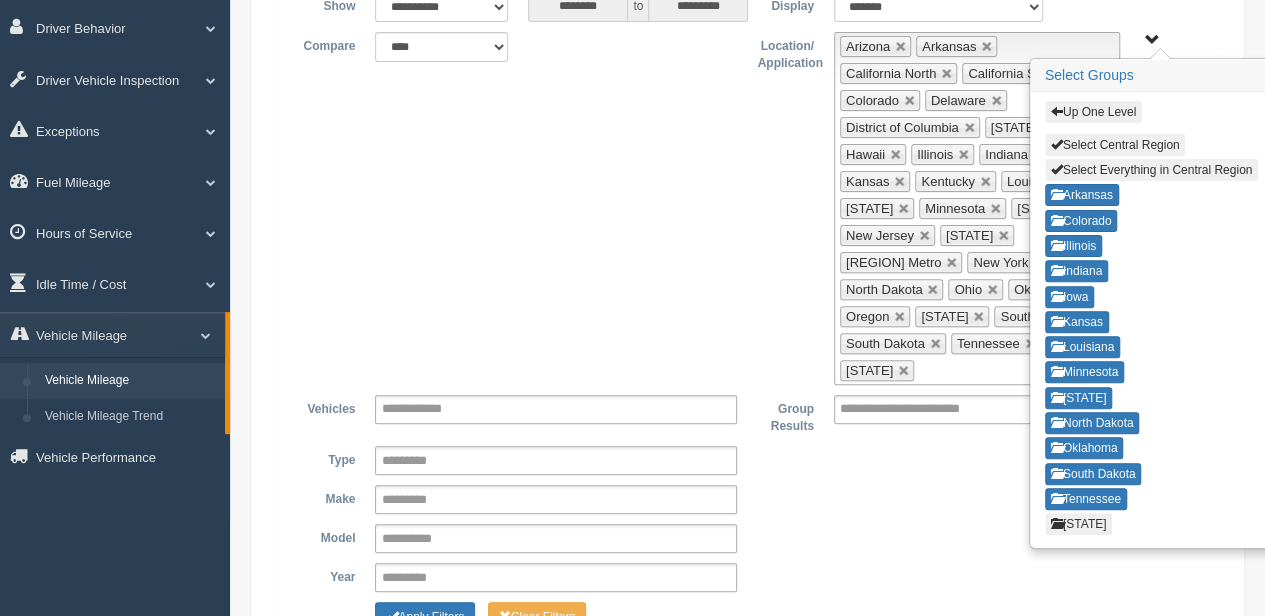 click on "[STATE]" at bounding box center [1079, 524] 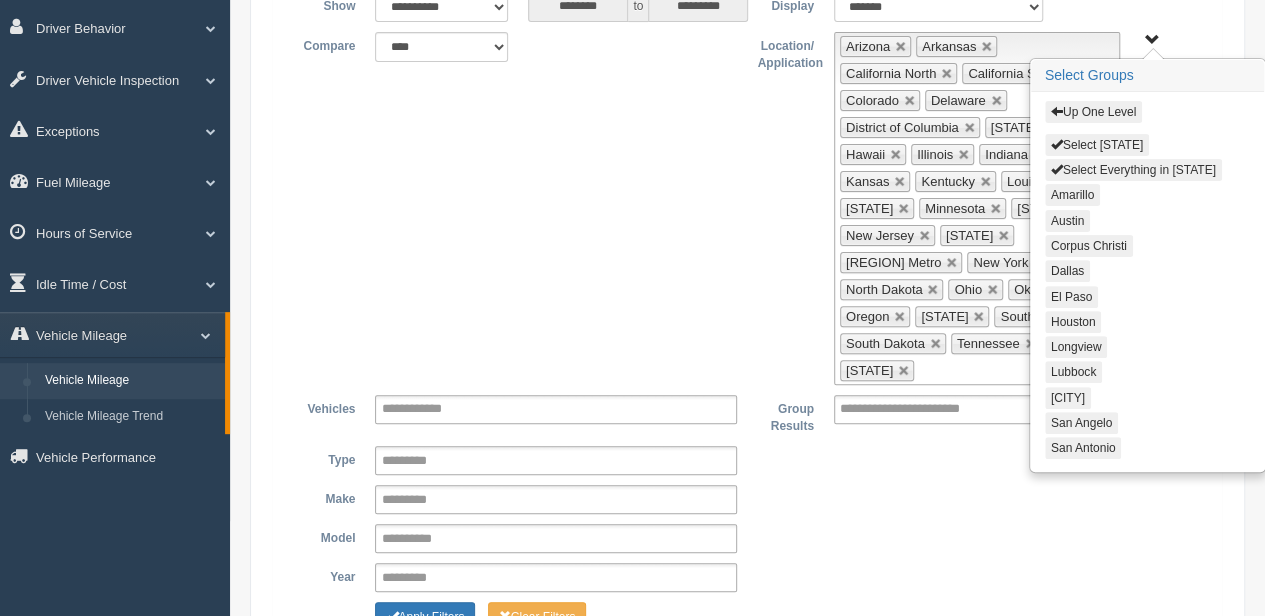 click on "Select Everything in [STATE]" at bounding box center [1133, 170] 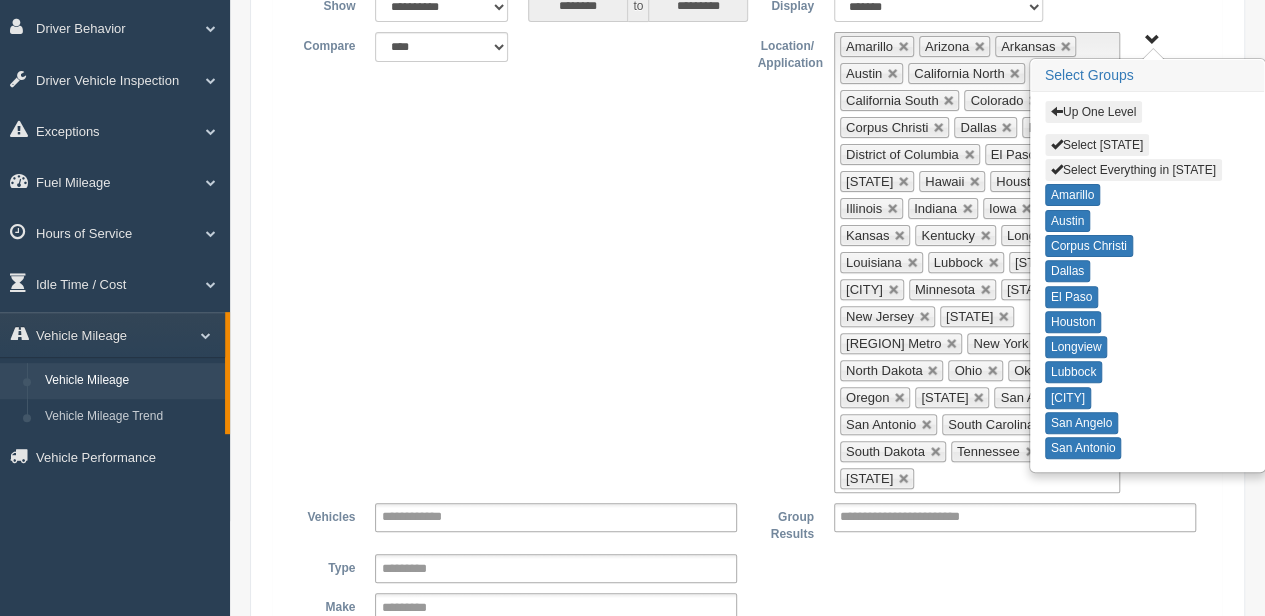 click on "Up One Level" at bounding box center [1093, 112] 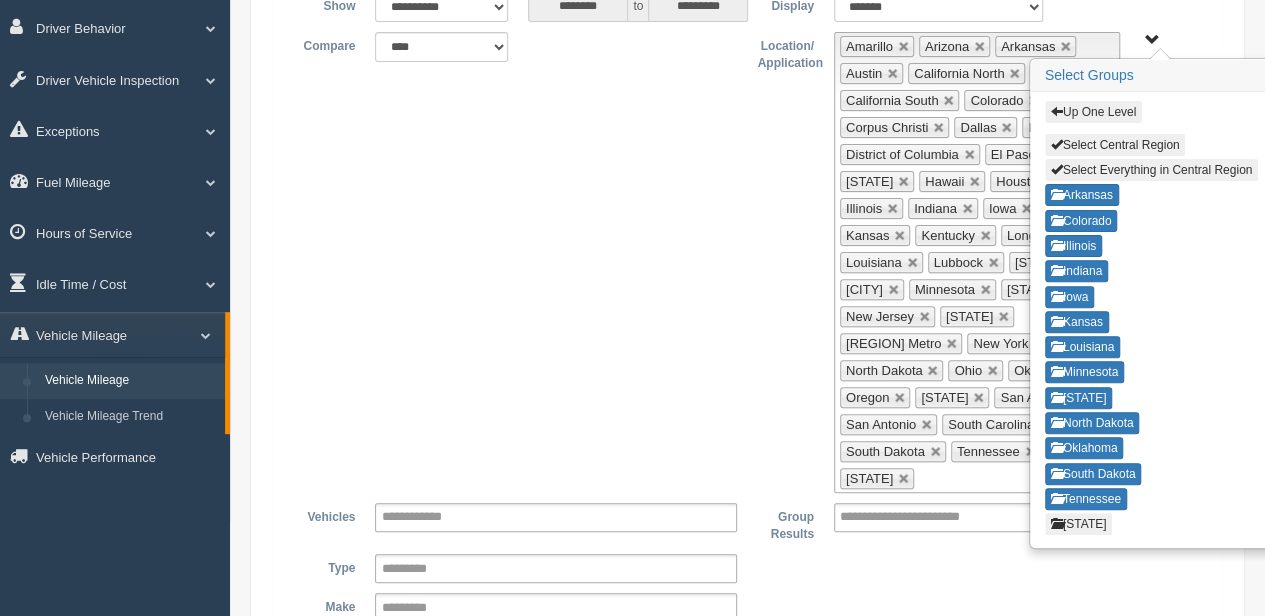click on "Up One Level" at bounding box center [1093, 112] 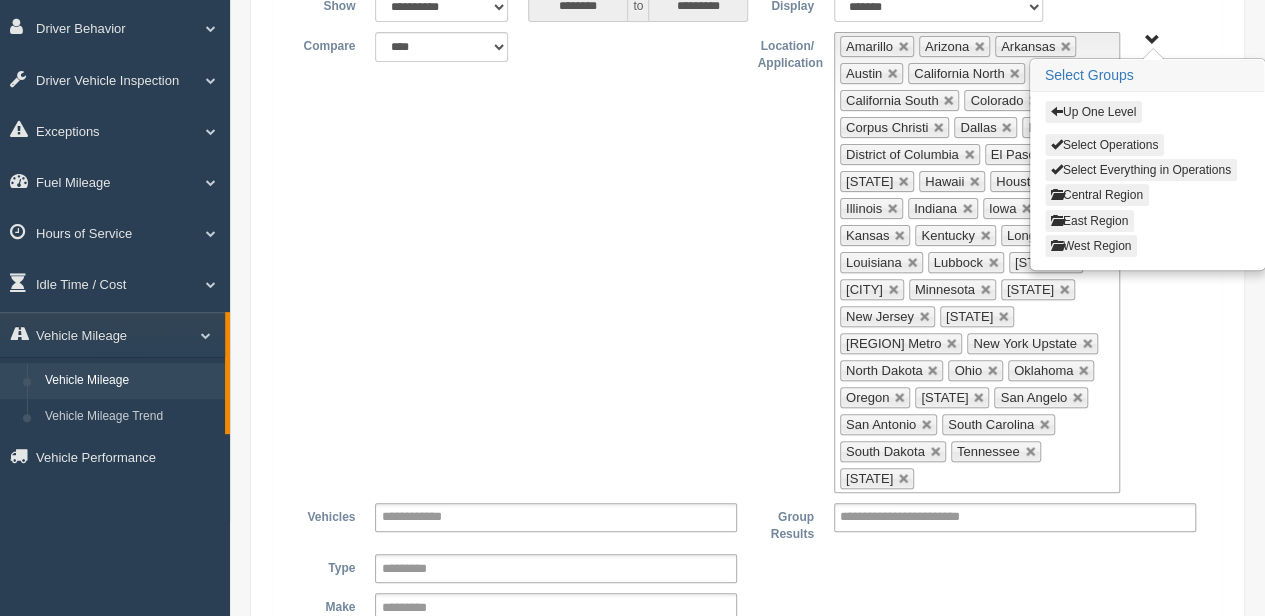 click on "West Region" at bounding box center [1091, 246] 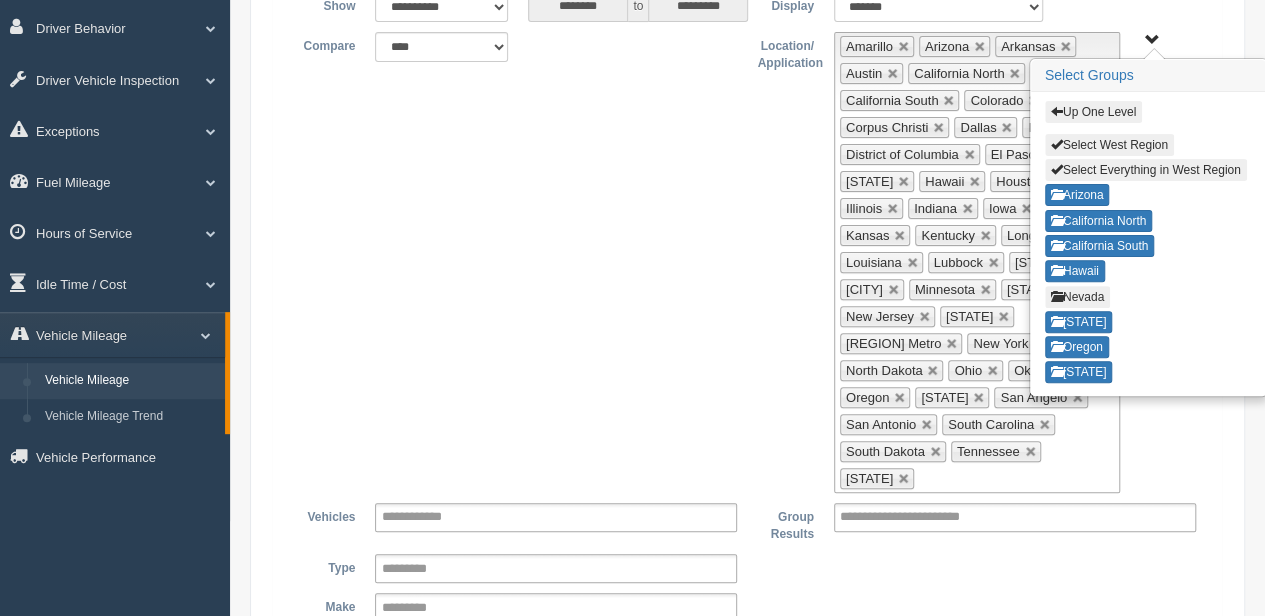 click on "Nevada" at bounding box center (1077, 297) 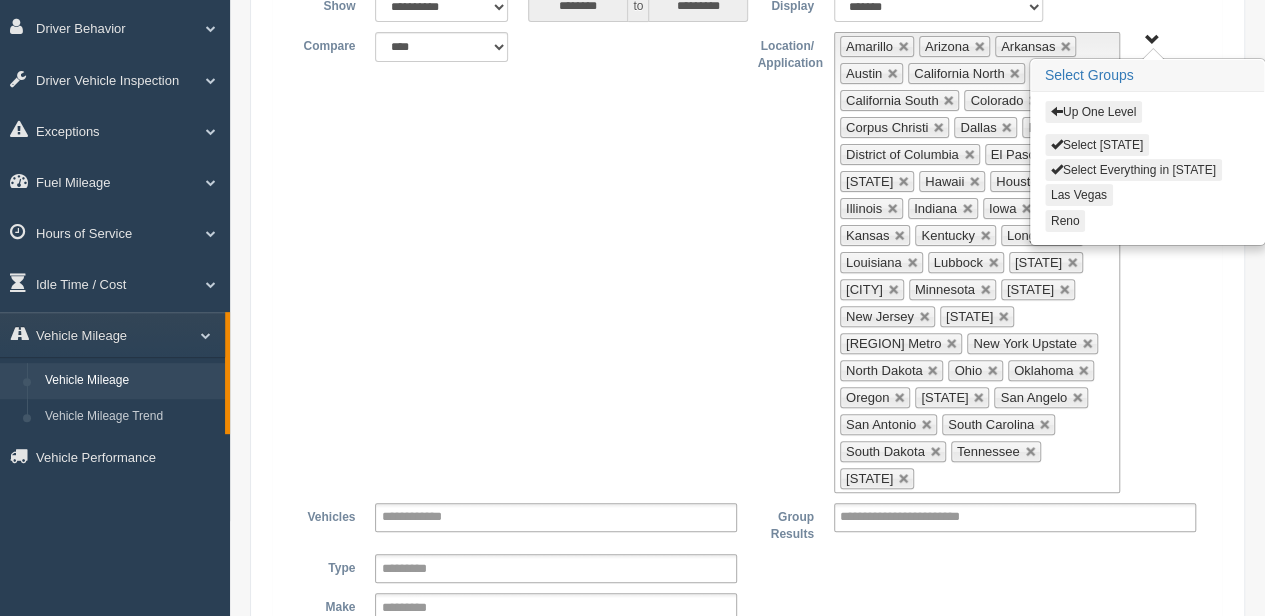 click on "Select Everything in [STATE]" at bounding box center [1133, 170] 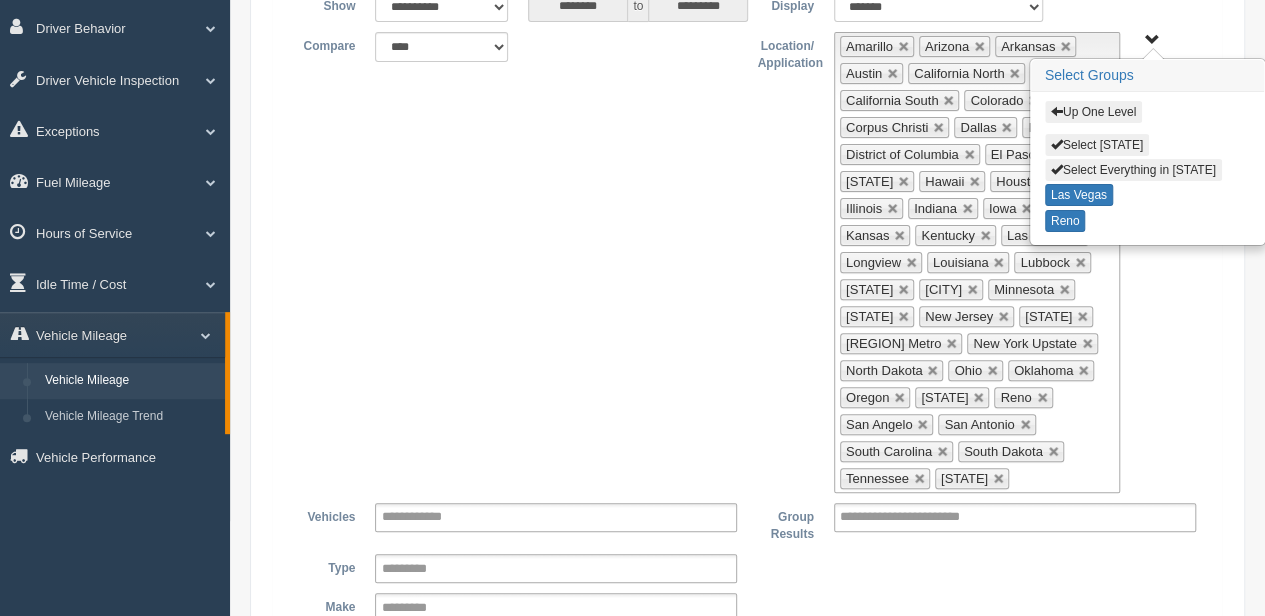 click on "**********" at bounding box center [927, 517] 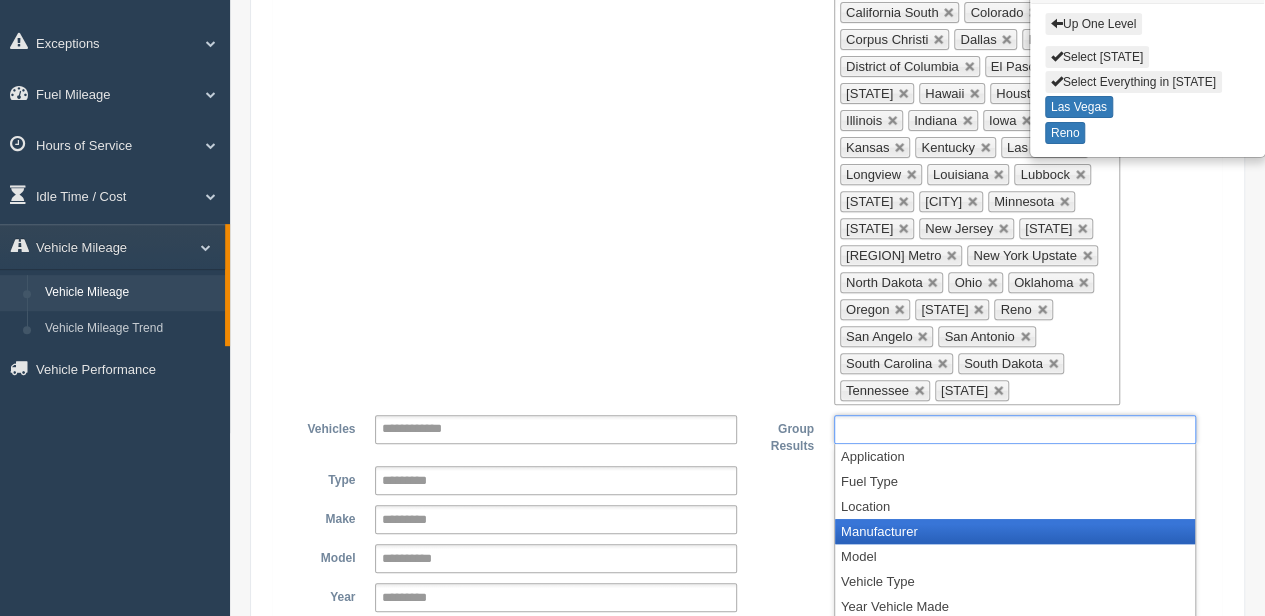 scroll, scrollTop: 415, scrollLeft: 0, axis: vertical 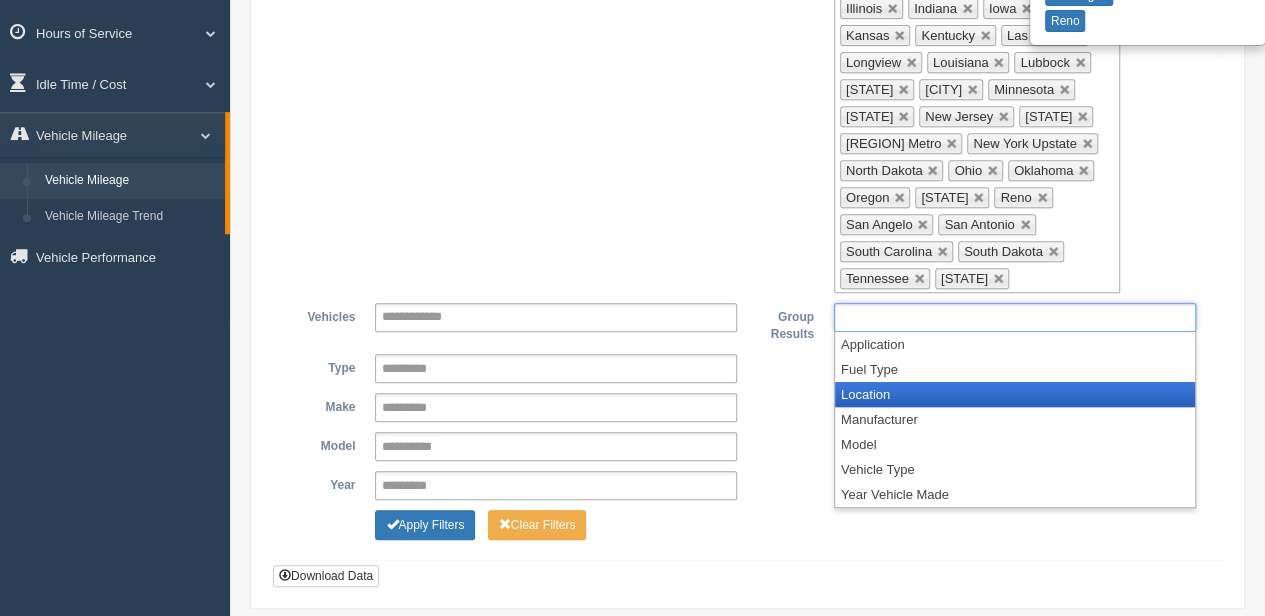 click on "Location" at bounding box center [1015, 394] 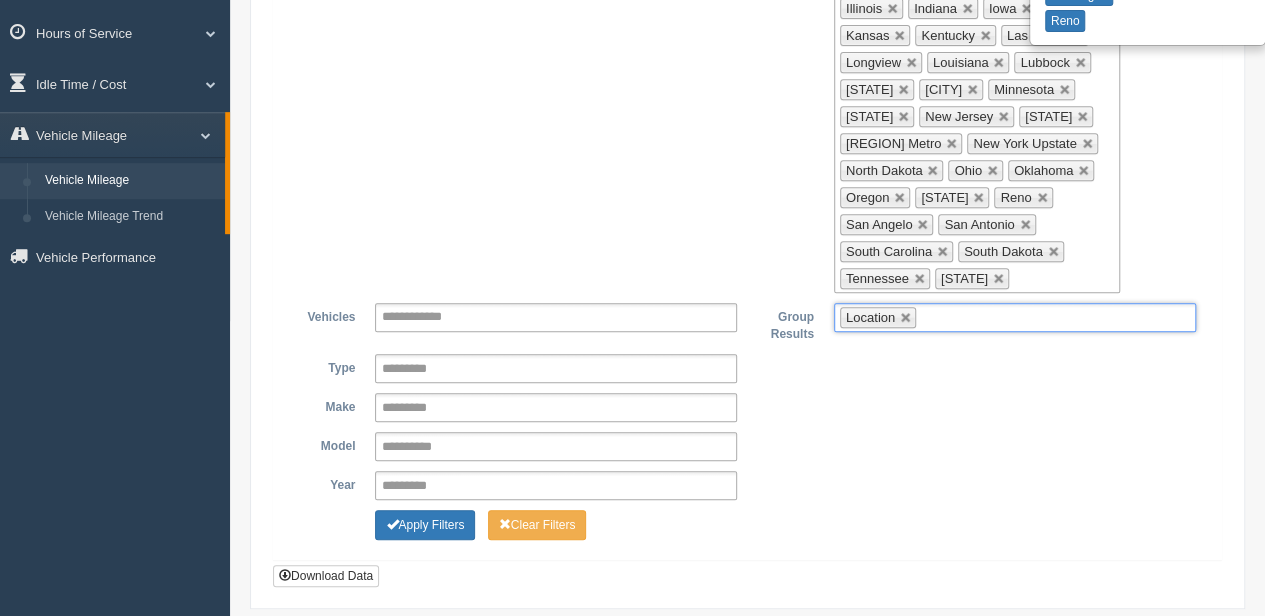 click on "Location" at bounding box center (1015, 317) 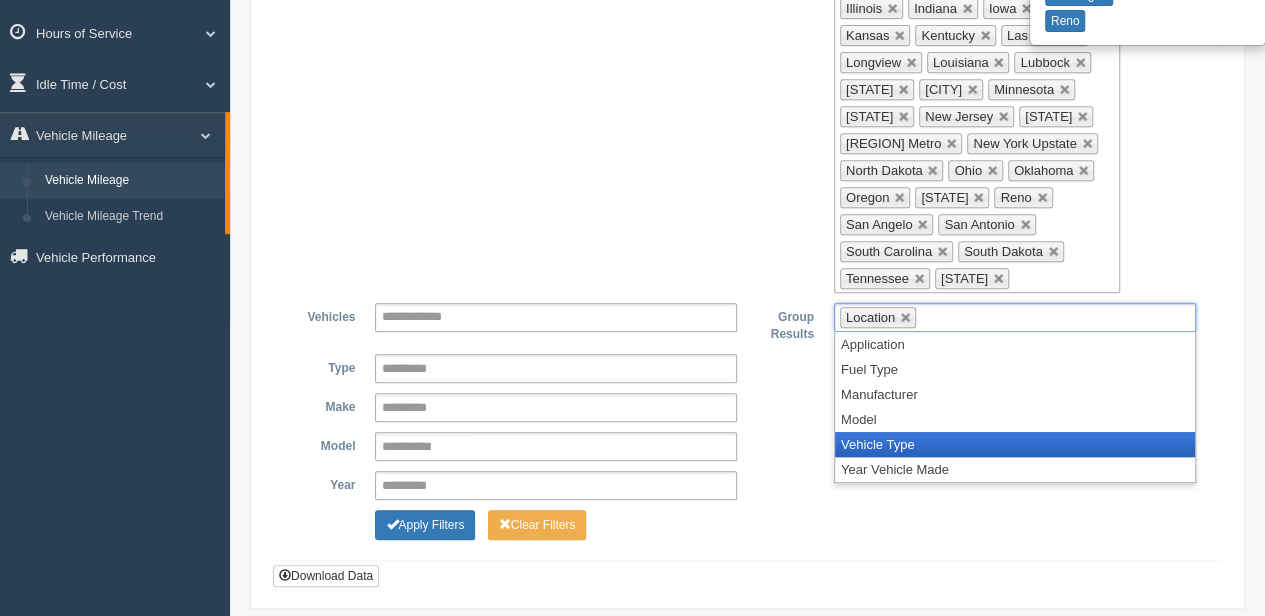 click on "Vehicle Type" at bounding box center (1015, 444) 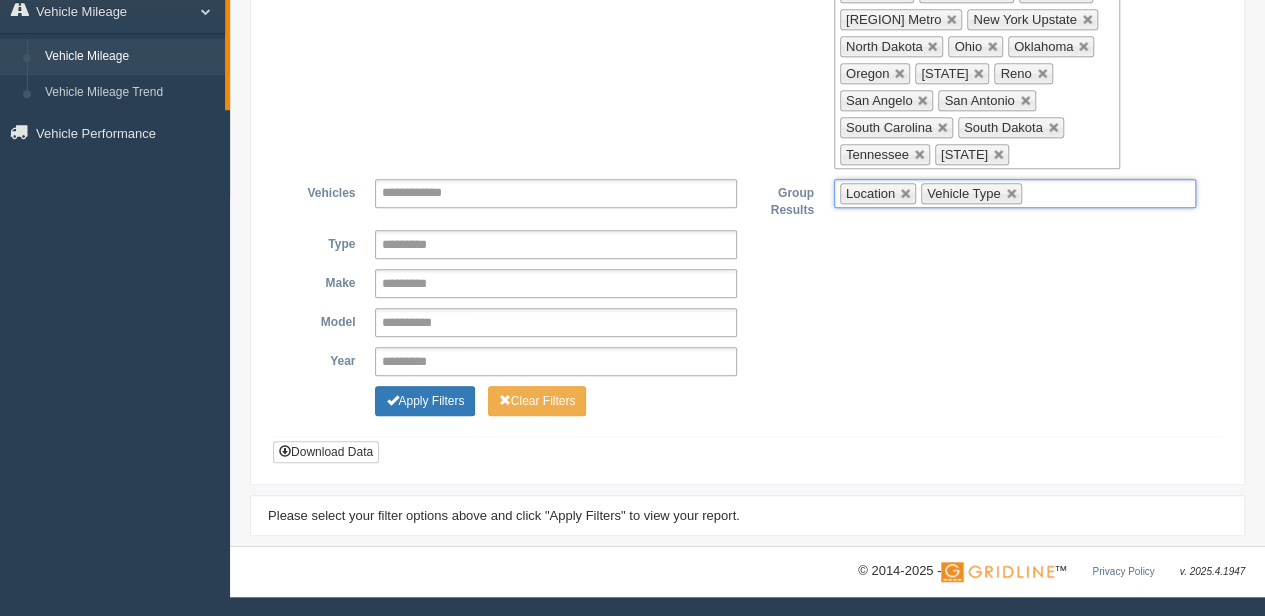 scroll, scrollTop: 546, scrollLeft: 0, axis: vertical 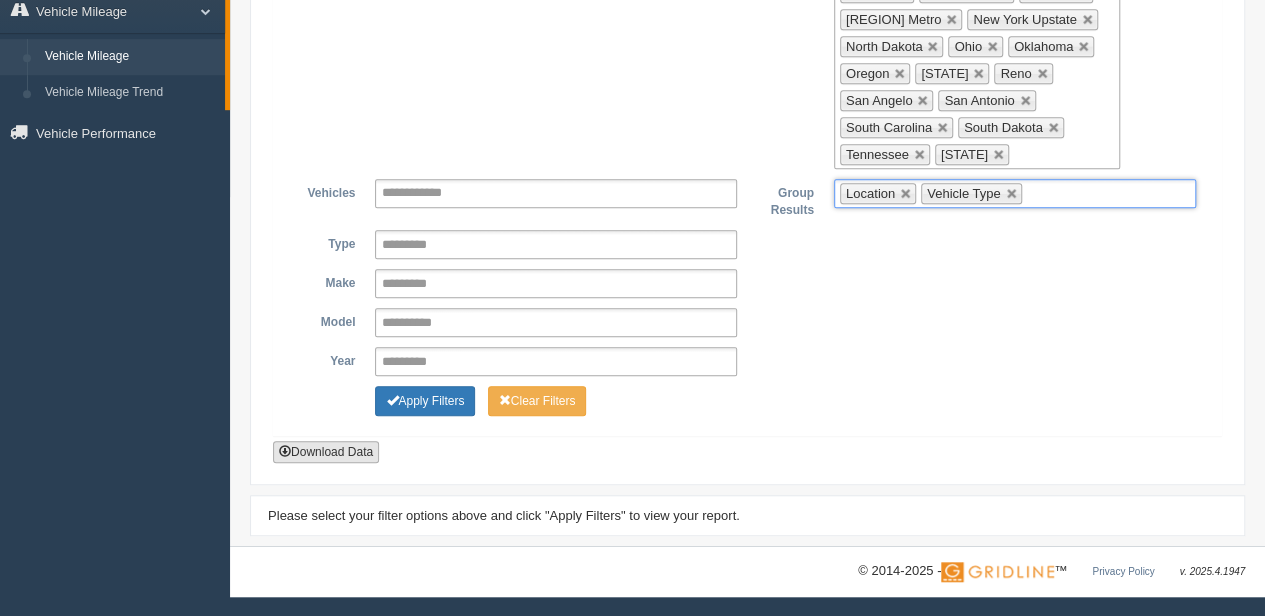 click on "Download Data" at bounding box center [326, 452] 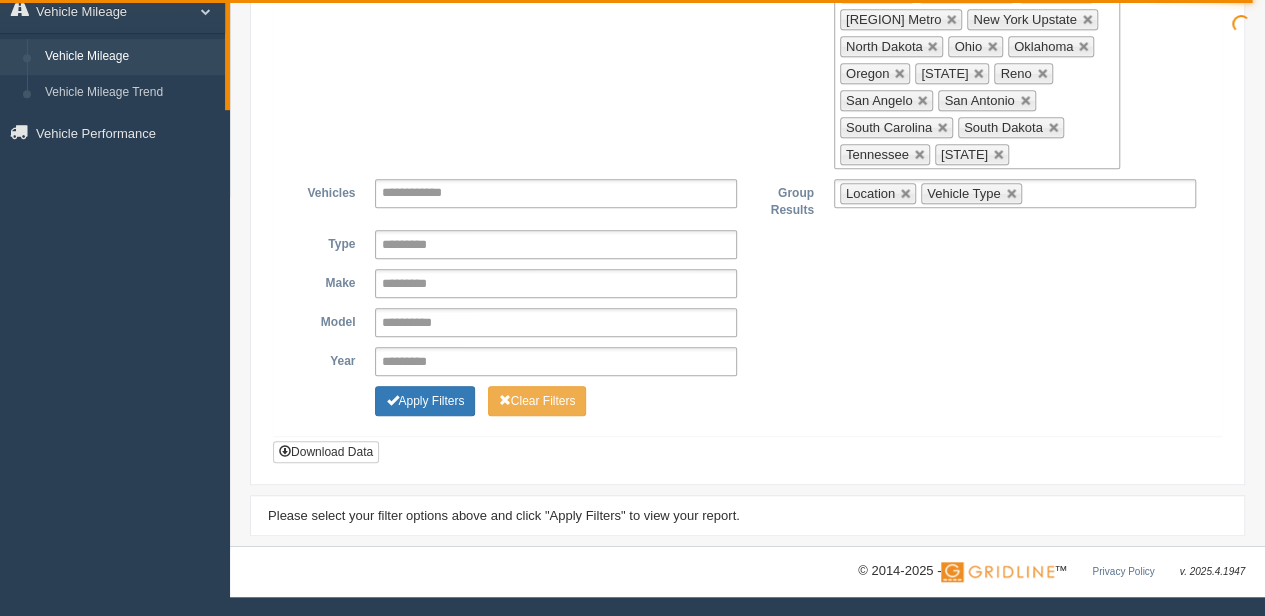 click on "**********" at bounding box center (747, -62) 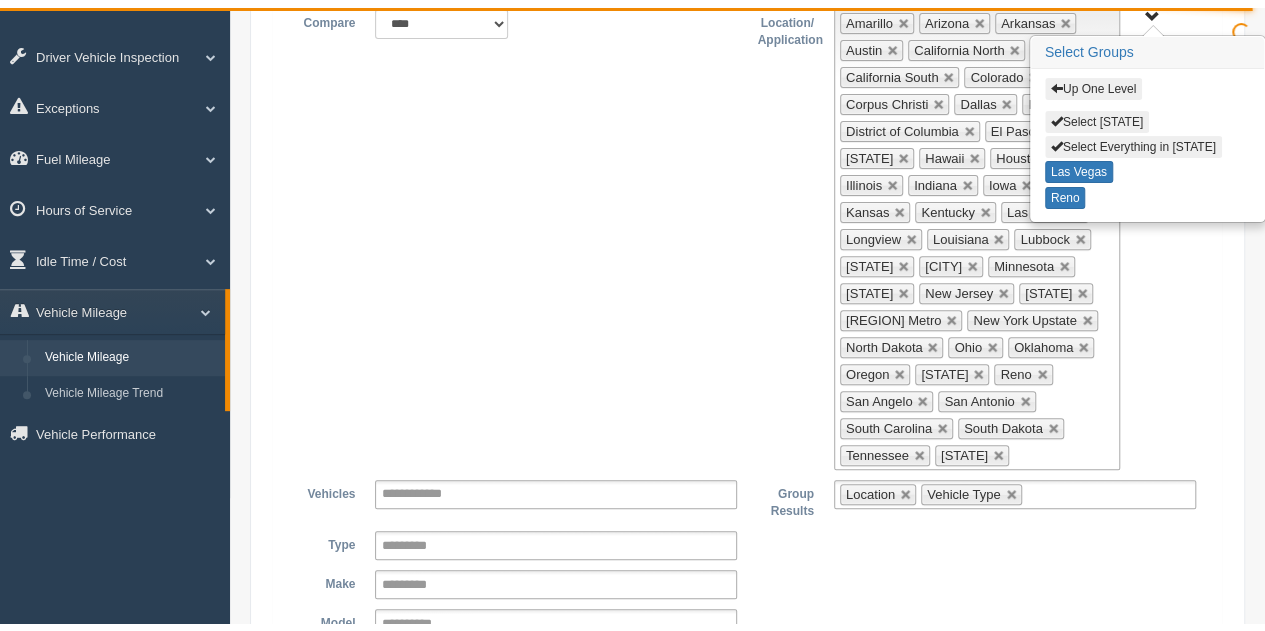 scroll, scrollTop: 0, scrollLeft: 0, axis: both 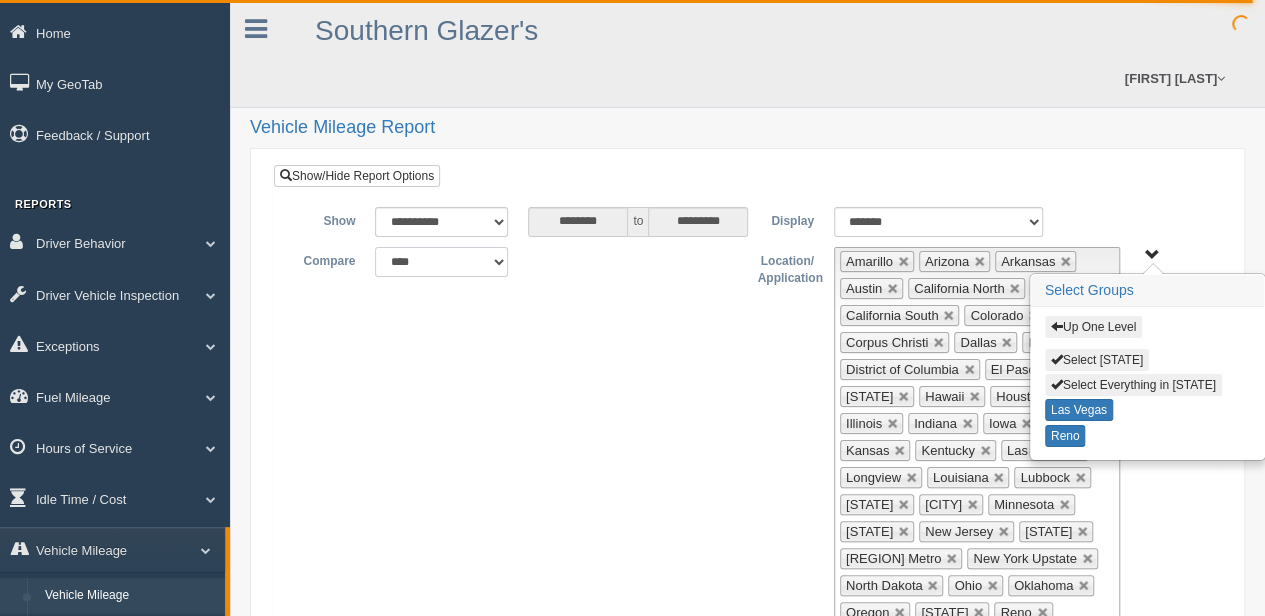 click on "**********" at bounding box center [441, 262] 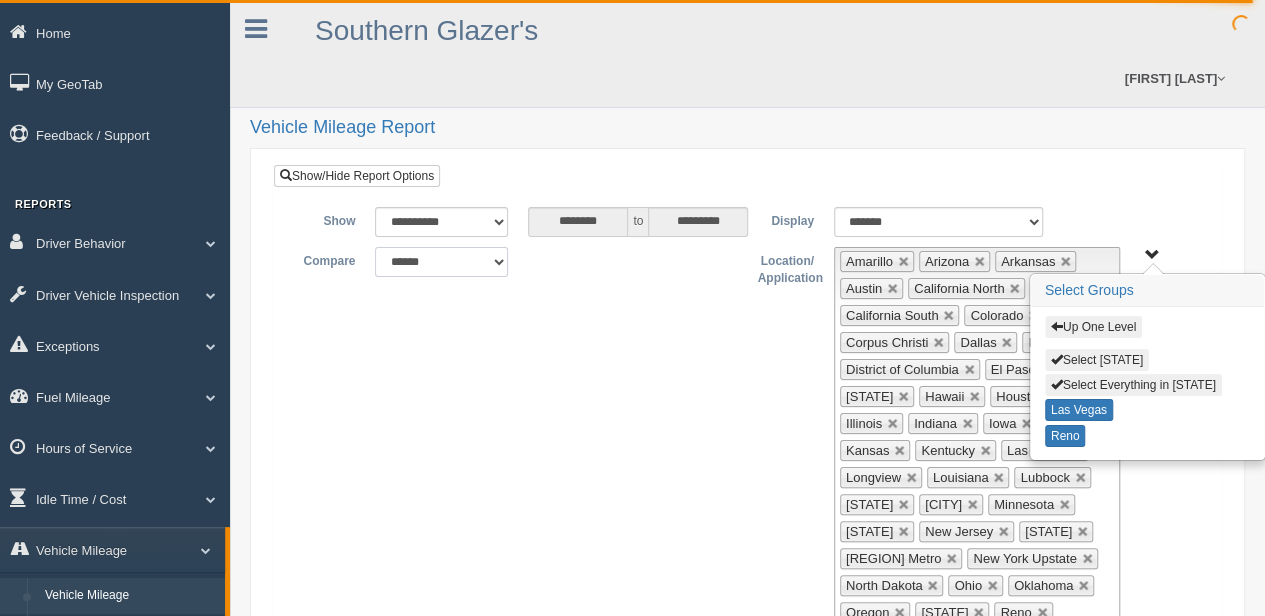 click on "**********" at bounding box center [441, 262] 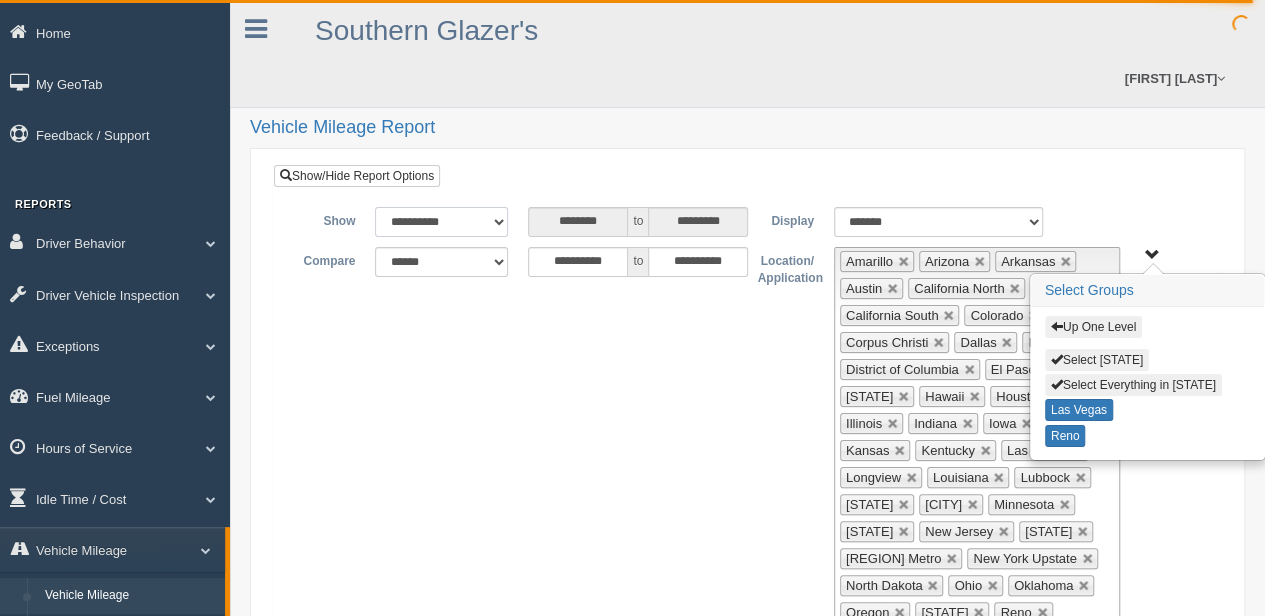 click on "**********" at bounding box center (441, 222) 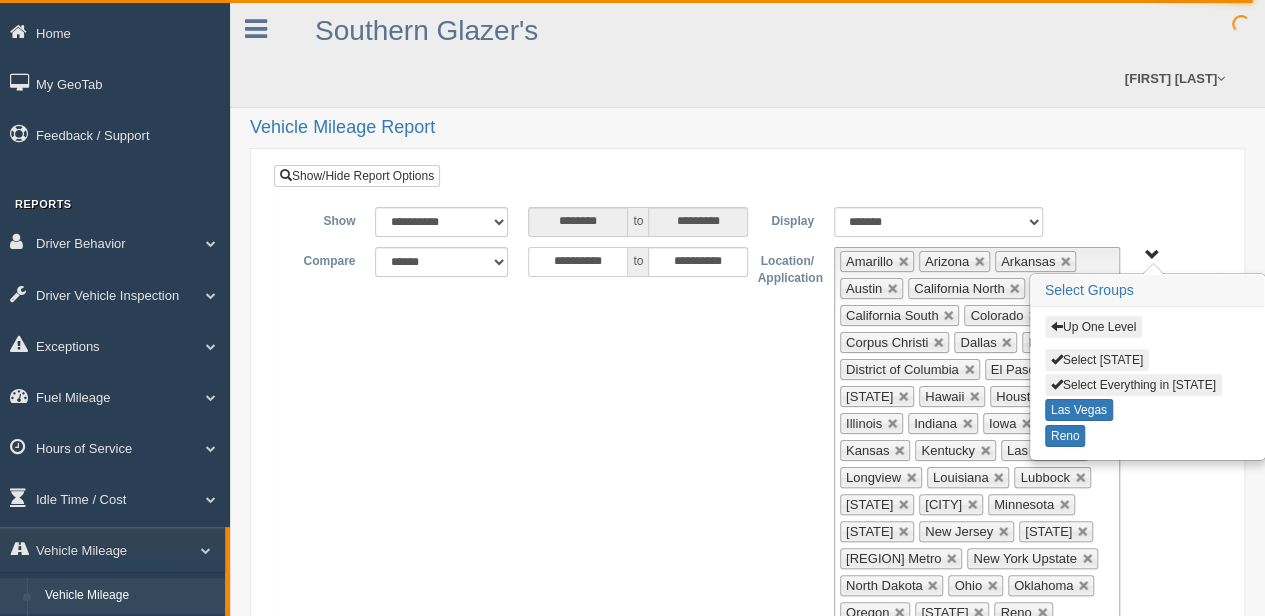 click on "**********" at bounding box center (578, 262) 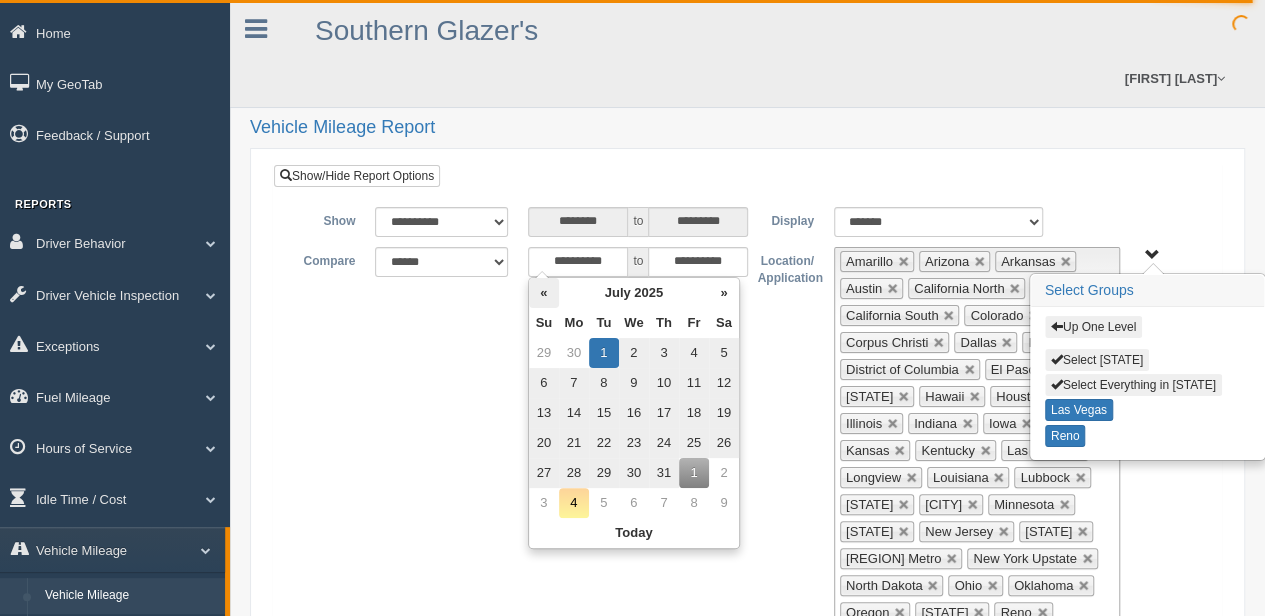 click on "«" at bounding box center (544, 293) 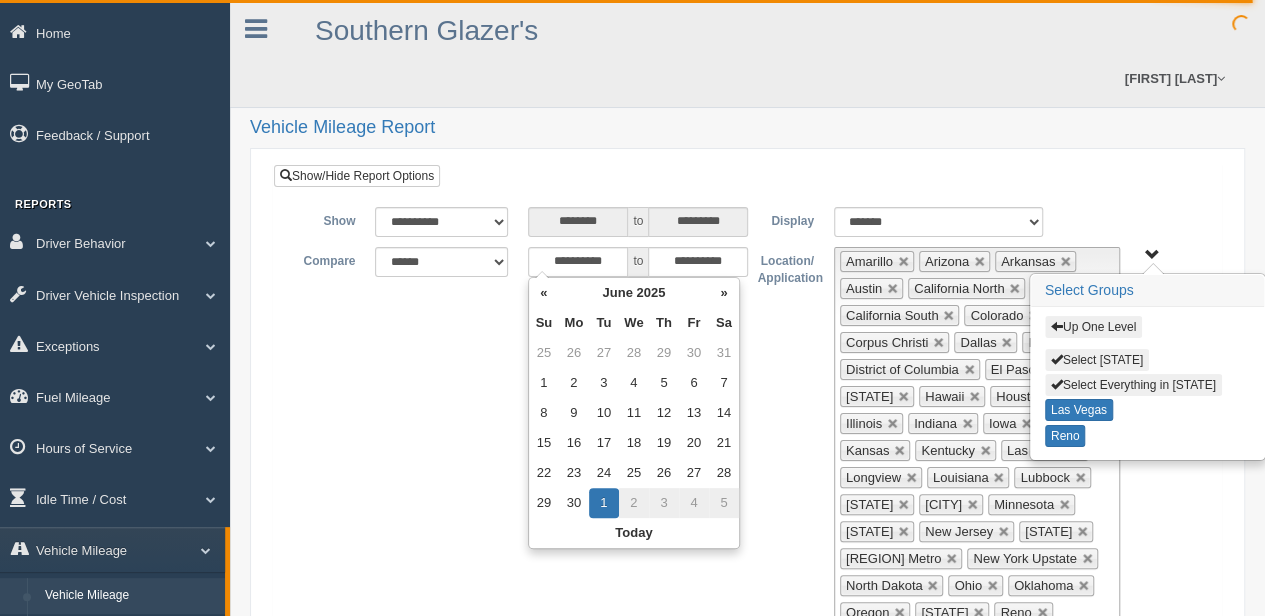 click on "«" at bounding box center (544, 293) 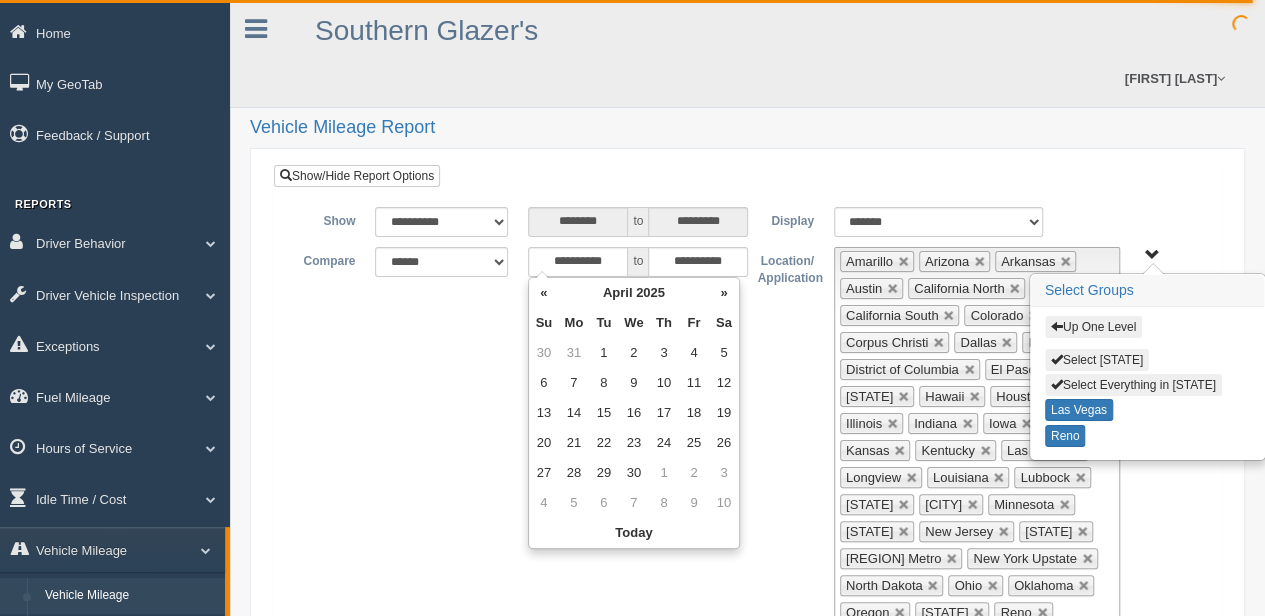 click on "«" at bounding box center (544, 293) 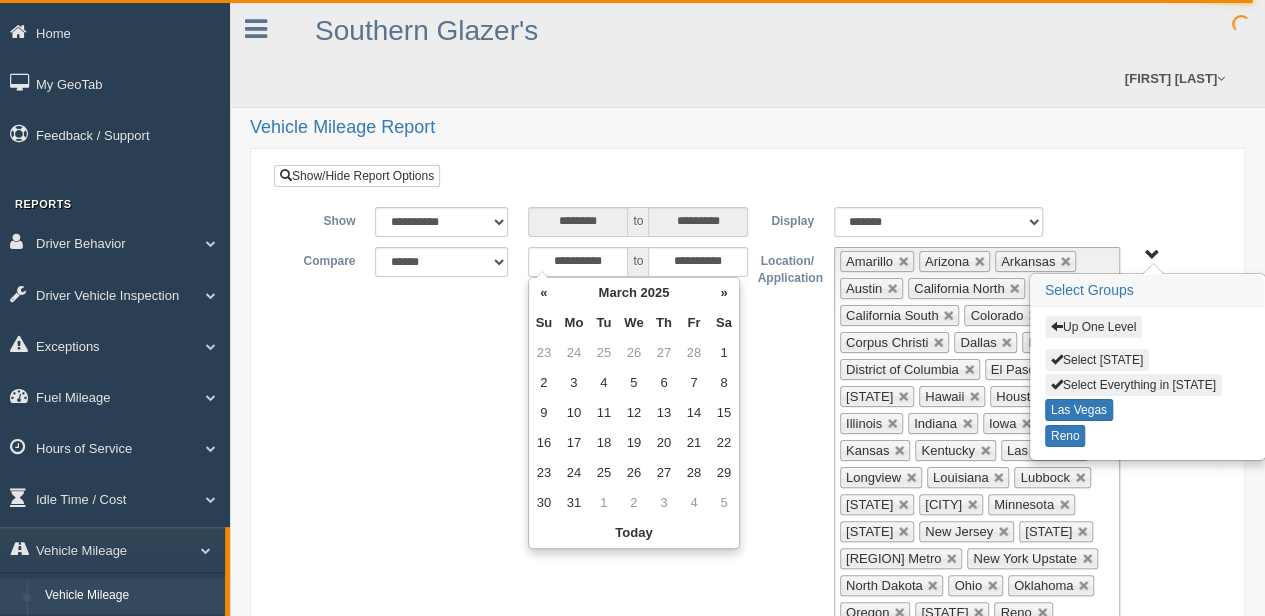 click on "«" at bounding box center [544, 293] 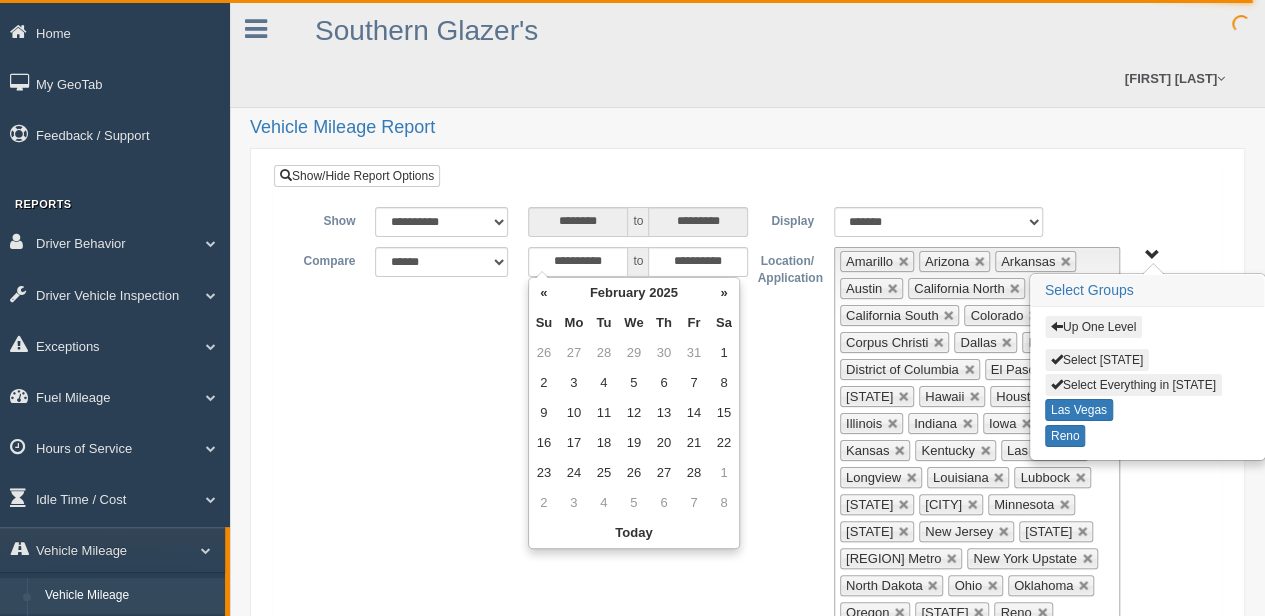 click on "«" at bounding box center (544, 293) 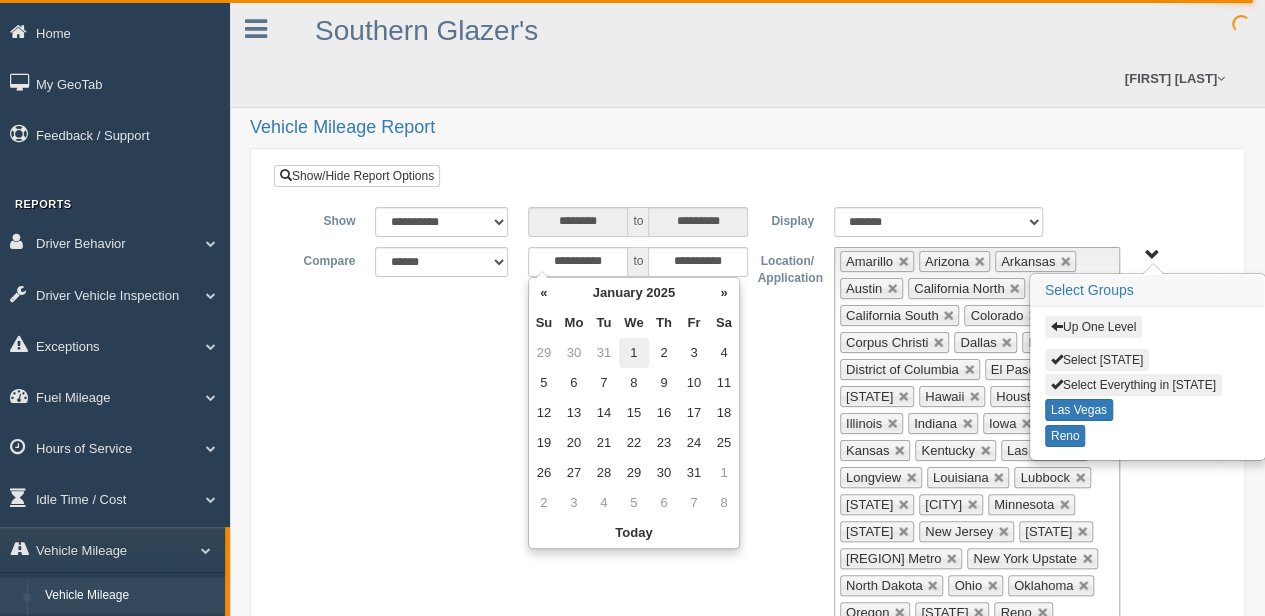 click on "1" at bounding box center (634, 353) 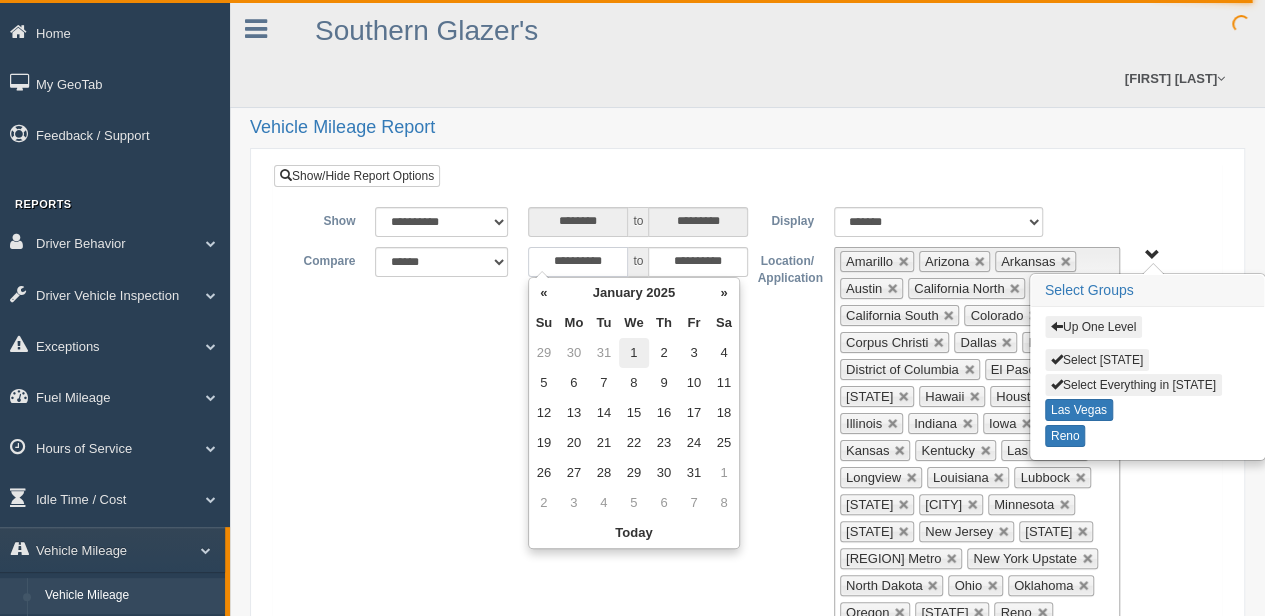 type on "**********" 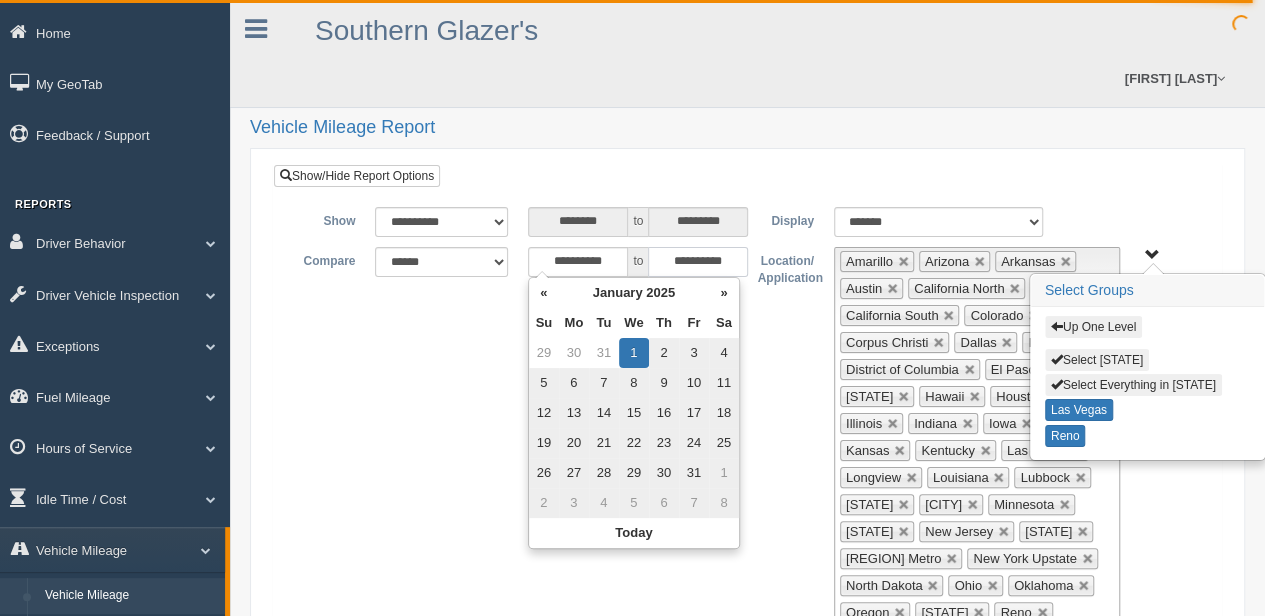 click on "**********" at bounding box center [698, 262] 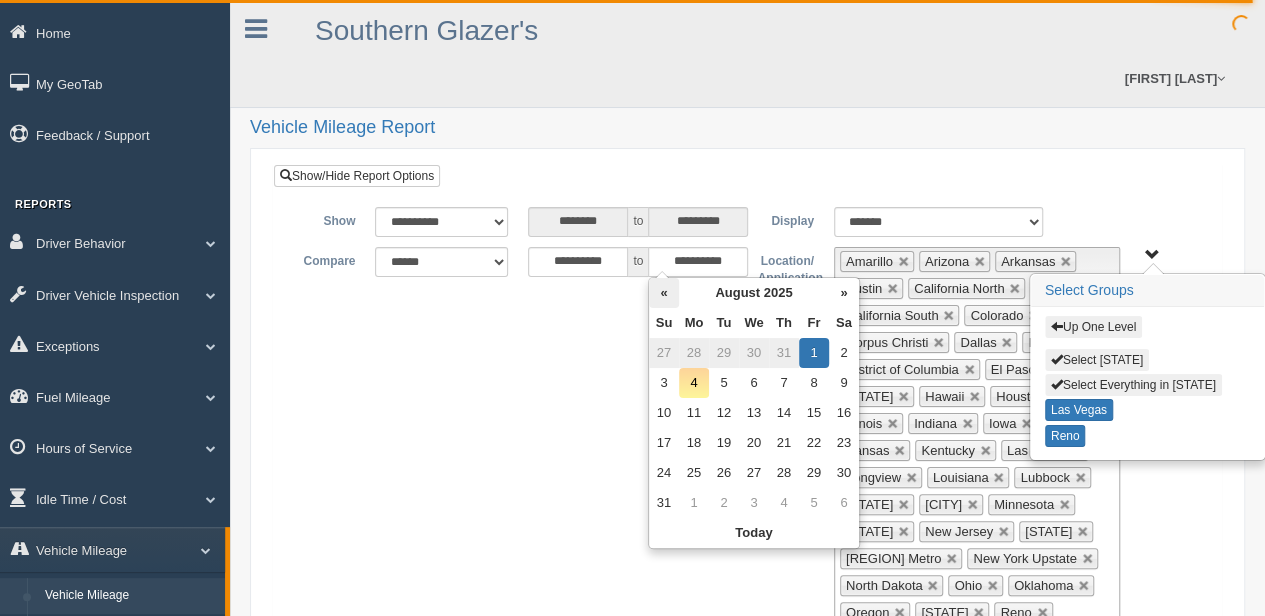 click on "«" at bounding box center (664, 293) 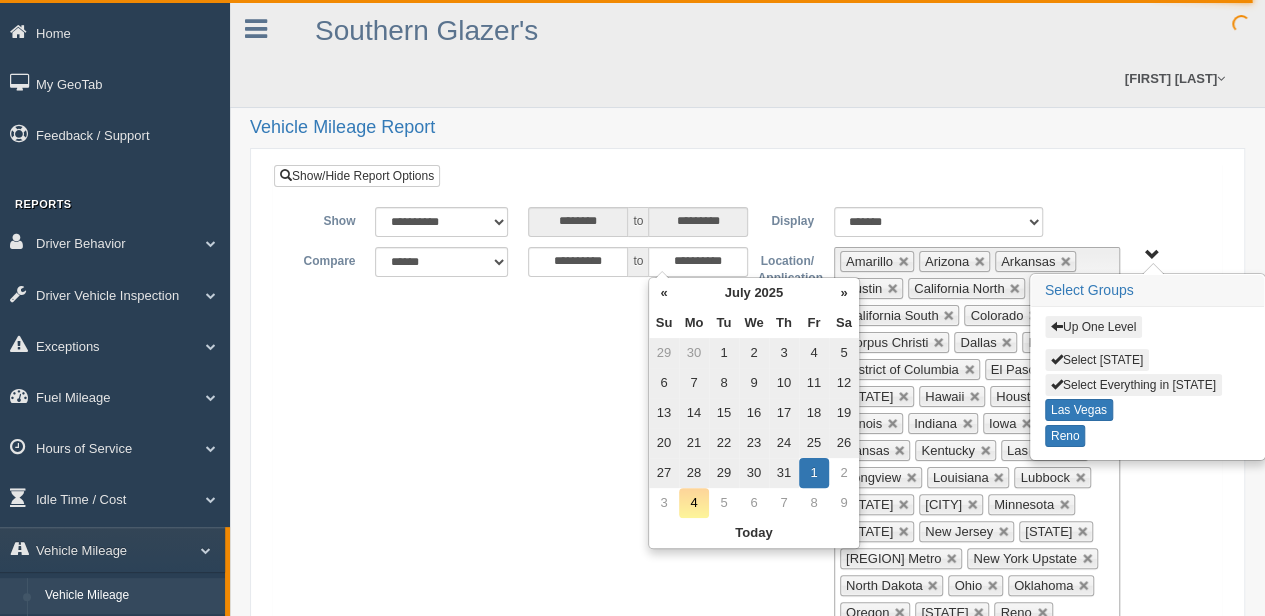 click on "31" at bounding box center (784, 473) 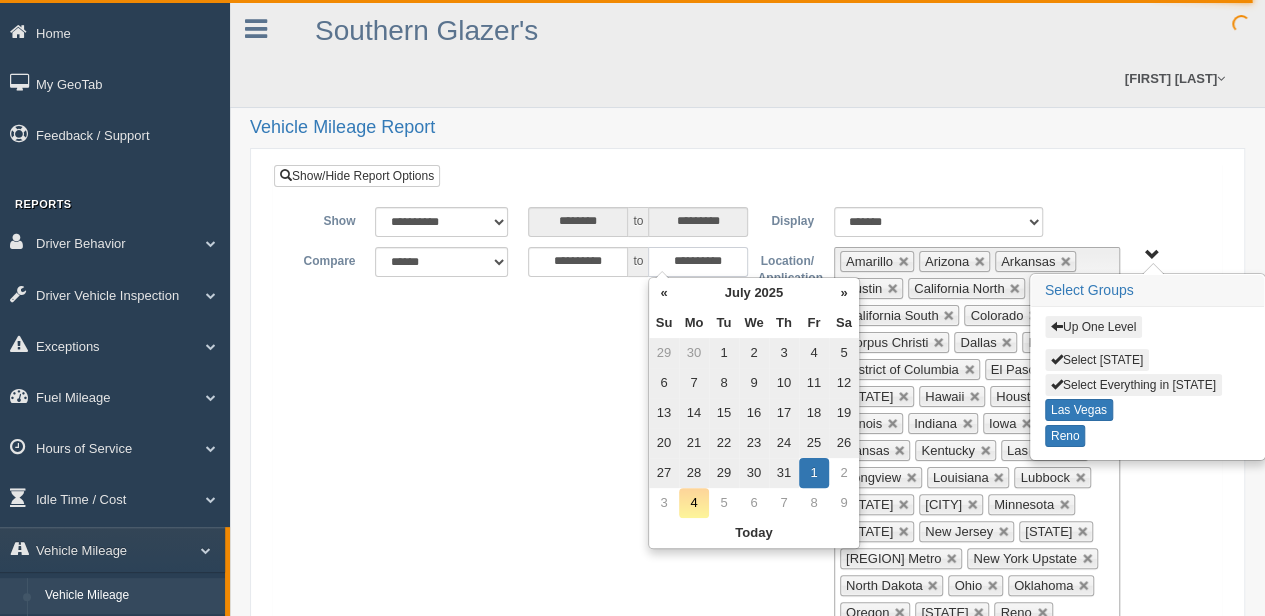 type on "**********" 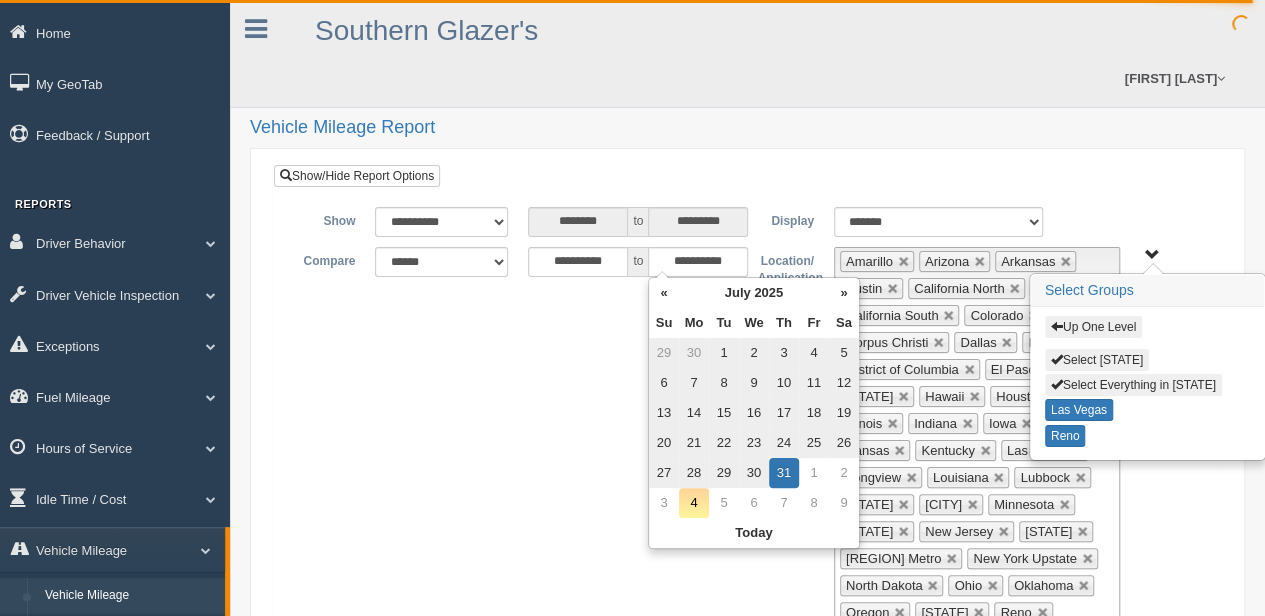 click on "**********" at bounding box center (747, 477) 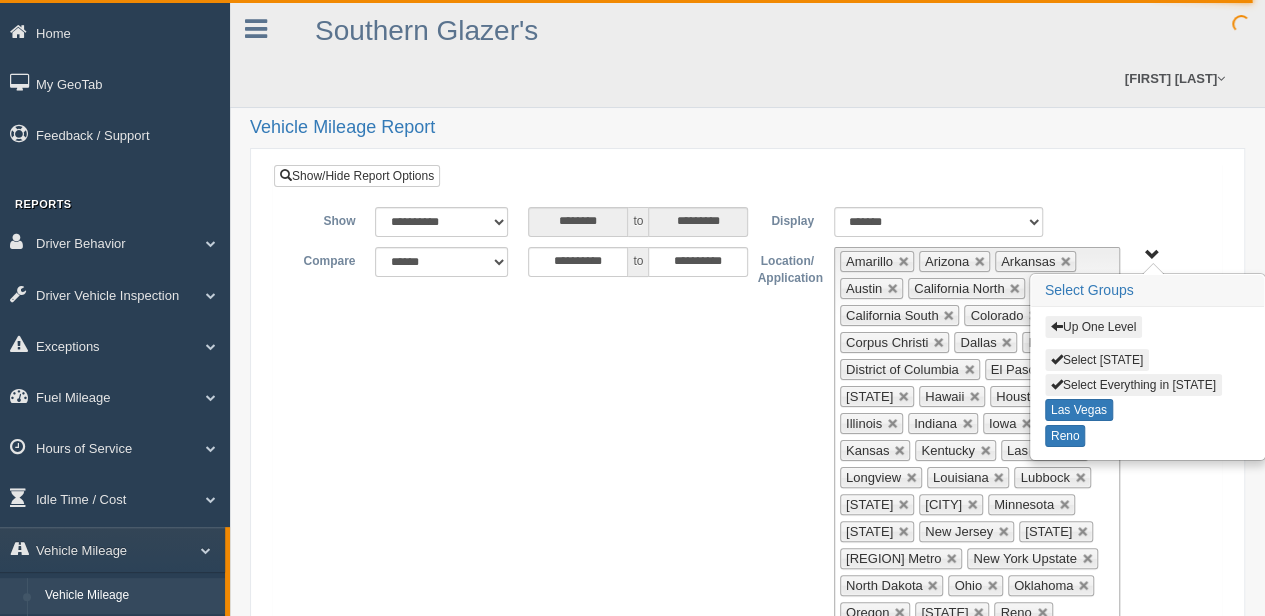 click on "Up One Level  Select Nevada  Select Everything in Nevada Las Vegas Reno" at bounding box center [1152, 255] 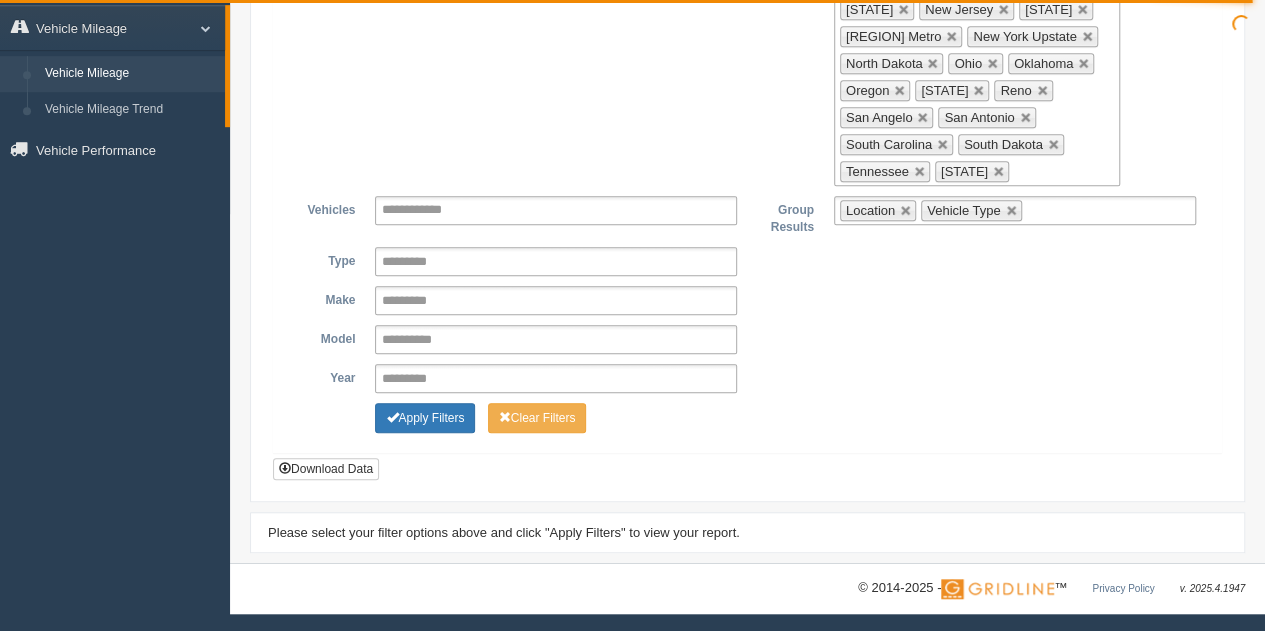 scroll, scrollTop: 531, scrollLeft: 0, axis: vertical 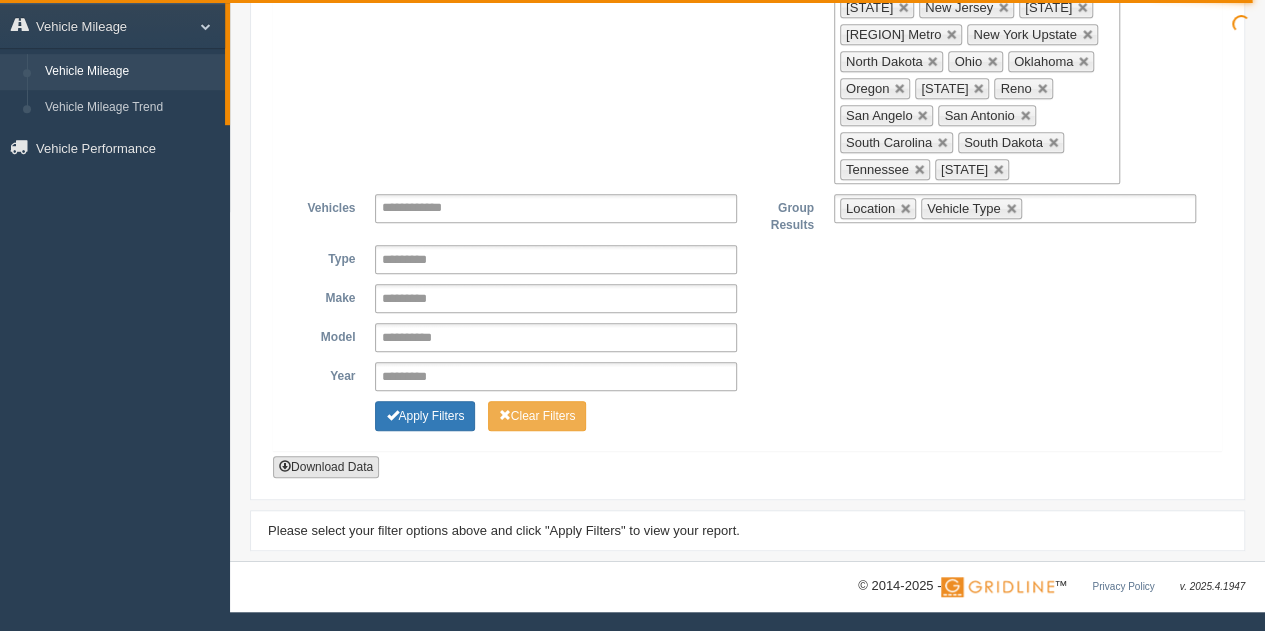 click on "Download Data" at bounding box center (326, 467) 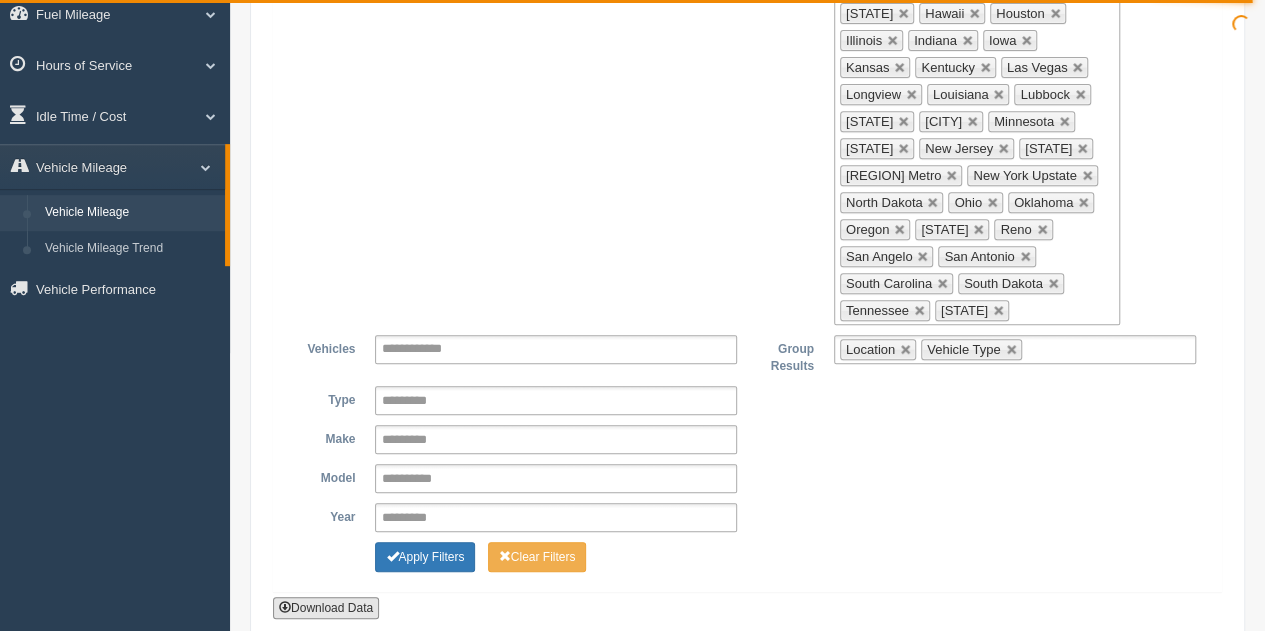 scroll, scrollTop: 131, scrollLeft: 0, axis: vertical 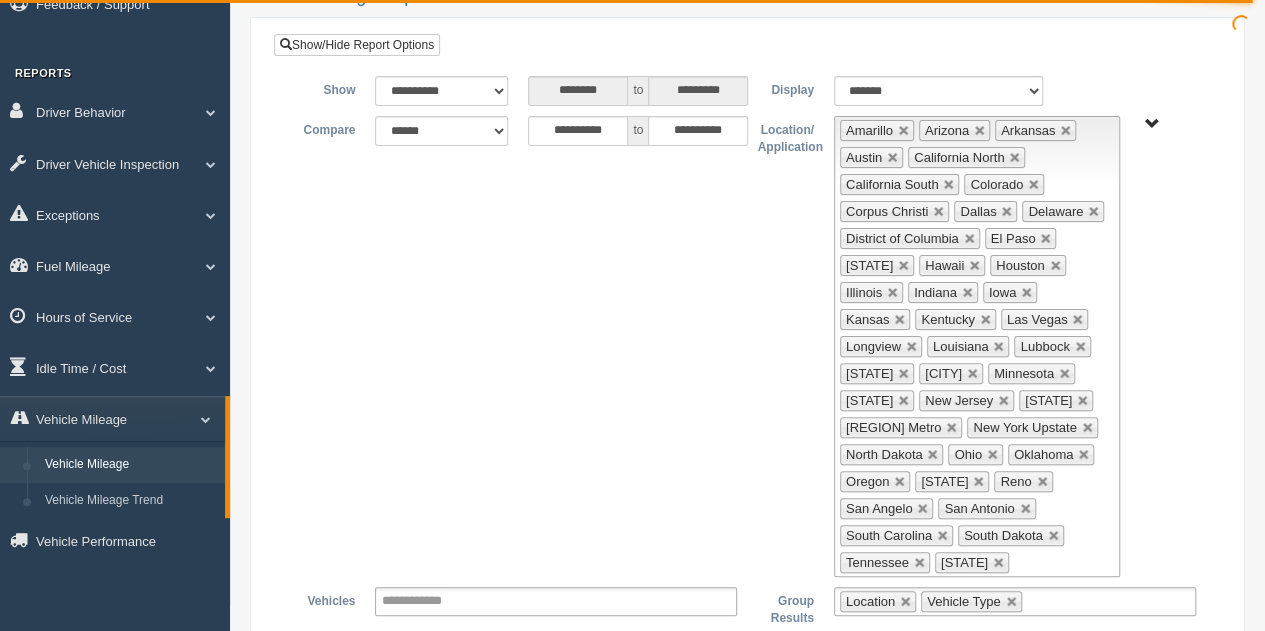 click on "**********" at bounding box center (747, 346) 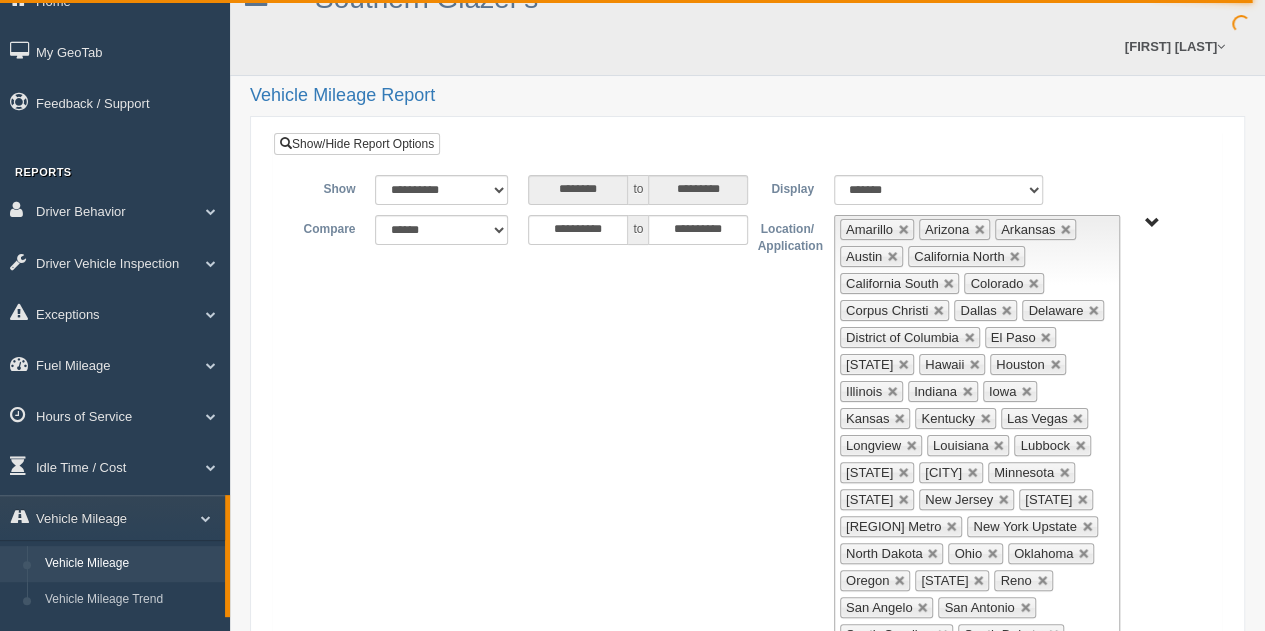 scroll, scrollTop: 0, scrollLeft: 0, axis: both 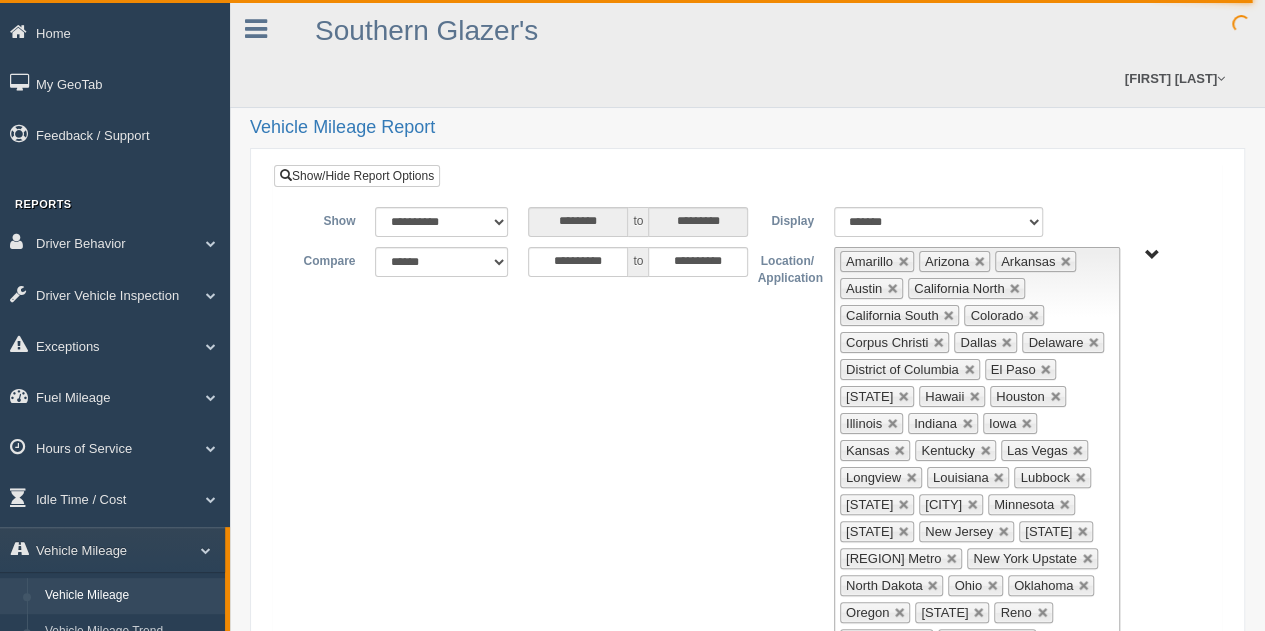 click on "**********" at bounding box center (747, 477) 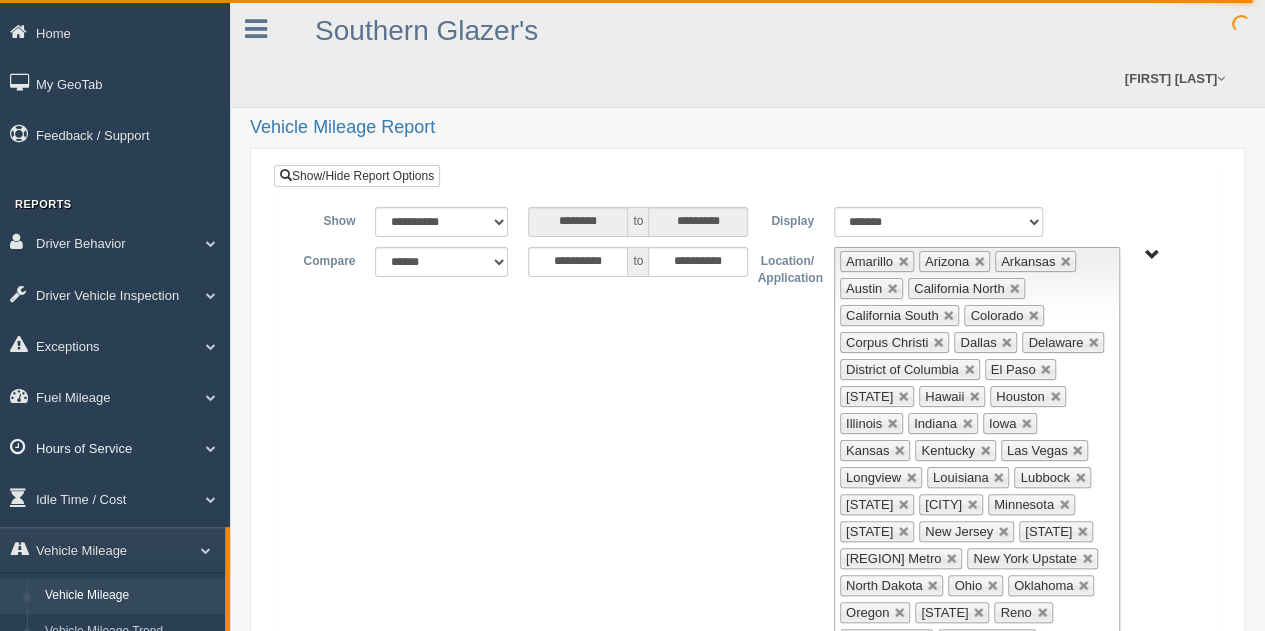 scroll, scrollTop: 100, scrollLeft: 0, axis: vertical 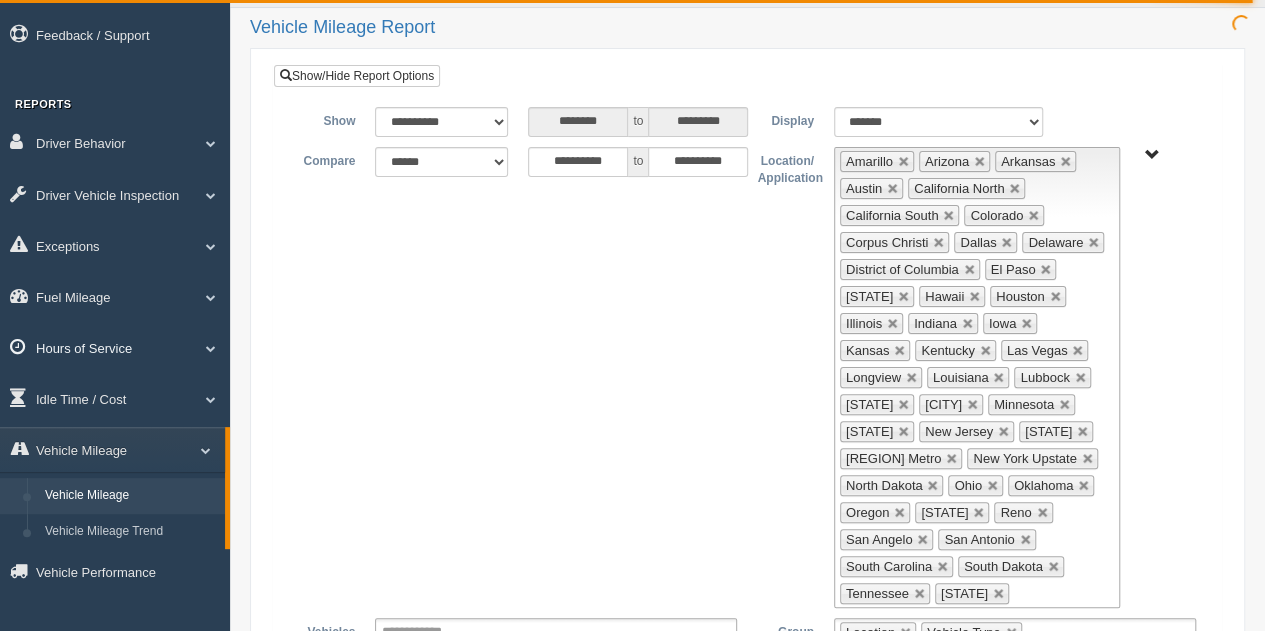 click on "Hours of Service" at bounding box center [115, 347] 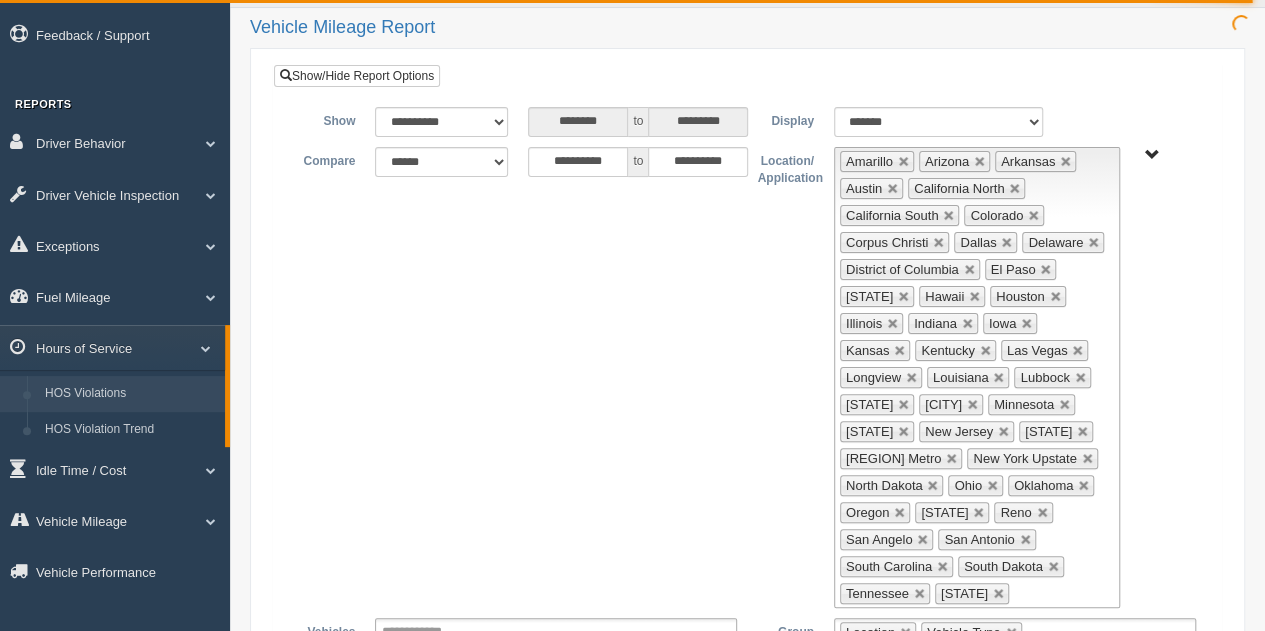 click on "HOS Violations" at bounding box center (130, 394) 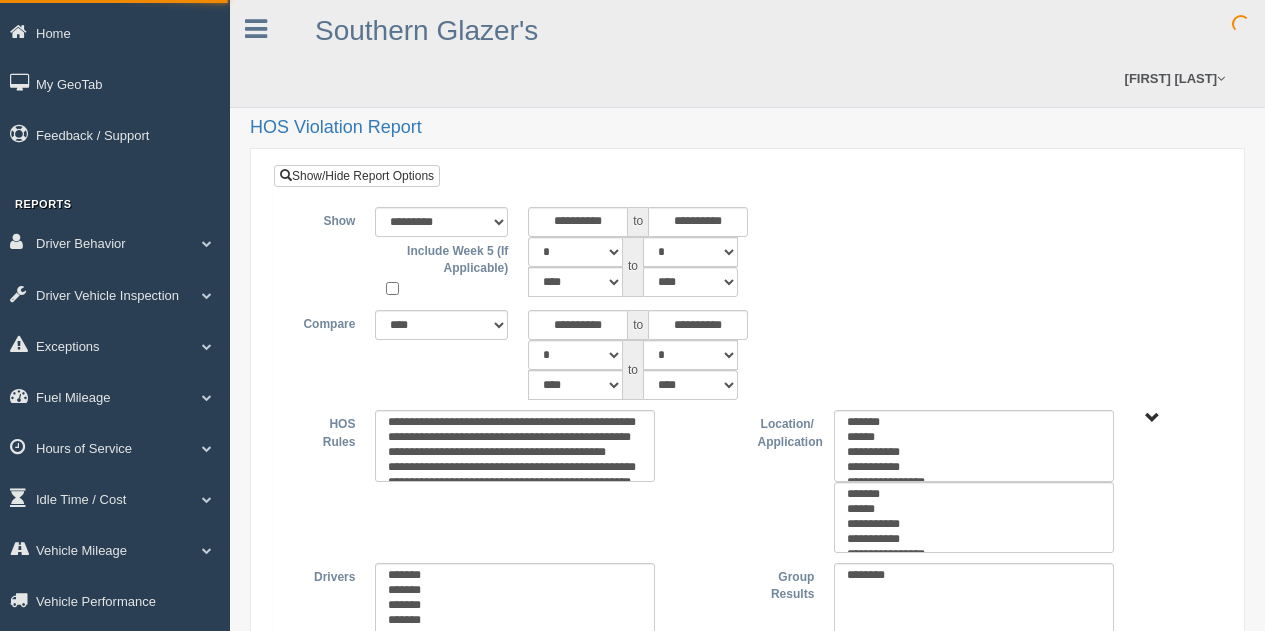 type on "*********" 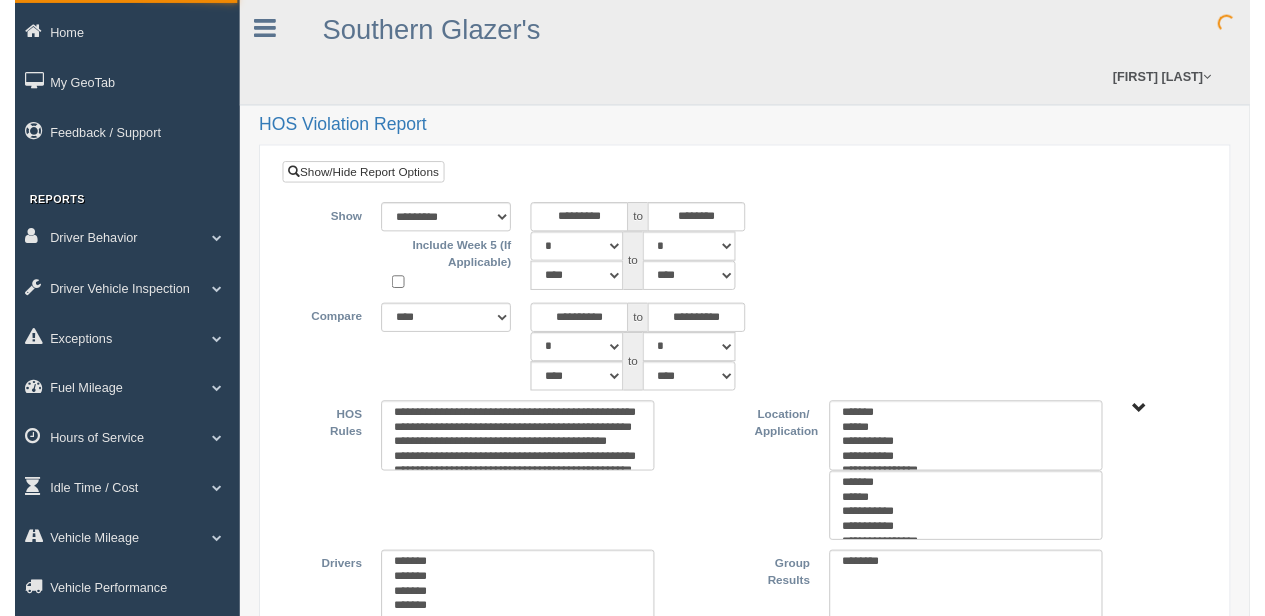 scroll, scrollTop: 0, scrollLeft: 0, axis: both 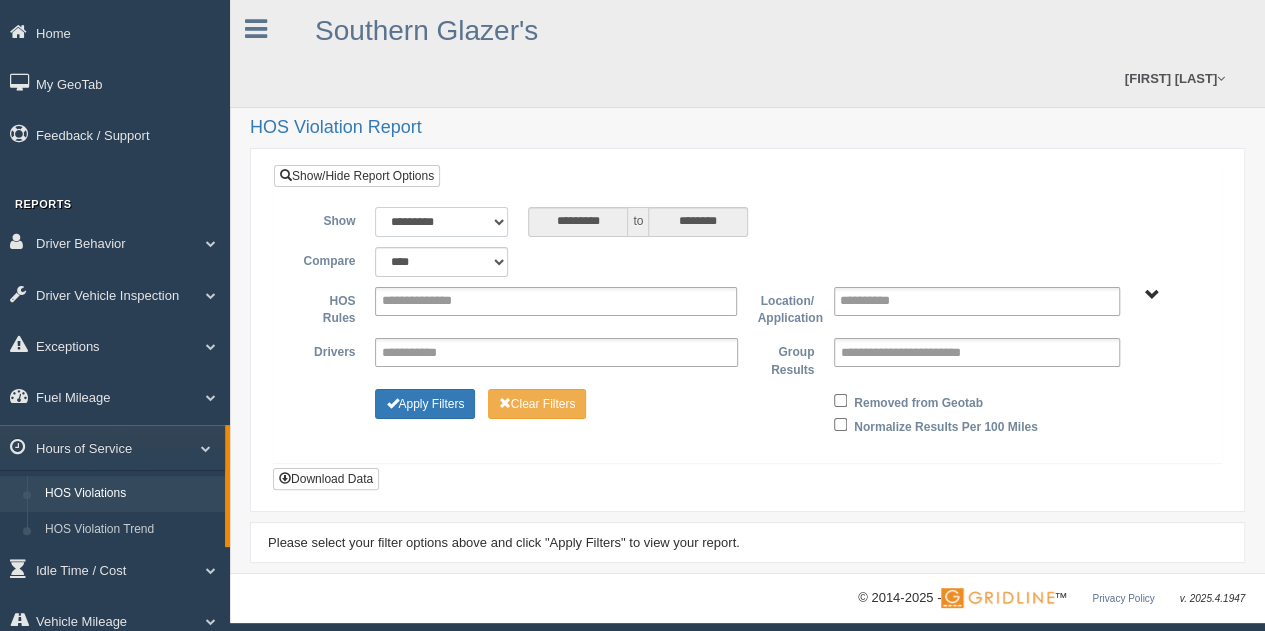 click on "**********" at bounding box center (441, 222) 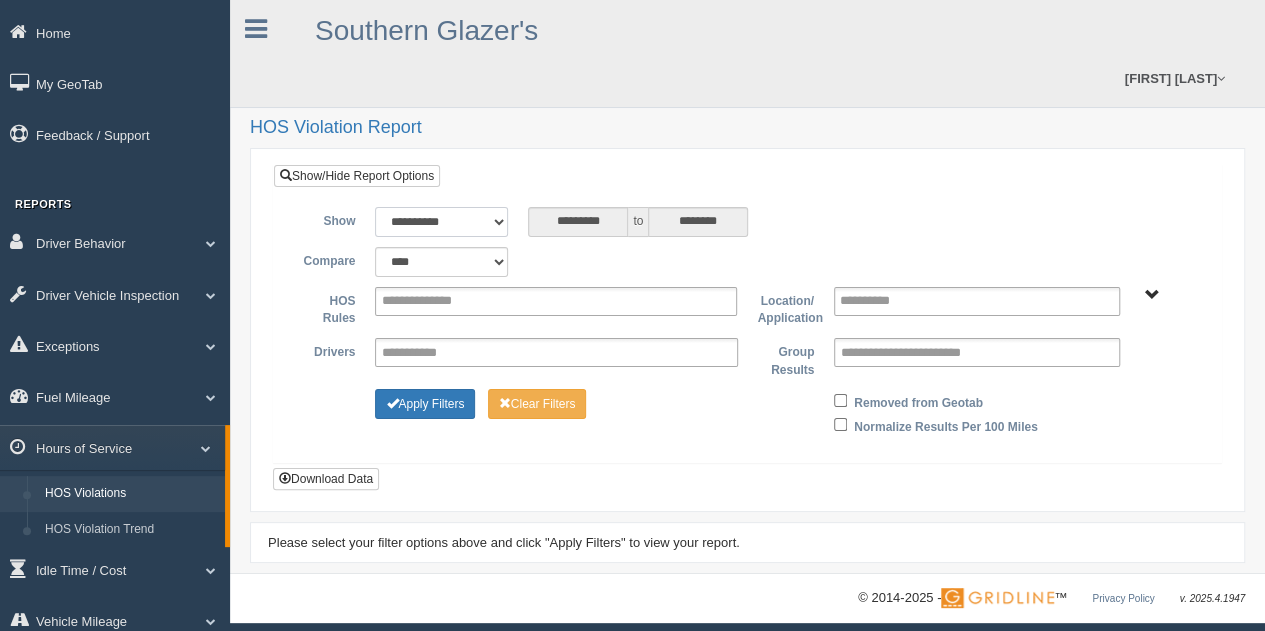 click on "**********" at bounding box center (441, 222) 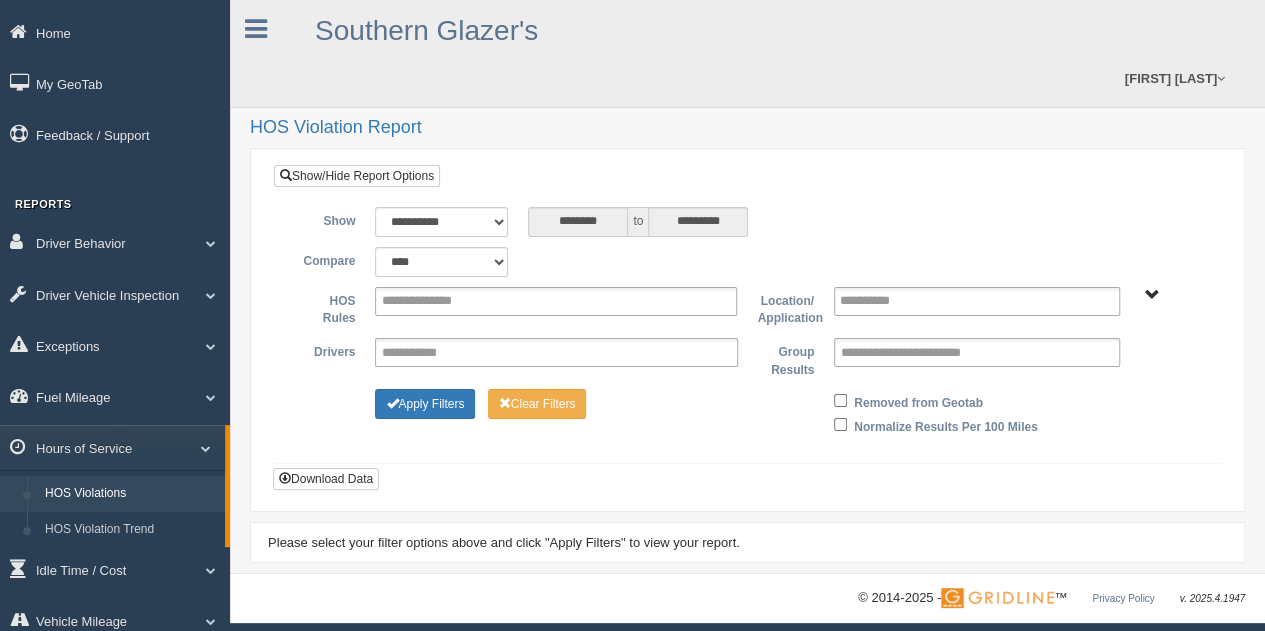 click on "Asset Types - N  SCM" at bounding box center (1152, 295) 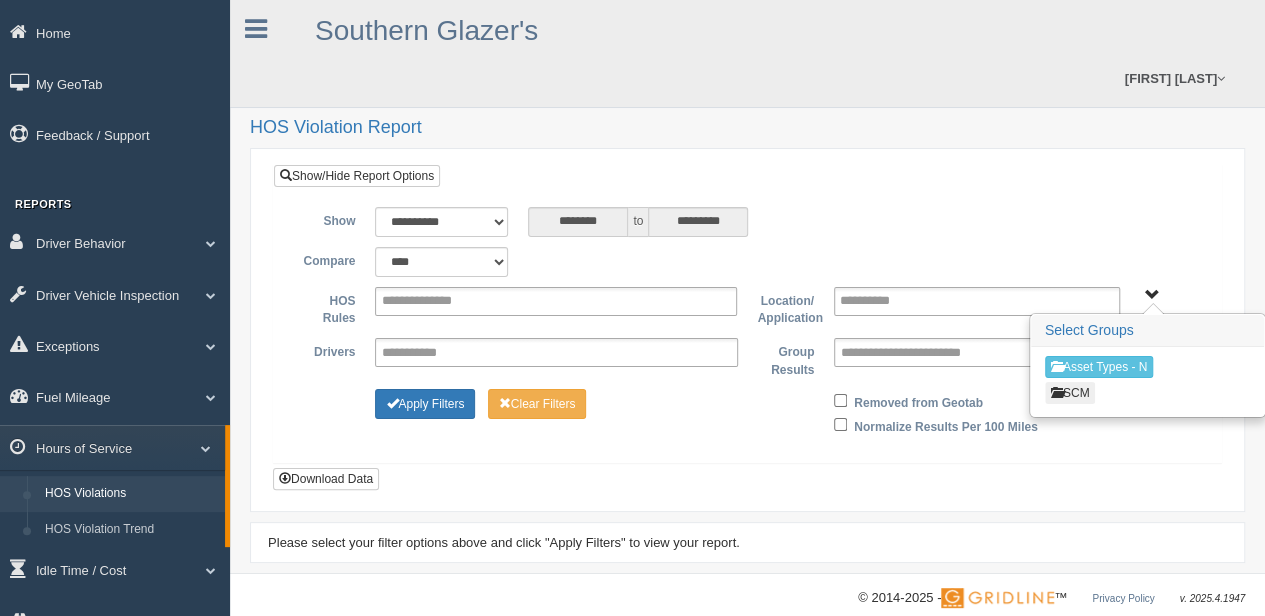 click on "SCM" at bounding box center [1070, 393] 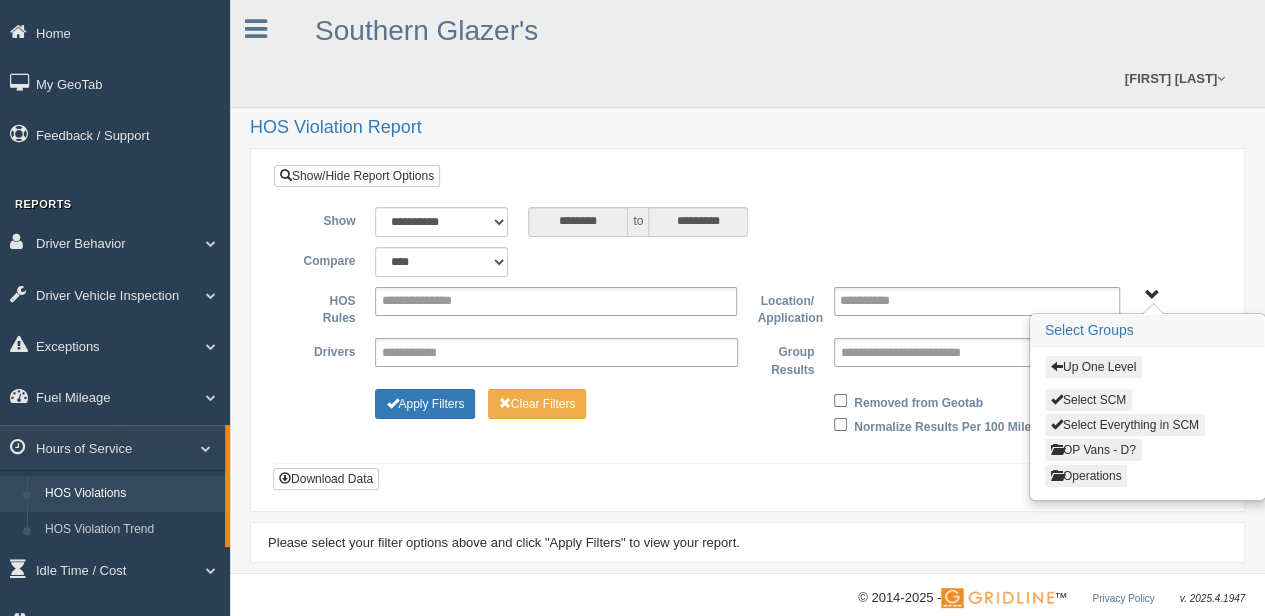 click on "Operations" at bounding box center (1086, 476) 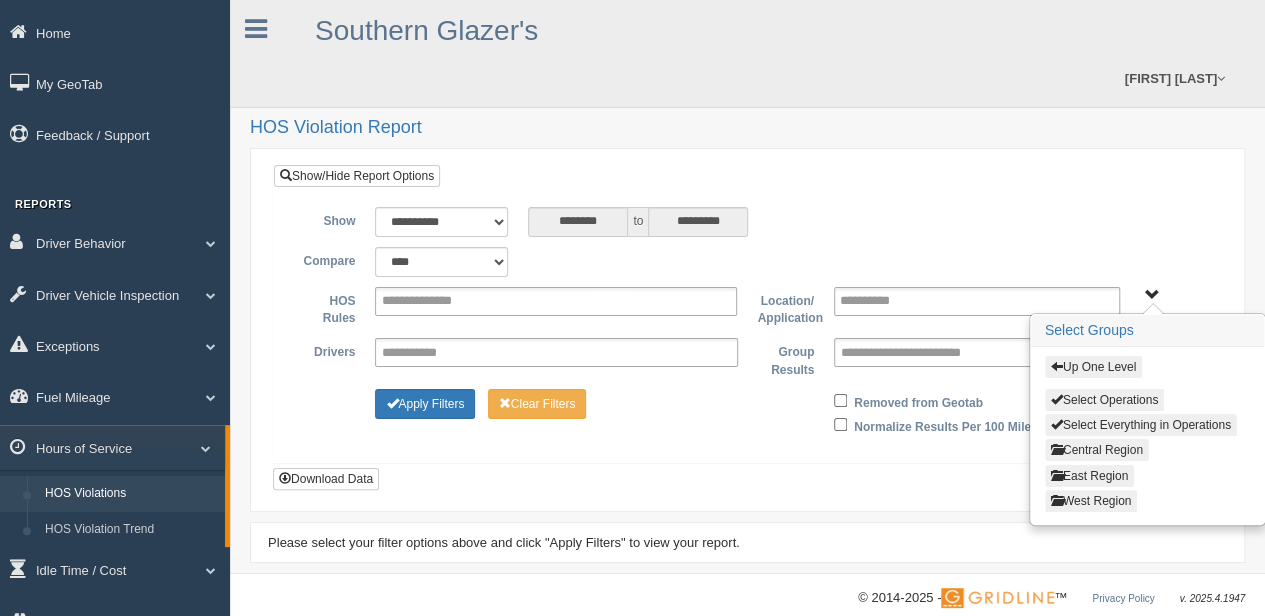 click on "Central Region" at bounding box center [1097, 450] 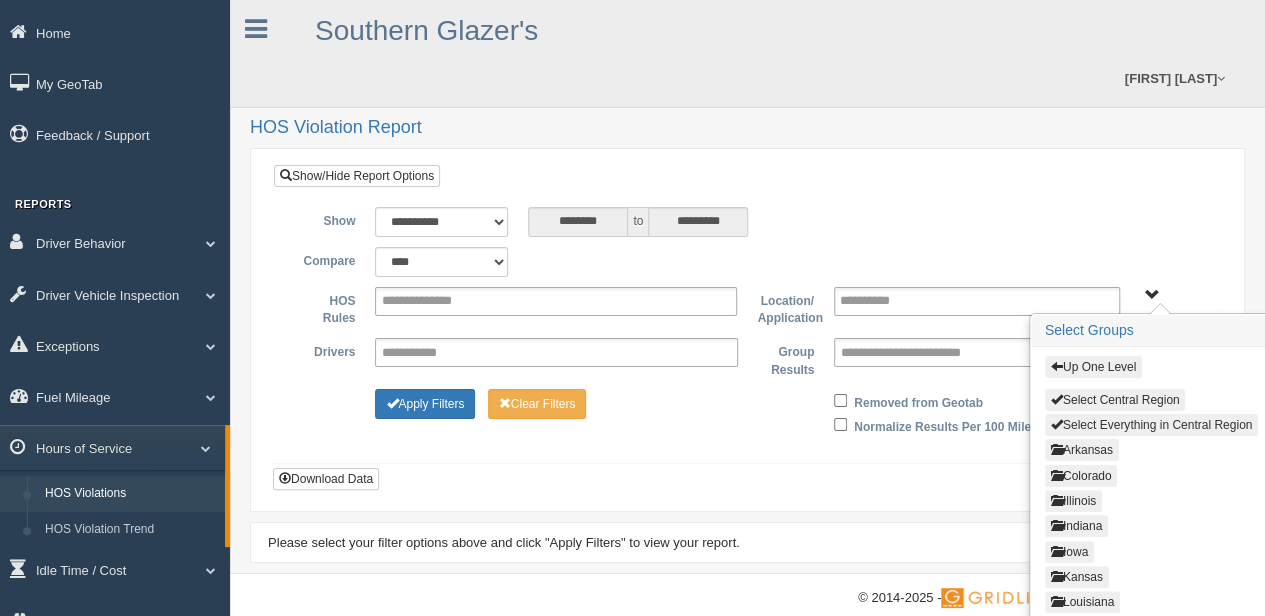 click on "Select Everything in Central Region" at bounding box center [1151, 425] 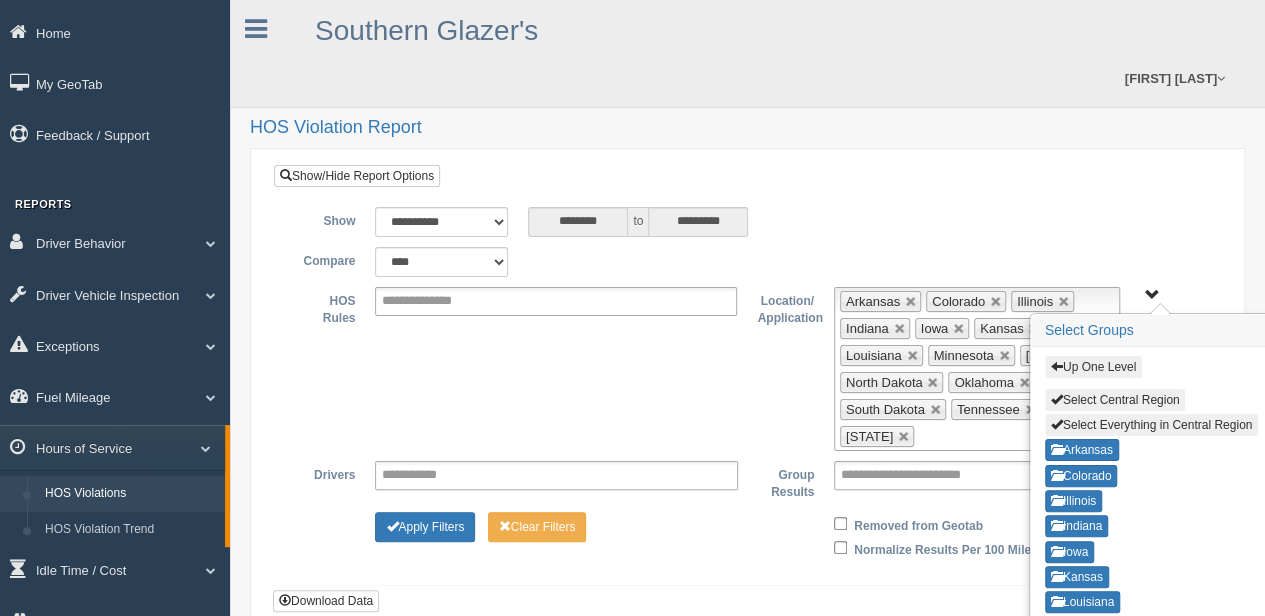 click on "Up One Level" at bounding box center (1093, 367) 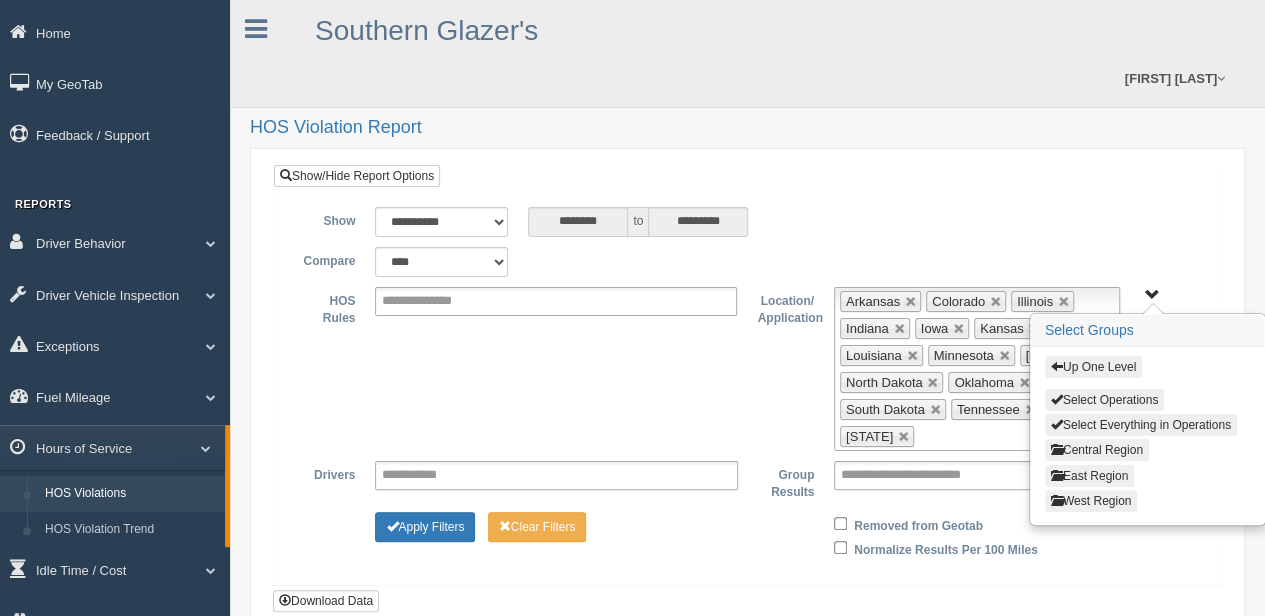 click on "East Region" at bounding box center [1089, 476] 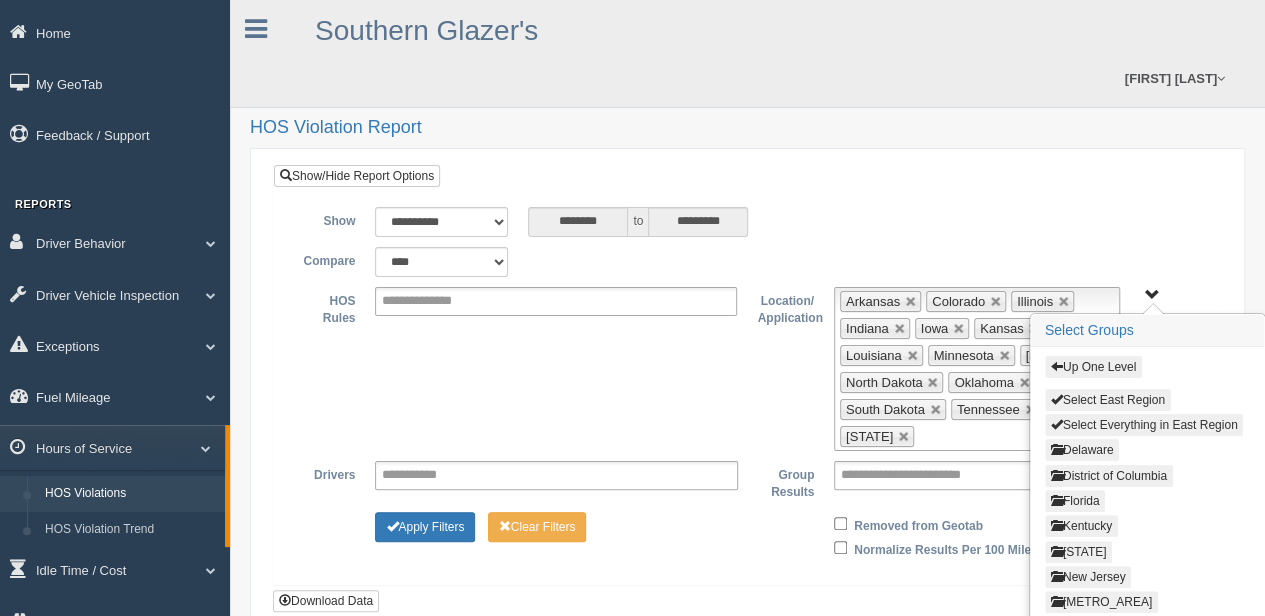 click on "Select Everything in East Region" at bounding box center [1144, 425] 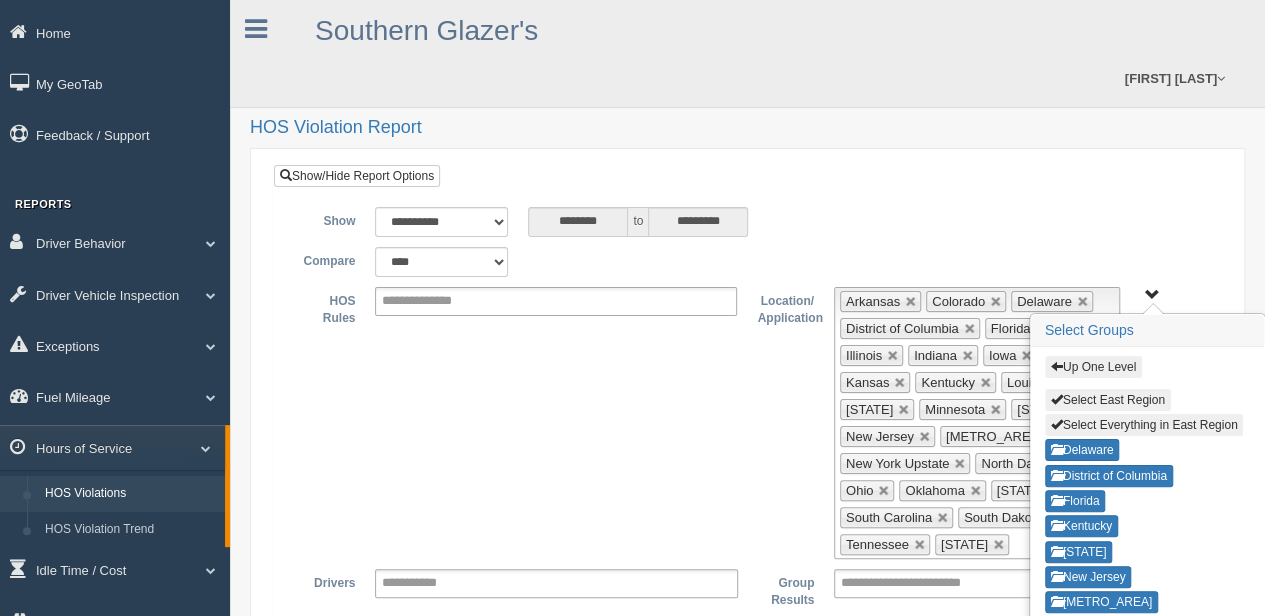 click on "Up One Level" at bounding box center [1093, 367] 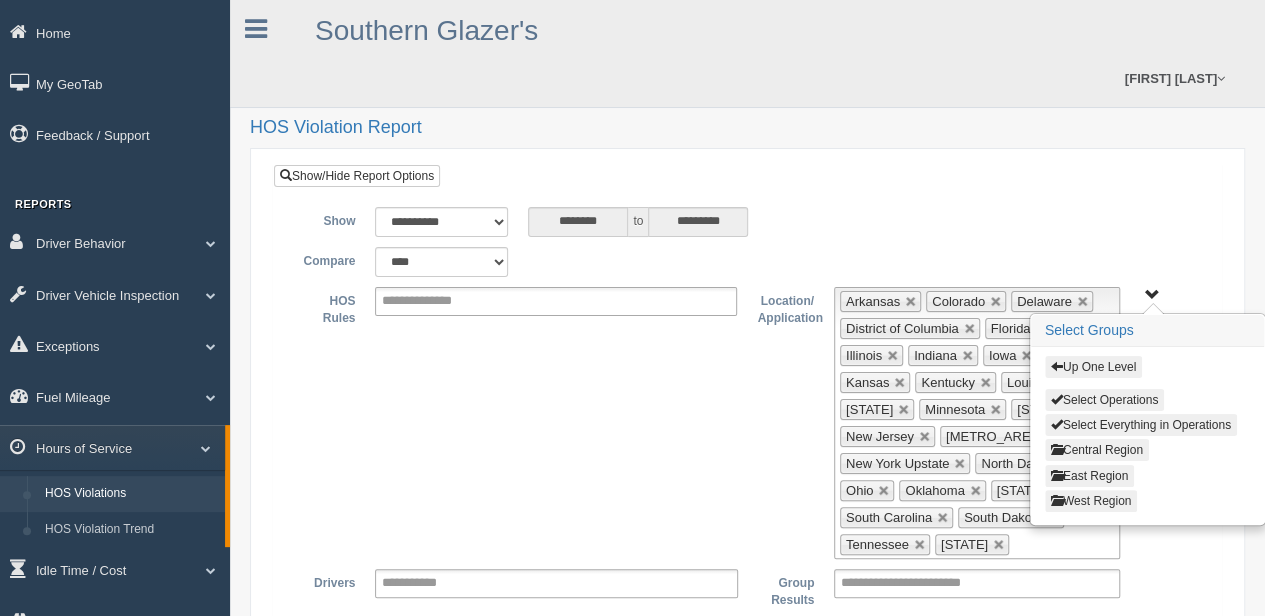 click on "West Region" at bounding box center [1091, 501] 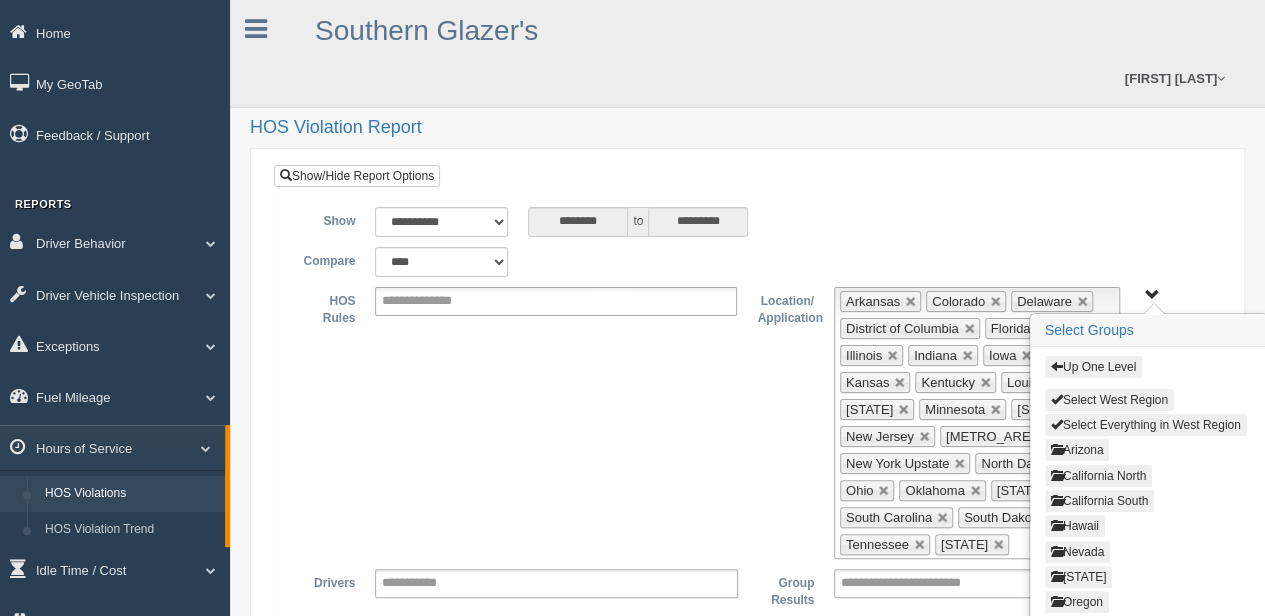 click on "Select Everything in West Region" at bounding box center (1146, 425) 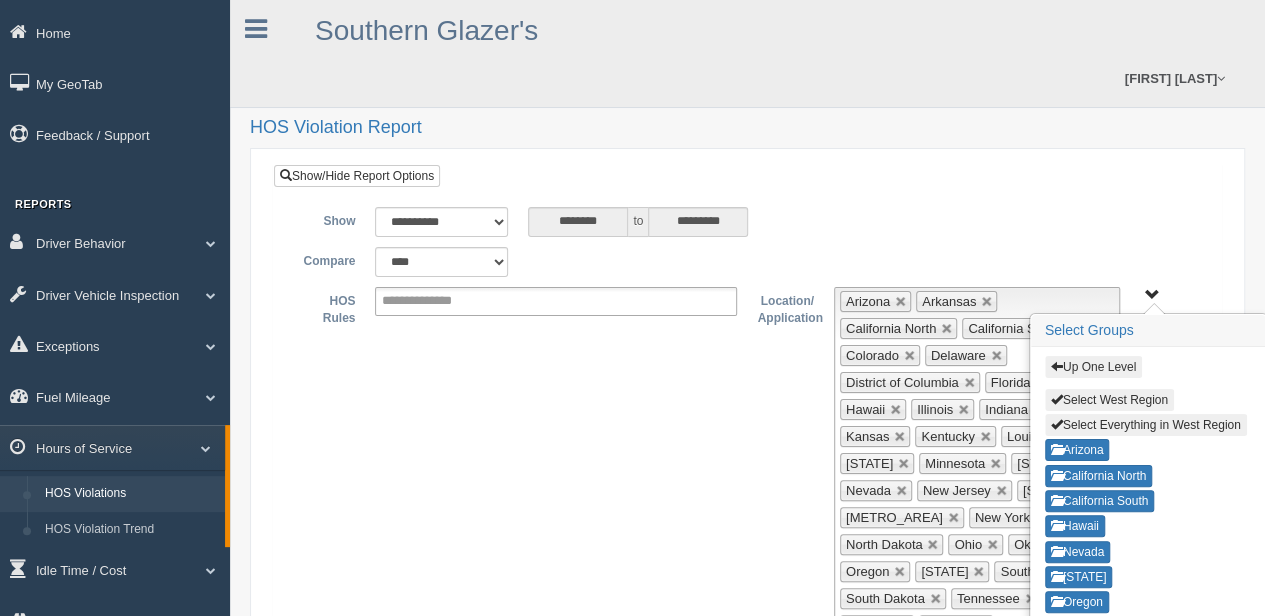 click on "Up One Level" at bounding box center [1093, 367] 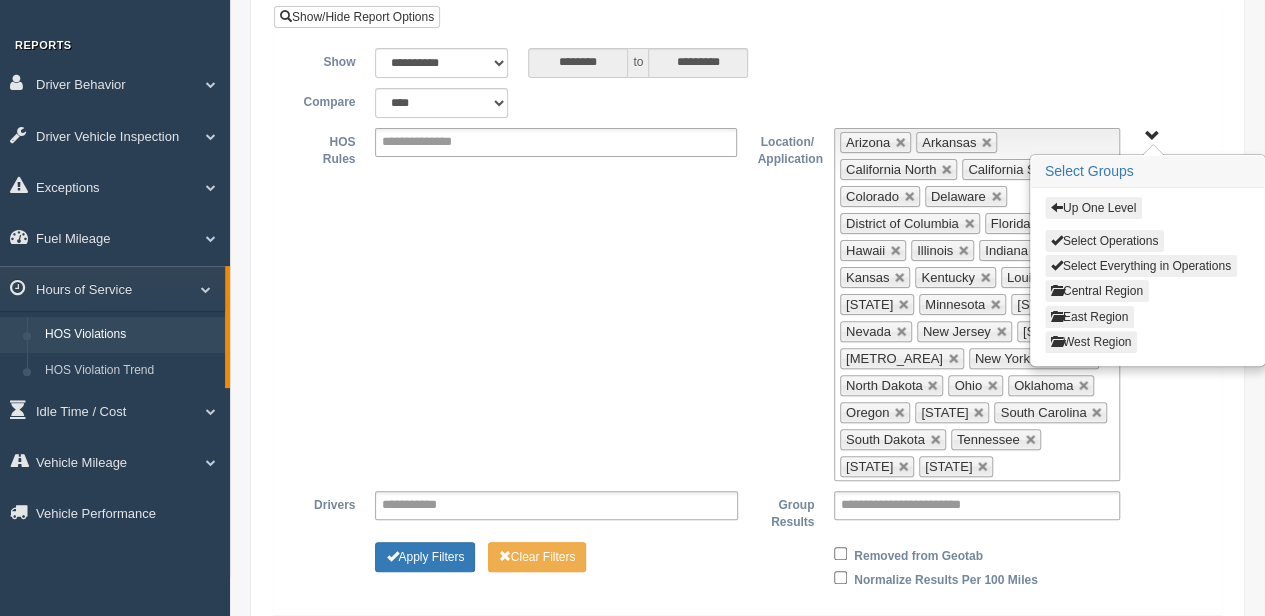 scroll, scrollTop: 300, scrollLeft: 0, axis: vertical 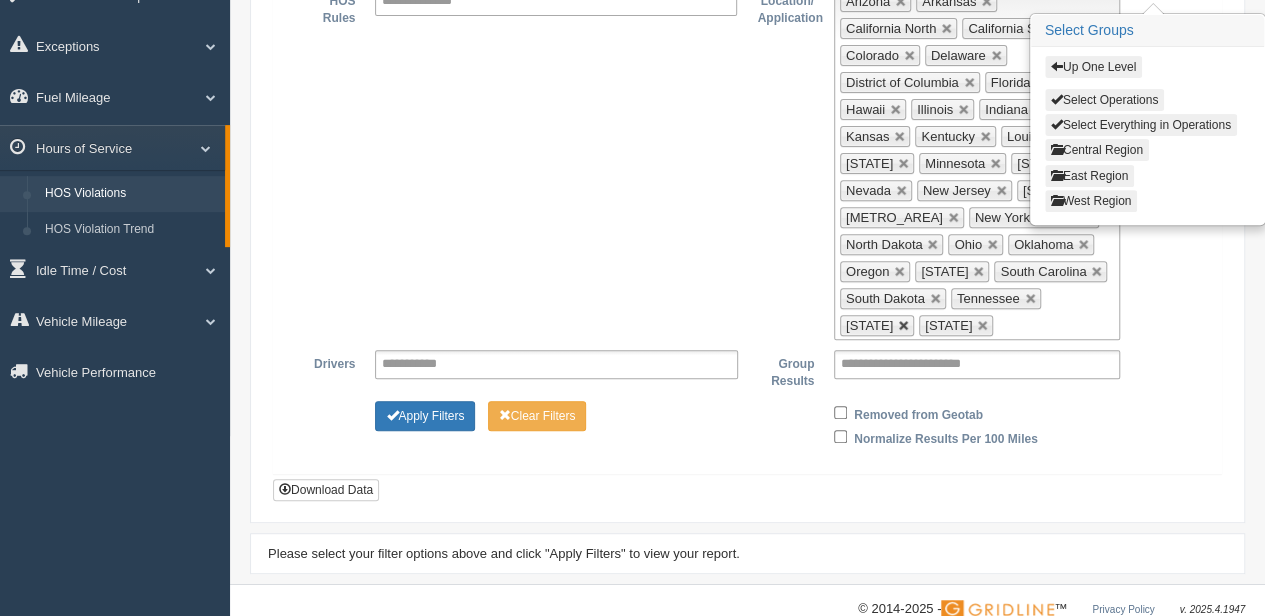 click at bounding box center [904, 326] 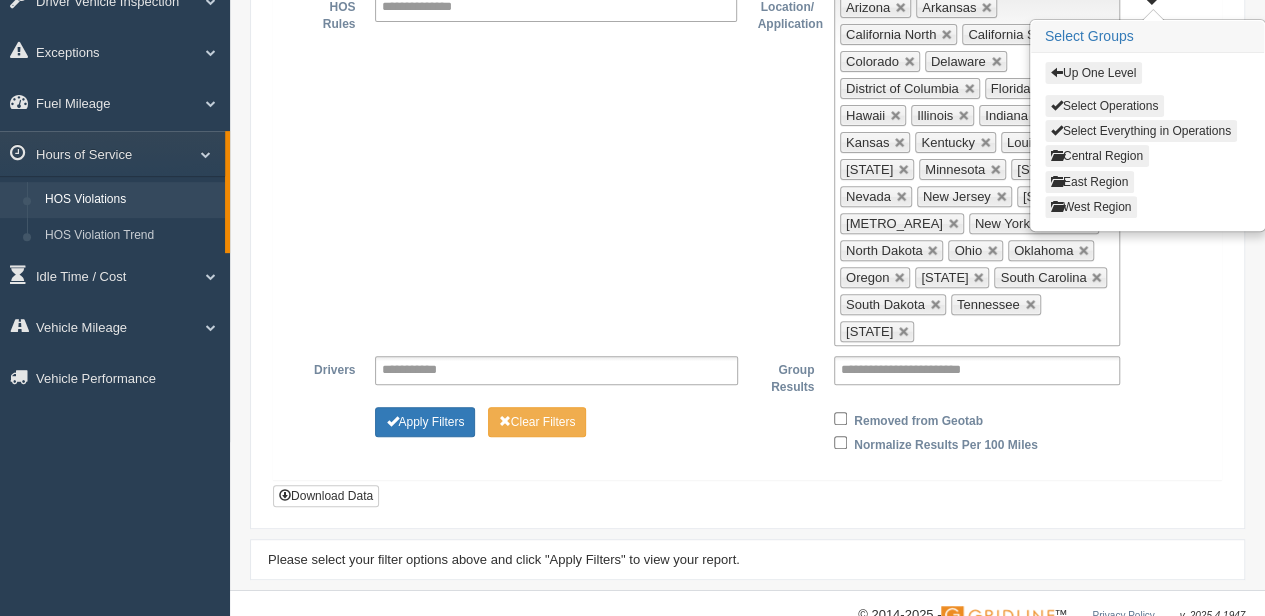 scroll, scrollTop: 100, scrollLeft: 0, axis: vertical 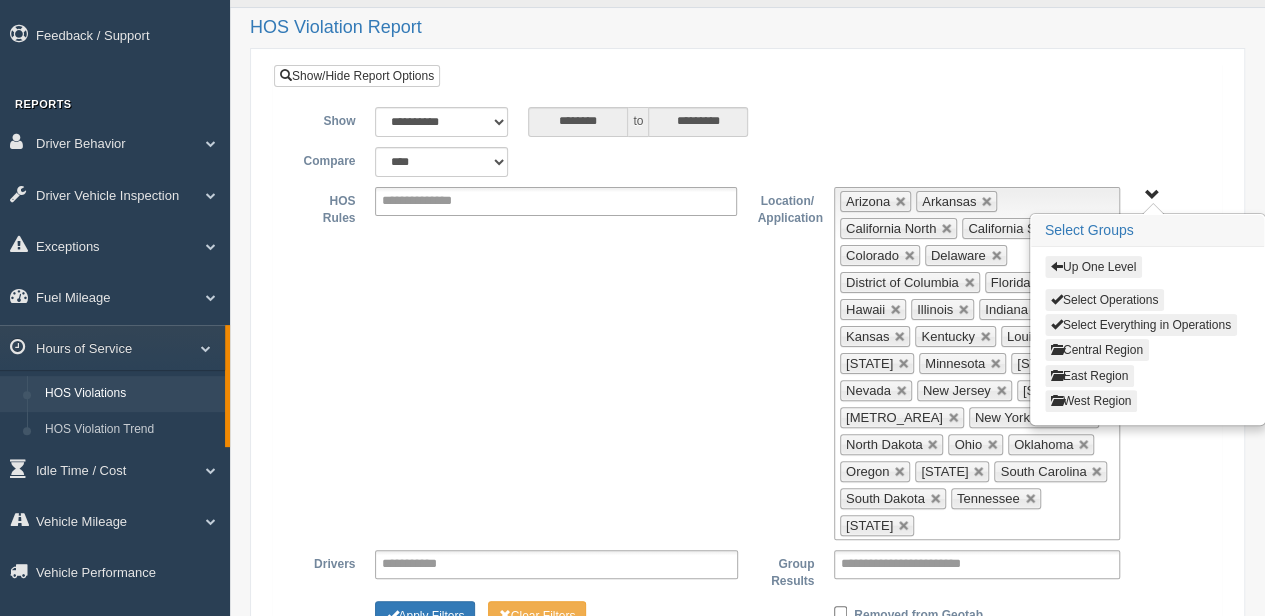 click on "Up One Level  Select Operations  Select Everything in Operations  Central Region  East Region  West Region" at bounding box center (1152, 195) 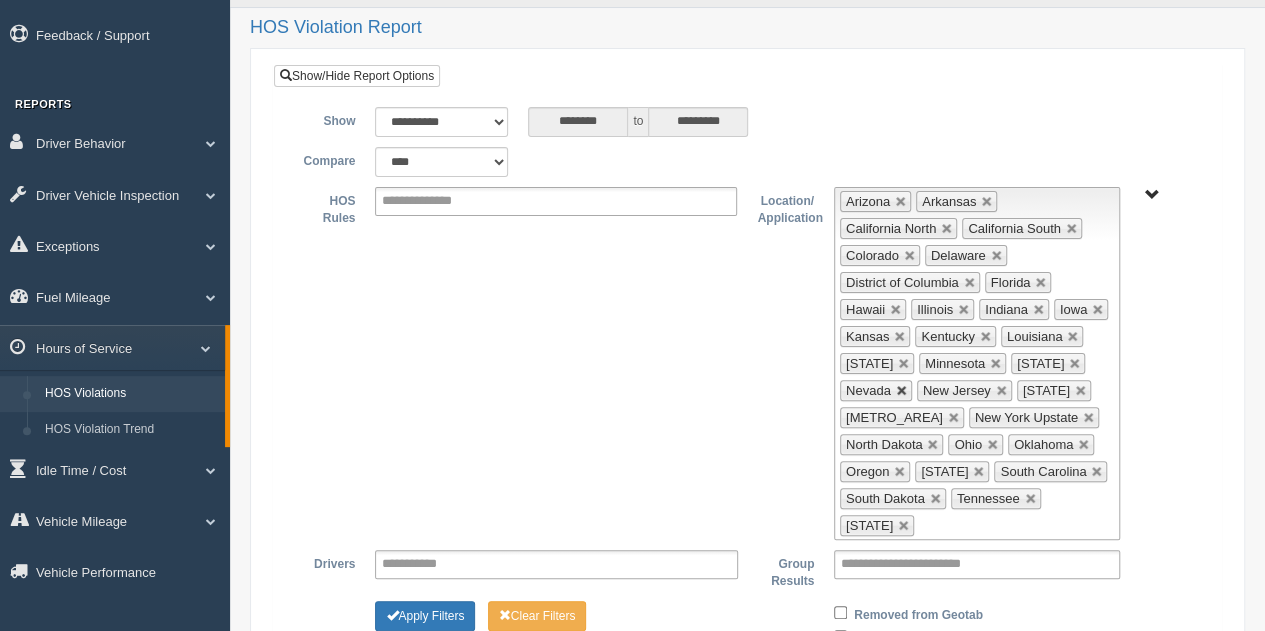 click at bounding box center (902, 391) 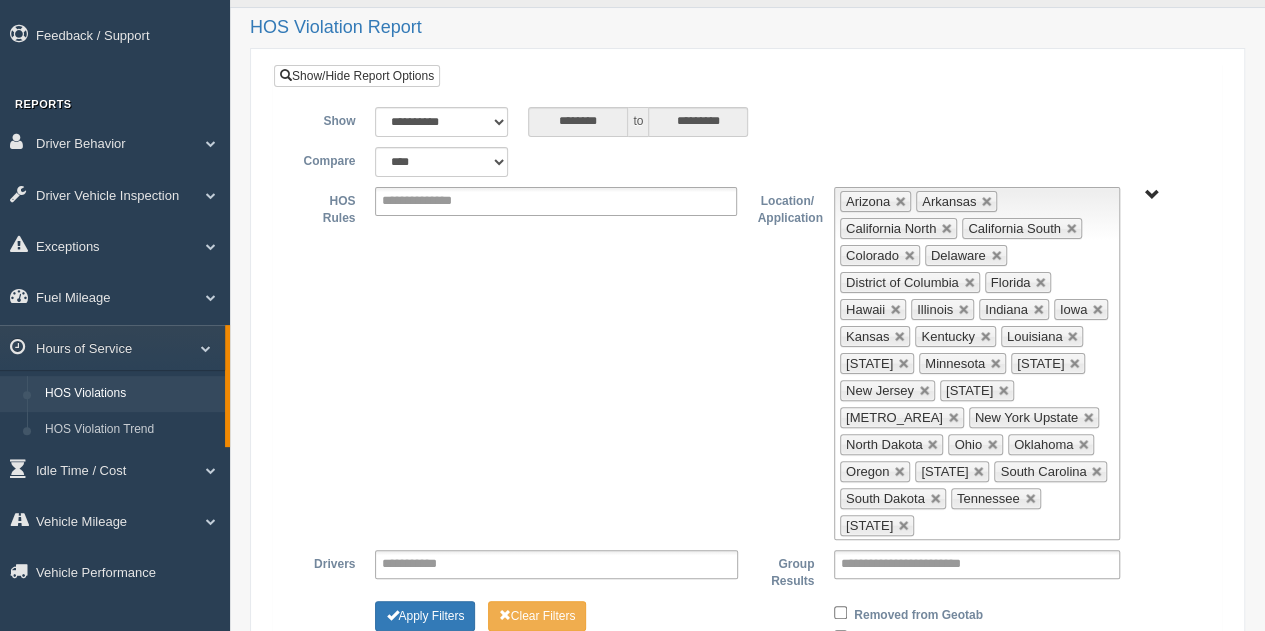 click on "Up One Level  Select Operations  Select Everything in Operations  Central Region  East Region  West Region" at bounding box center [1152, 195] 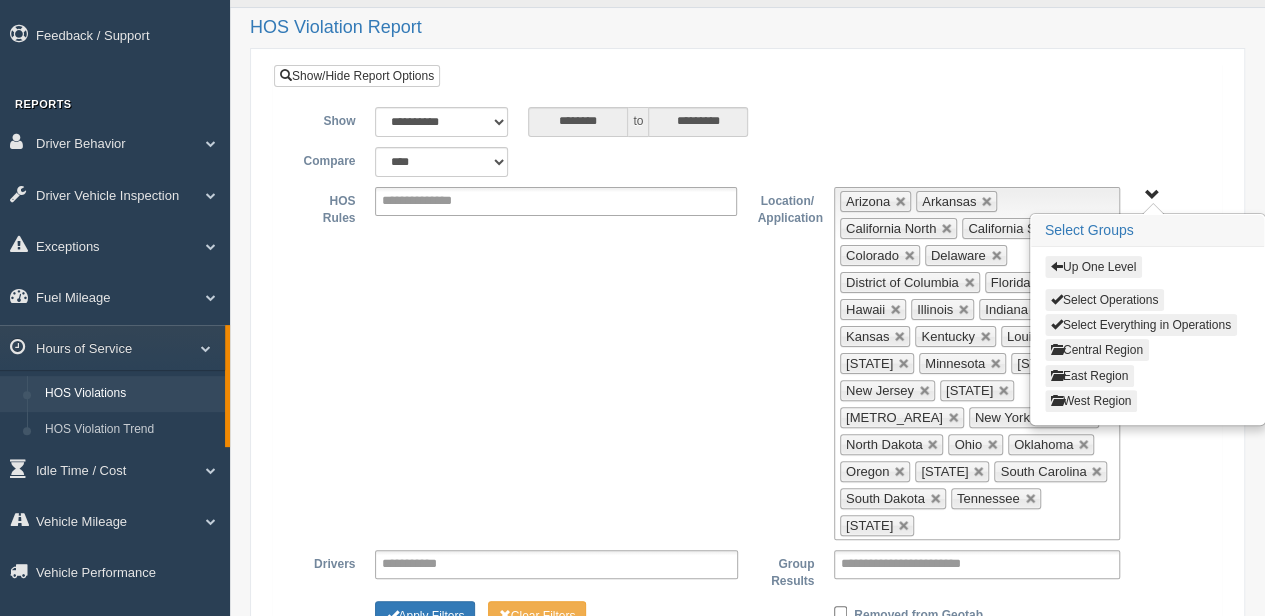 click on "Central Region" at bounding box center (1097, 350) 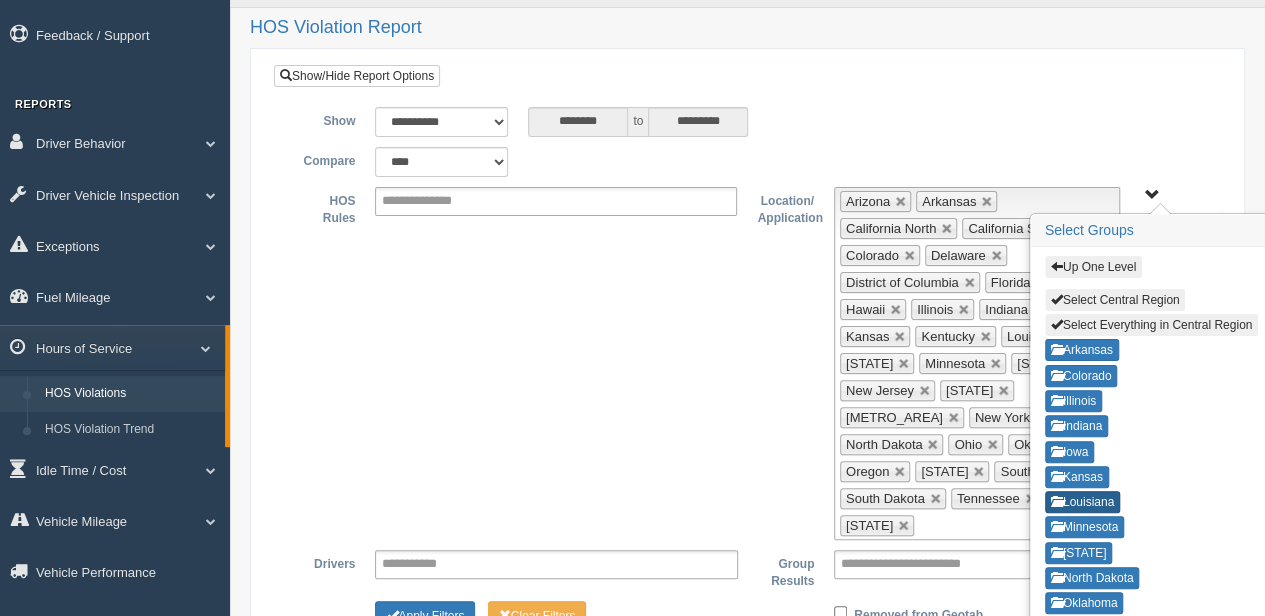 scroll, scrollTop: 326, scrollLeft: 0, axis: vertical 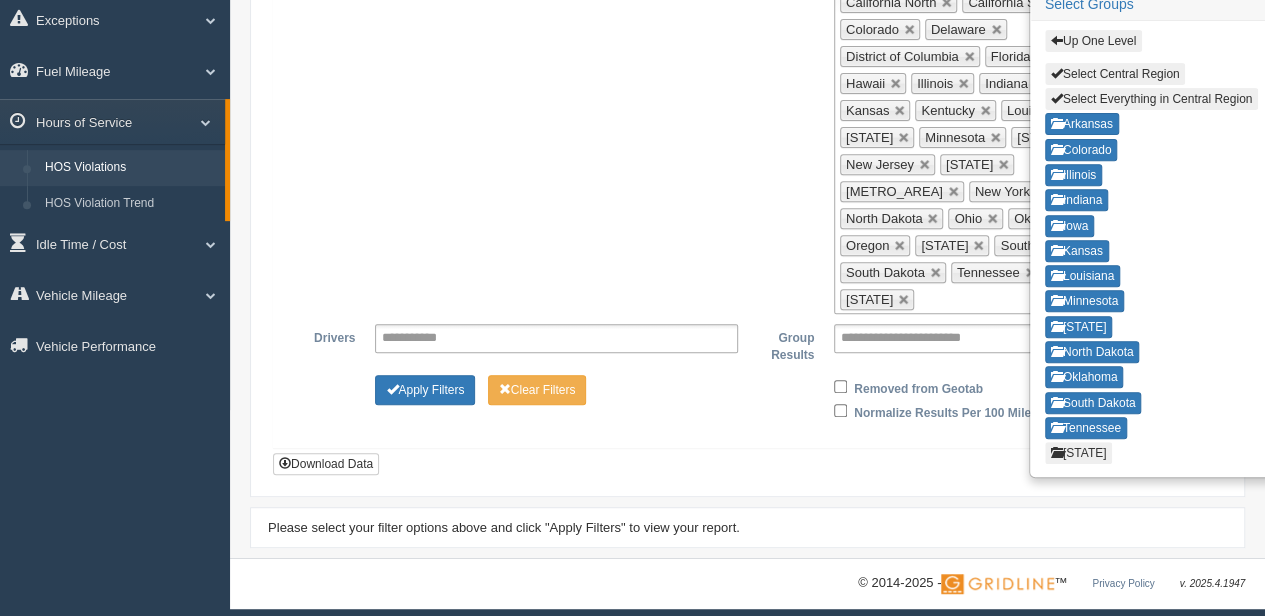 click on "[STATE]" at bounding box center [1079, 453] 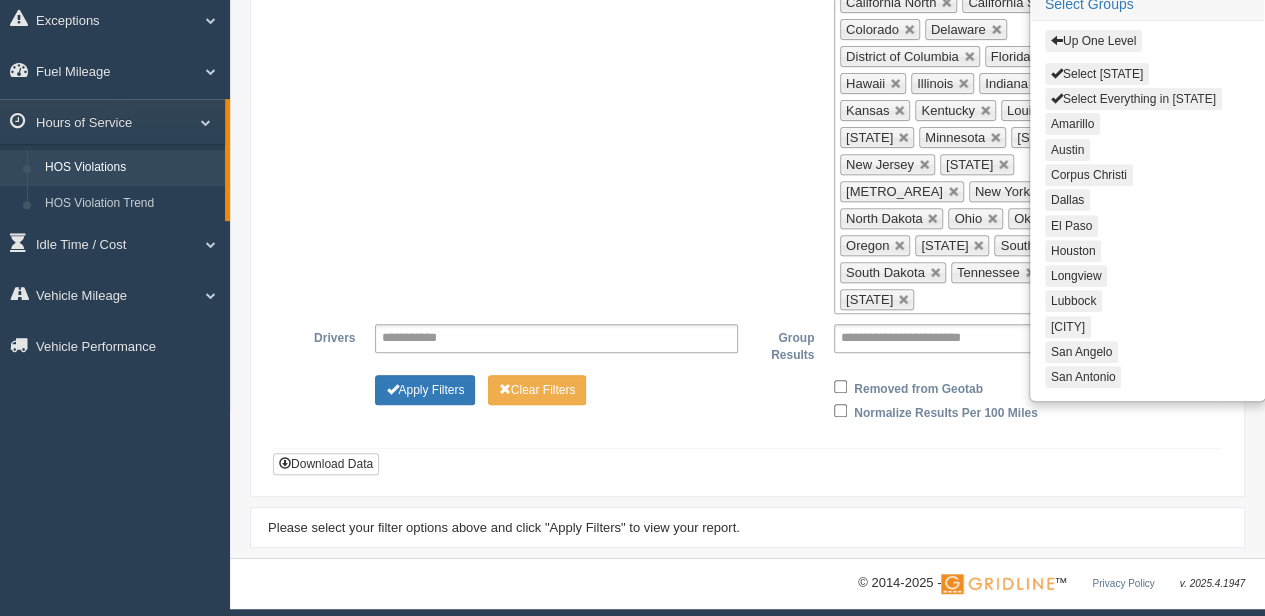 click on "Select Everything in [STATE]" at bounding box center [1133, 99] 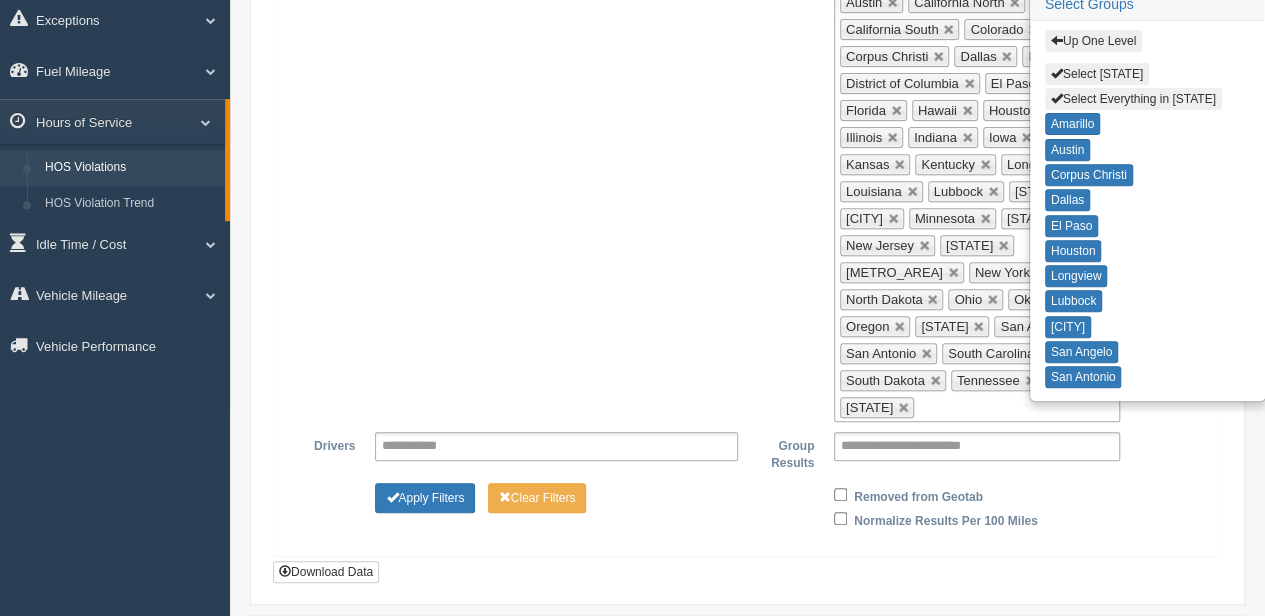 click on "Up One Level" at bounding box center [1093, 41] 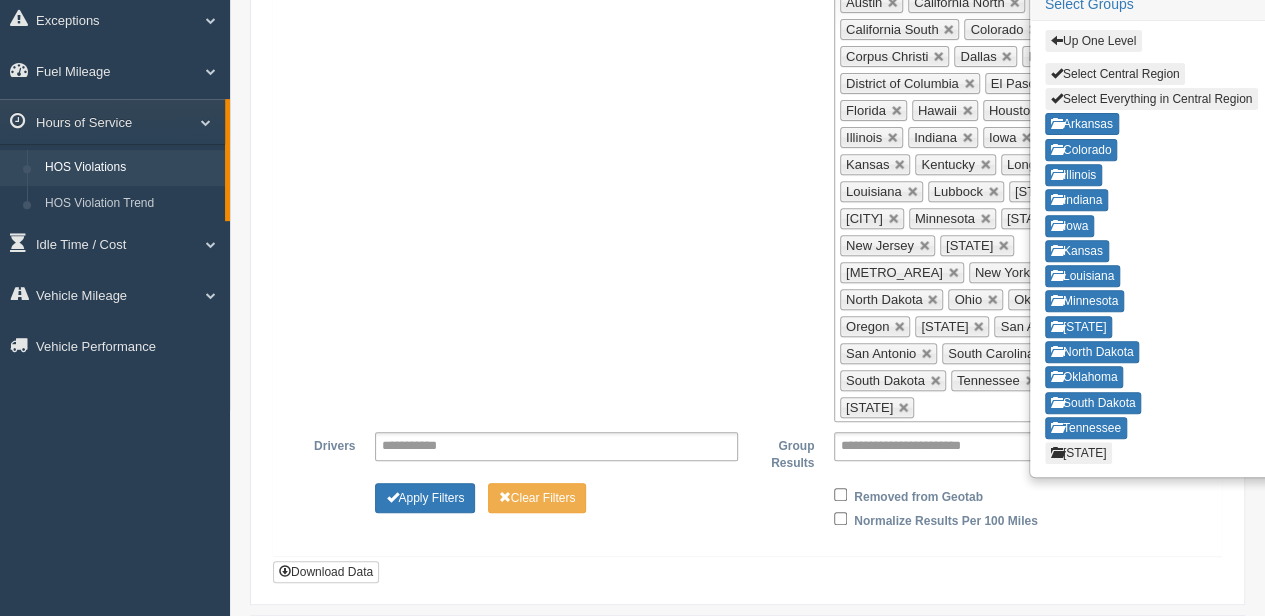 click on "Up One Level" at bounding box center (1093, 41) 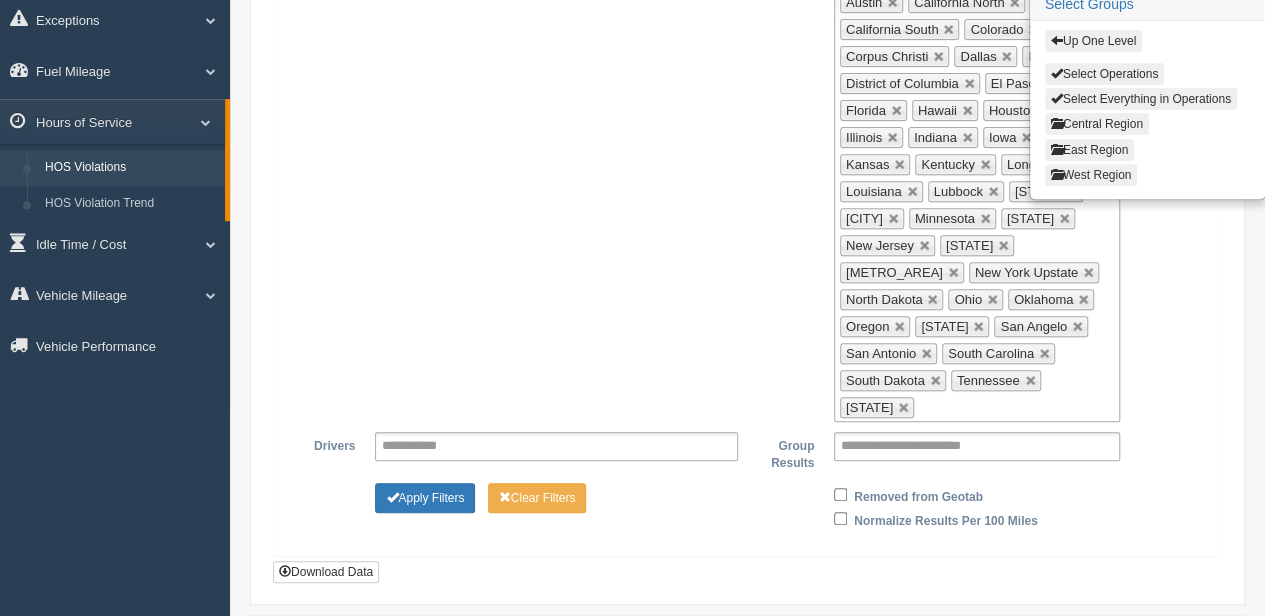 click on "West Region" at bounding box center (1091, 175) 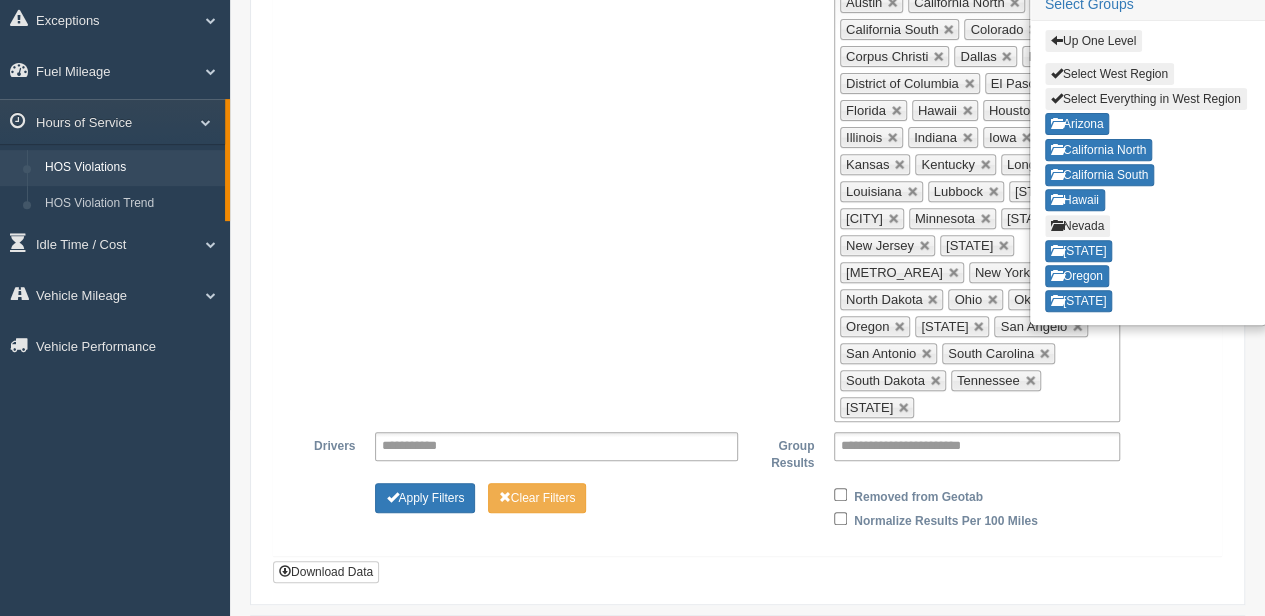 click on "Nevada" at bounding box center (1077, 226) 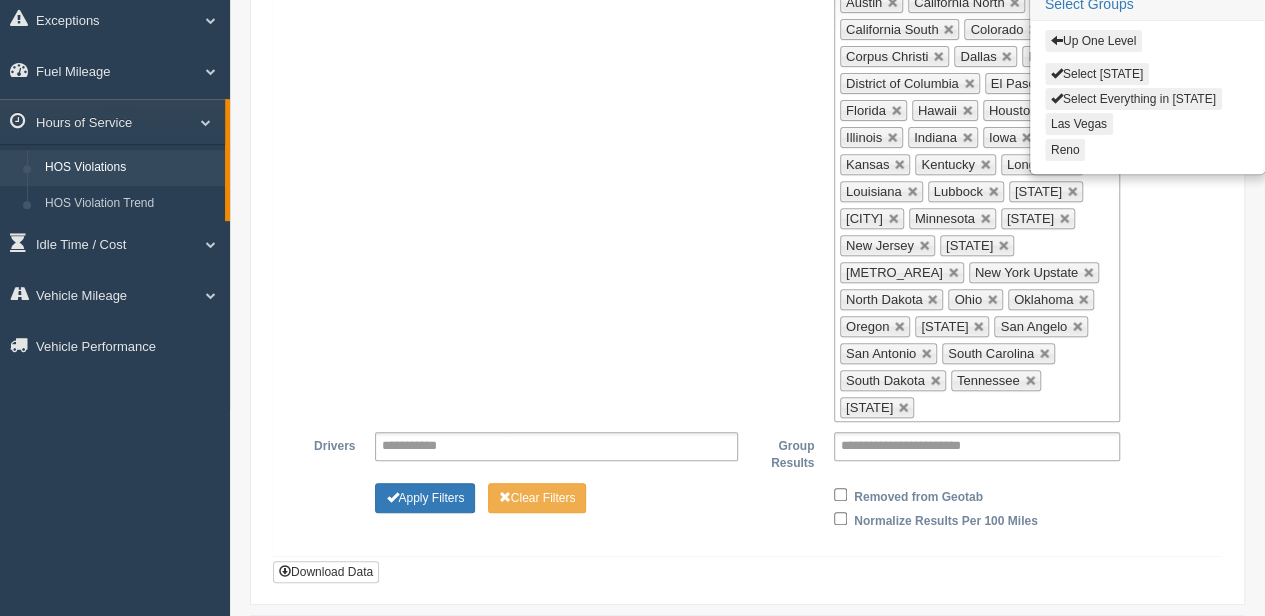click on "Select Everything in [STATE]" at bounding box center [1133, 99] 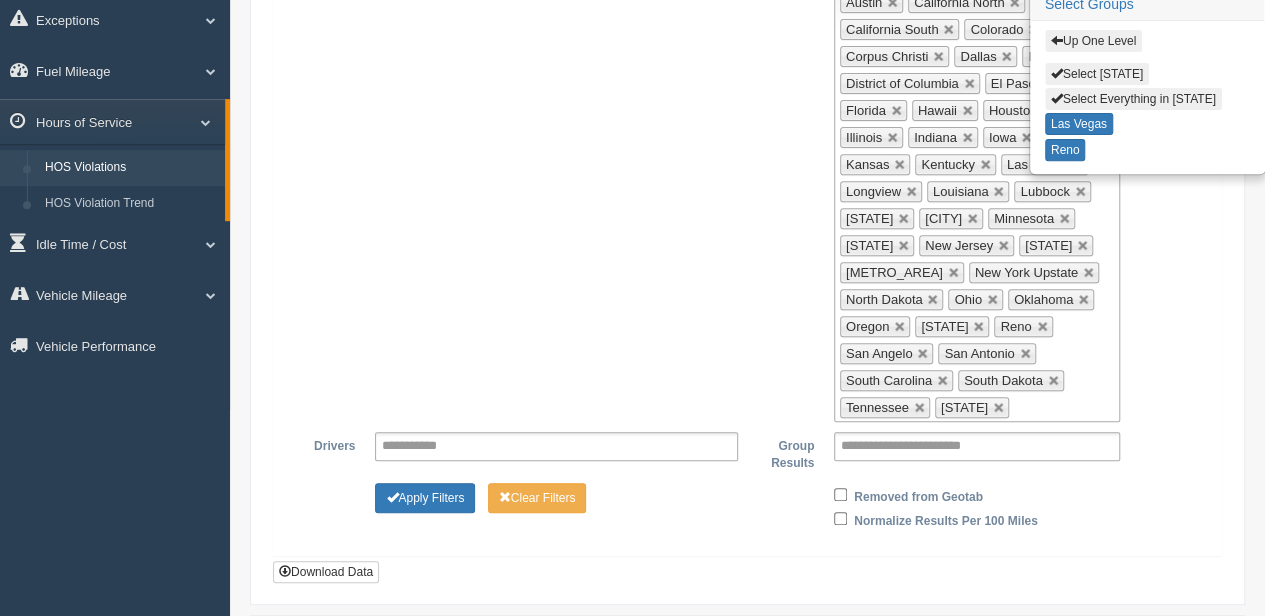 click on "Up One Level" at bounding box center (1093, 41) 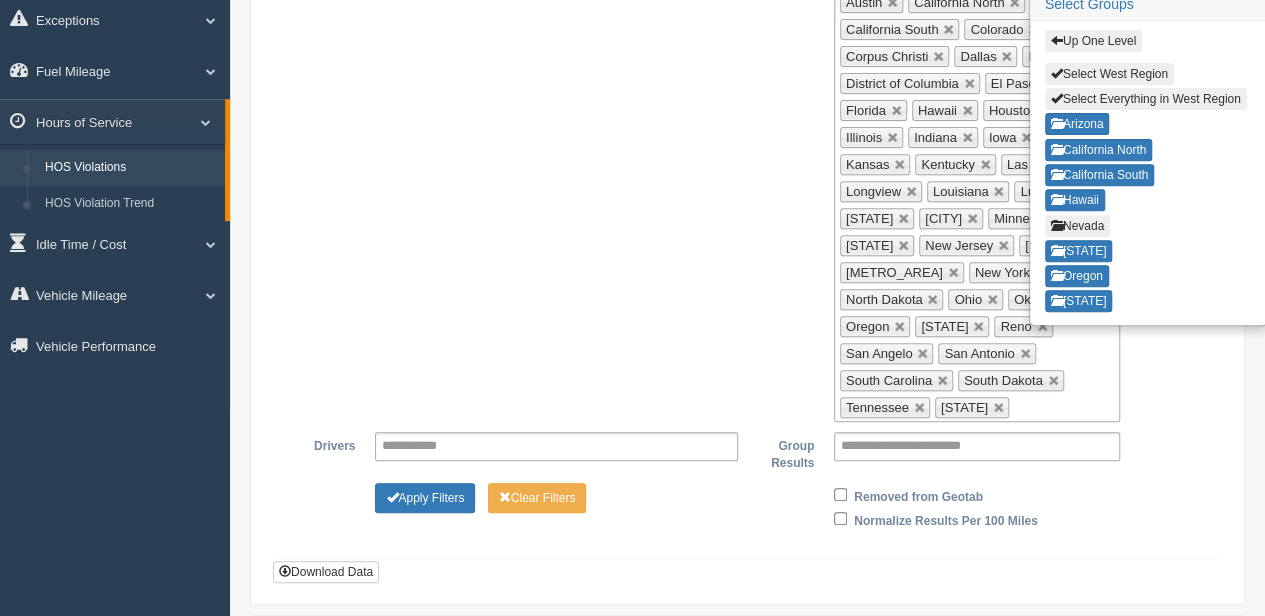 click on "**********" at bounding box center [747, 191] 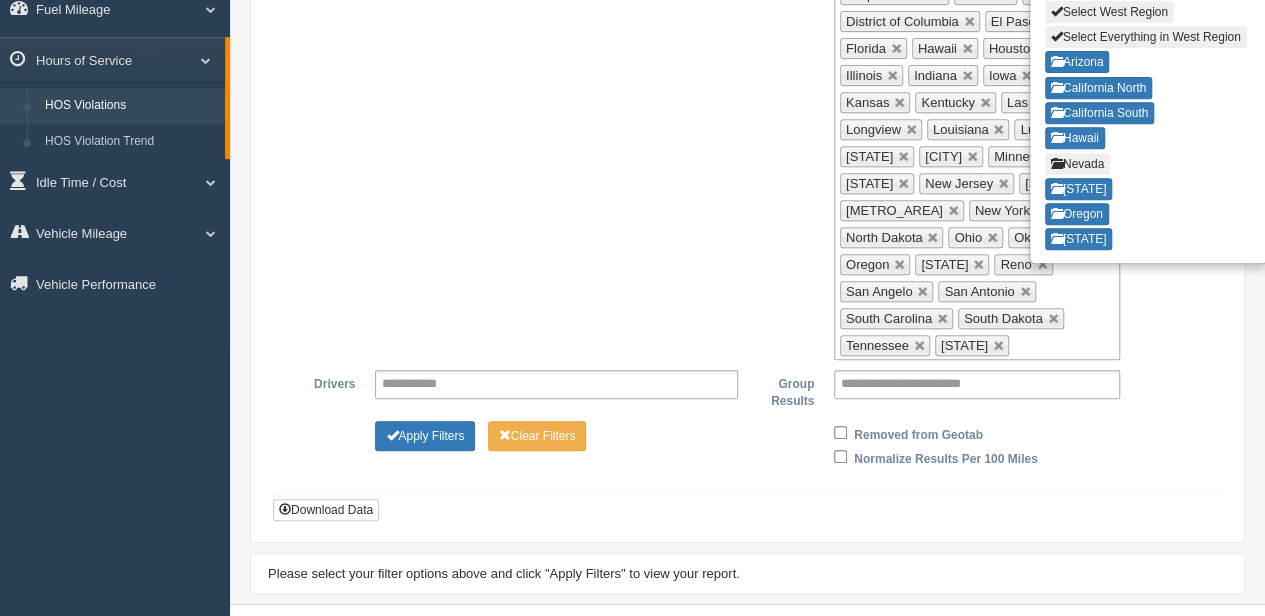 scroll, scrollTop: 458, scrollLeft: 0, axis: vertical 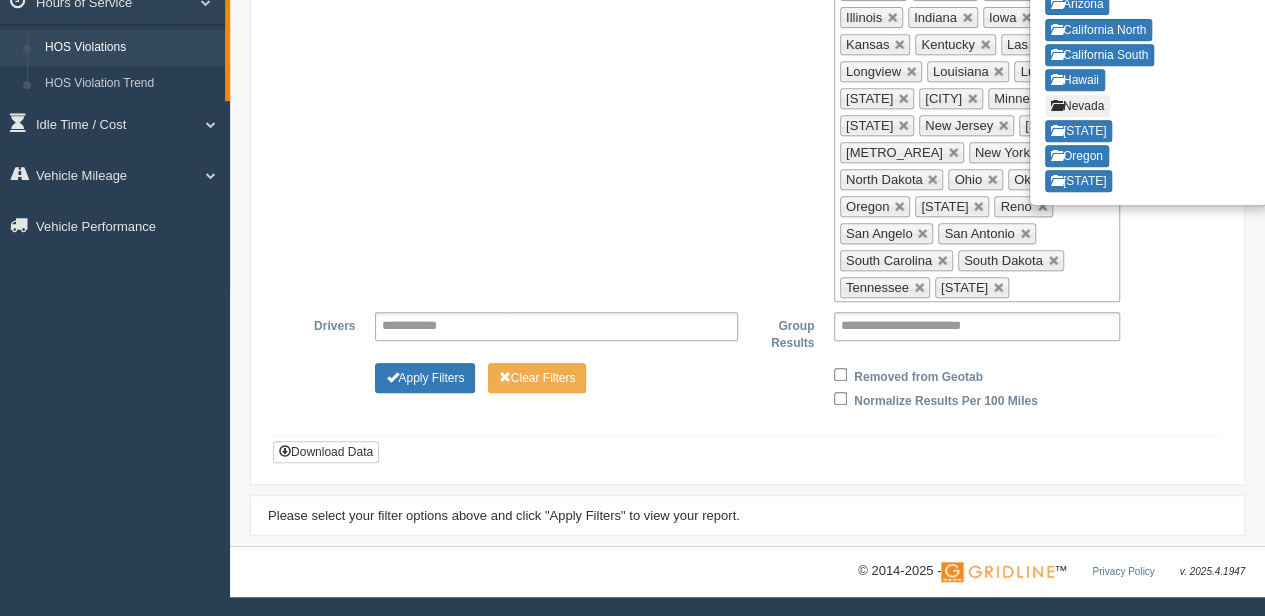 click on "**********" at bounding box center [927, 326] 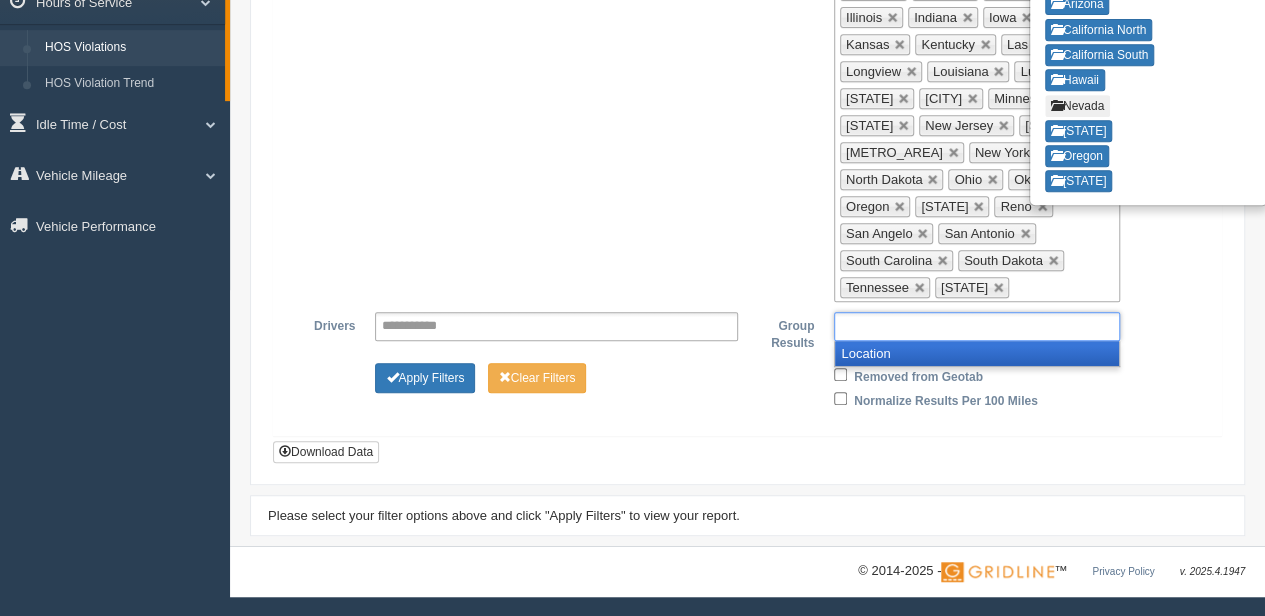 click on "Location" at bounding box center (977, 353) 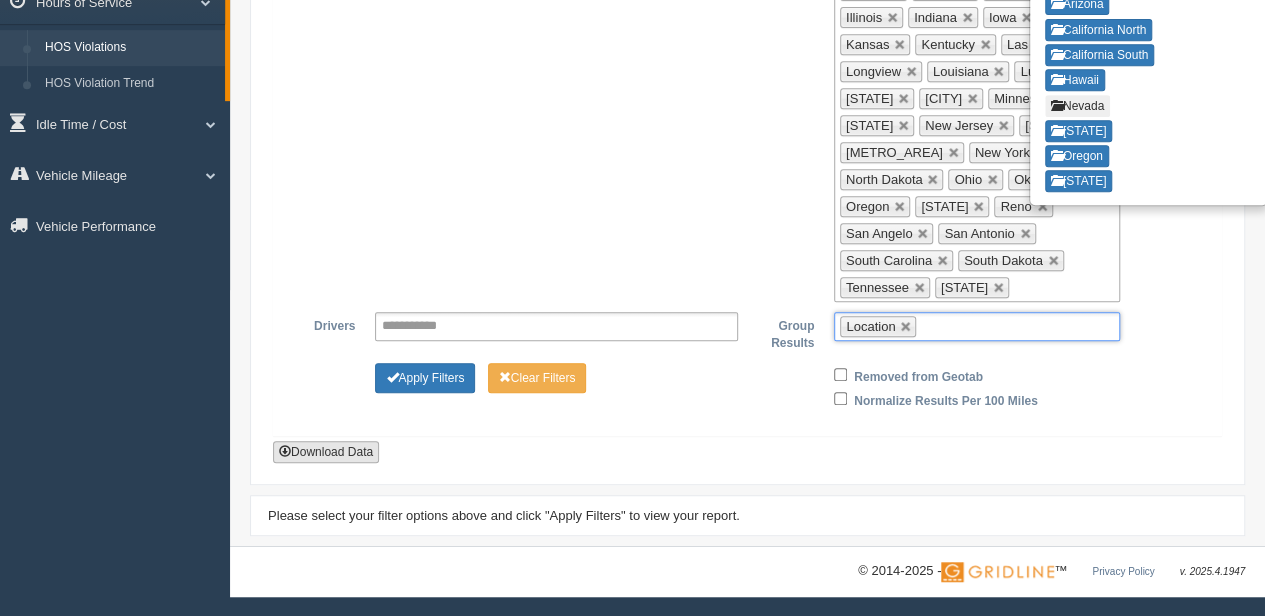 click on "Download Data" at bounding box center (326, 452) 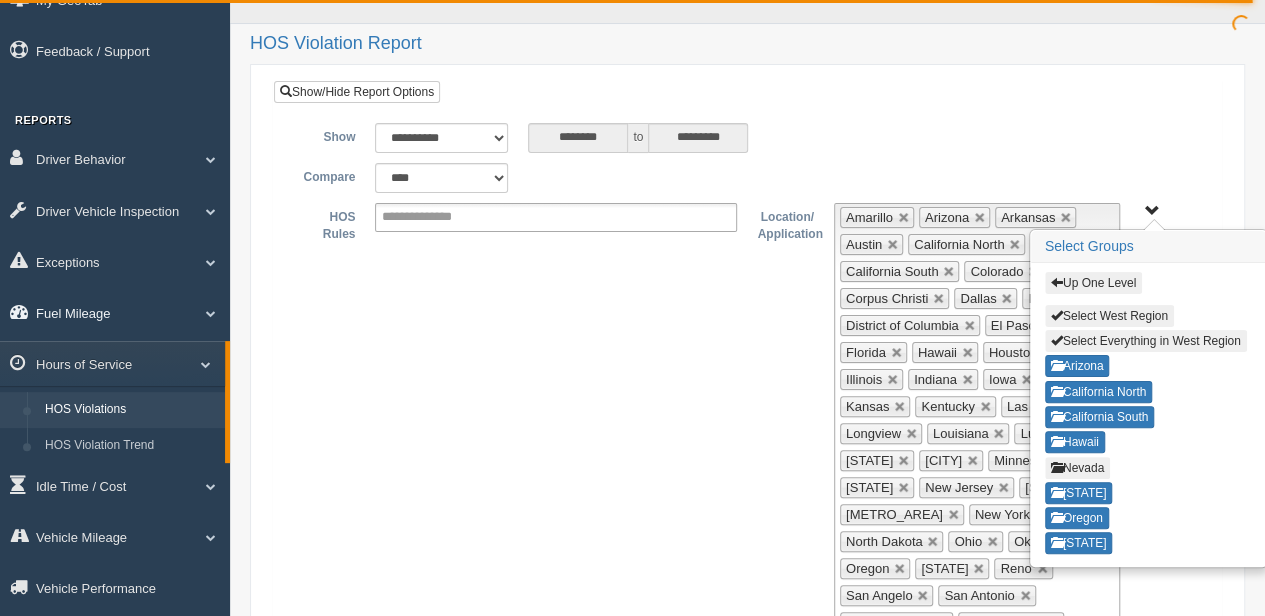 scroll, scrollTop: 200, scrollLeft: 0, axis: vertical 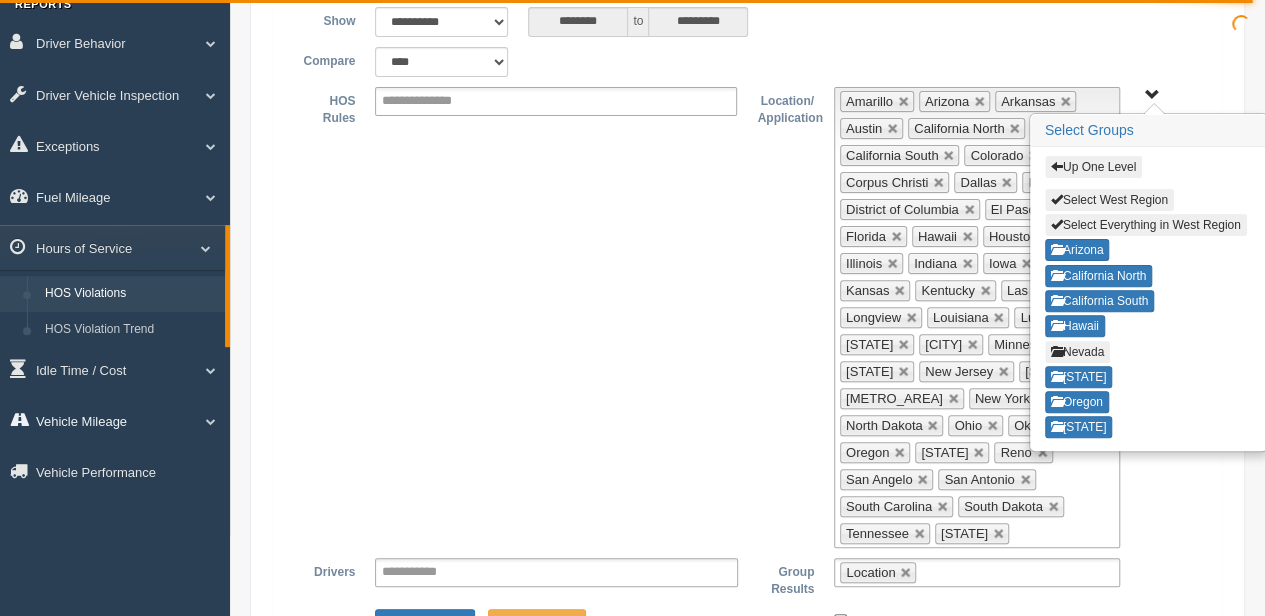 click on "Vehicle Mileage" at bounding box center (115, 420) 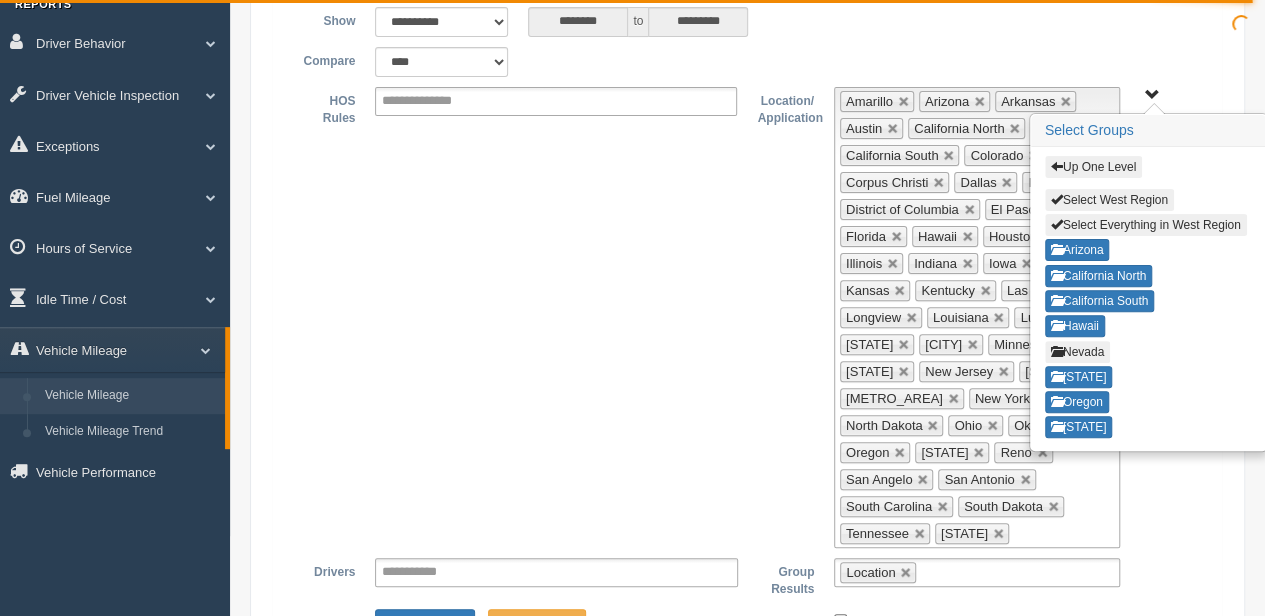 click on "Vehicle Mileage" at bounding box center (130, 396) 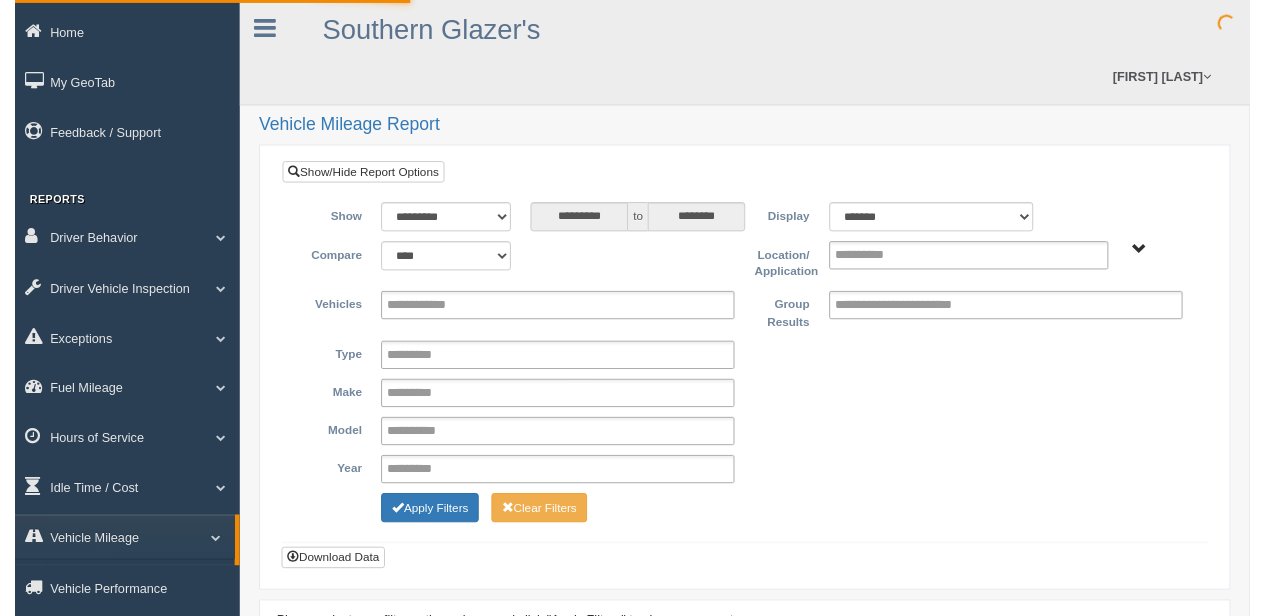 scroll, scrollTop: 0, scrollLeft: 0, axis: both 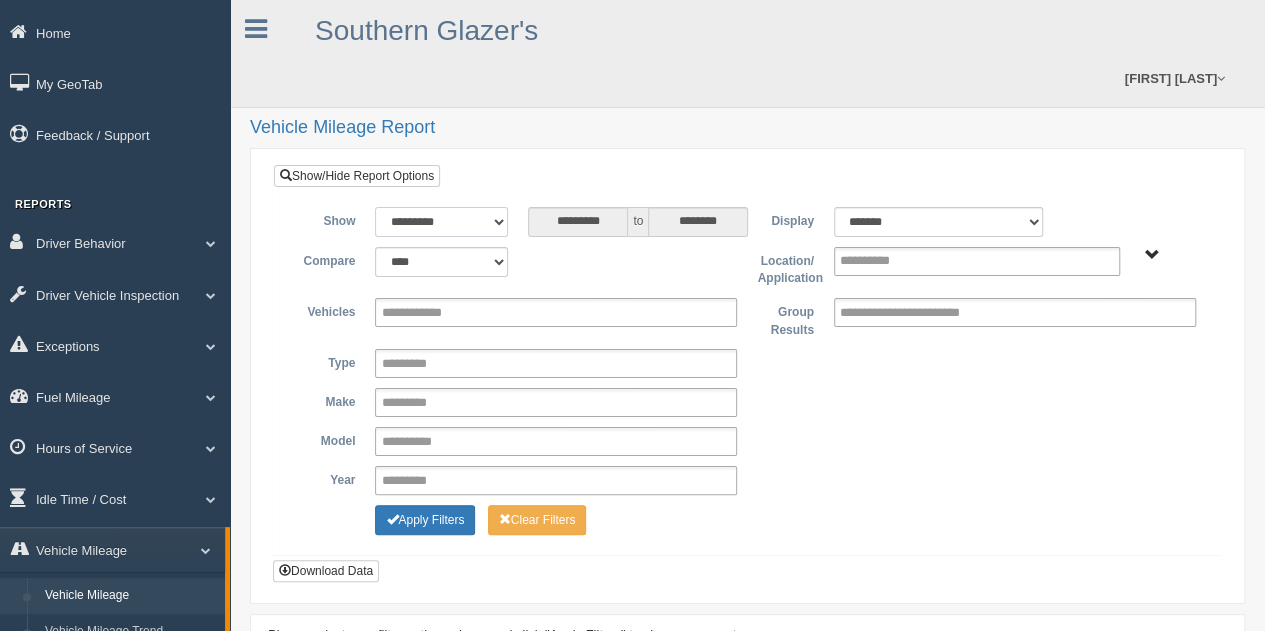 click on "**********" at bounding box center (441, 222) 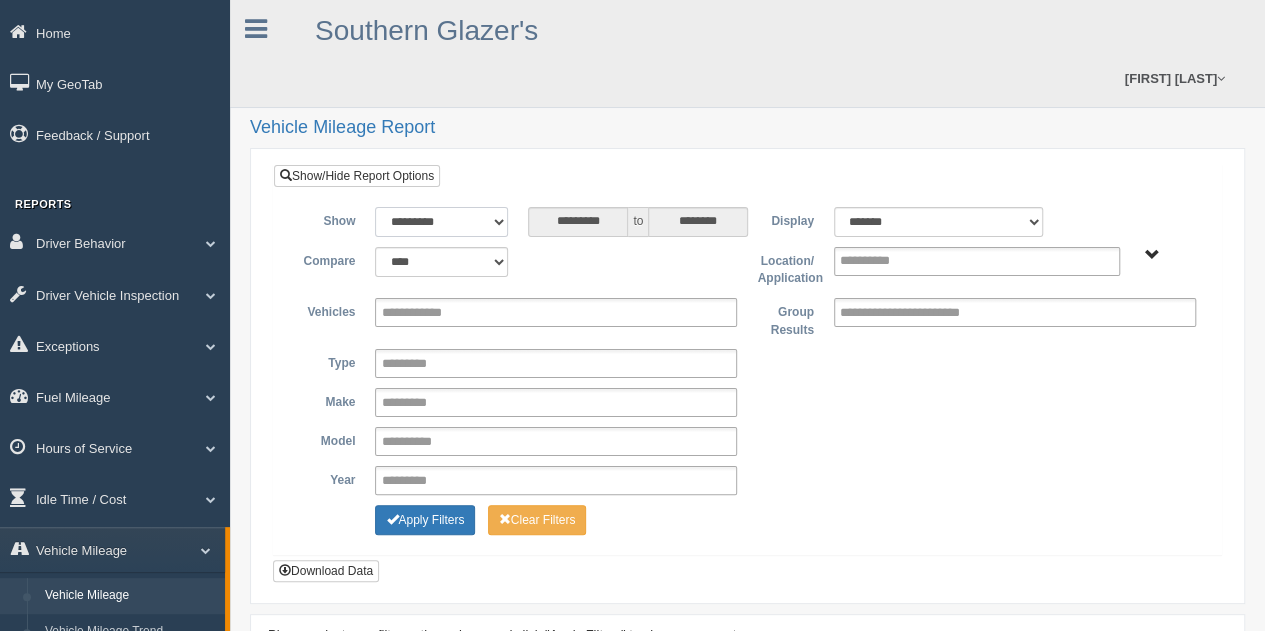 select on "**********" 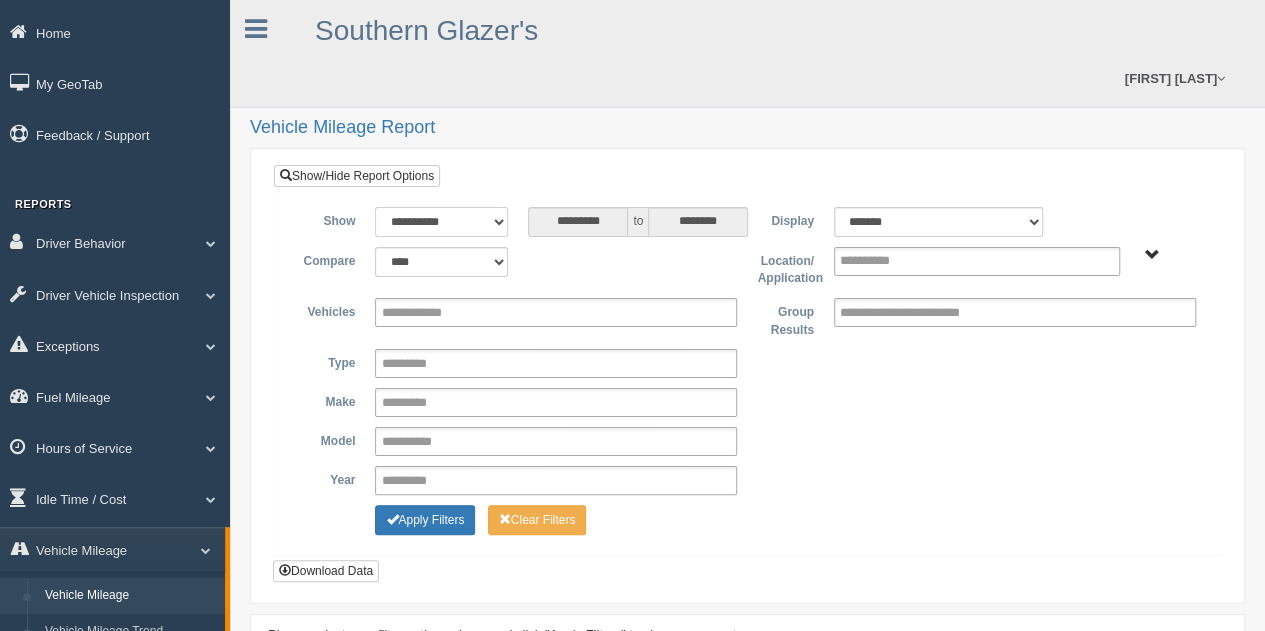 click on "**********" at bounding box center (441, 222) 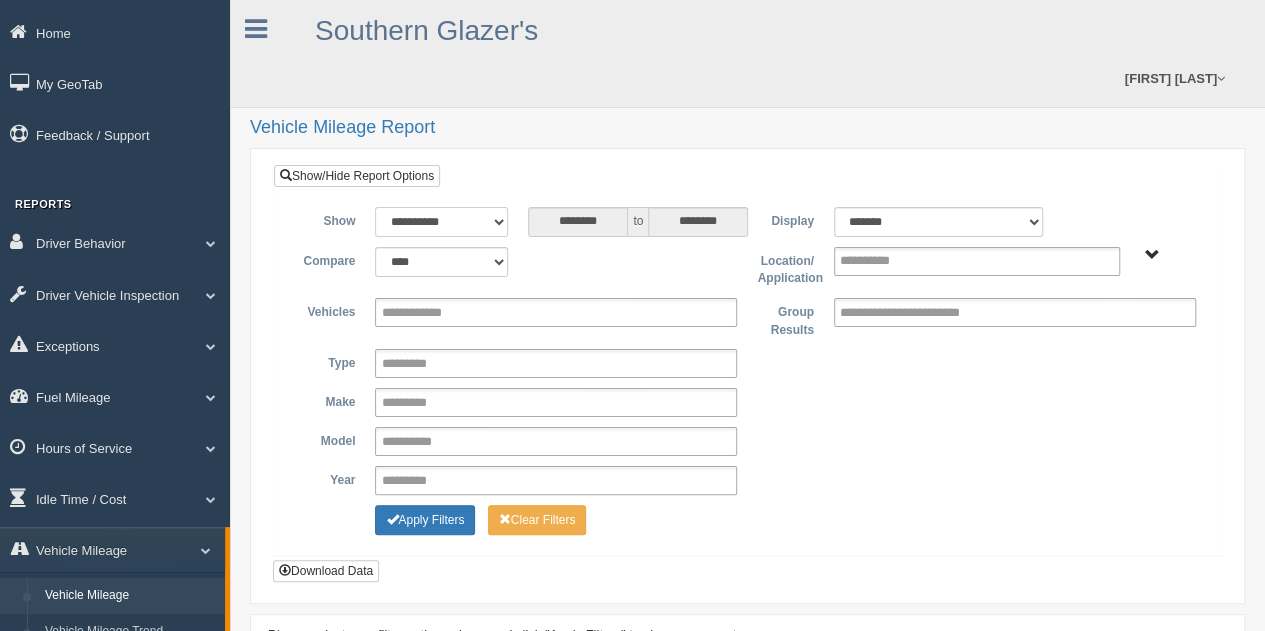 type on "*********" 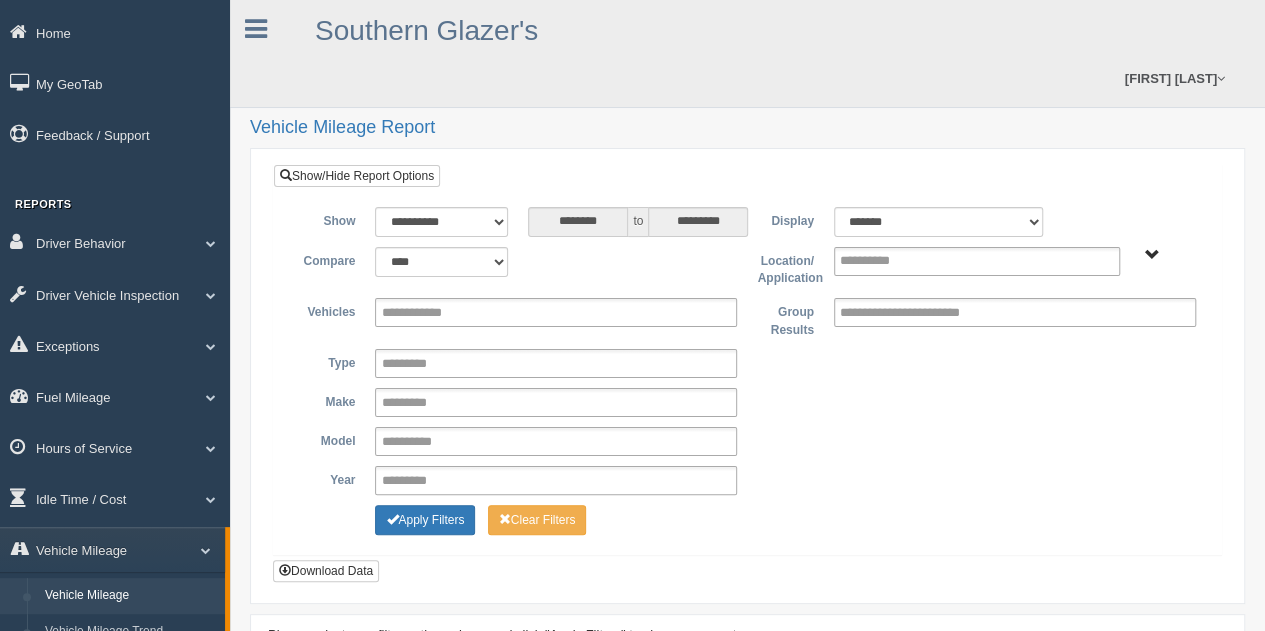 click on "Asset Types - N  SCM" at bounding box center [1152, 255] 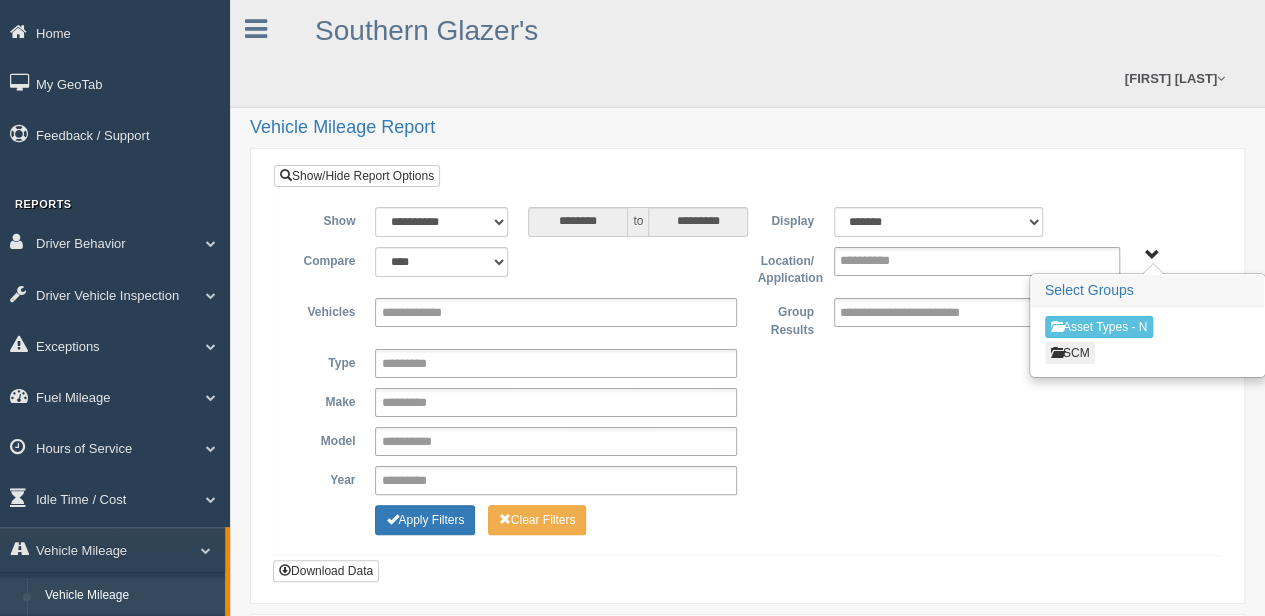 click on "SCM" at bounding box center [1070, 353] 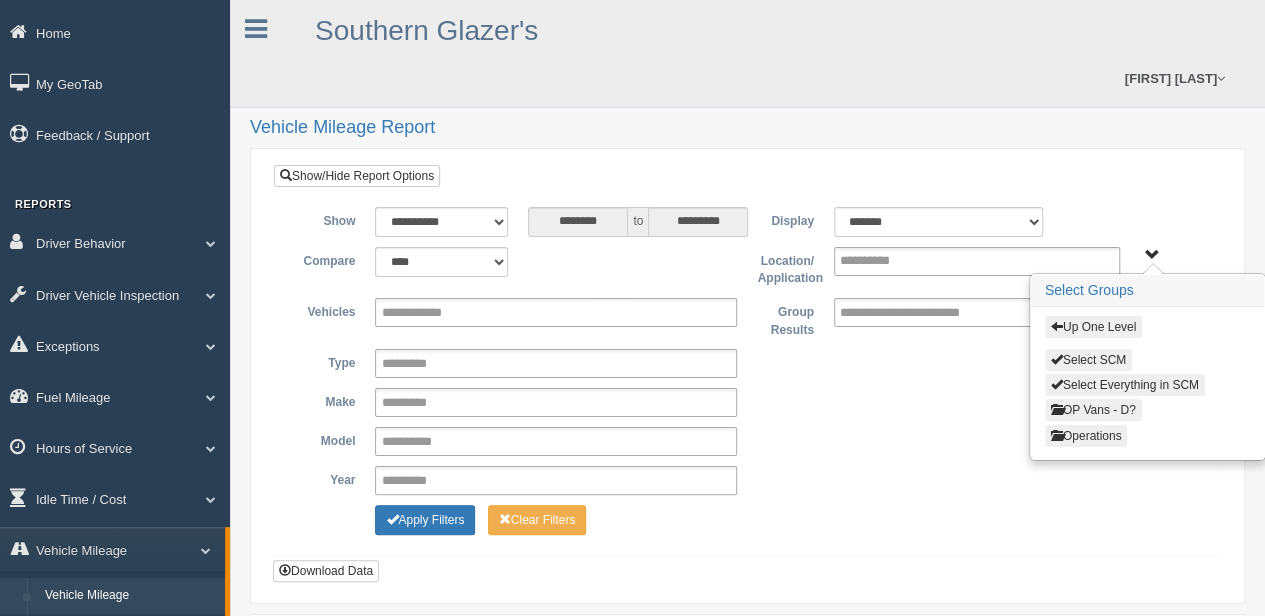 click on "Operations" at bounding box center (1086, 436) 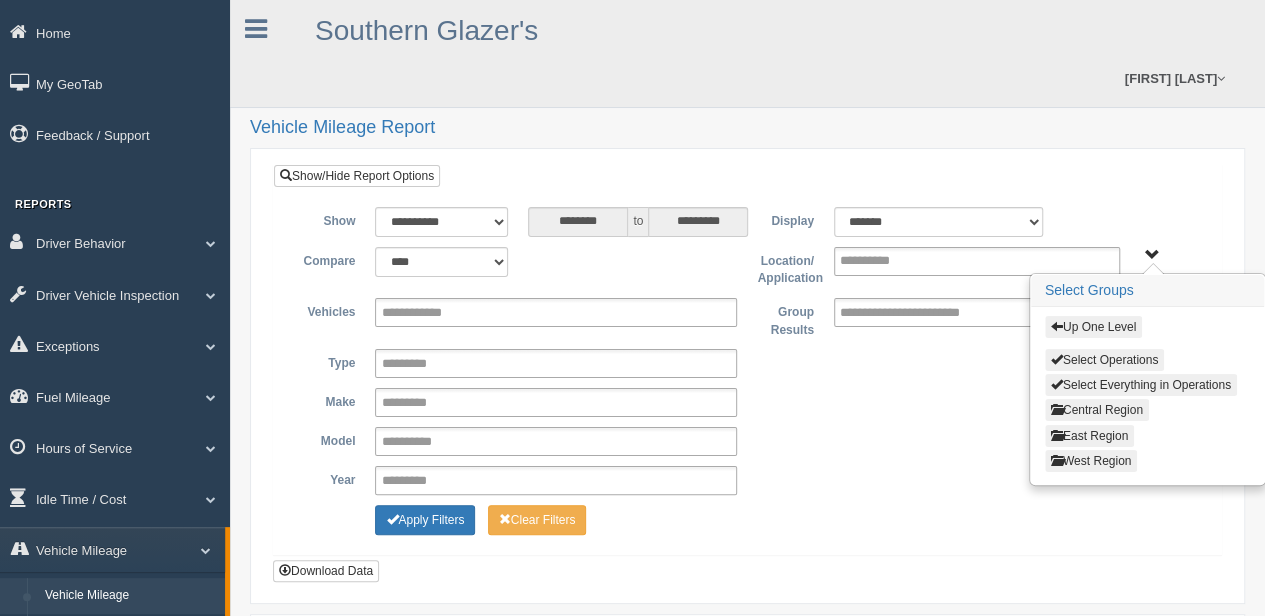 click on "Central Region" at bounding box center (1097, 410) 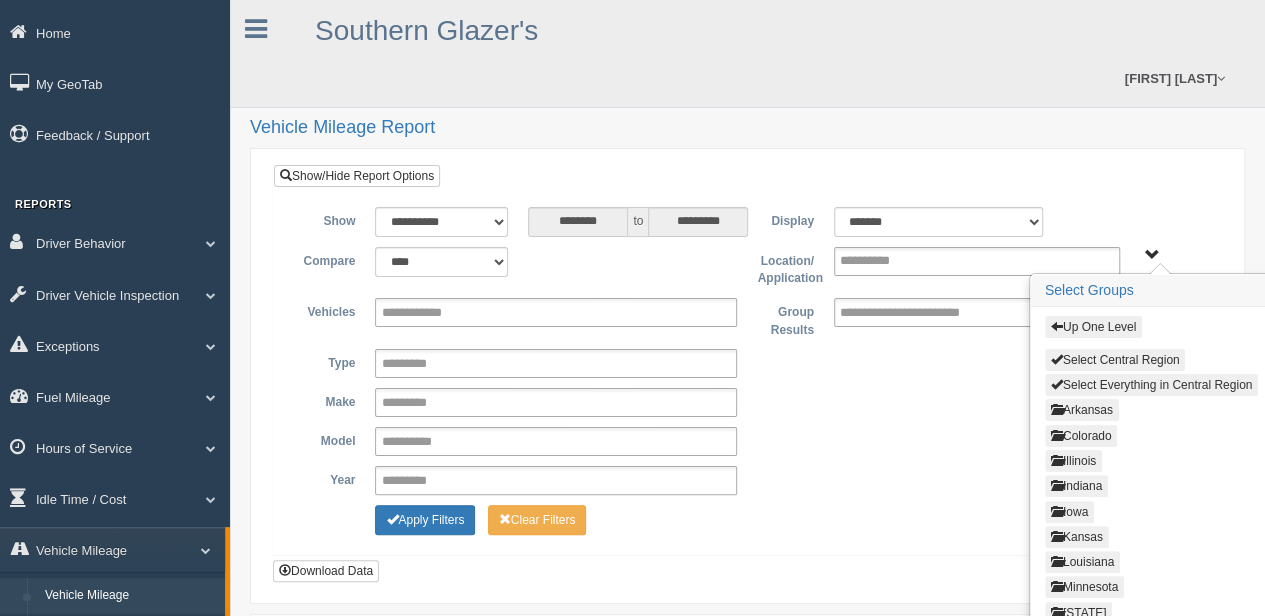 click on "Select Everything in Central Region" at bounding box center (1151, 385) 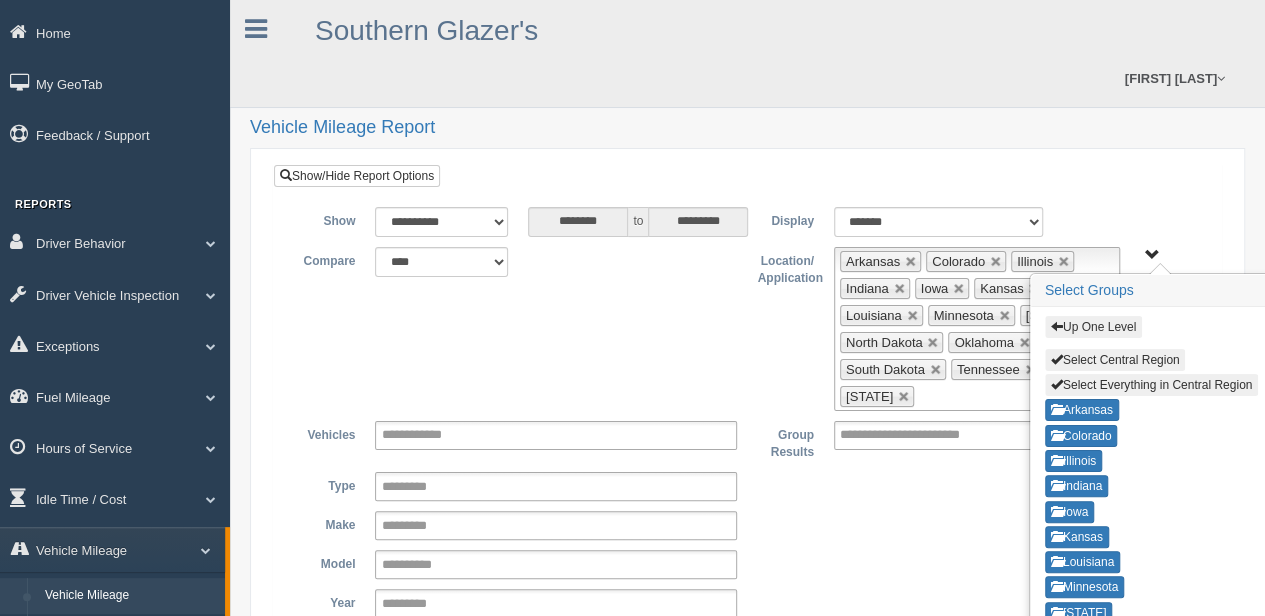 click on "Up One Level" at bounding box center [1093, 327] 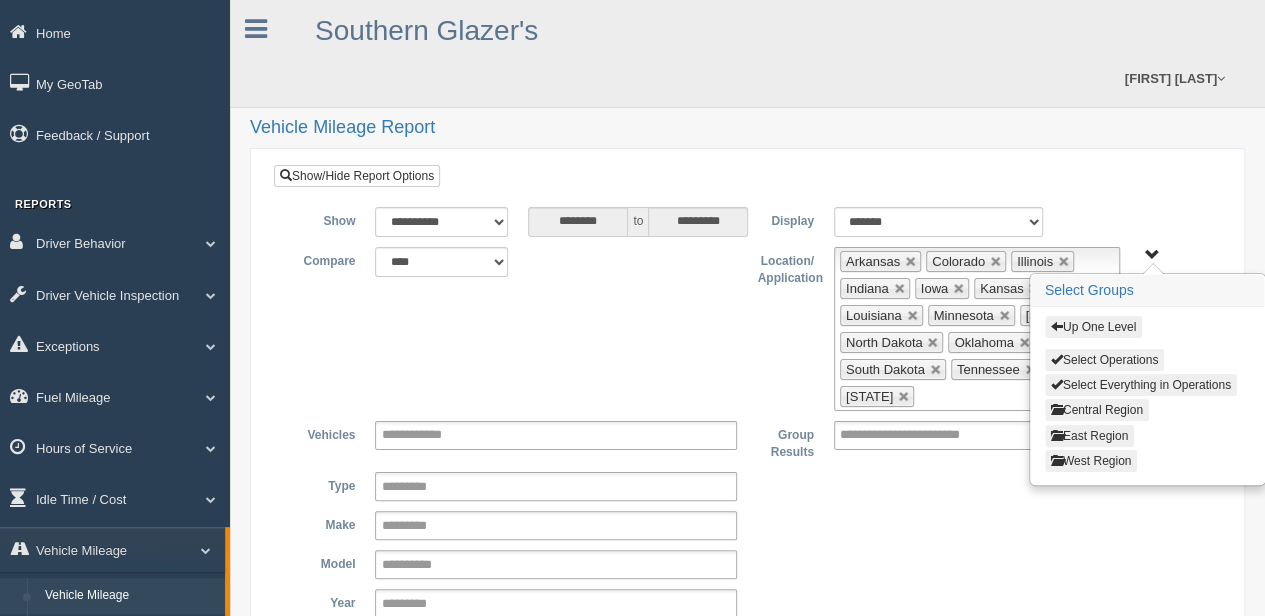 click on "East Region" at bounding box center (1089, 436) 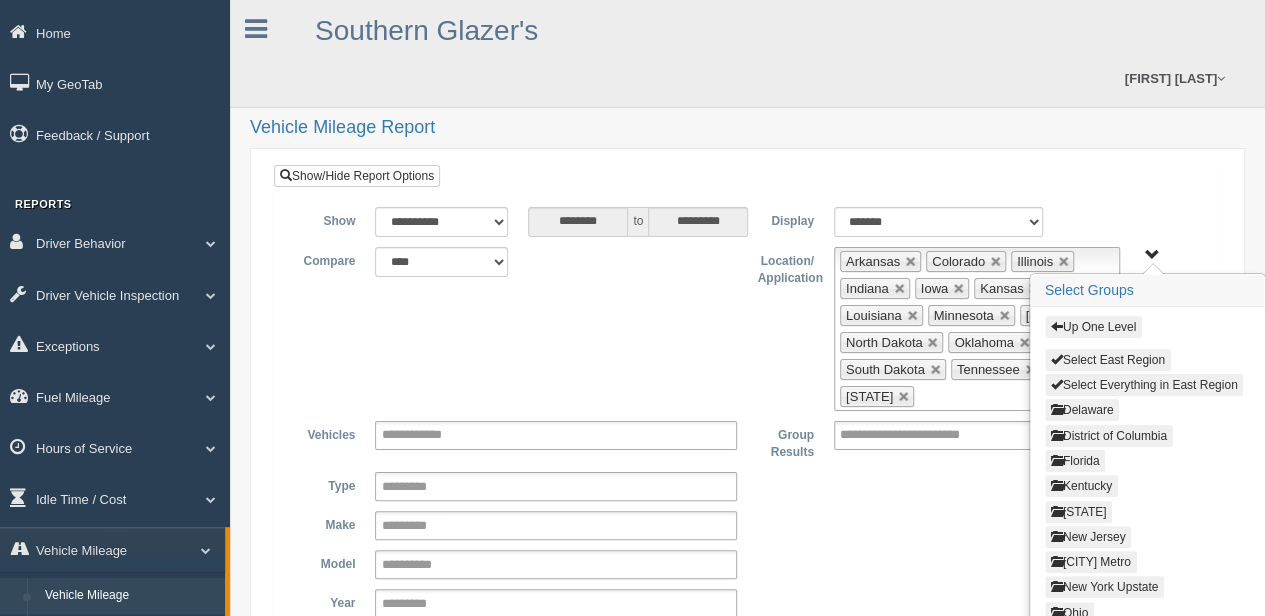 click on "Select Everything in East Region" at bounding box center [1144, 385] 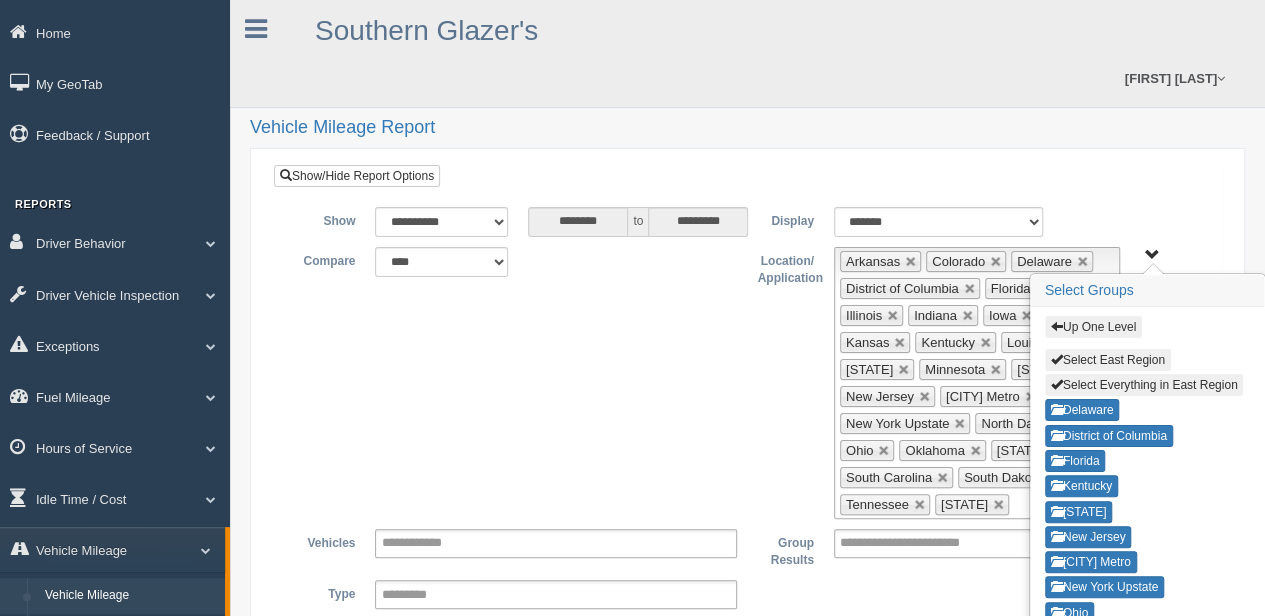 click on "Up One Level" at bounding box center [1093, 327] 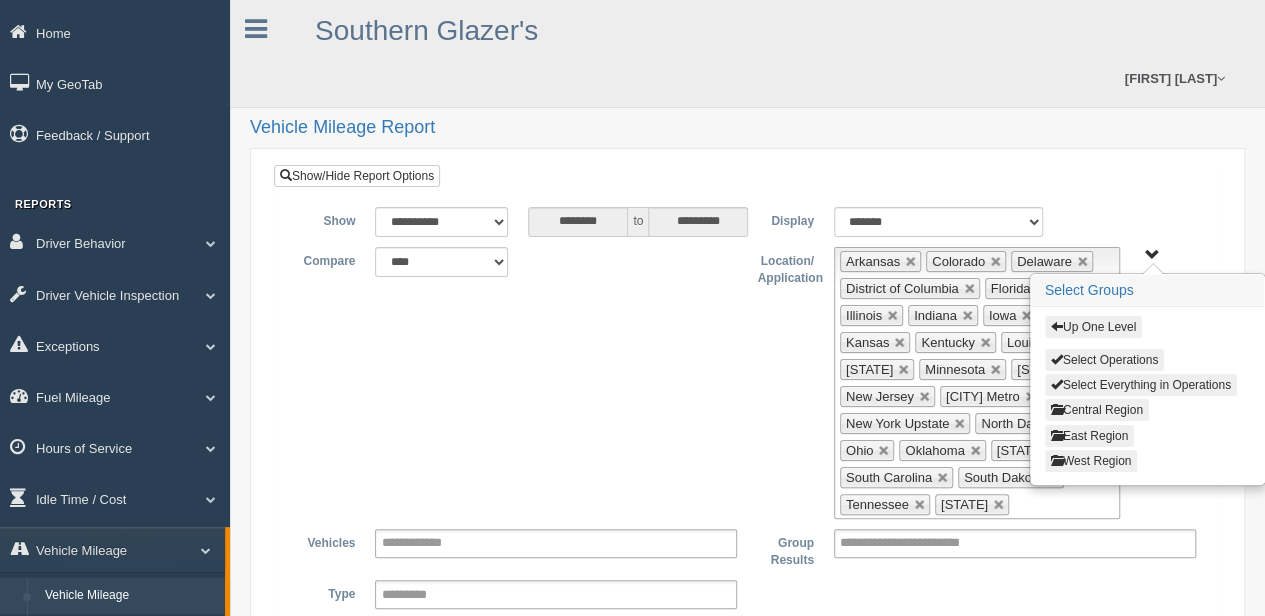 click on "West Region" at bounding box center [1091, 461] 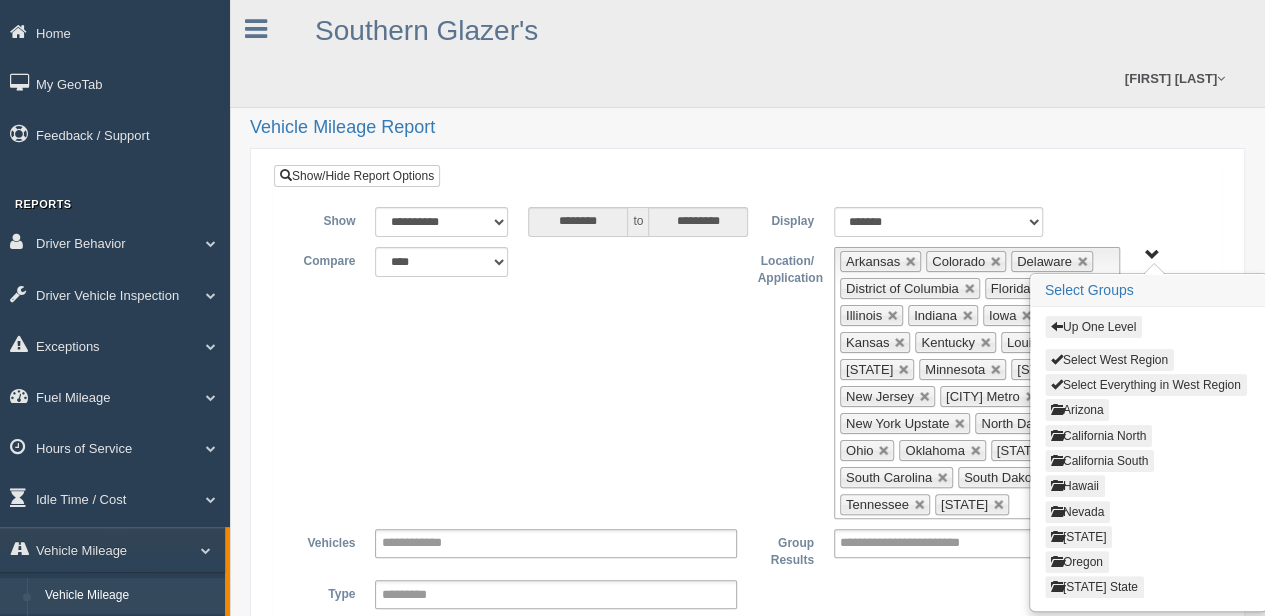 click on "Select Everything in West Region" at bounding box center [1146, 385] 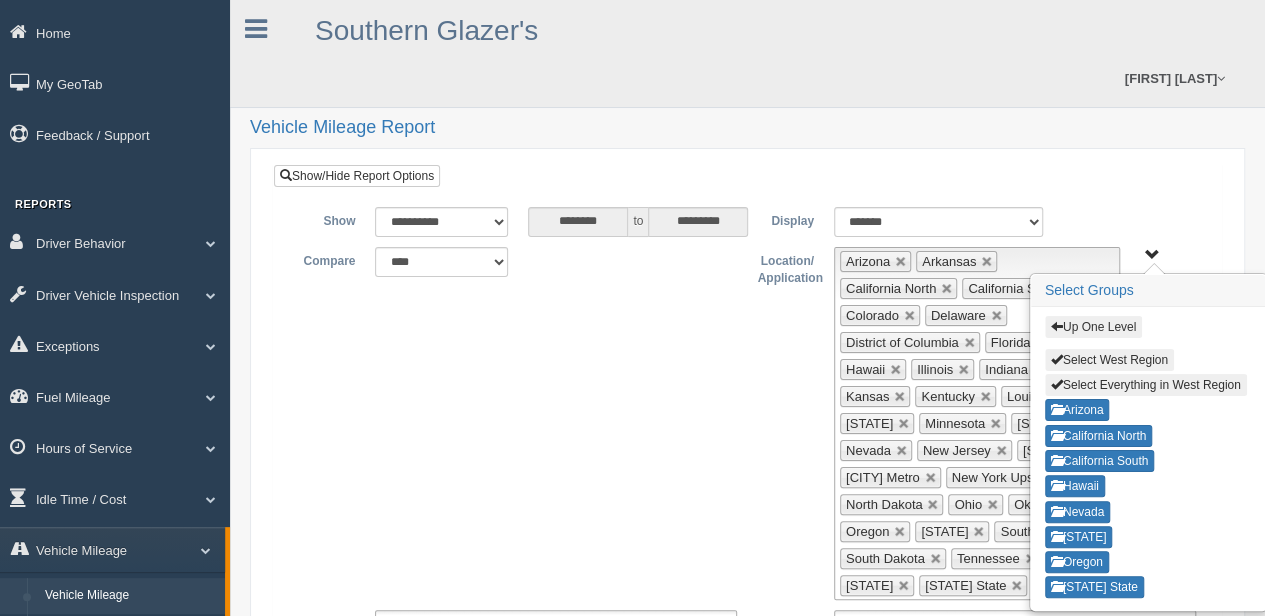 click on "Up One Level" at bounding box center [1093, 327] 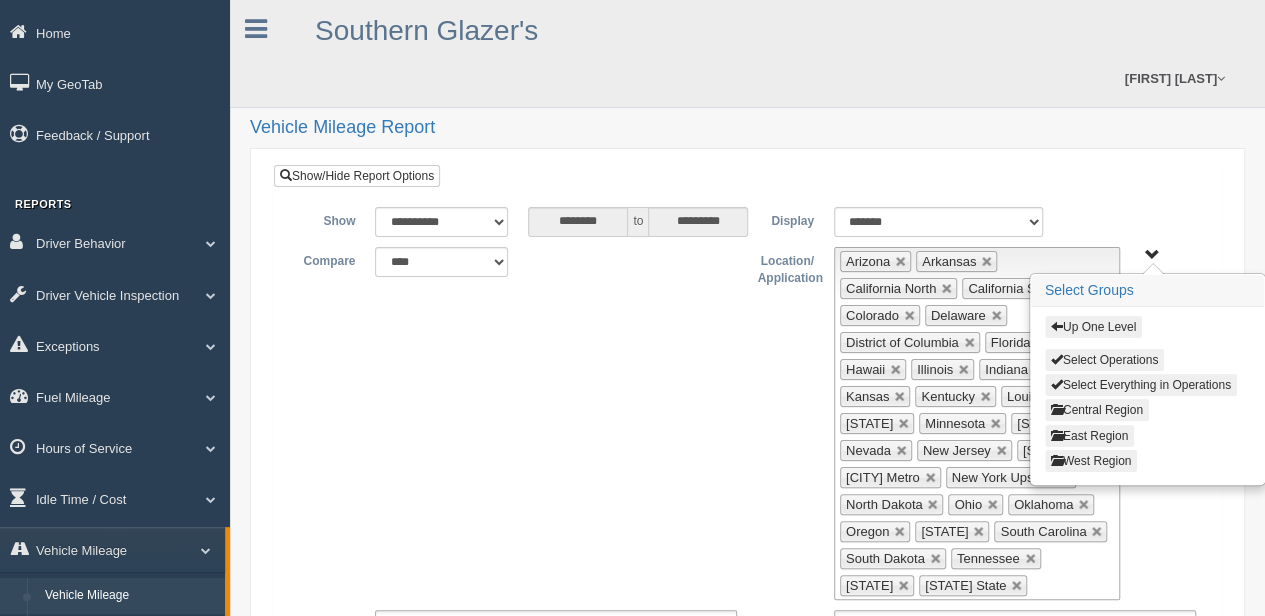 click on "Up One Level  Select Operations  Select Everything in Operations  Central Region  East Region  West Region" at bounding box center [1152, 255] 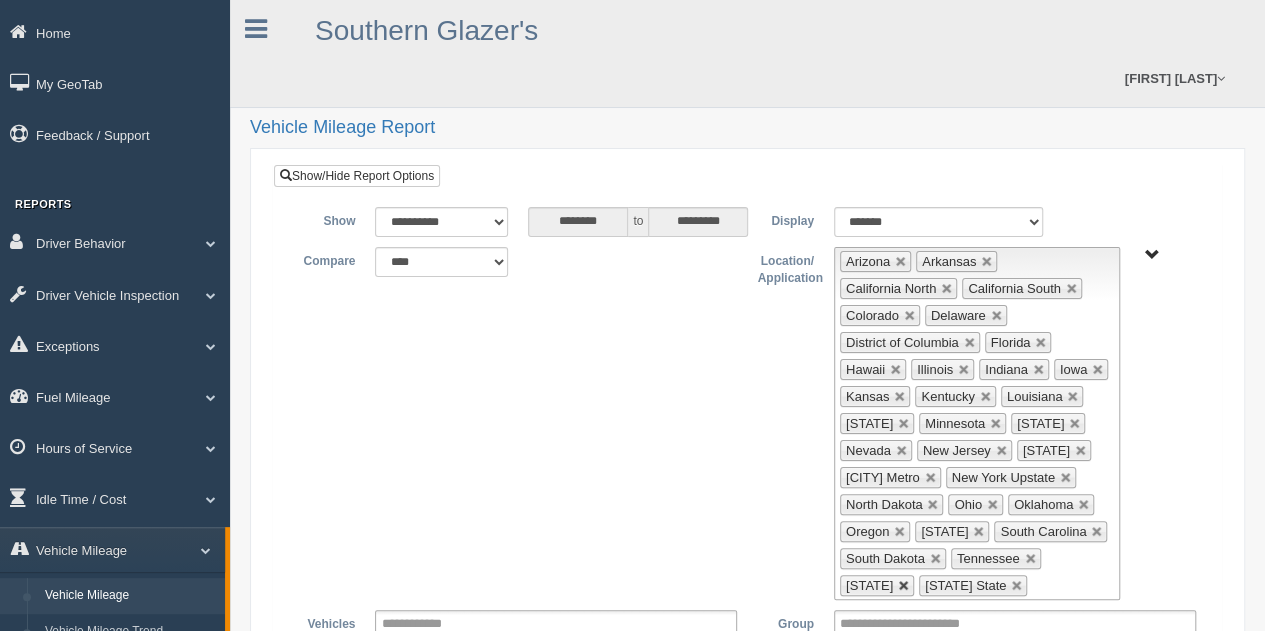 click at bounding box center [904, 586] 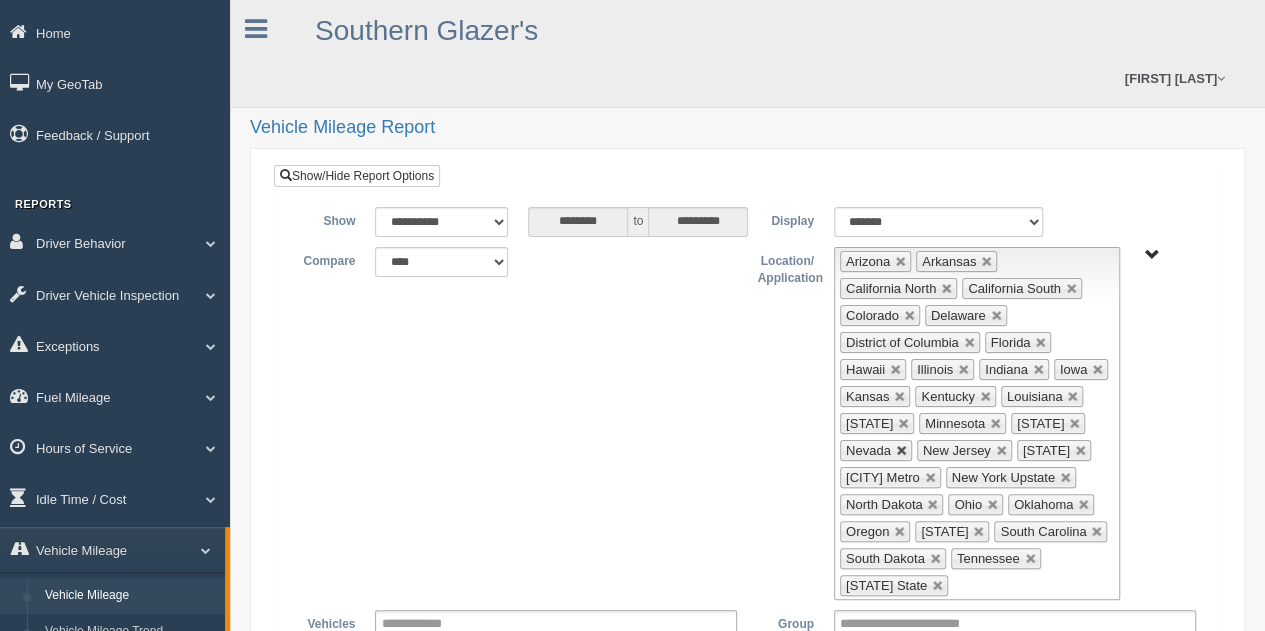 click at bounding box center (902, 451) 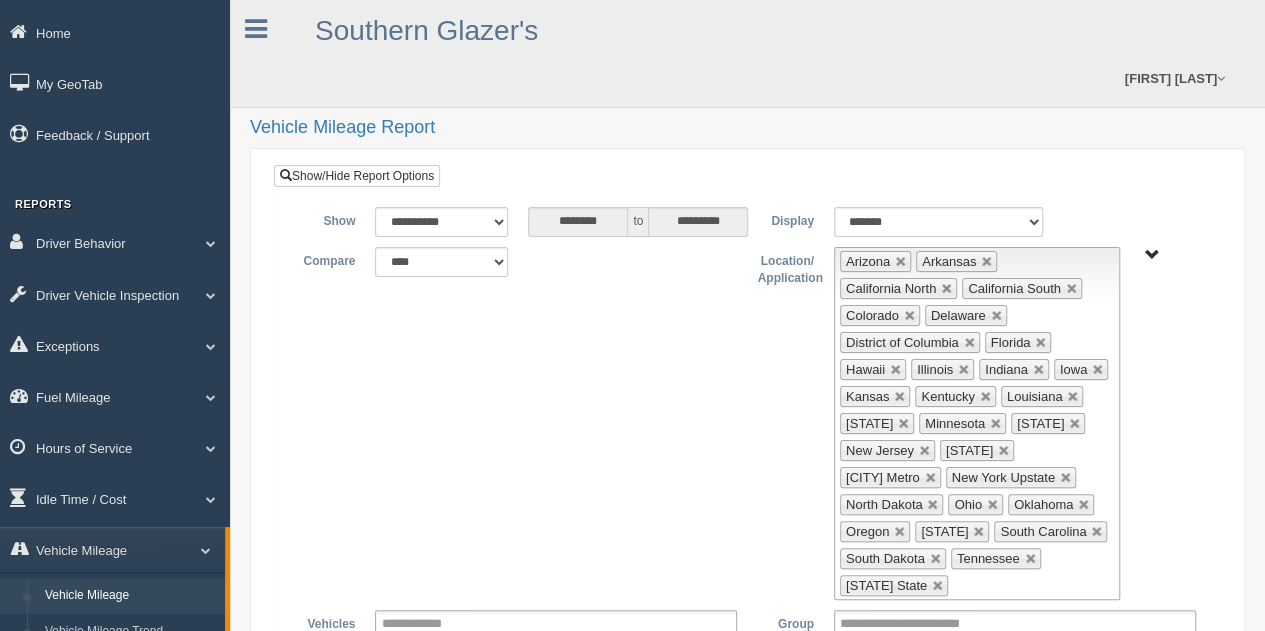 click on "Up One Level  Select Operations  Select Everything in Operations  Central Region  East Region  West Region" at bounding box center [1152, 255] 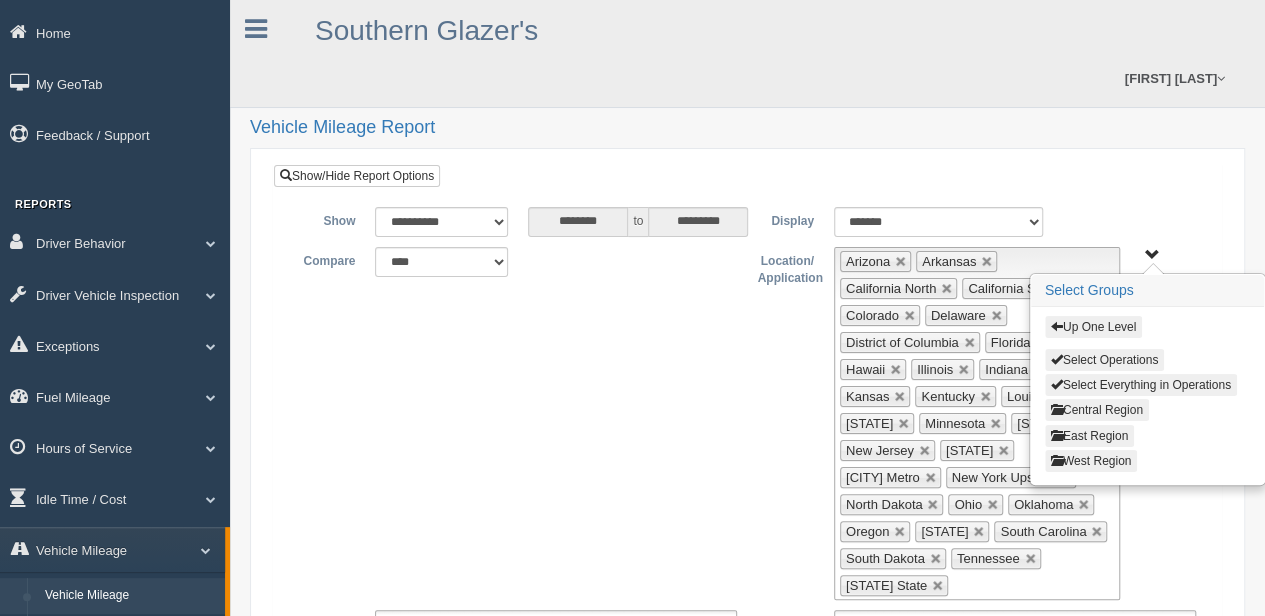 click on "Central Region" at bounding box center [1097, 410] 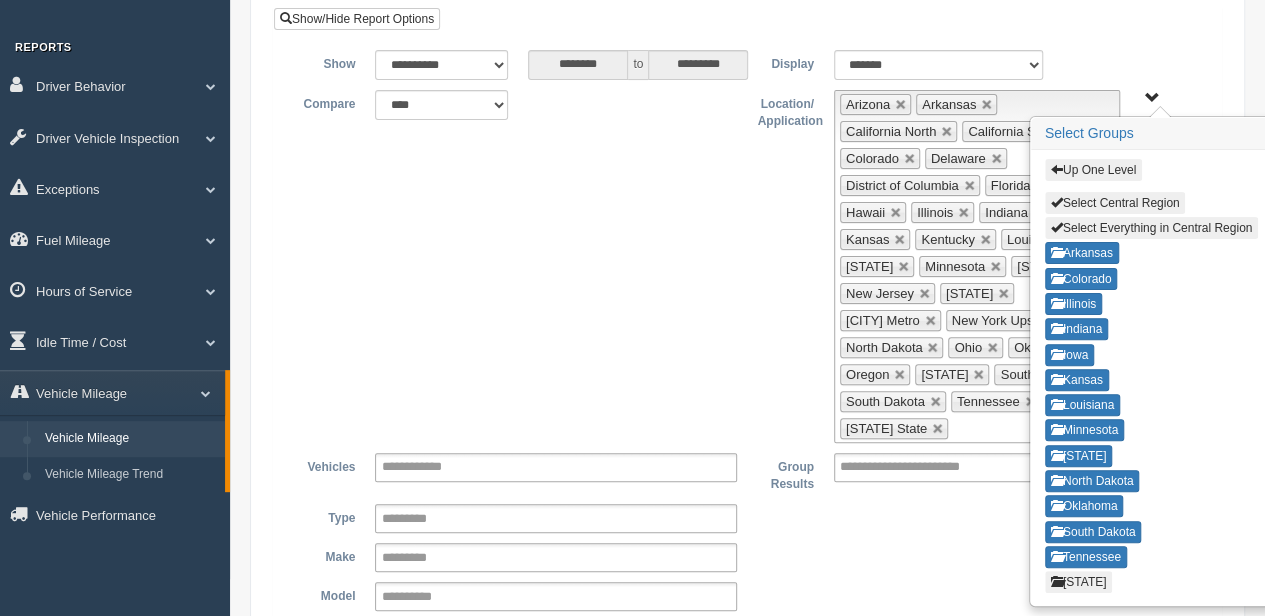 scroll, scrollTop: 200, scrollLeft: 0, axis: vertical 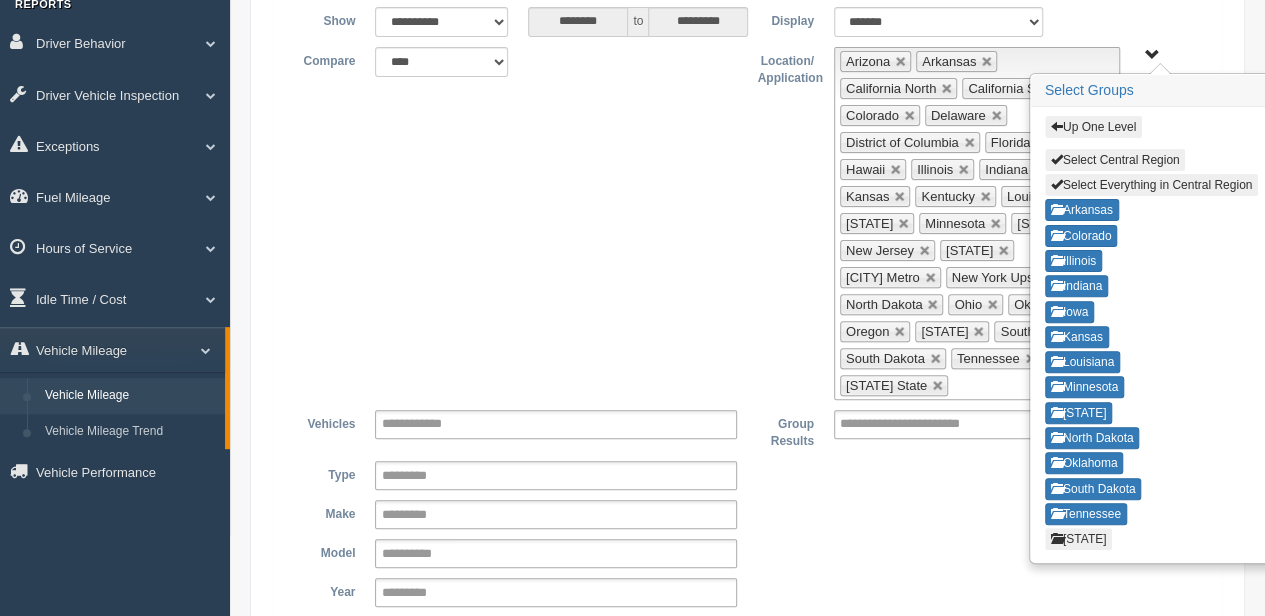 click on "[STATE]" at bounding box center [1079, 539] 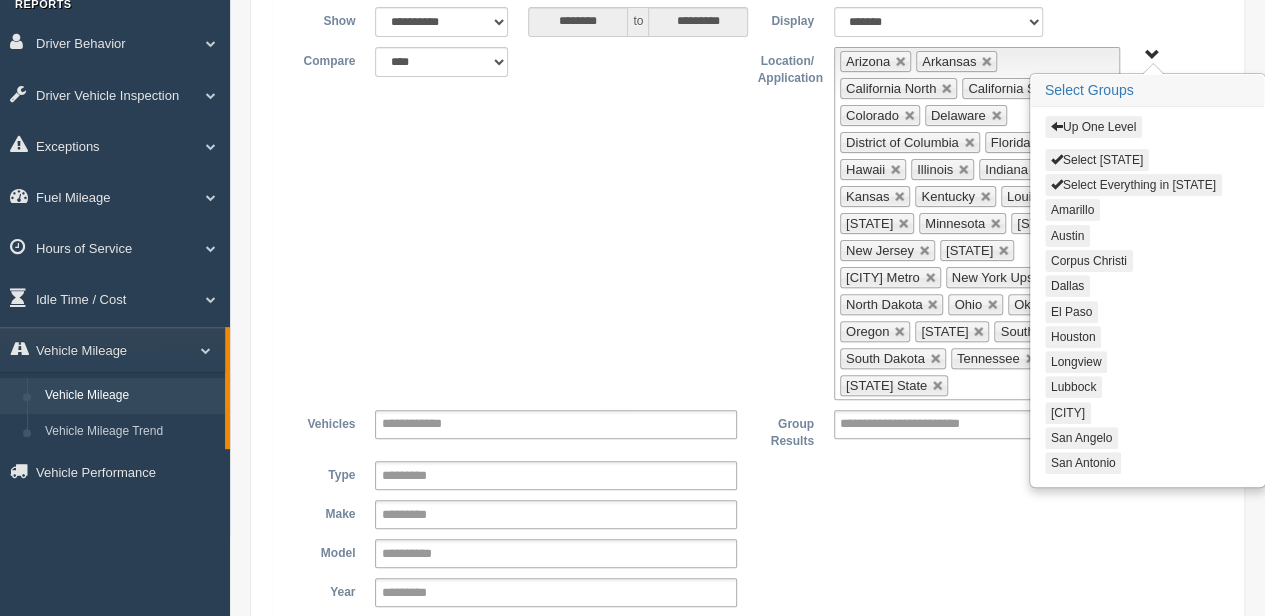 click on "Select Everything in [STATE]" at bounding box center [1133, 185] 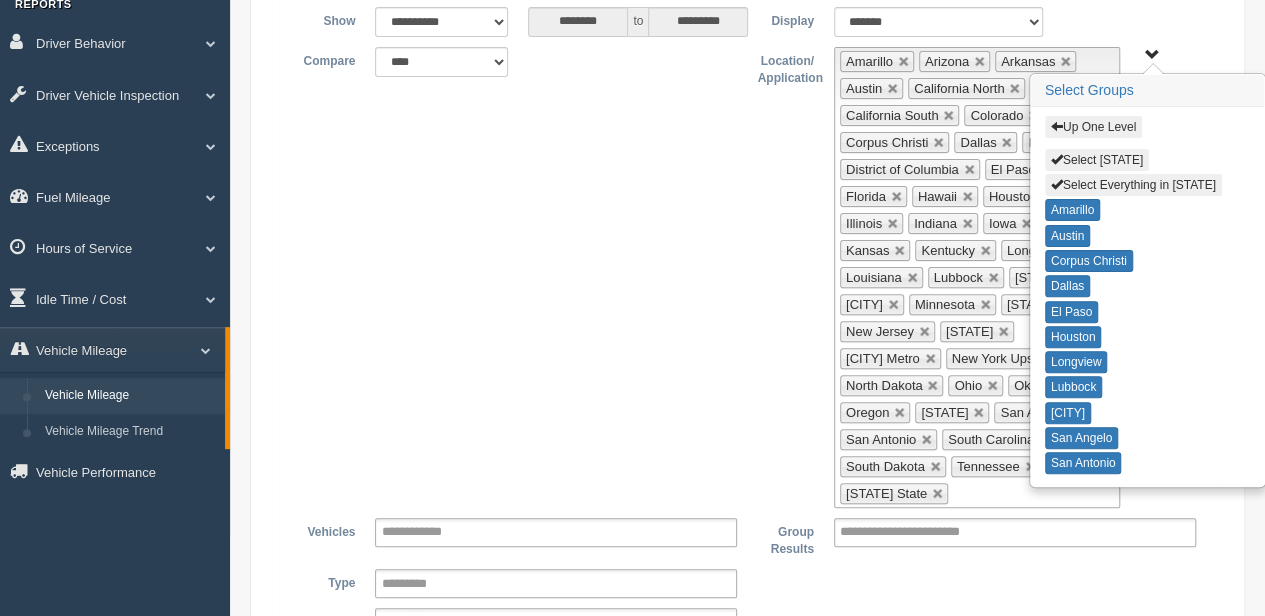 click on "Up One Level" at bounding box center (1093, 127) 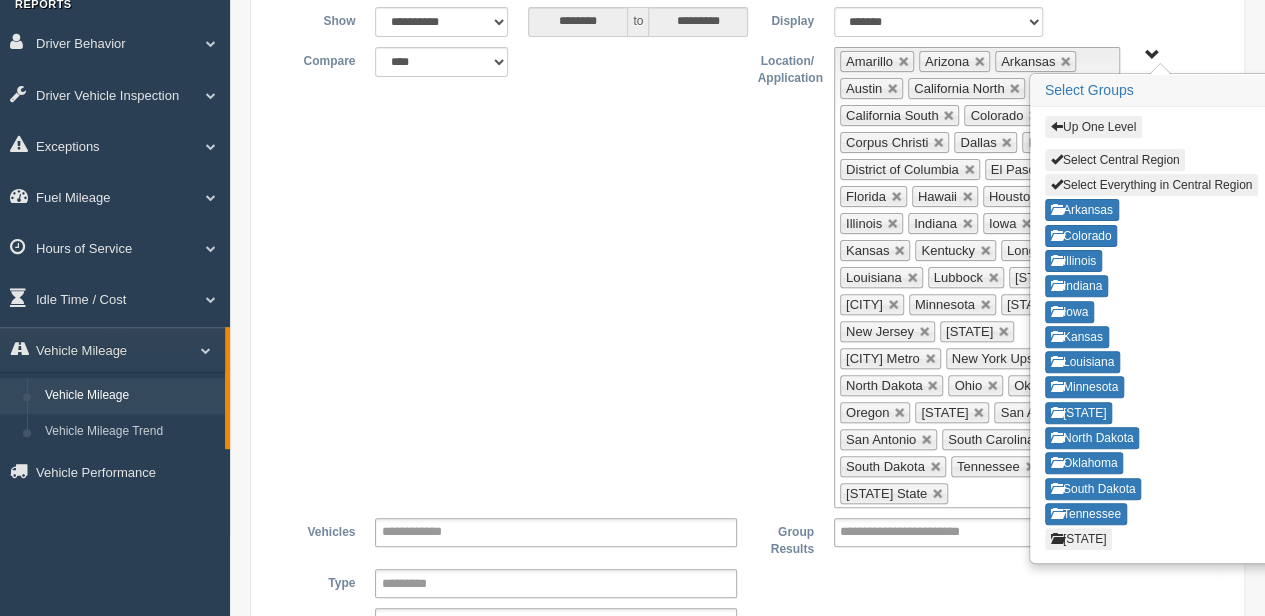 click on "Up One Level" at bounding box center [1093, 127] 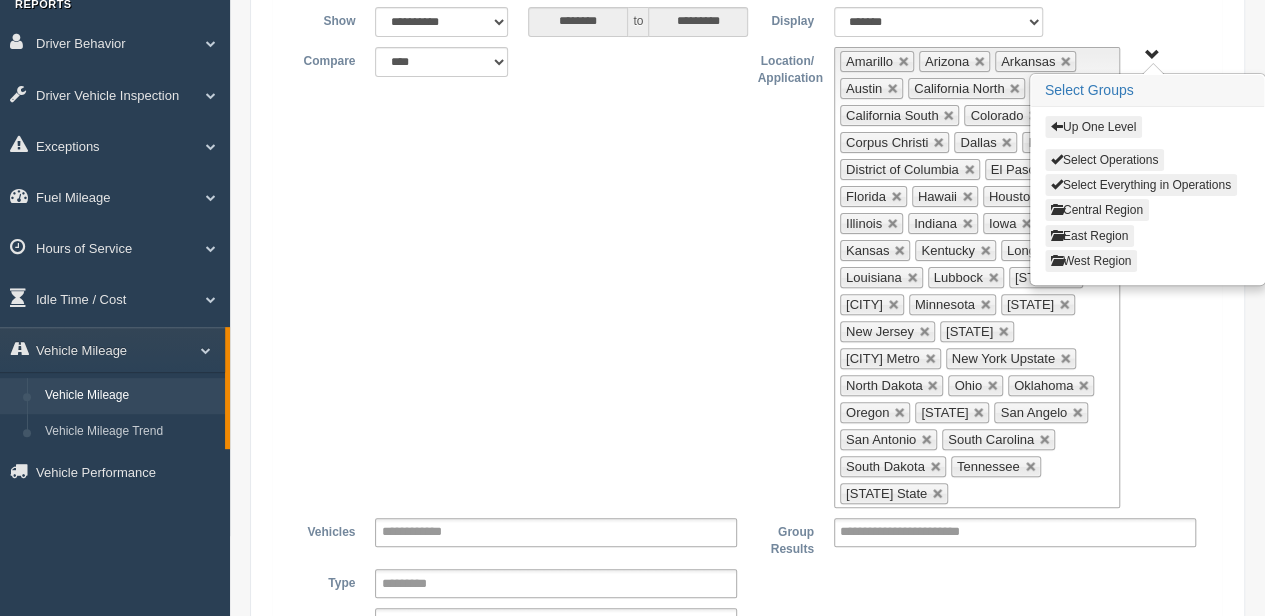 click on "West Region" at bounding box center (1091, 261) 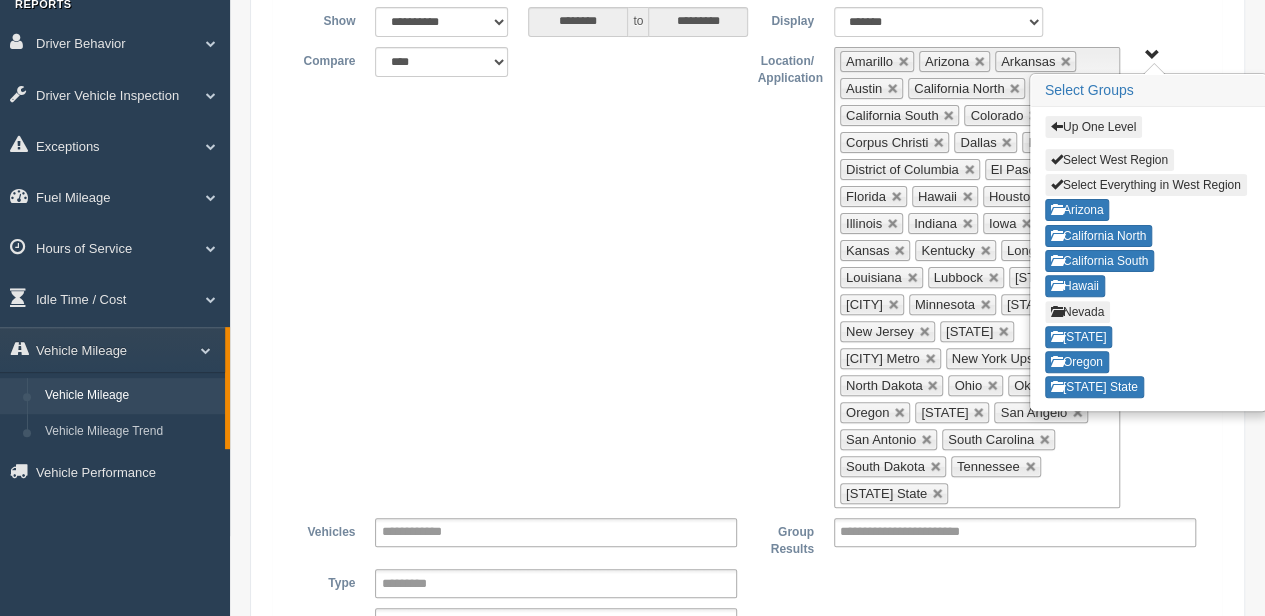 click on "Nevada" at bounding box center [1077, 312] 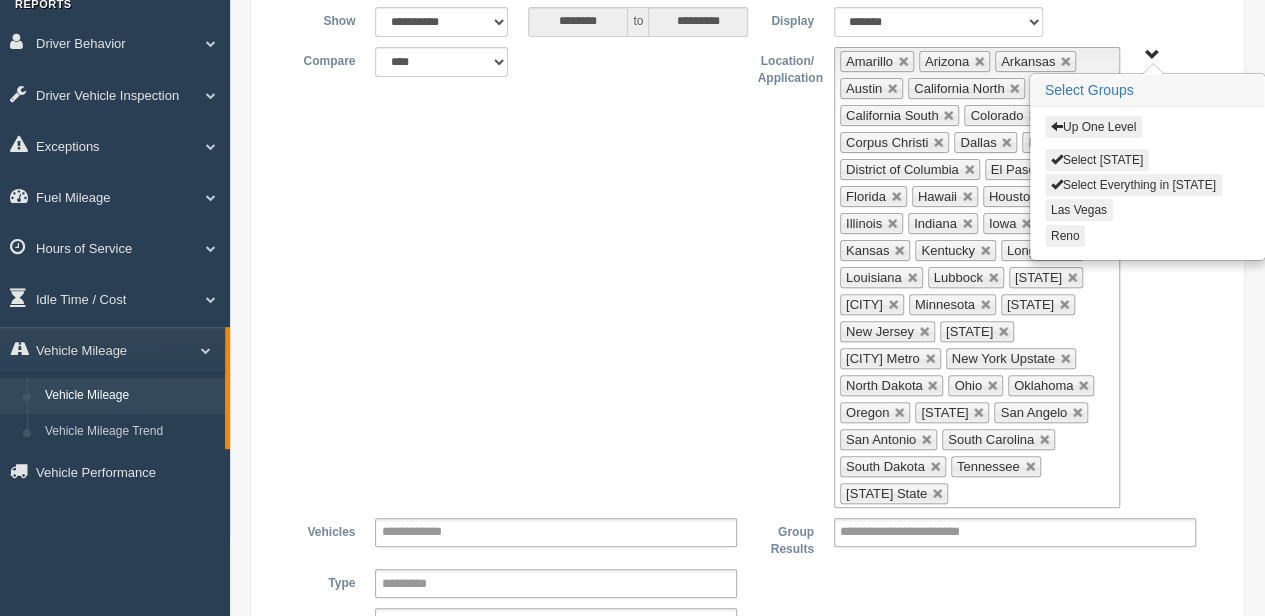 click on "Select Everything in [STATE]" at bounding box center [1133, 185] 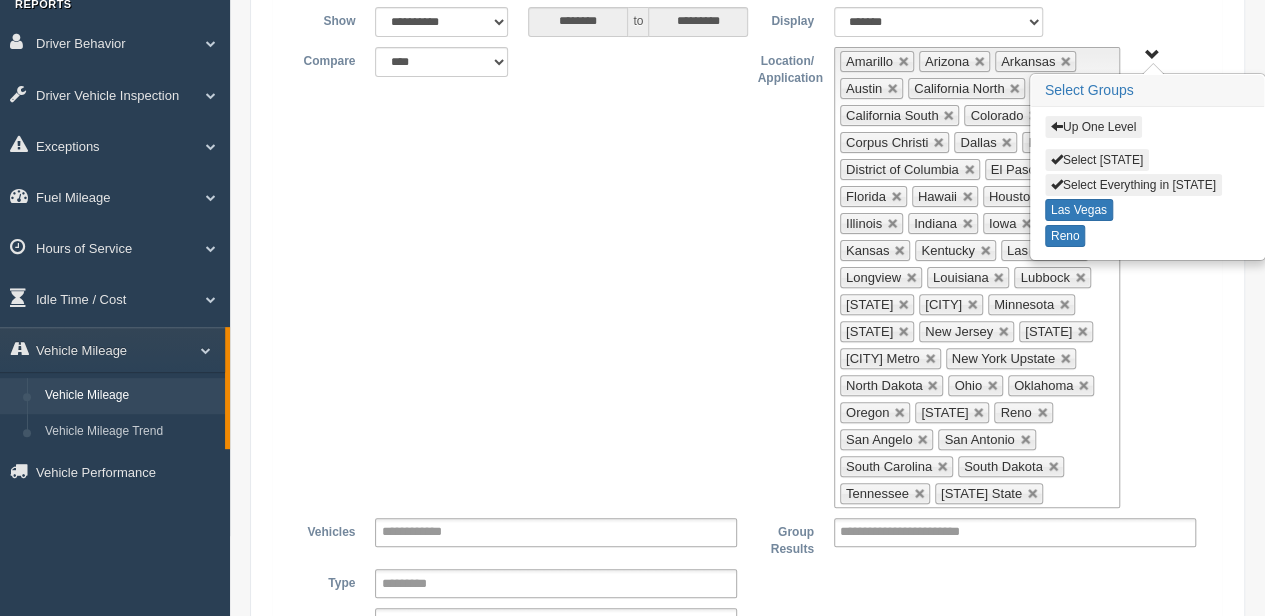 click on "**********" at bounding box center [747, 277] 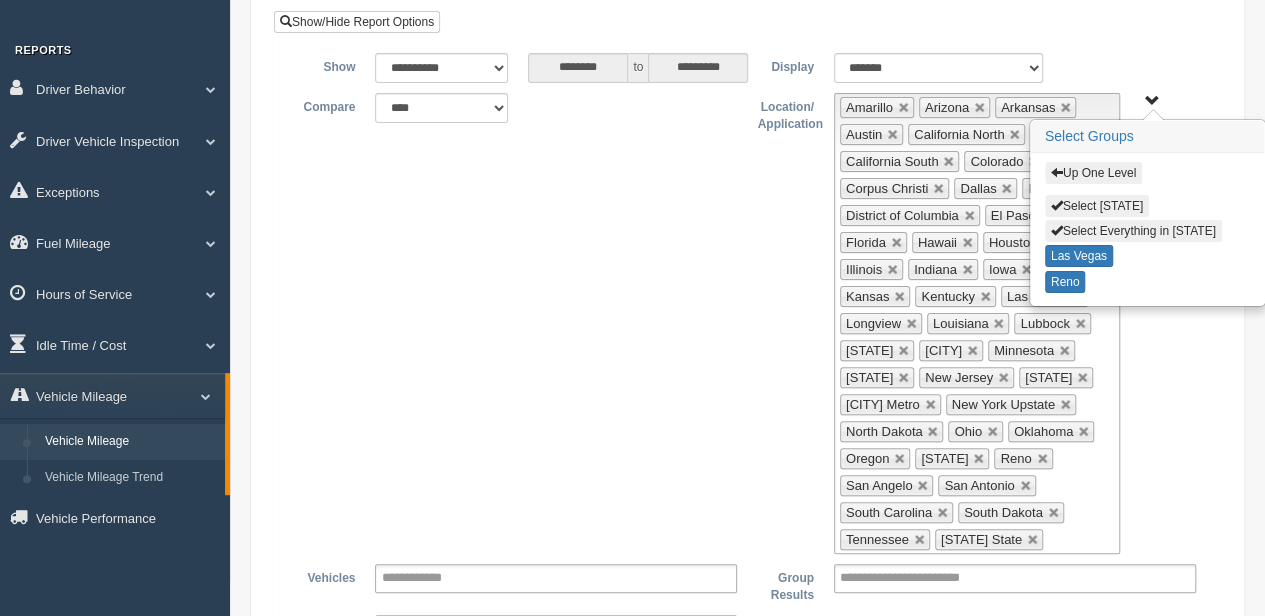 scroll, scrollTop: 300, scrollLeft: 0, axis: vertical 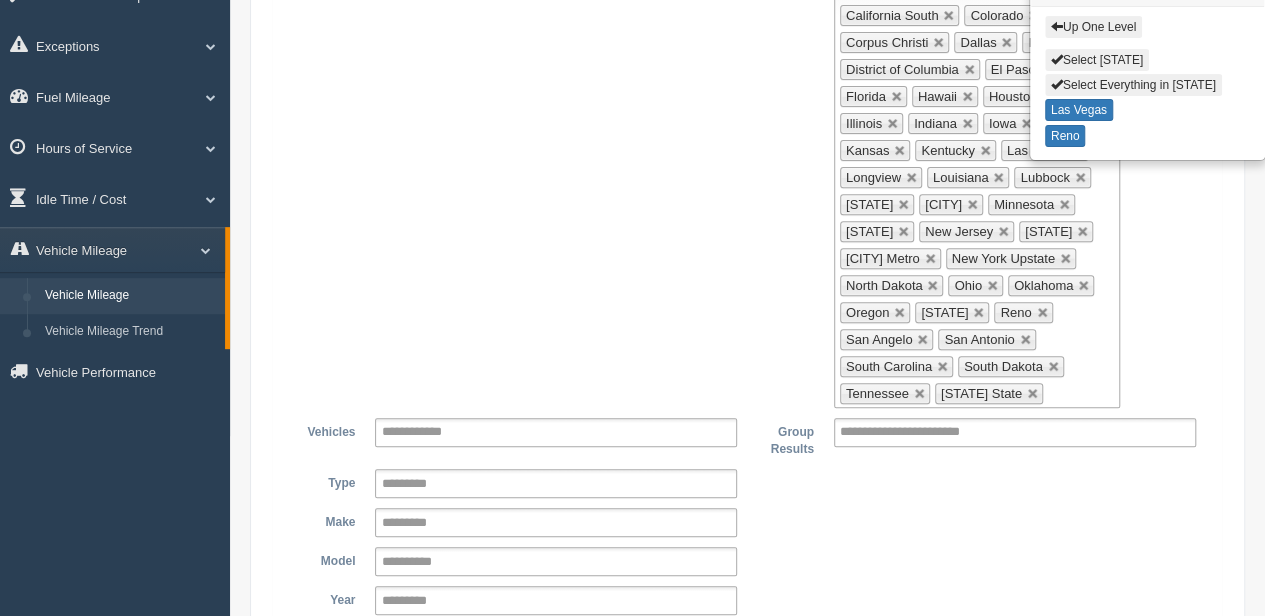 click on "**********" at bounding box center [927, 432] 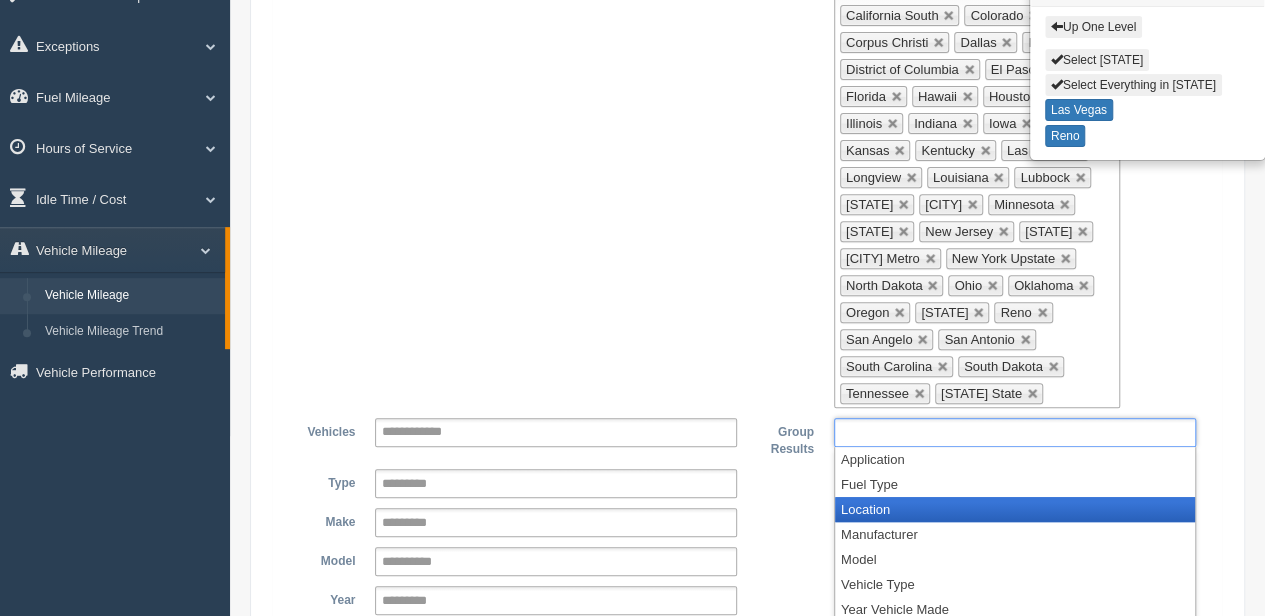 click on "Location" at bounding box center (1015, 509) 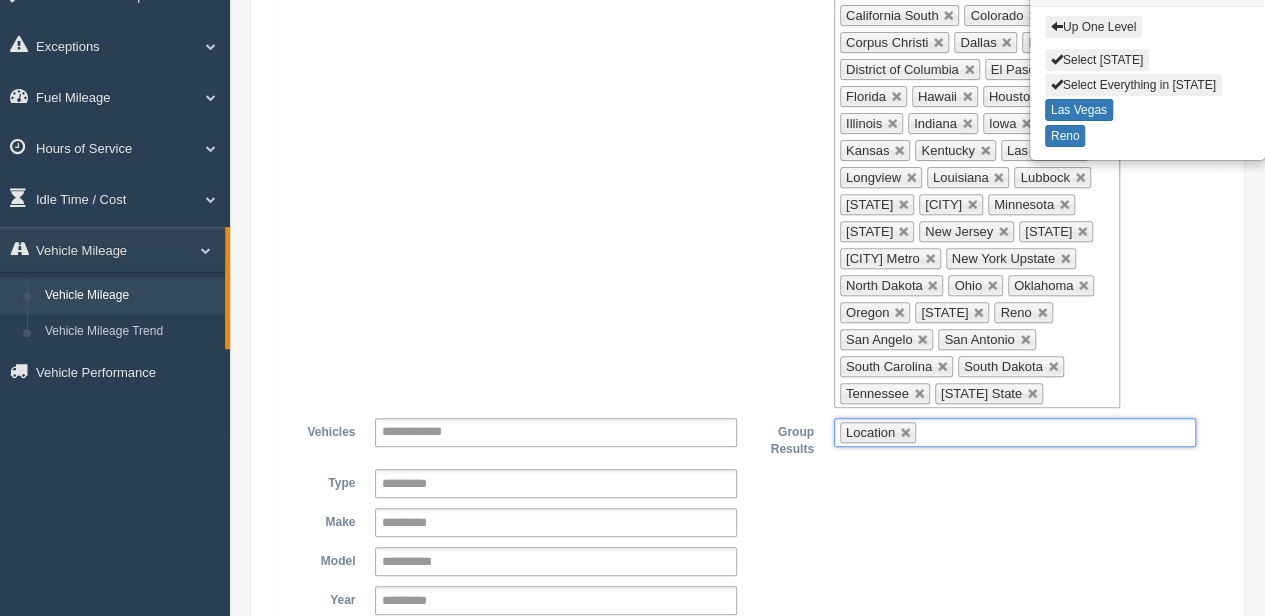 click on "Location" at bounding box center (1015, 432) 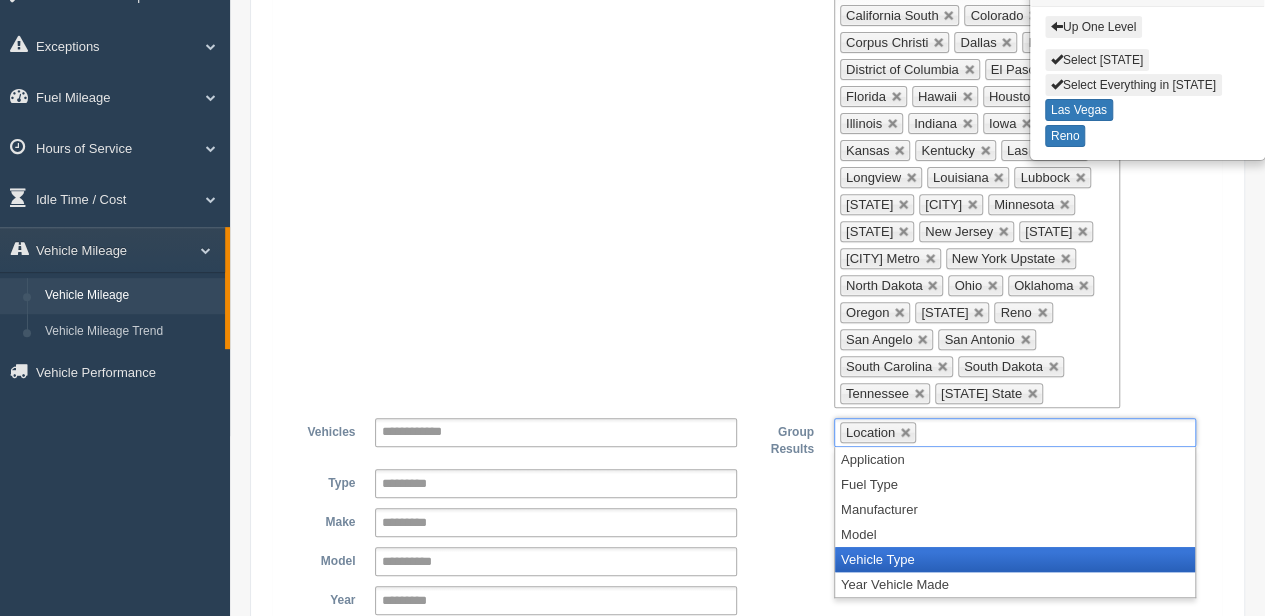 click on "Vehicle Type" at bounding box center [1015, 559] 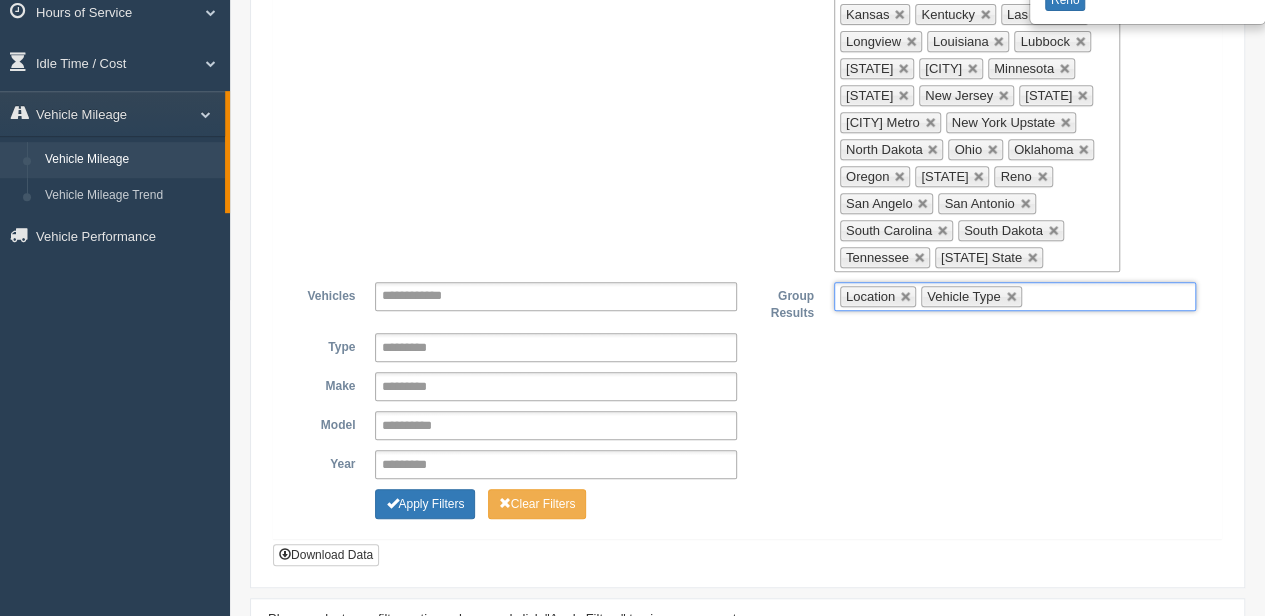 scroll, scrollTop: 546, scrollLeft: 0, axis: vertical 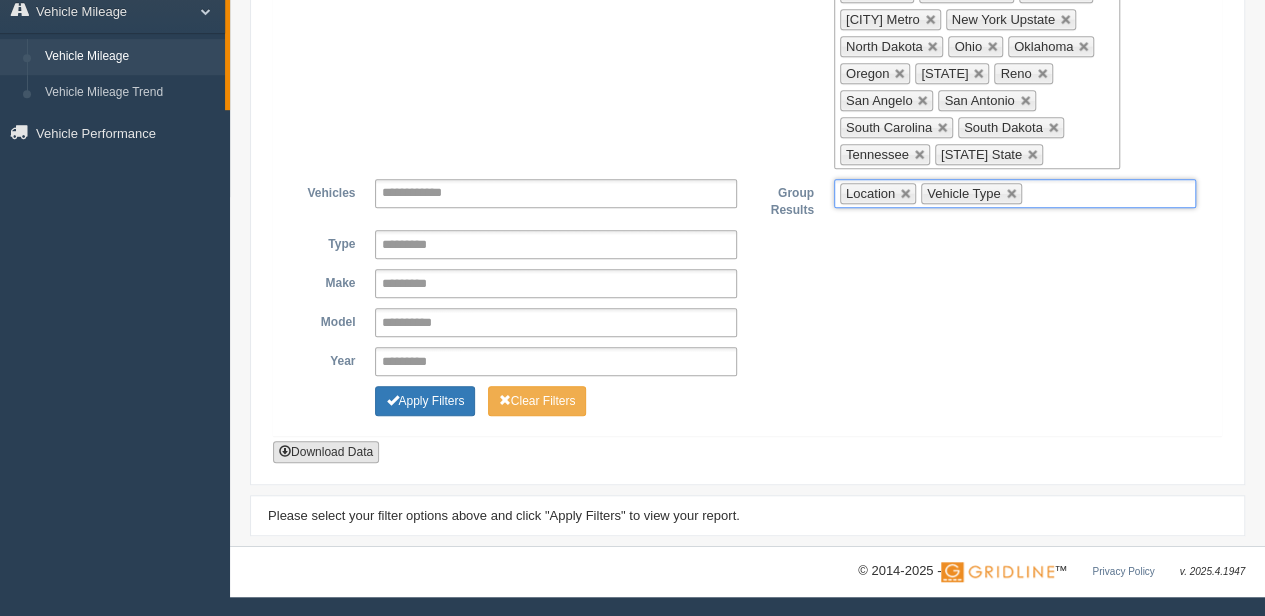 click on "Download Data" at bounding box center (326, 452) 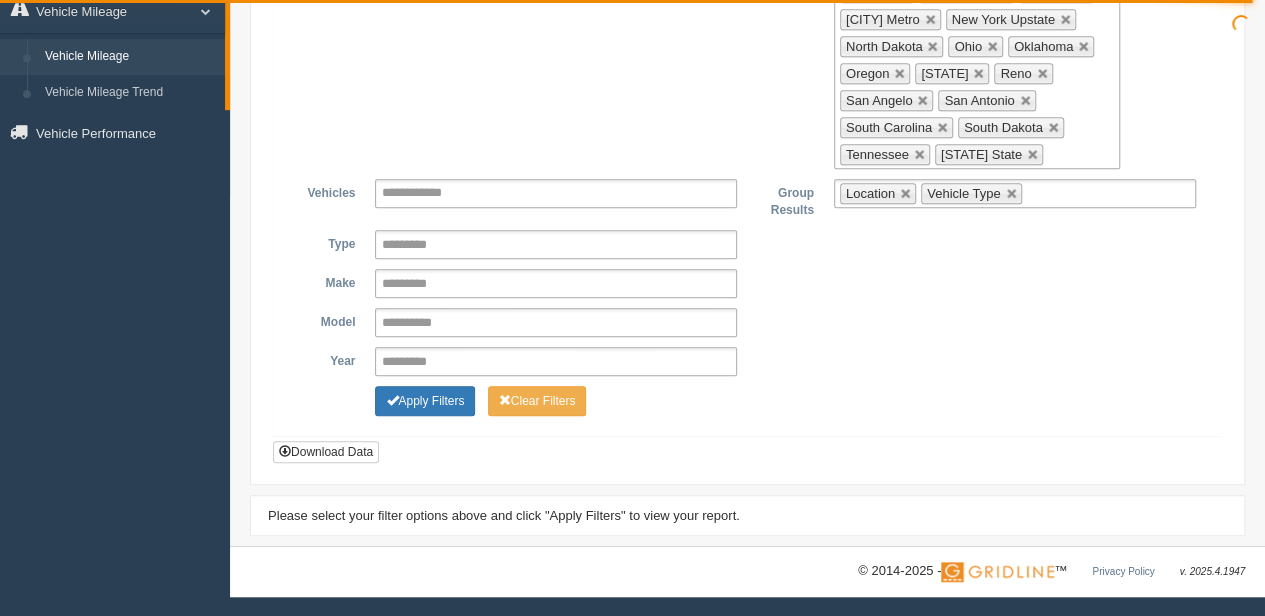 click on "**********" at bounding box center (747, -62) 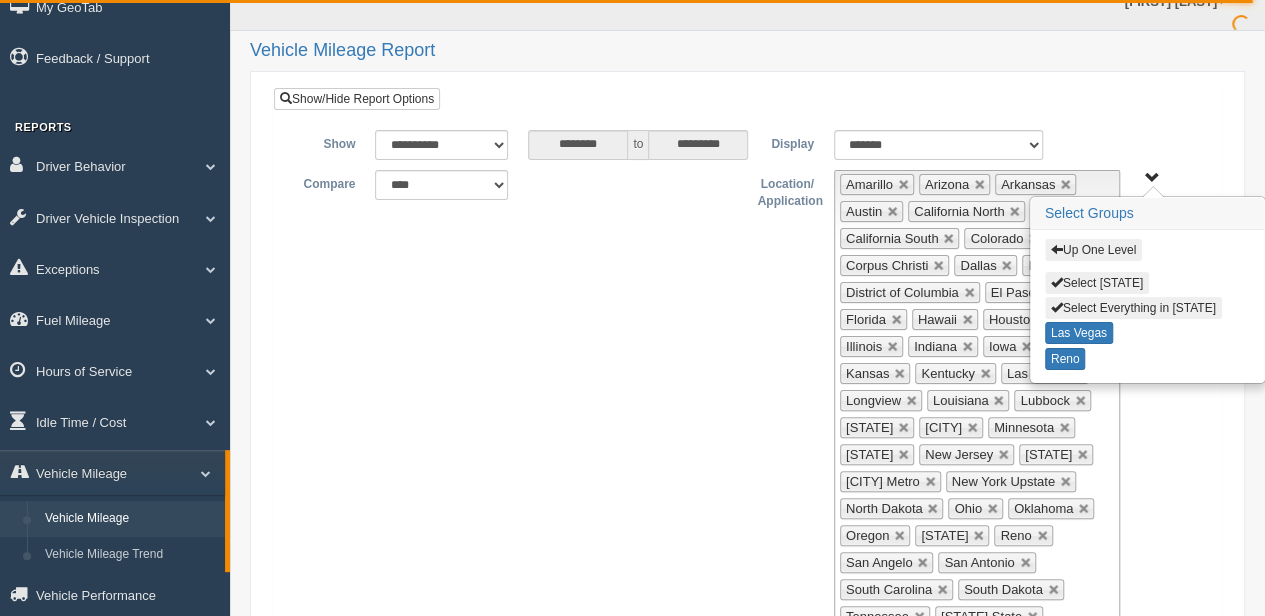 scroll, scrollTop: 46, scrollLeft: 0, axis: vertical 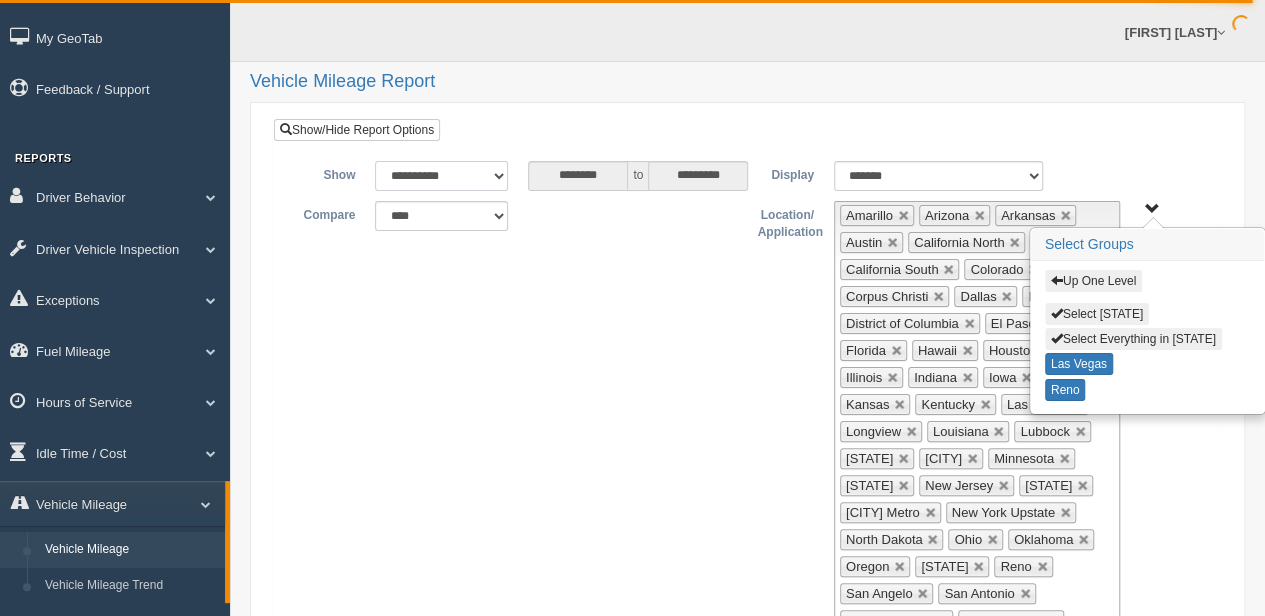 click on "**********" at bounding box center [441, 176] 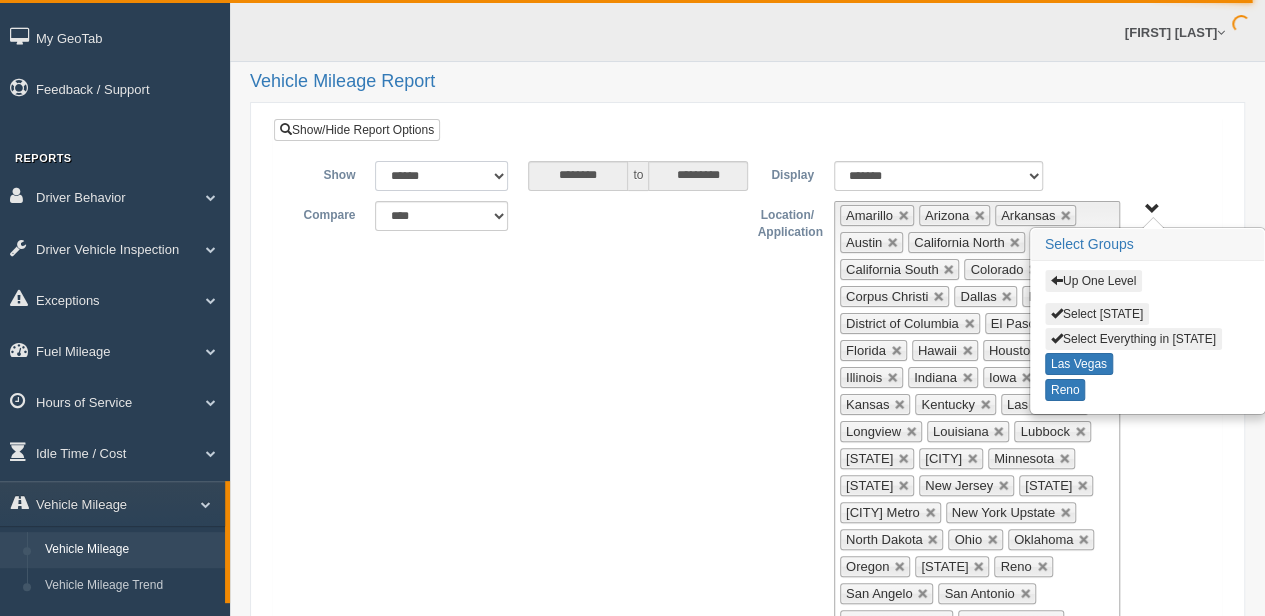 click on "**********" at bounding box center [441, 176] 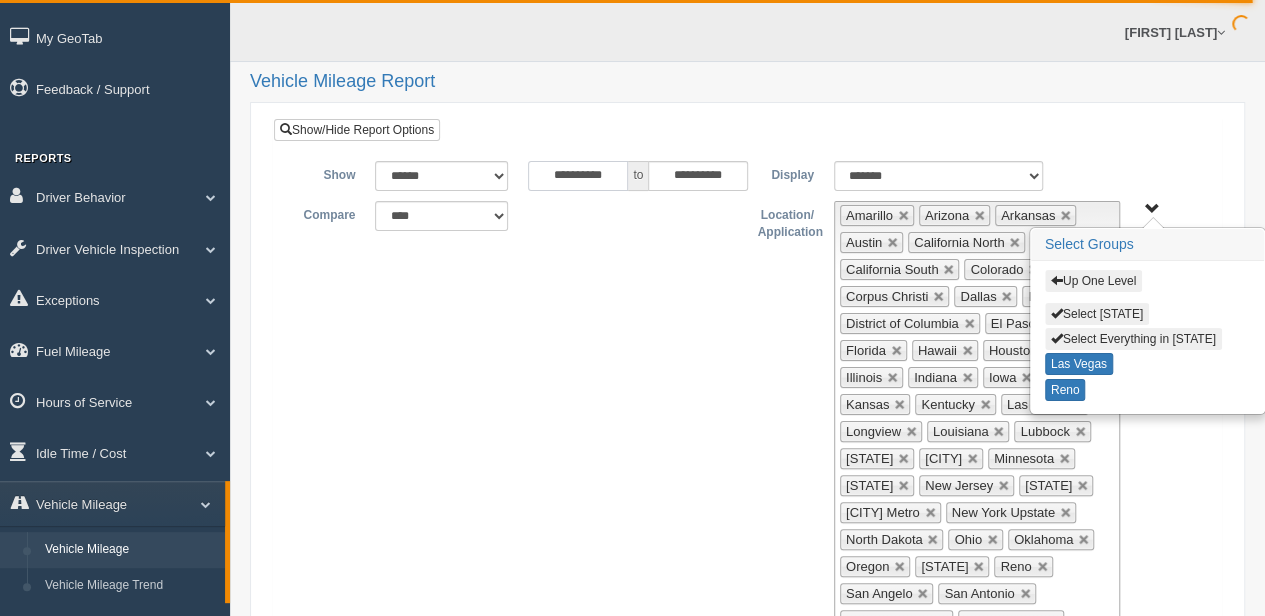 click on "**********" at bounding box center [578, 176] 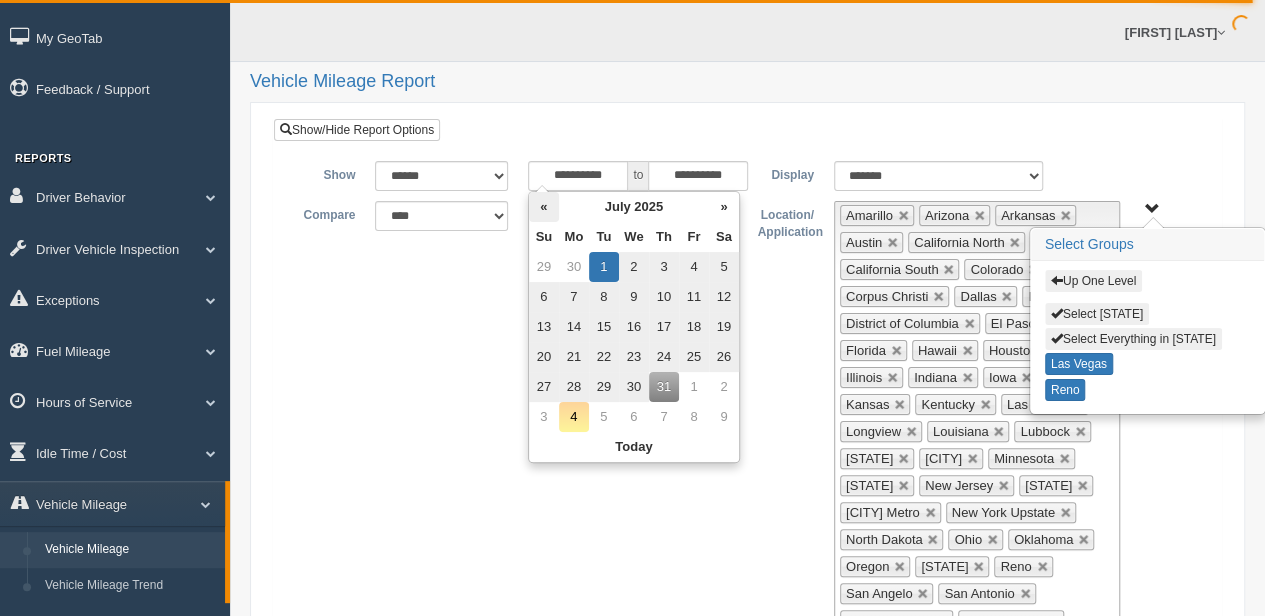 click on "«" at bounding box center [544, 207] 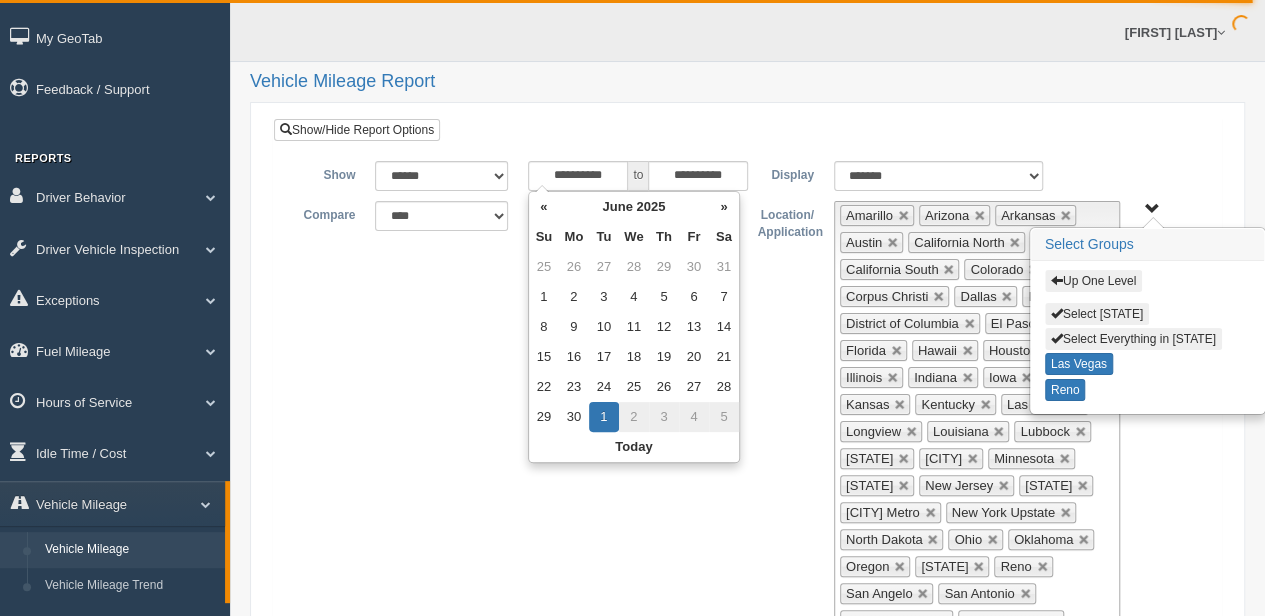click on "«" at bounding box center [544, 207] 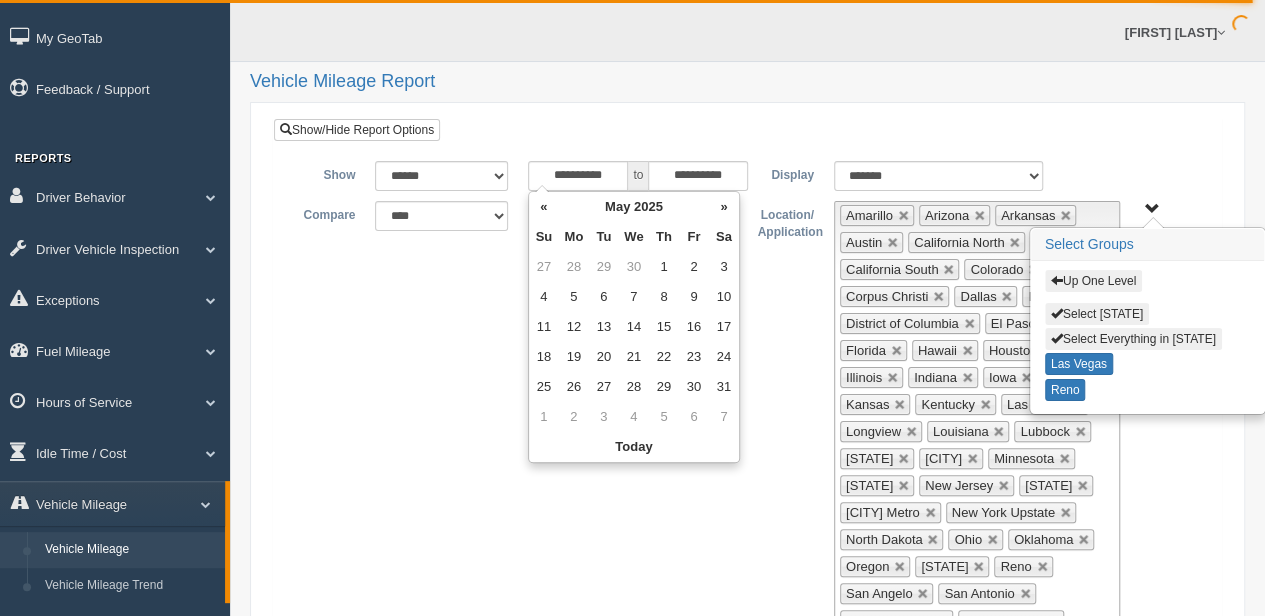 click on "«" at bounding box center [544, 207] 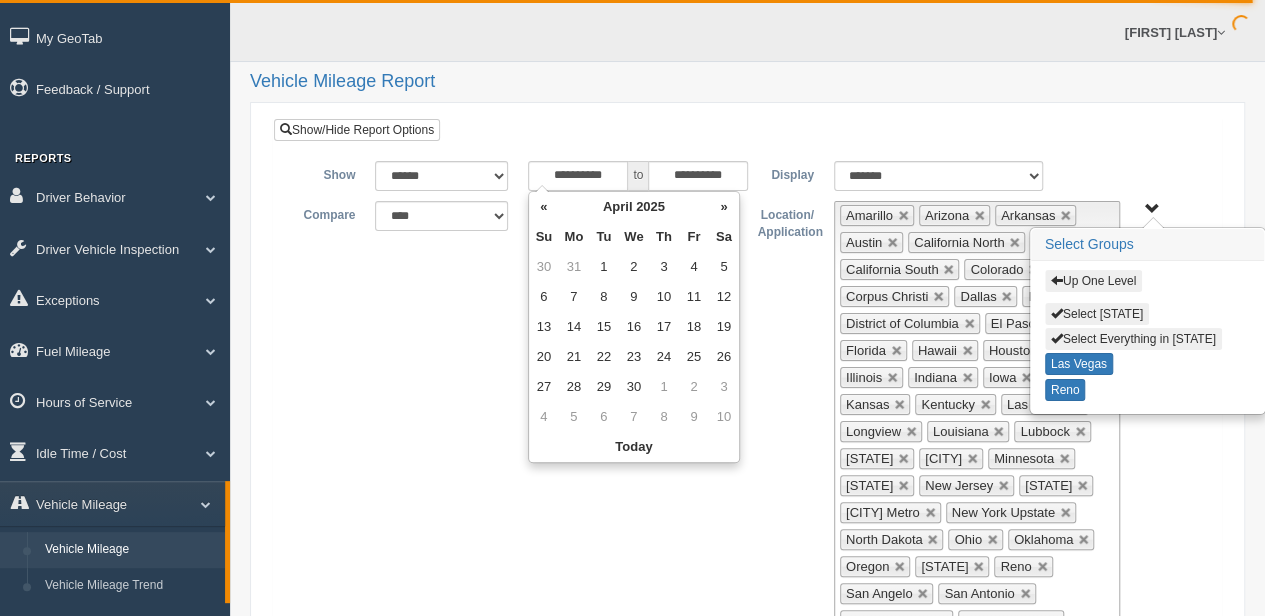 click on "«" at bounding box center [544, 207] 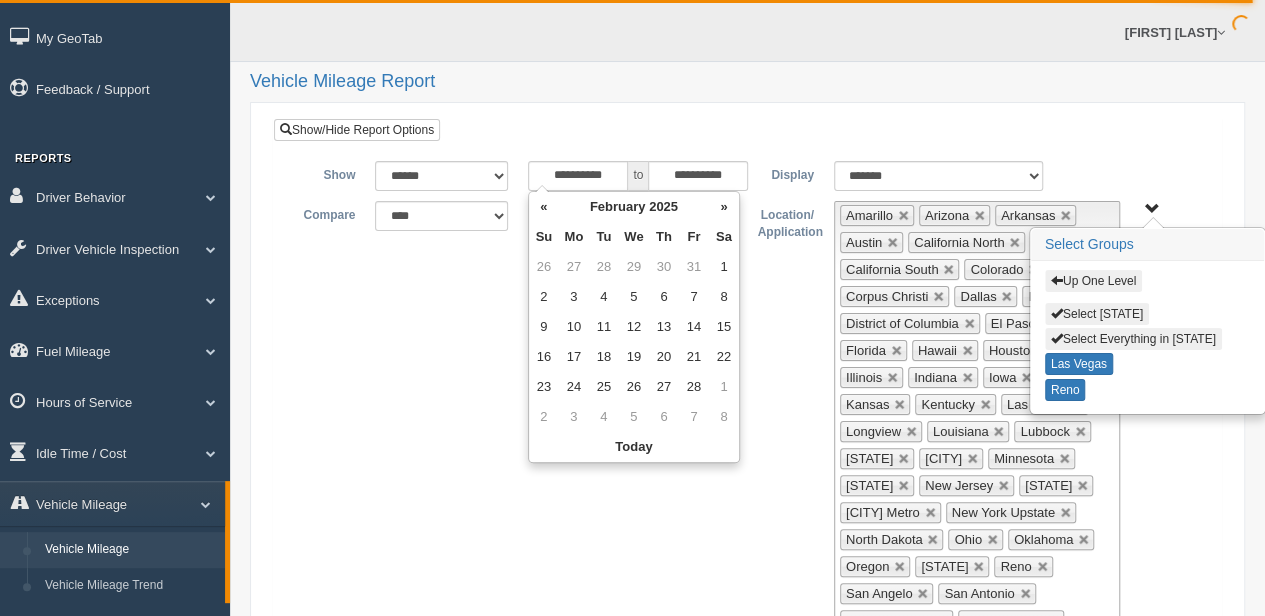 click on "«" at bounding box center (544, 207) 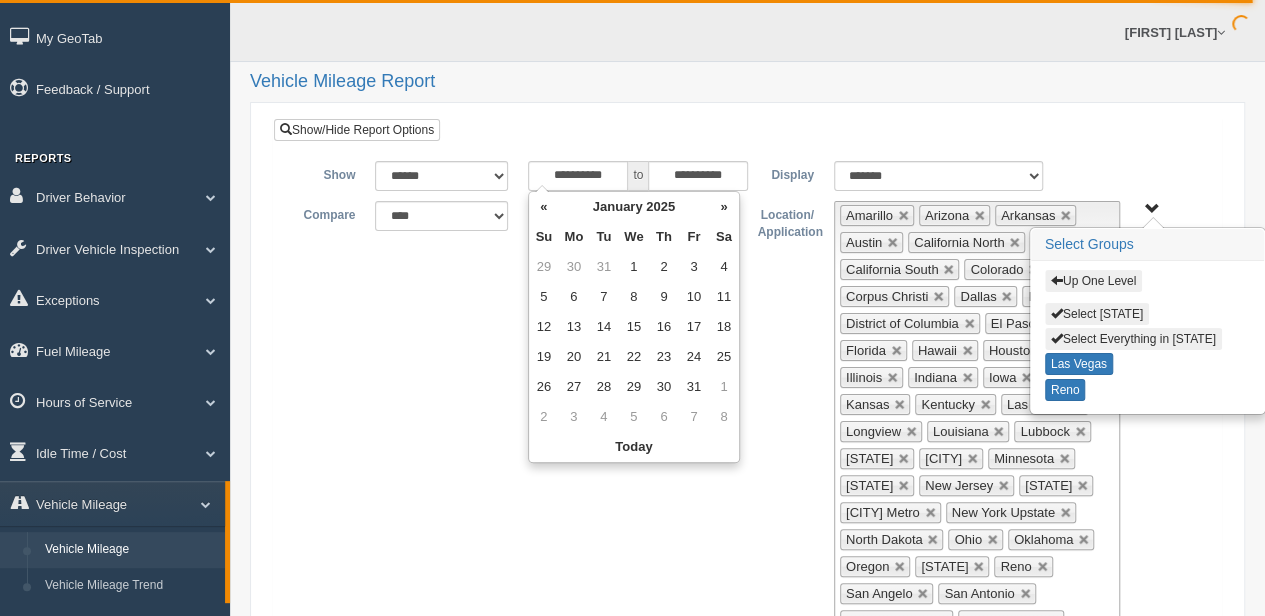click on "«" at bounding box center [544, 207] 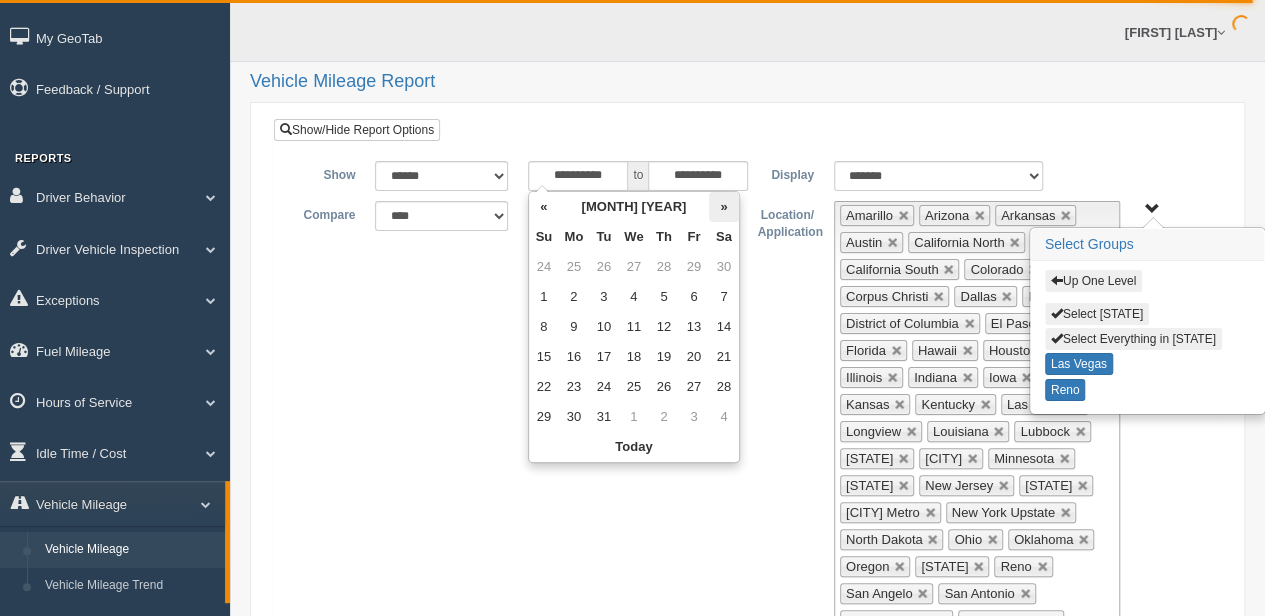 click on "»" at bounding box center [724, 207] 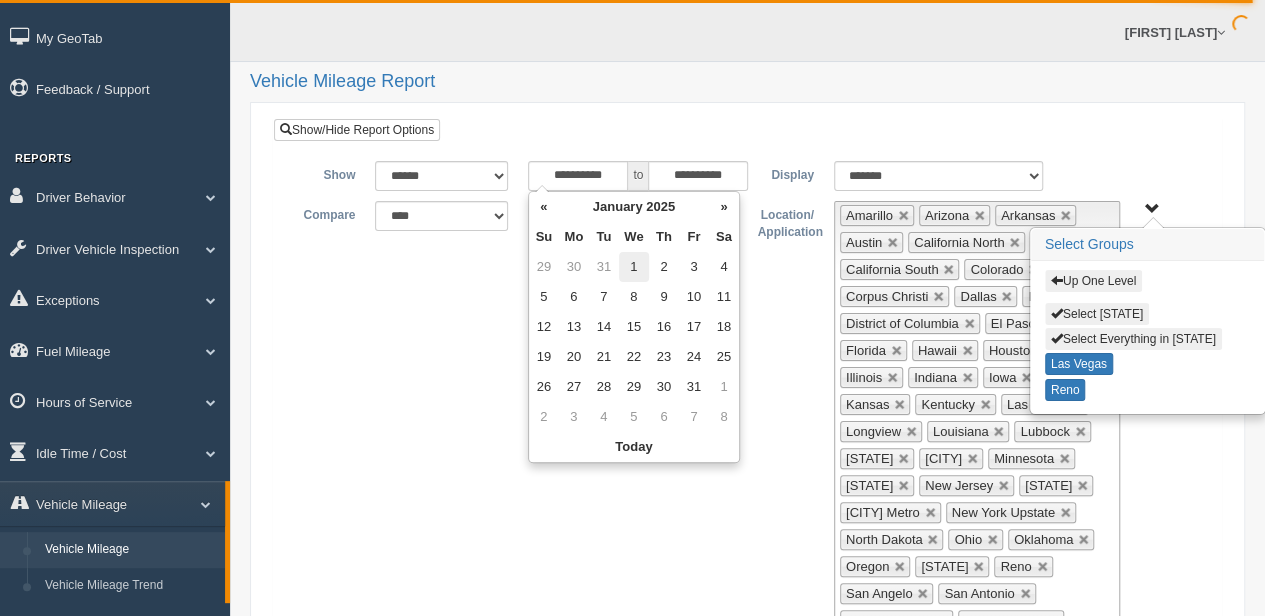 click on "1" at bounding box center [634, 267] 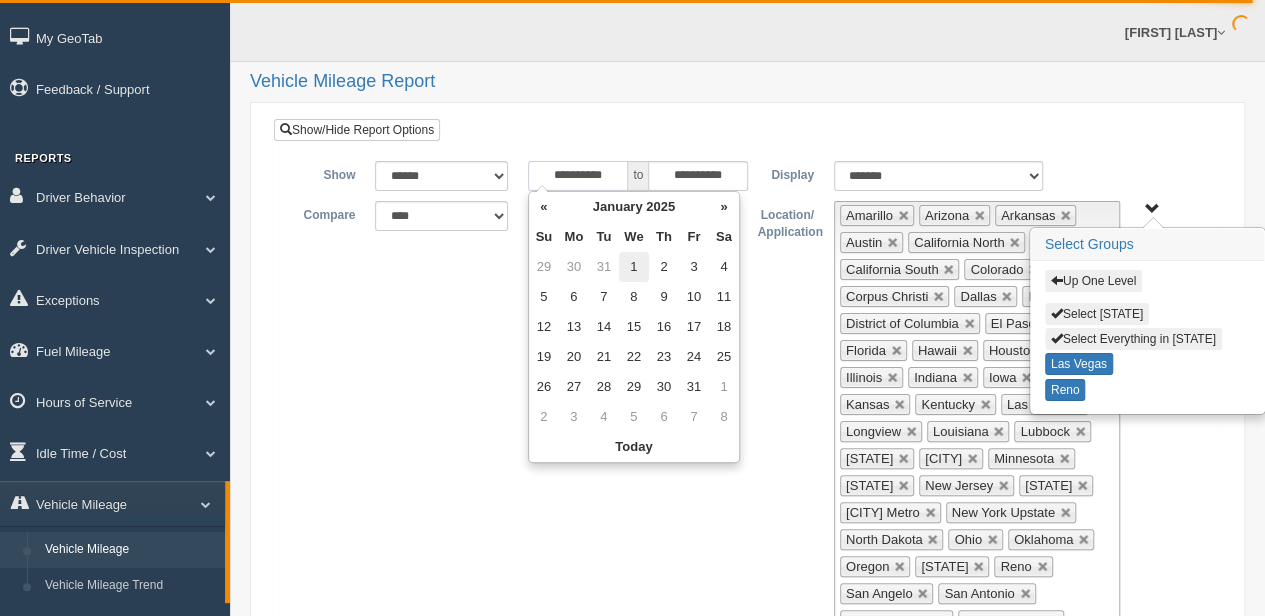 type on "**********" 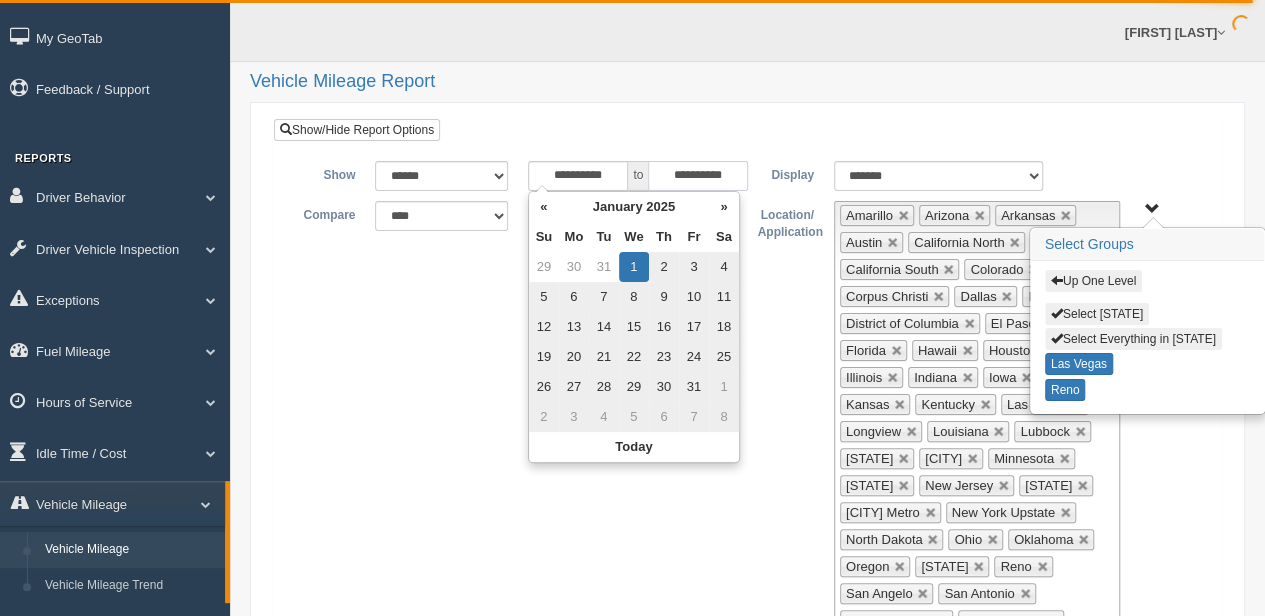 click on "**********" at bounding box center (698, 176) 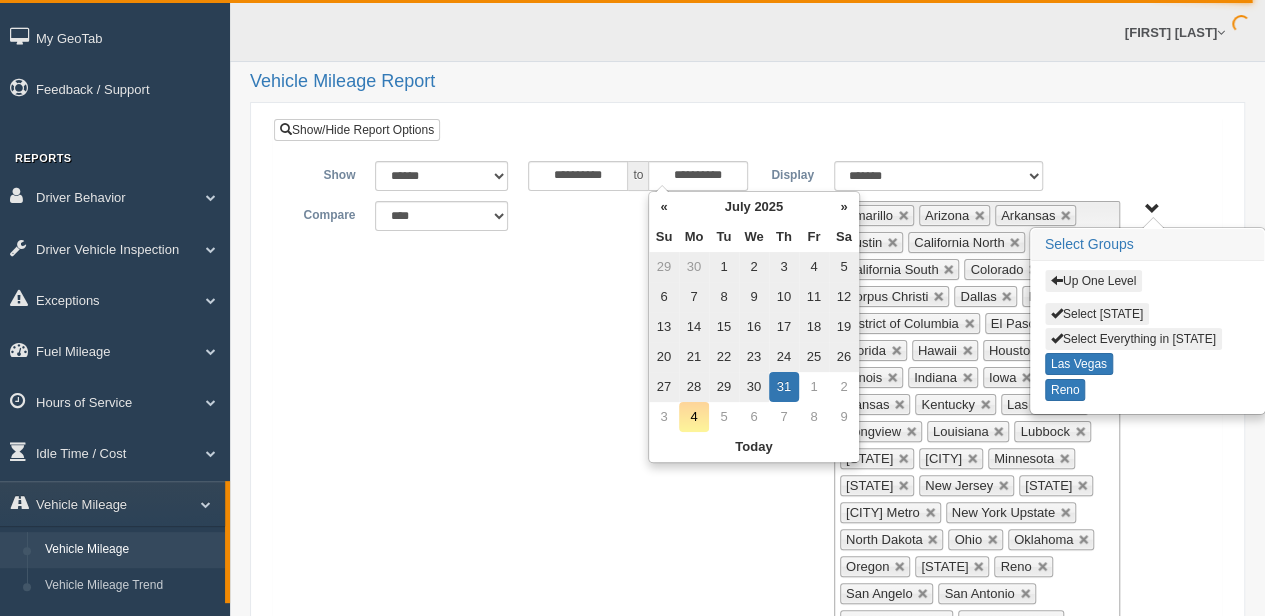 click on "**********" at bounding box center [747, 431] 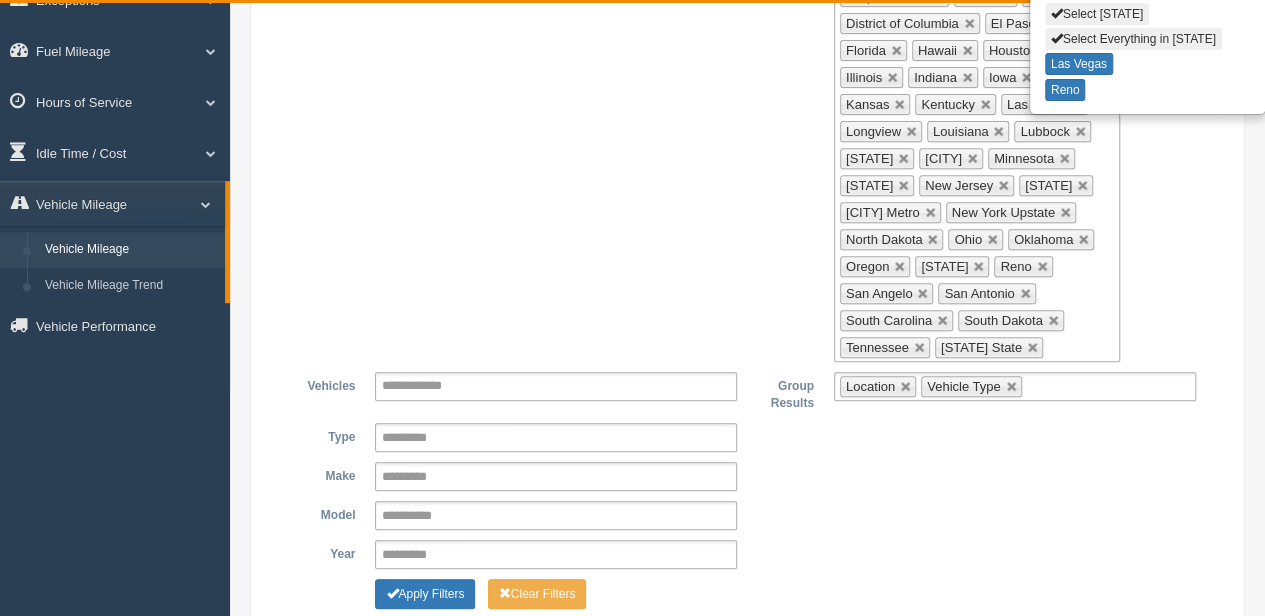 scroll, scrollTop: 546, scrollLeft: 0, axis: vertical 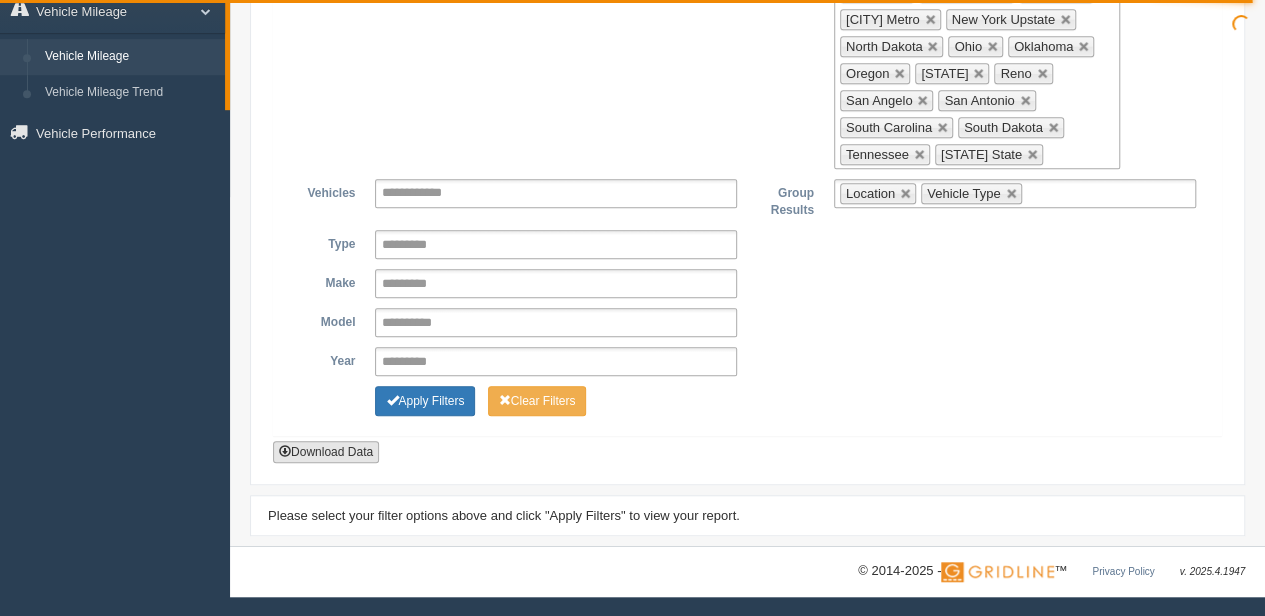 click on "Download Data" at bounding box center [326, 452] 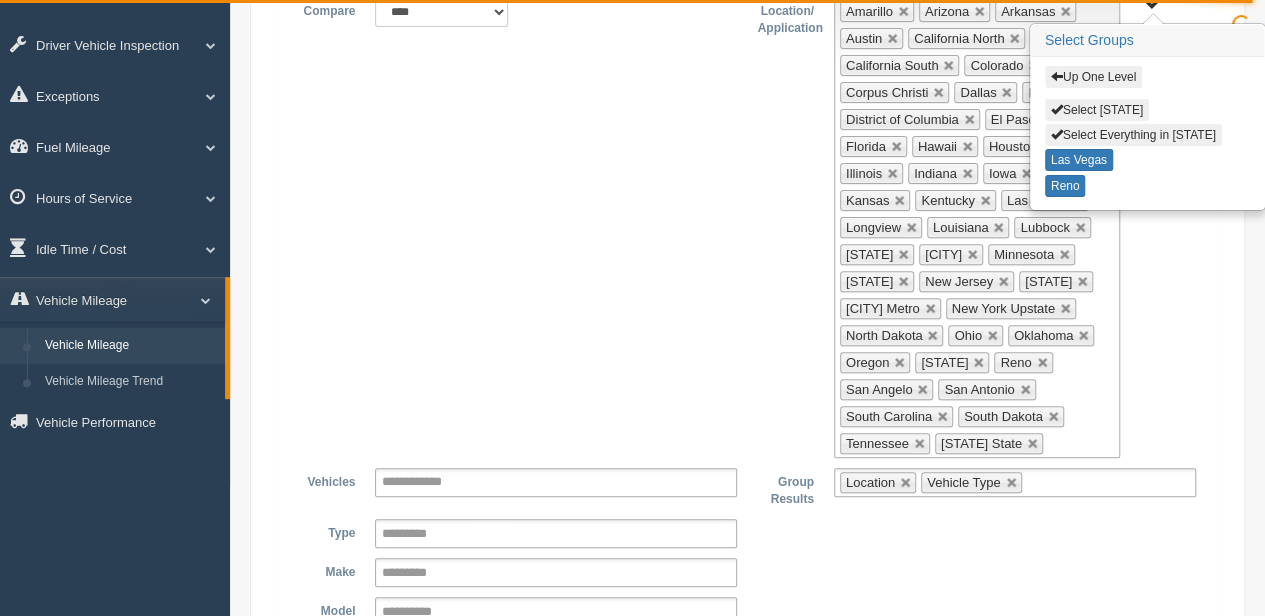 scroll, scrollTop: 146, scrollLeft: 0, axis: vertical 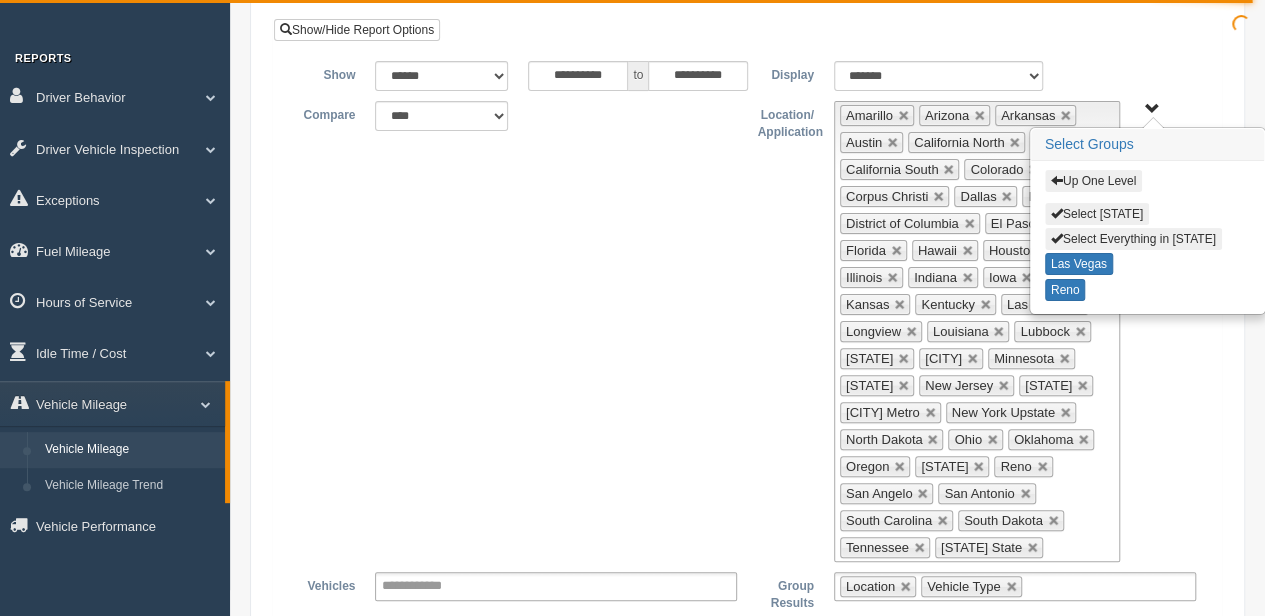 drag, startPoint x: 311, startPoint y: 446, endPoint x: 171, endPoint y: 473, distance: 142.5798 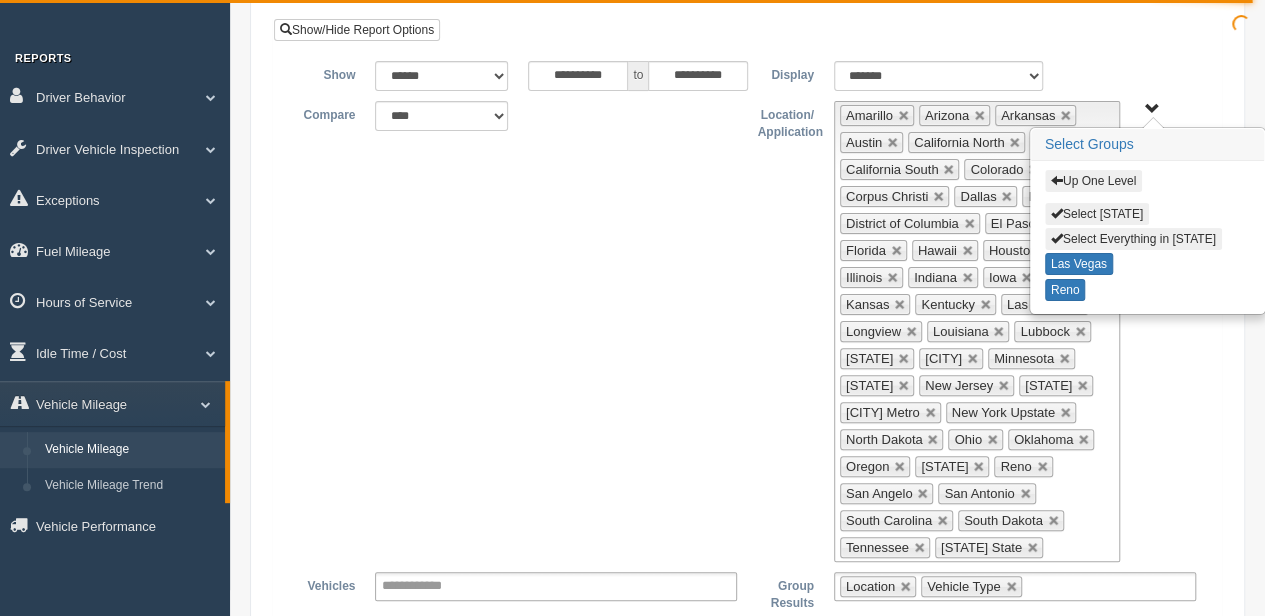 click on "**********" at bounding box center [747, 331] 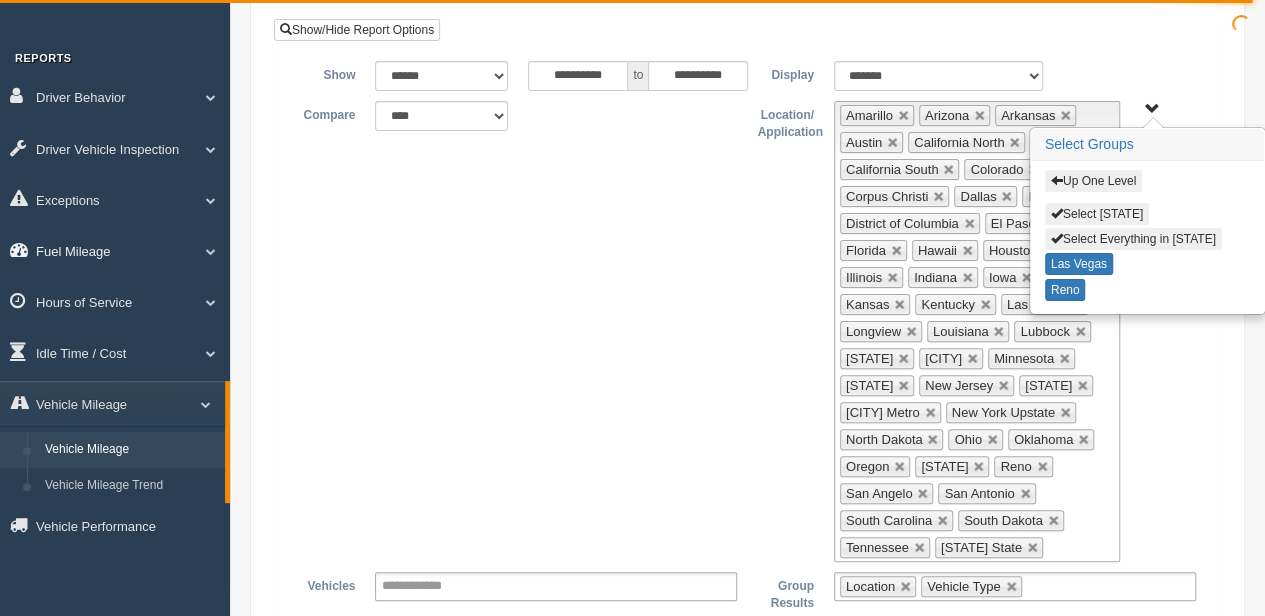 click on "Fuel Mileage" at bounding box center [115, 250] 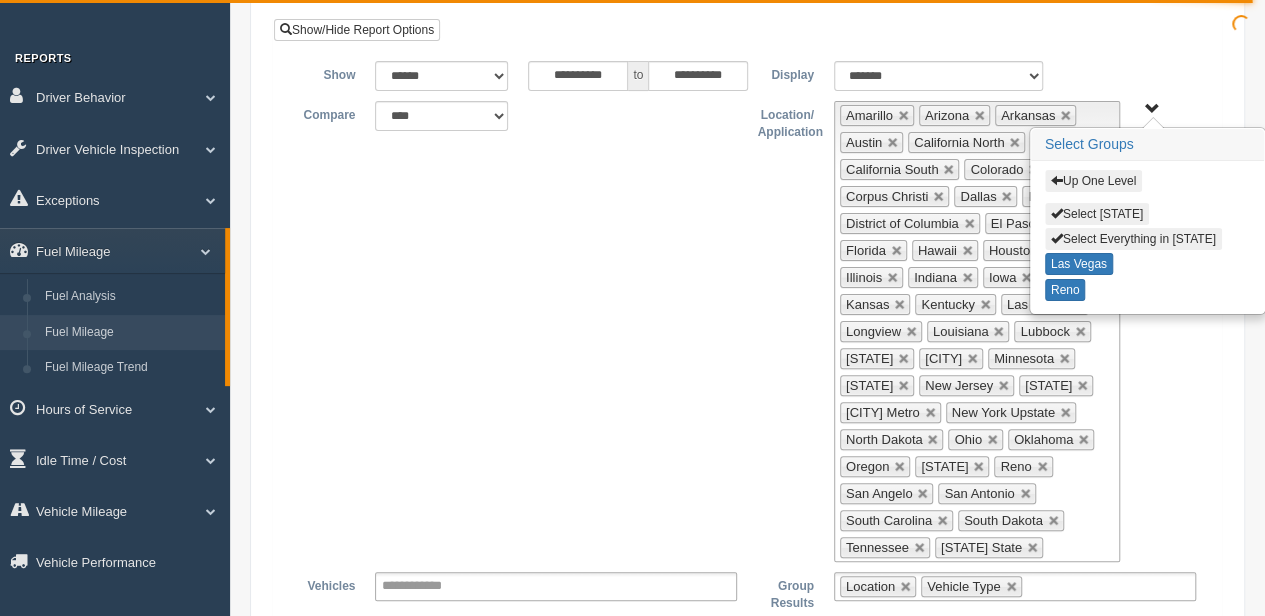 click on "Fuel Mileage" at bounding box center (130, 333) 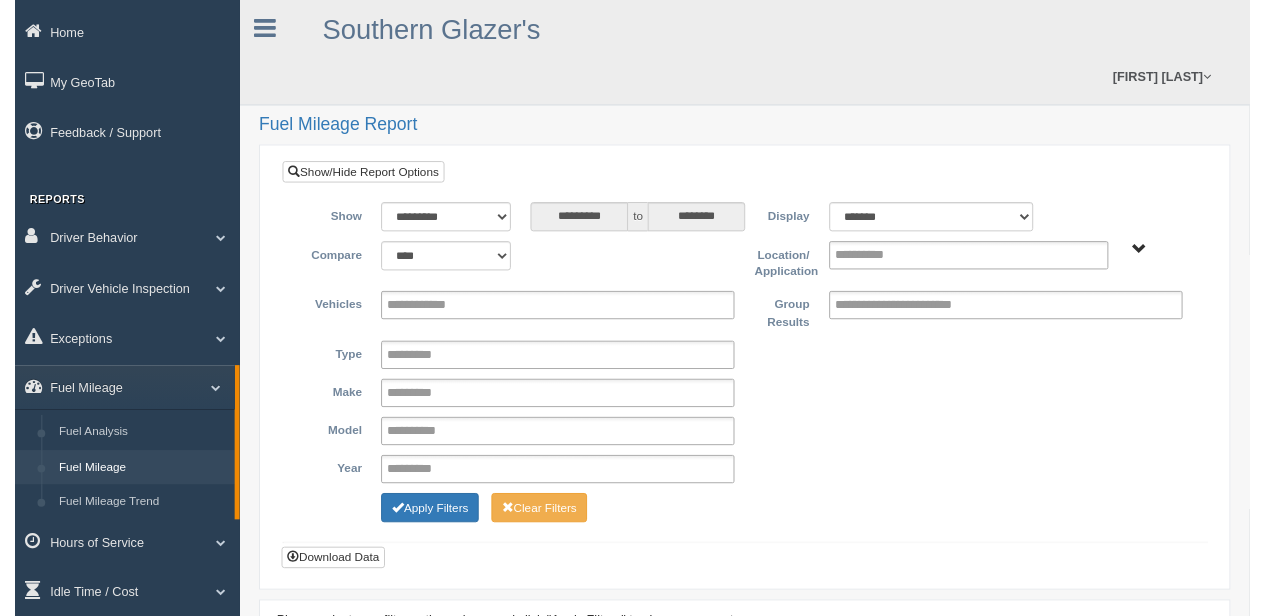 scroll, scrollTop: 0, scrollLeft: 0, axis: both 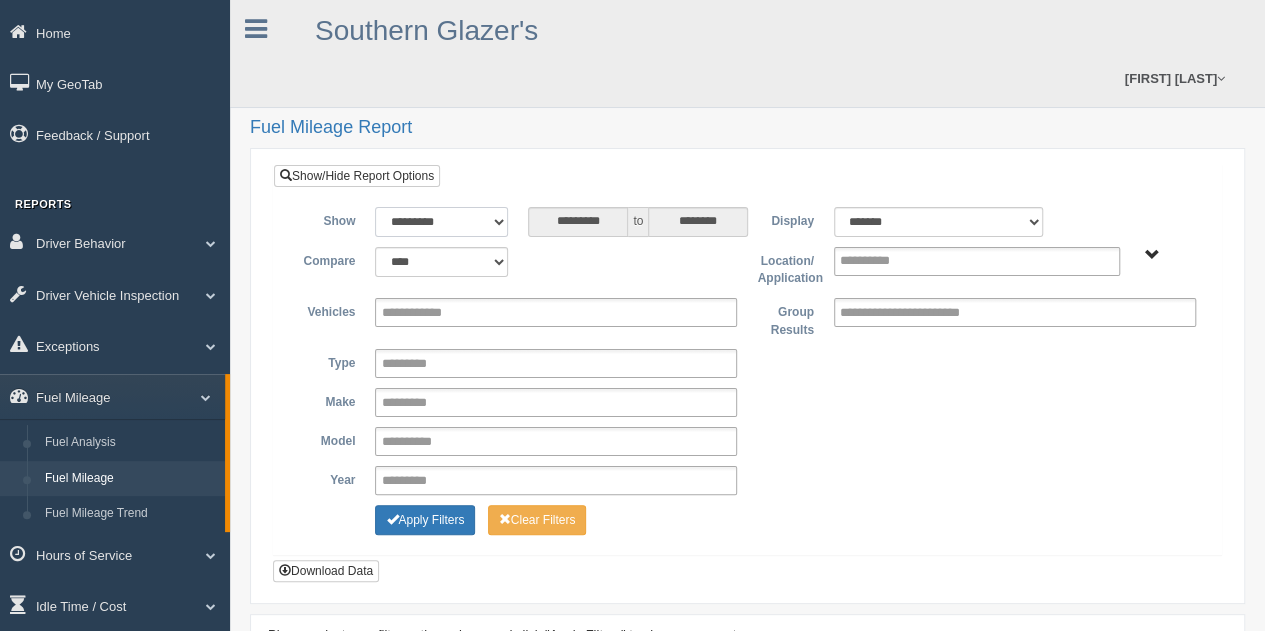 click on "**********" at bounding box center (441, 222) 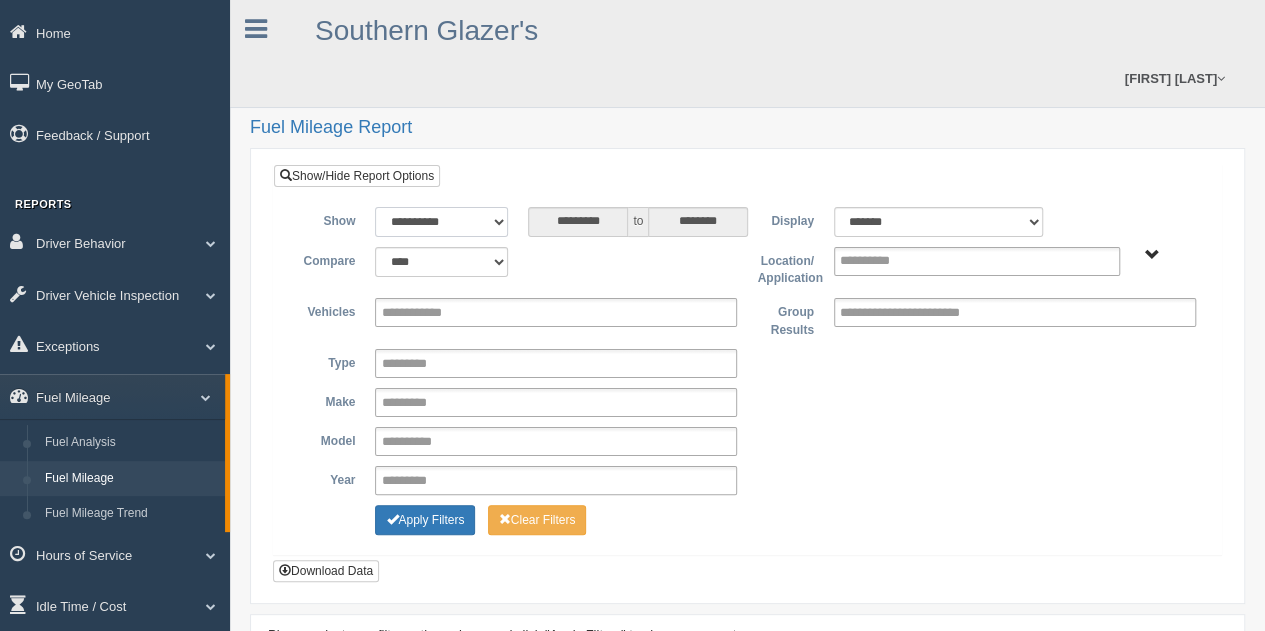 click on "**********" at bounding box center (441, 222) 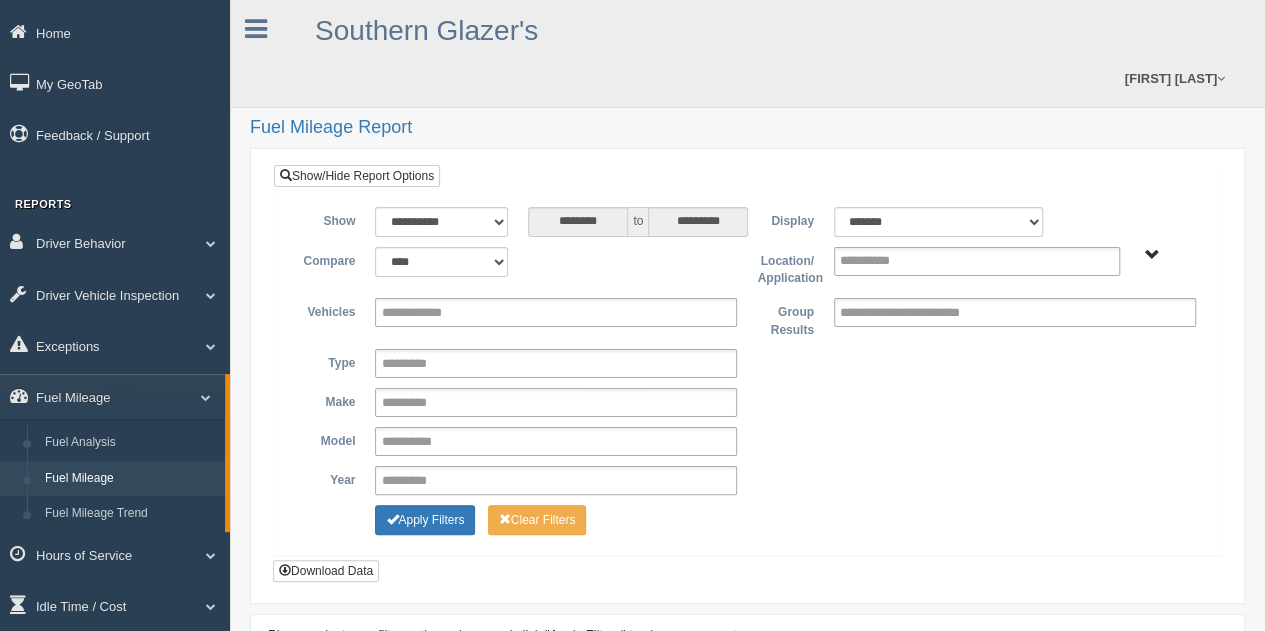 click on "Asset Types - N  SCM" at bounding box center (1152, 255) 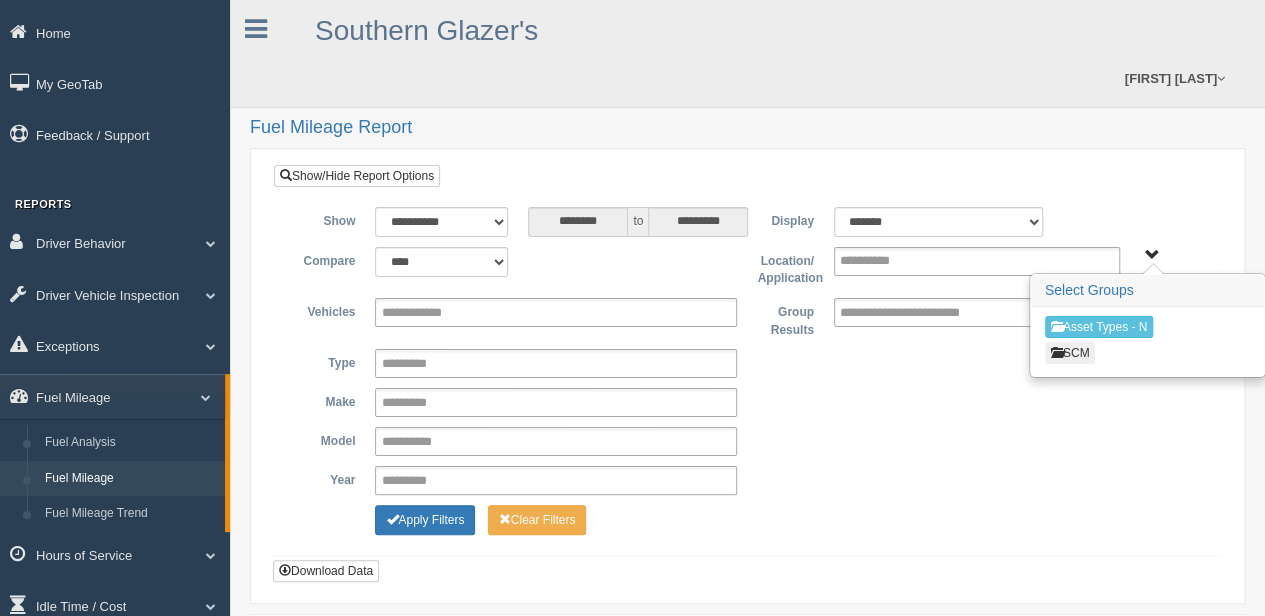 click on "SCM" at bounding box center [1070, 353] 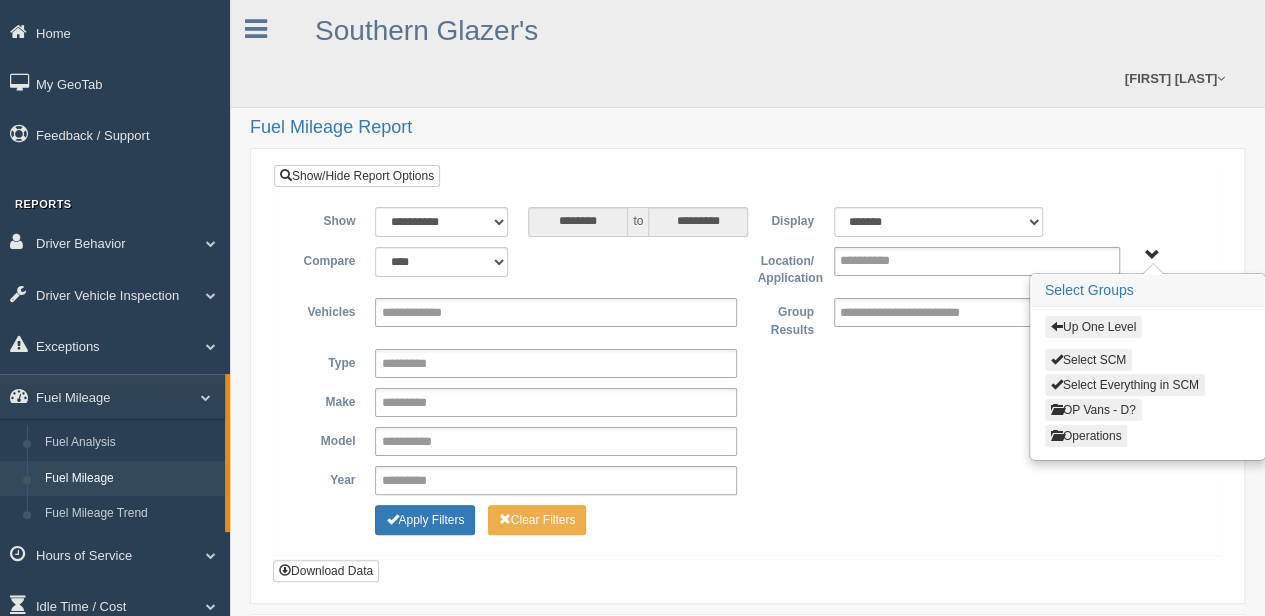 click on "Operations" at bounding box center [1086, 436] 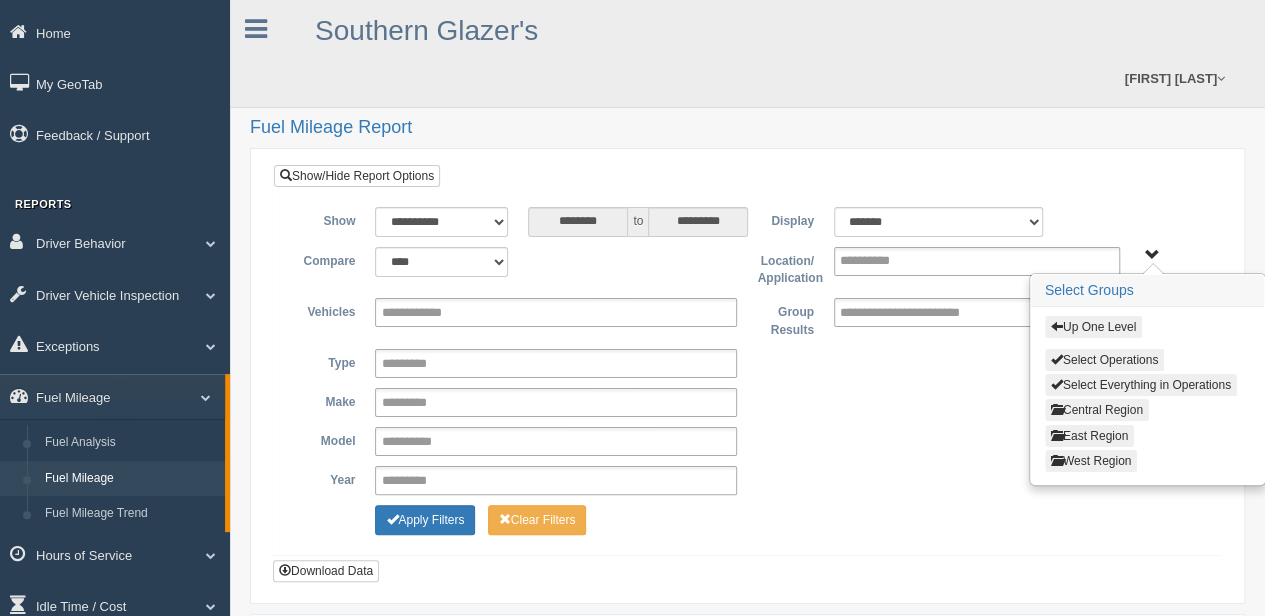 click on "Central Region" at bounding box center [1097, 410] 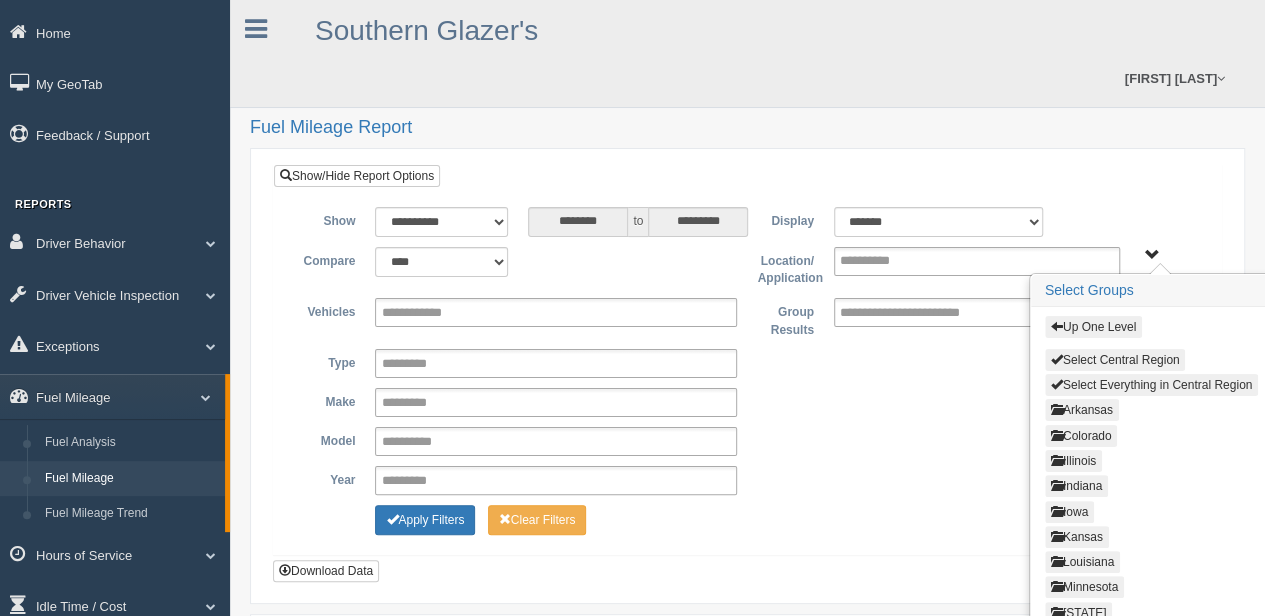 click on "Select Everything in Central Region" at bounding box center (1151, 385) 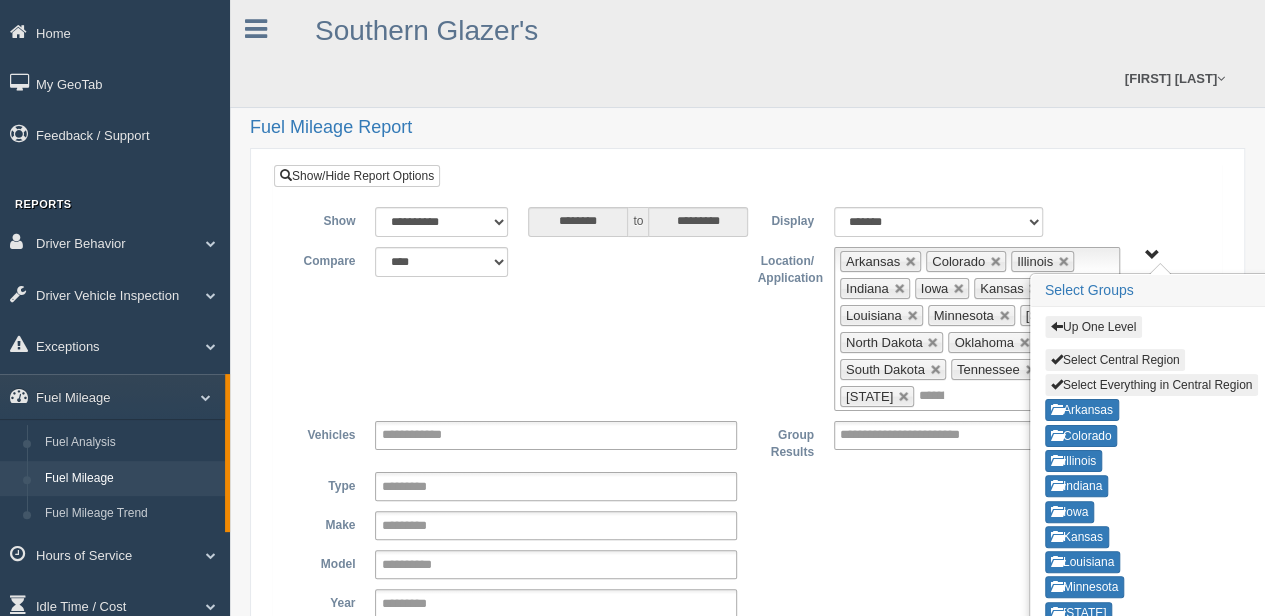 type 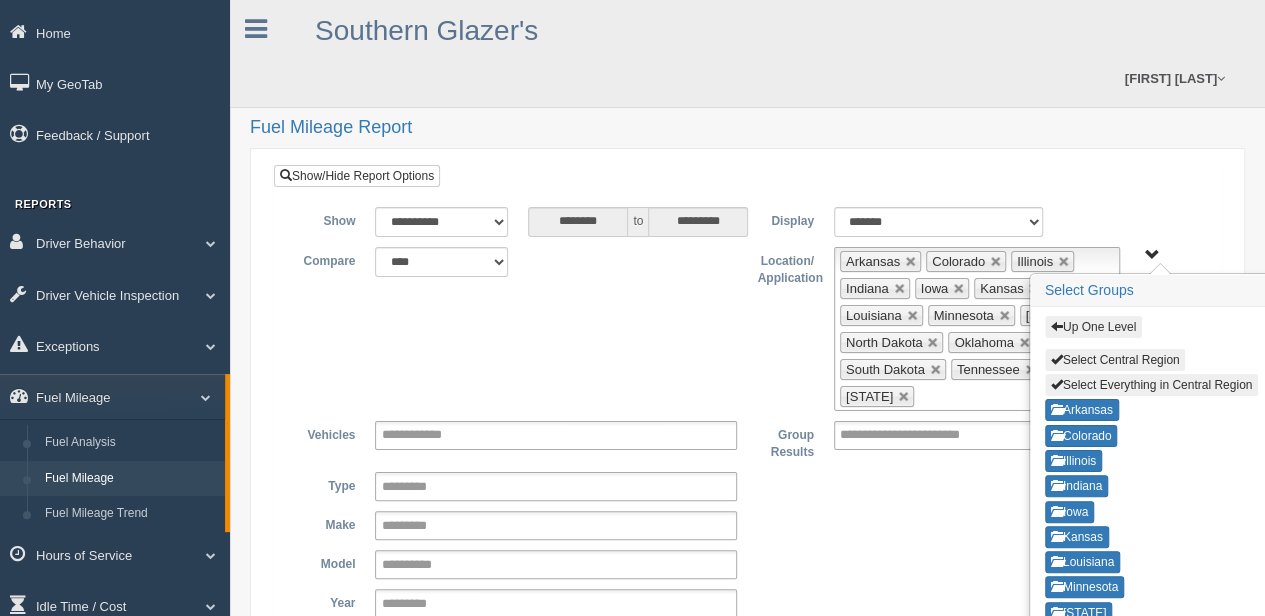 click on "Up One Level" at bounding box center (1093, 327) 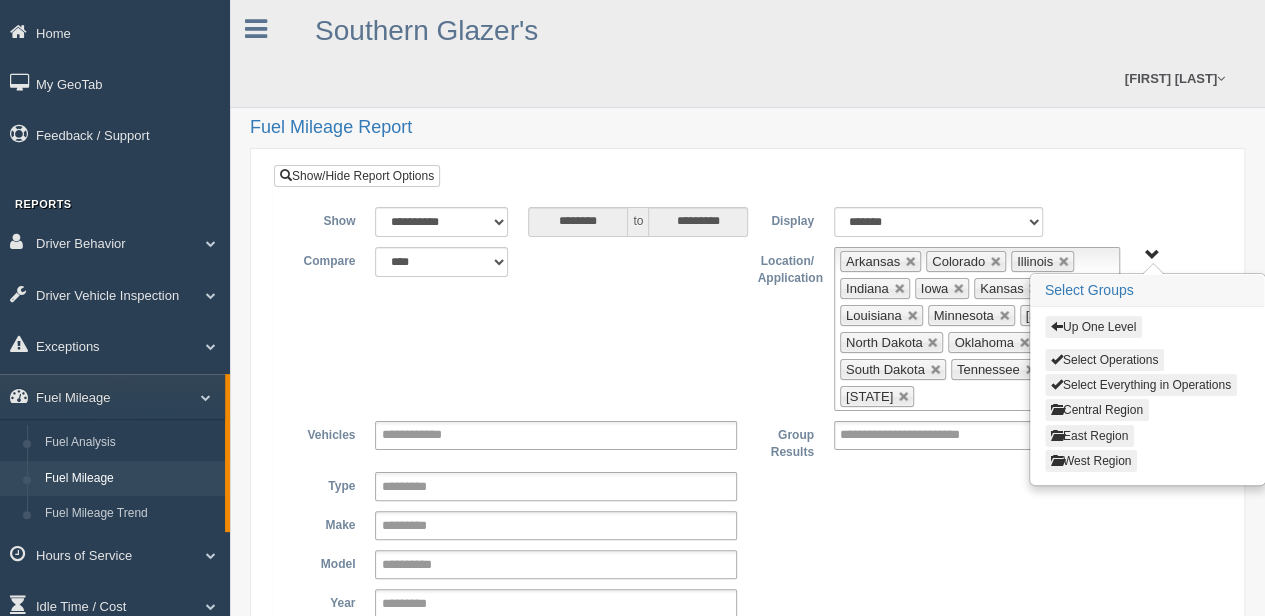 click on "East Region" at bounding box center [1089, 436] 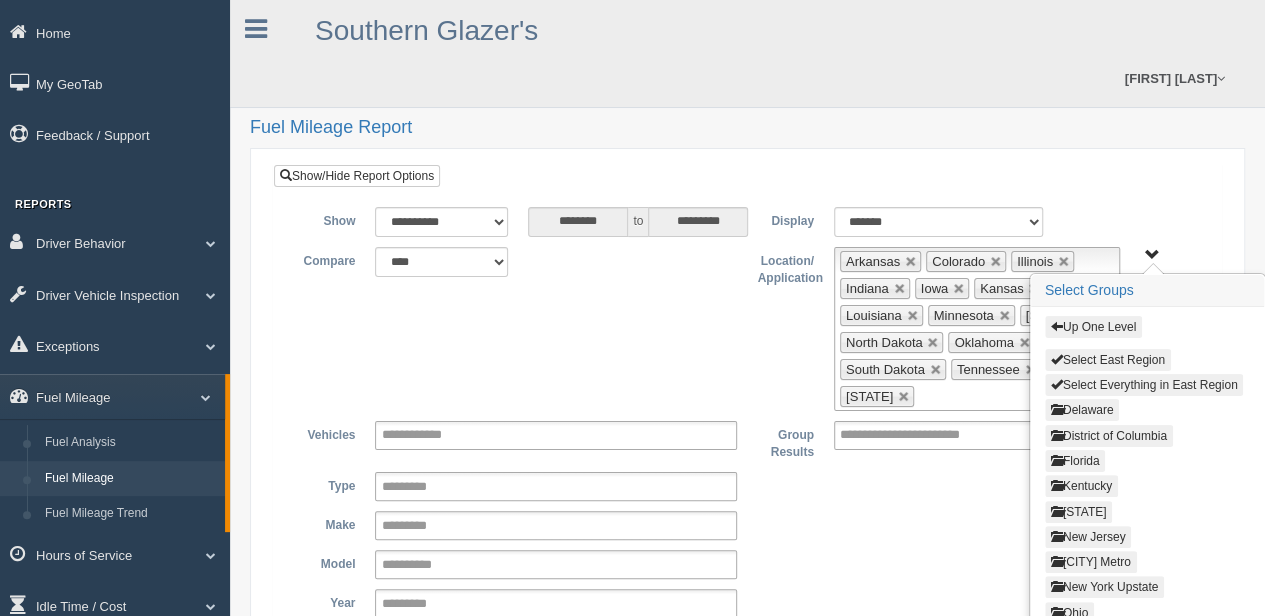 click on "Select Everything in East Region" at bounding box center [1144, 385] 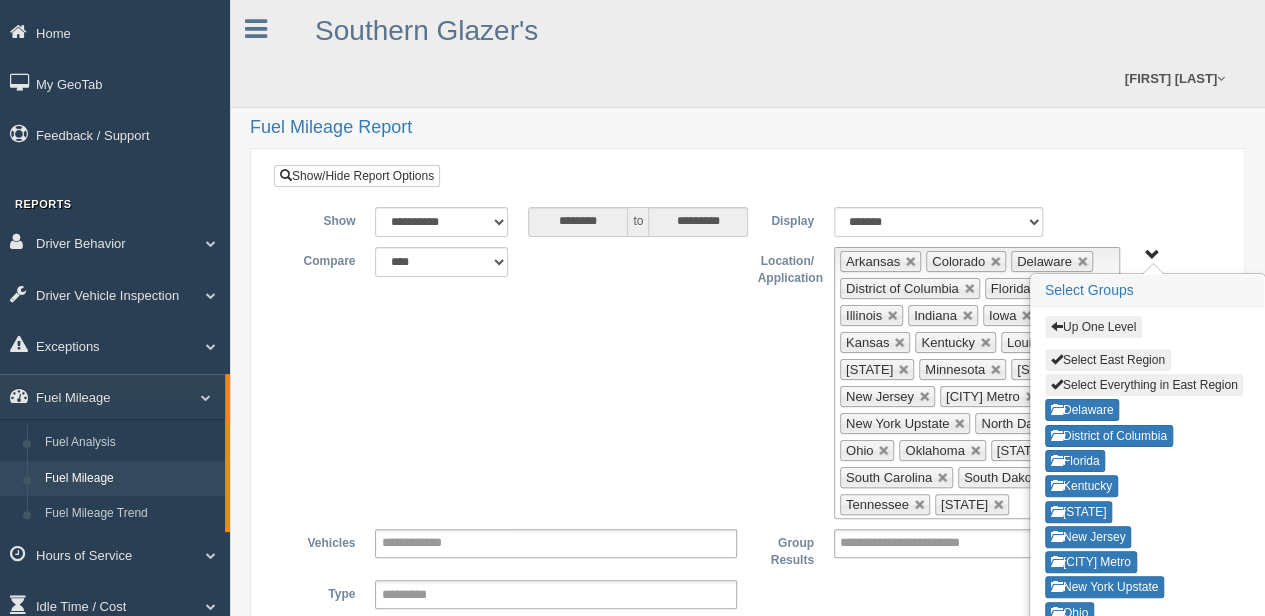 click on "Up One Level" at bounding box center [1093, 327] 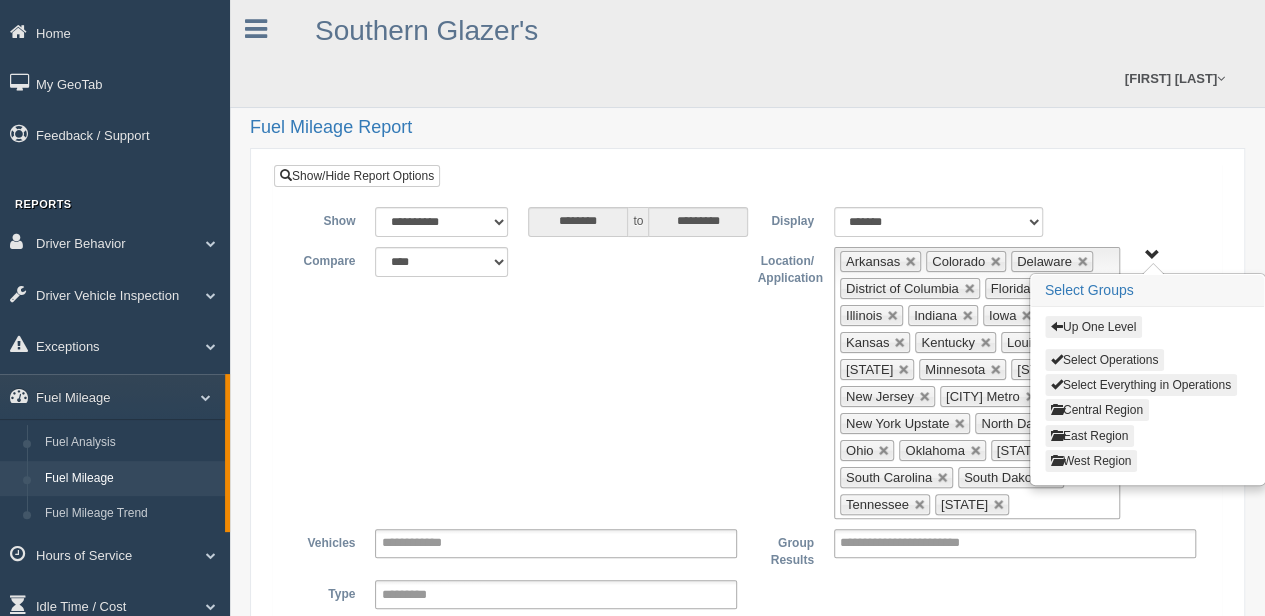 click on "West Region" at bounding box center [1091, 461] 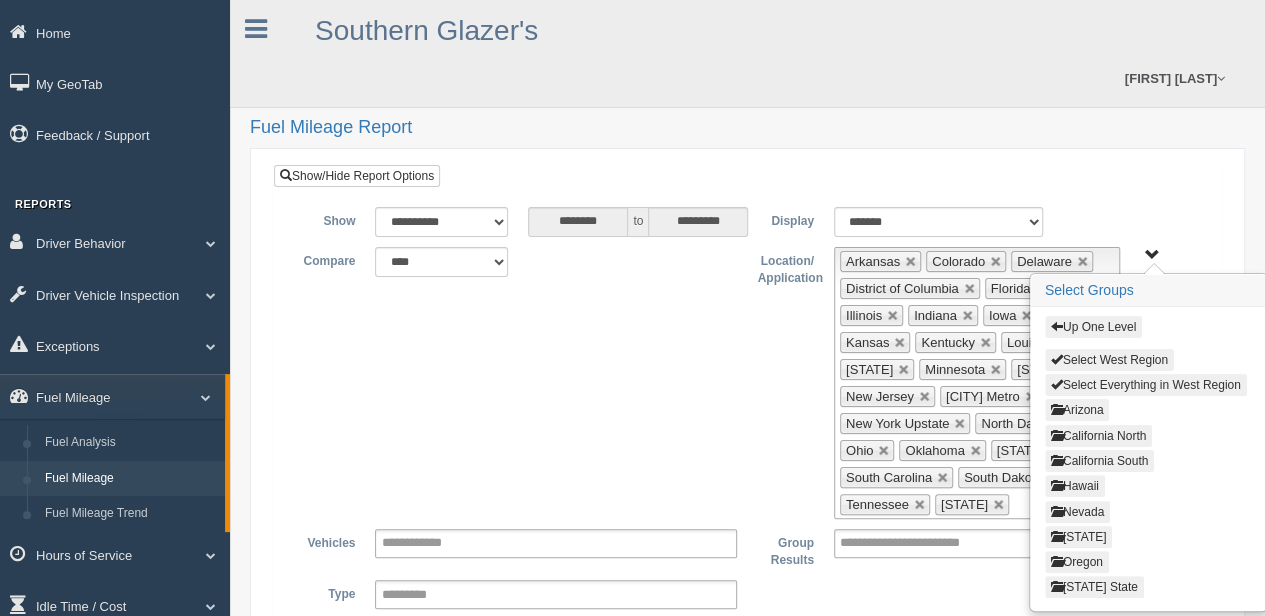 click on "Select Everything in West Region" at bounding box center [1146, 385] 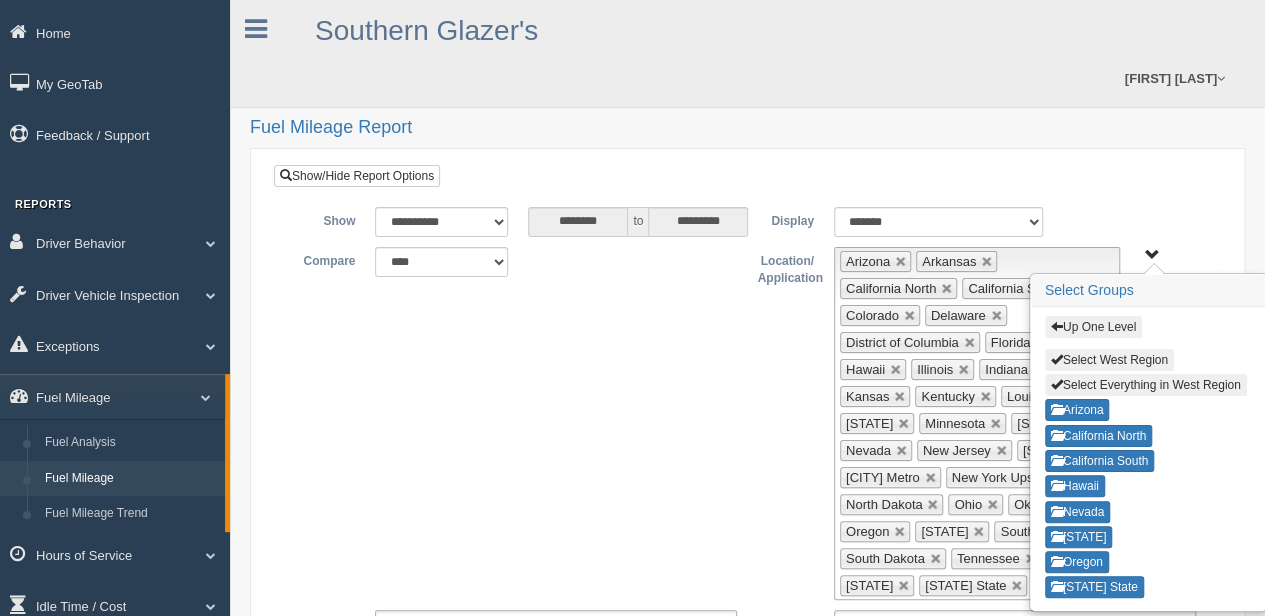 click on "Up One Level" at bounding box center [1093, 327] 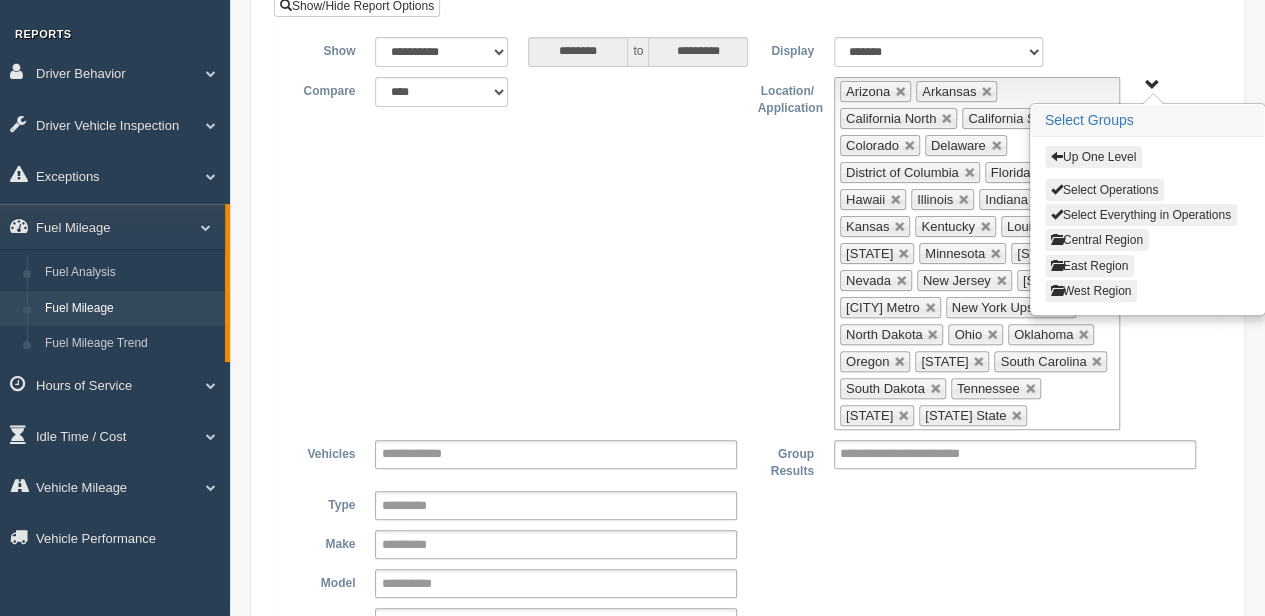 scroll, scrollTop: 300, scrollLeft: 0, axis: vertical 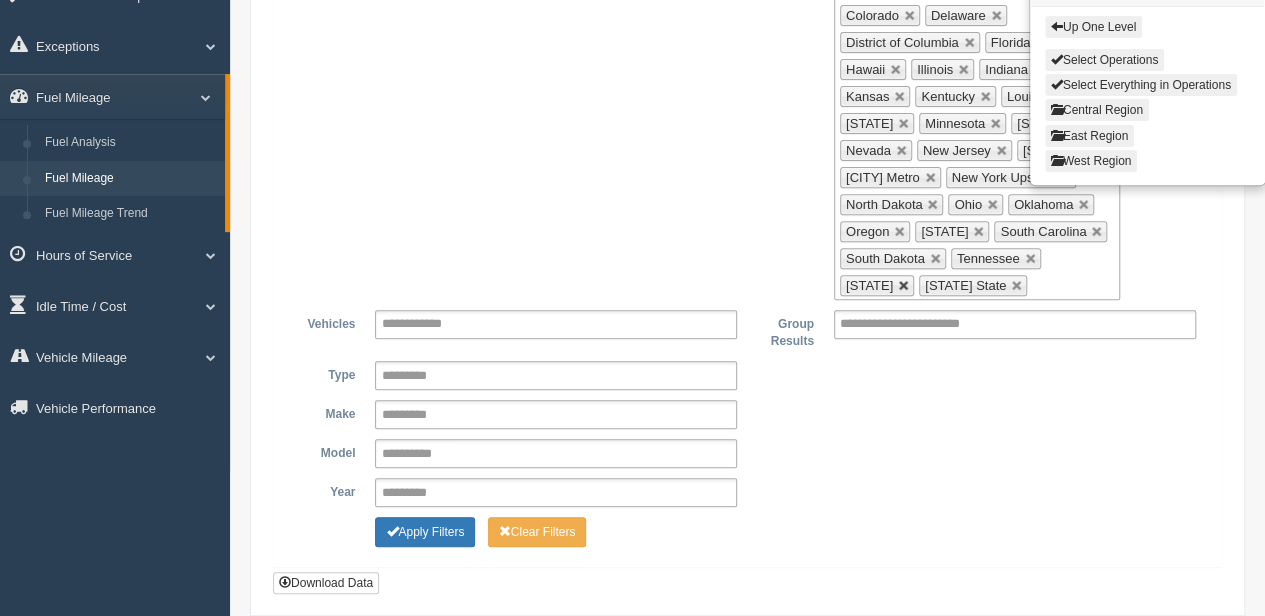 click at bounding box center [904, 286] 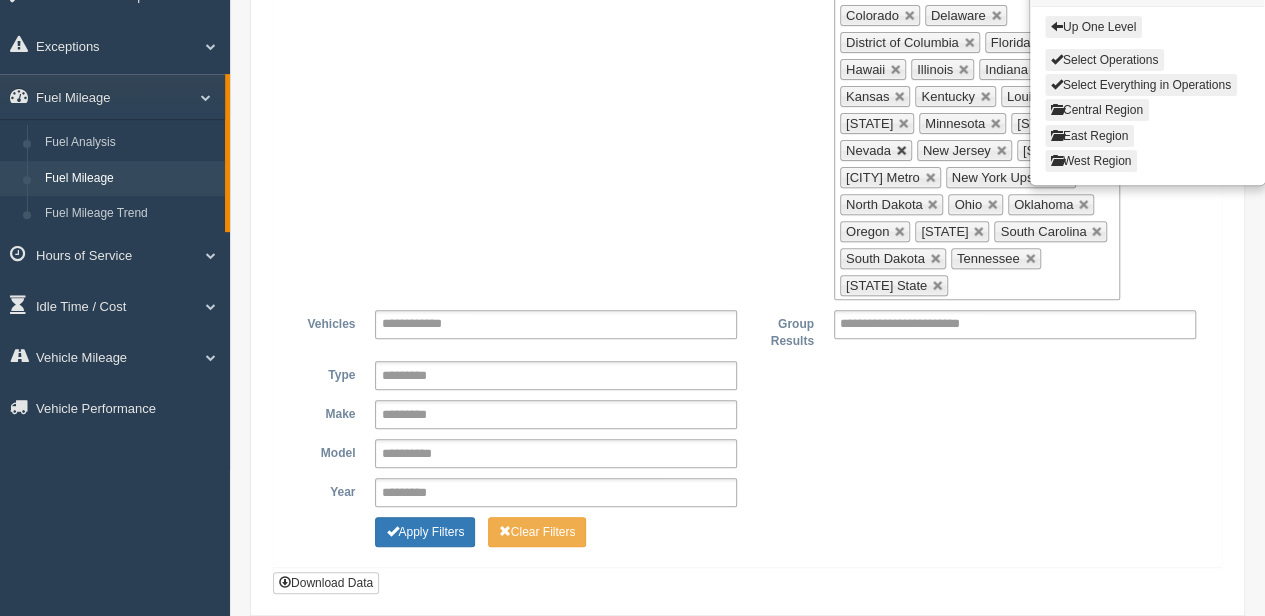 click at bounding box center (902, 151) 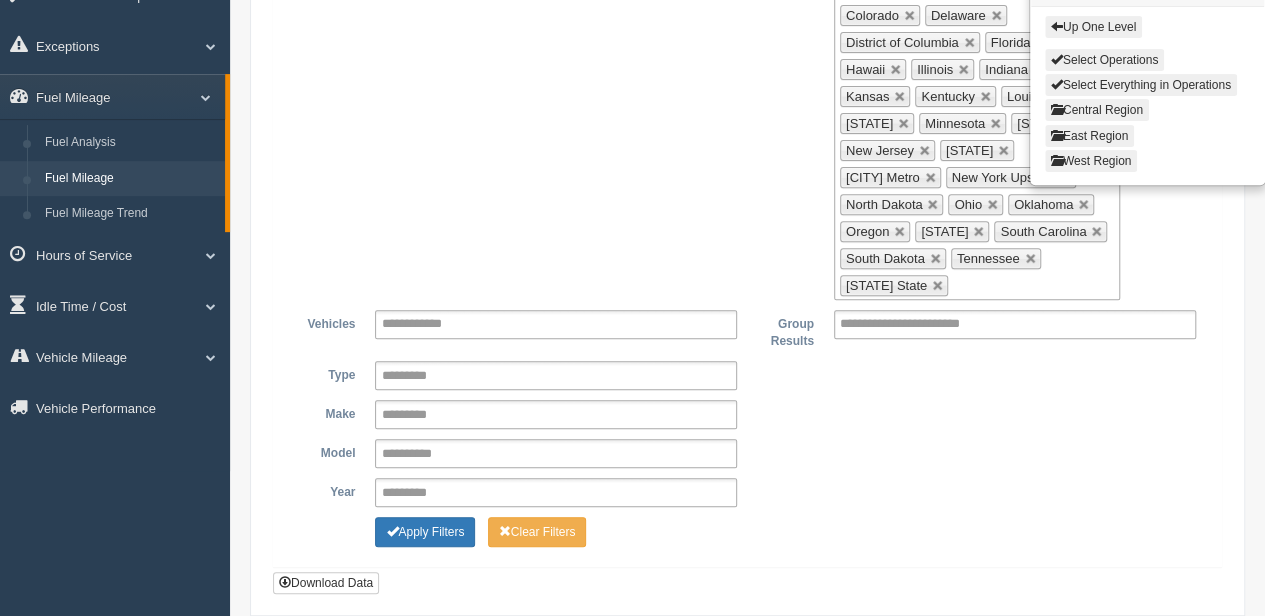 scroll, scrollTop: 260, scrollLeft: 0, axis: vertical 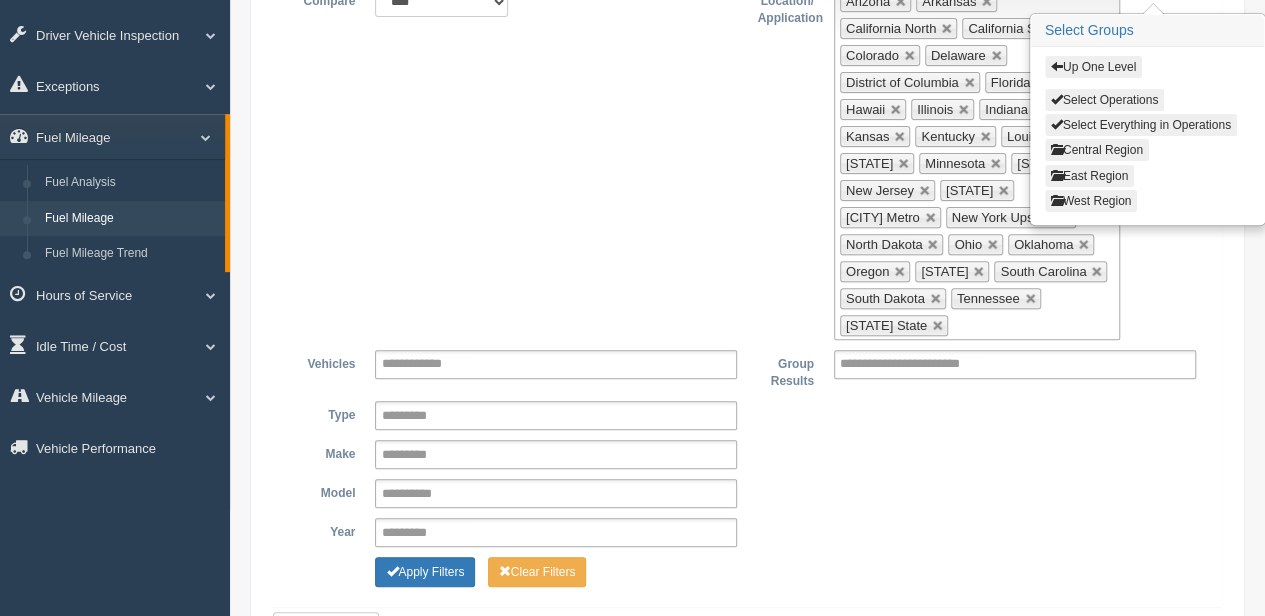 click on "**********" at bounding box center [747, 163] 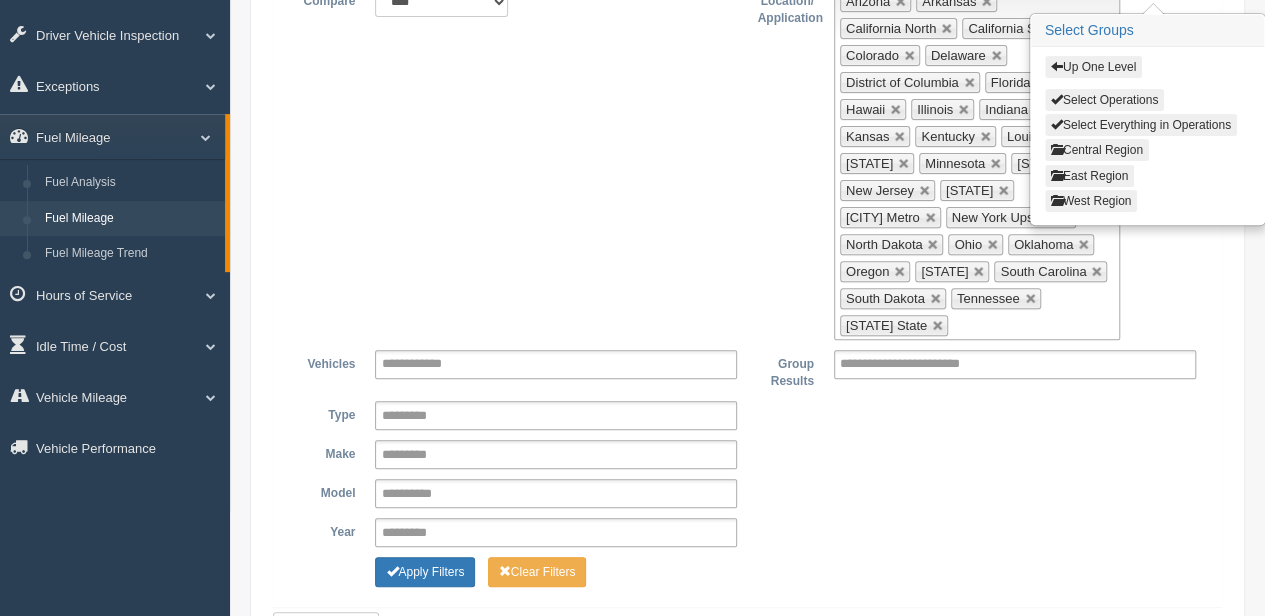 click on "Central Region" at bounding box center (1097, 150) 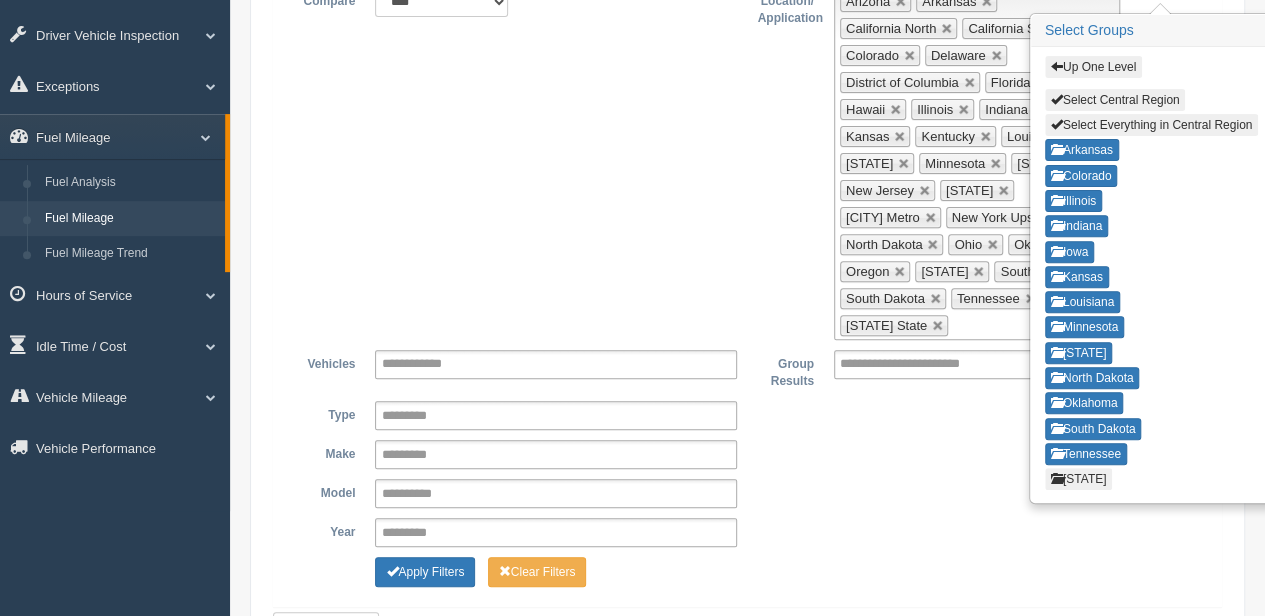 click on "[STATE]" at bounding box center [1079, 479] 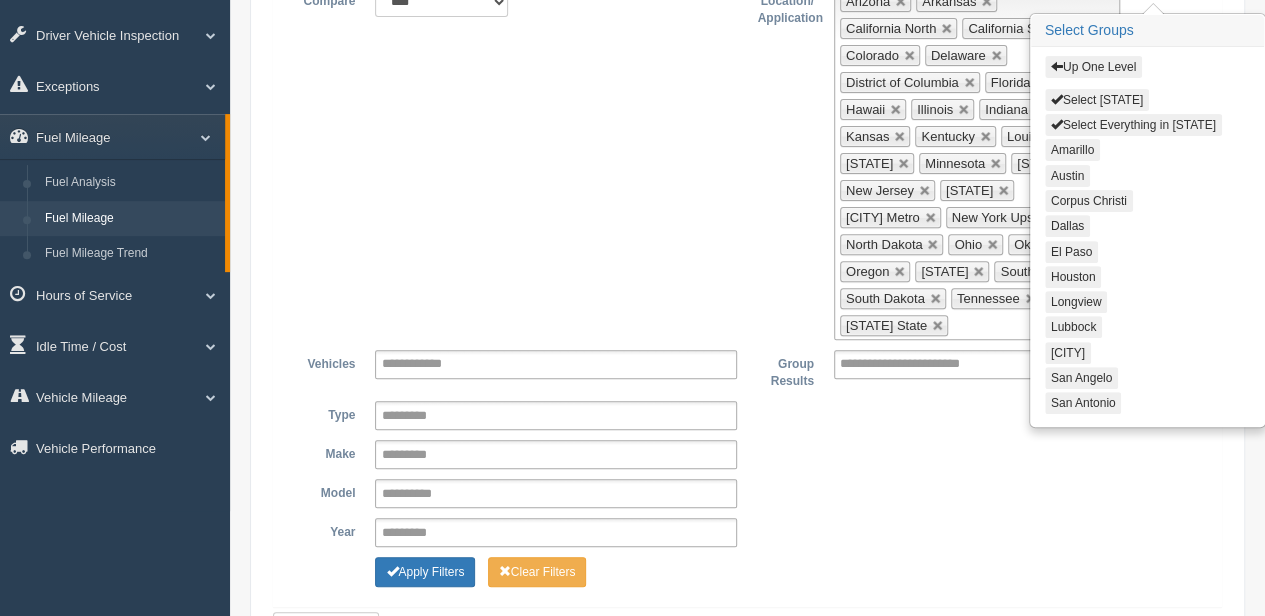 click on "Select Everything in [STATE]" at bounding box center (1133, 125) 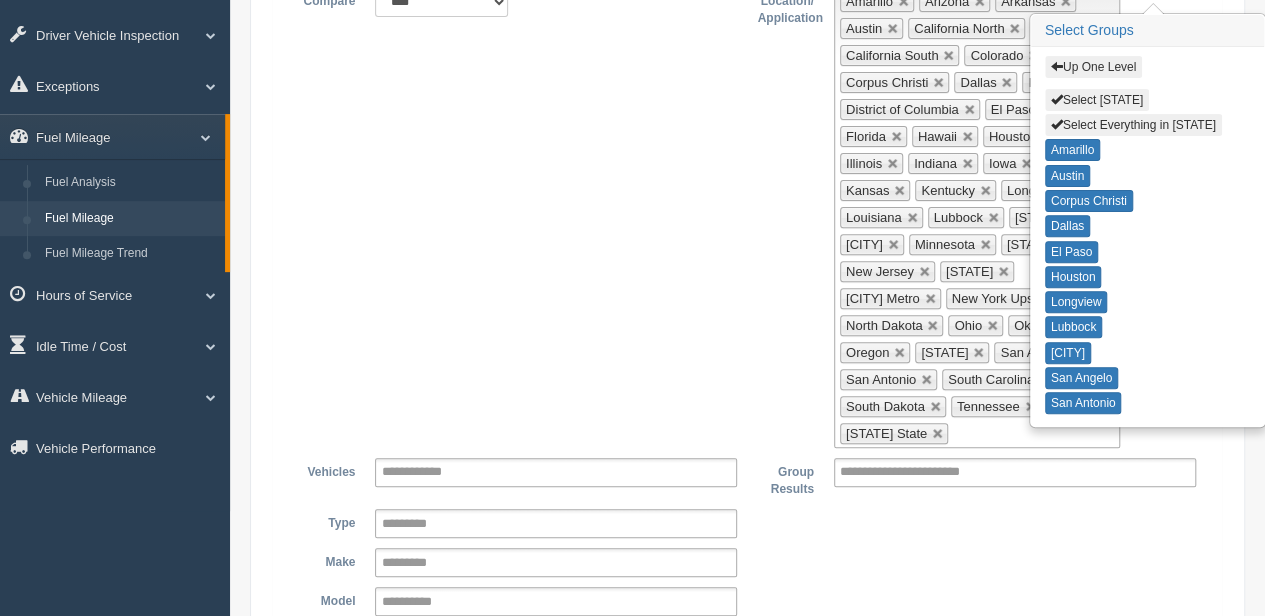 click on "Up One Level" at bounding box center [1093, 67] 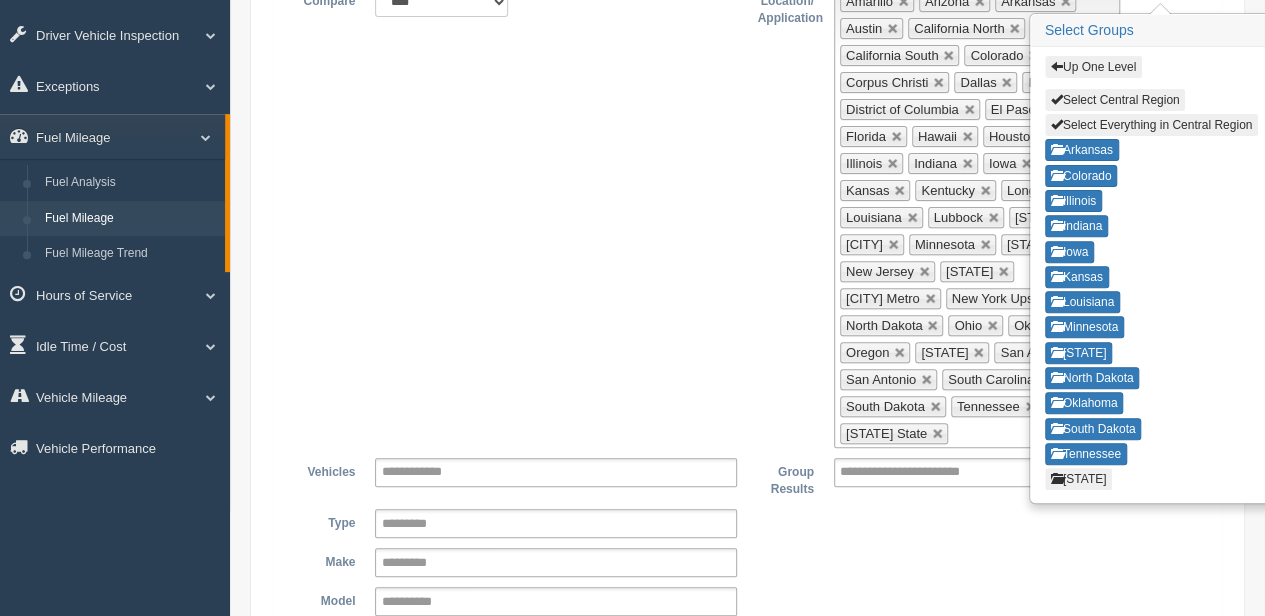 click at bounding box center (1057, 66) 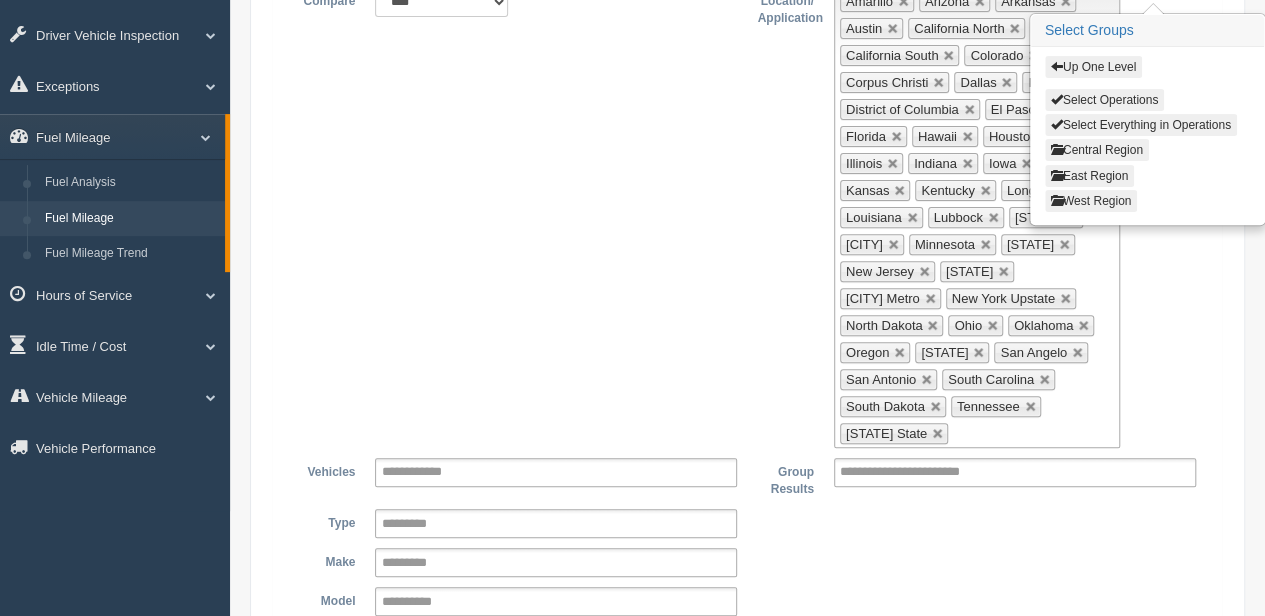 click on "West Region" at bounding box center (1091, 201) 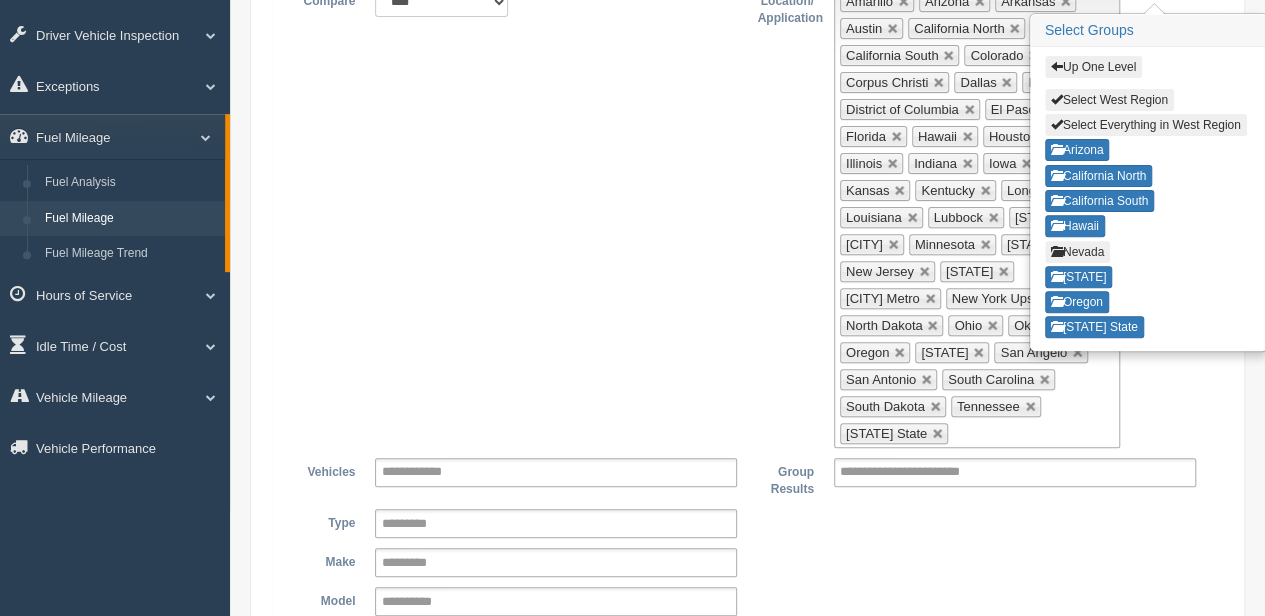 click on "Nevada" at bounding box center [1077, 252] 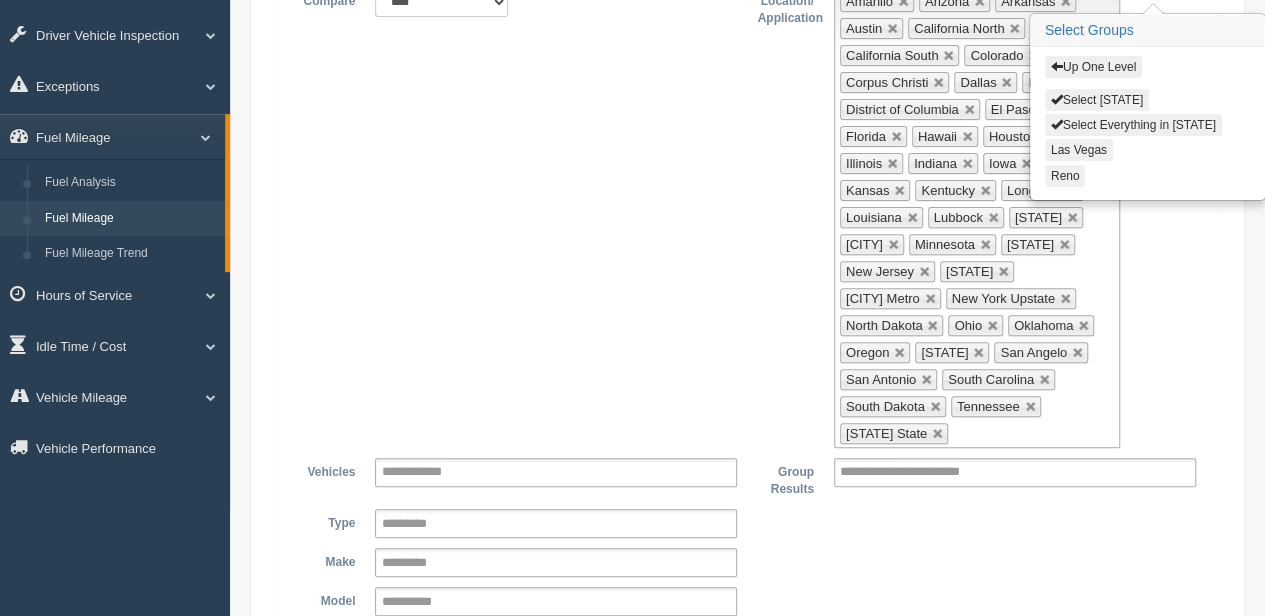click on "Select Everything in [STATE]" at bounding box center (1133, 125) 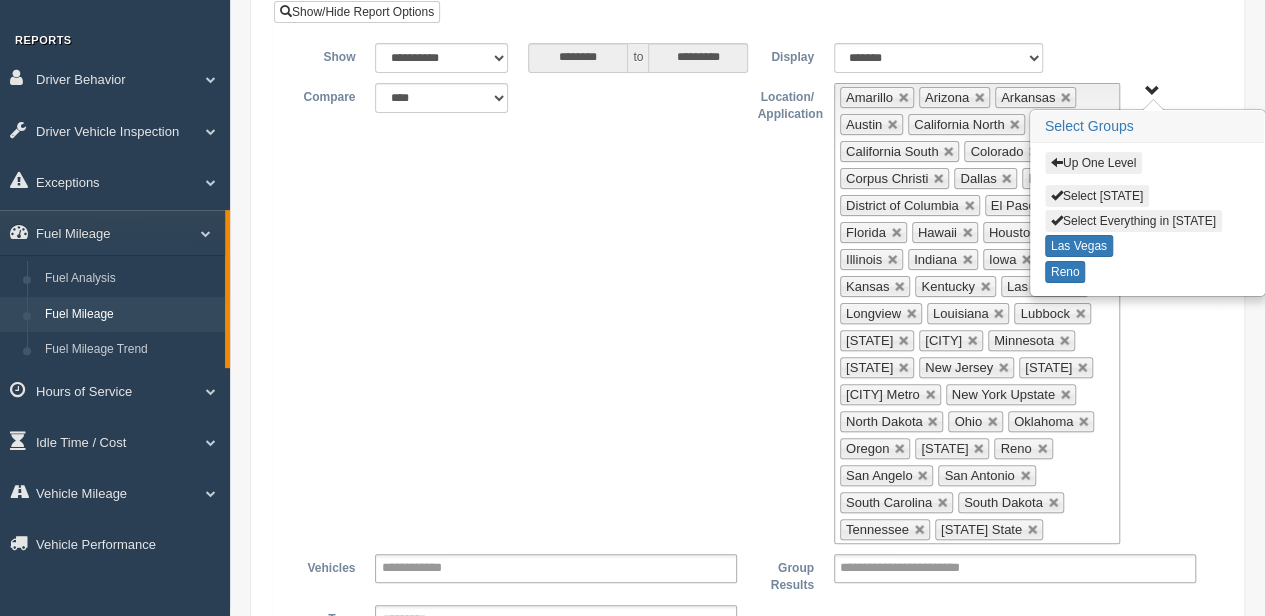 scroll, scrollTop: 260, scrollLeft: 0, axis: vertical 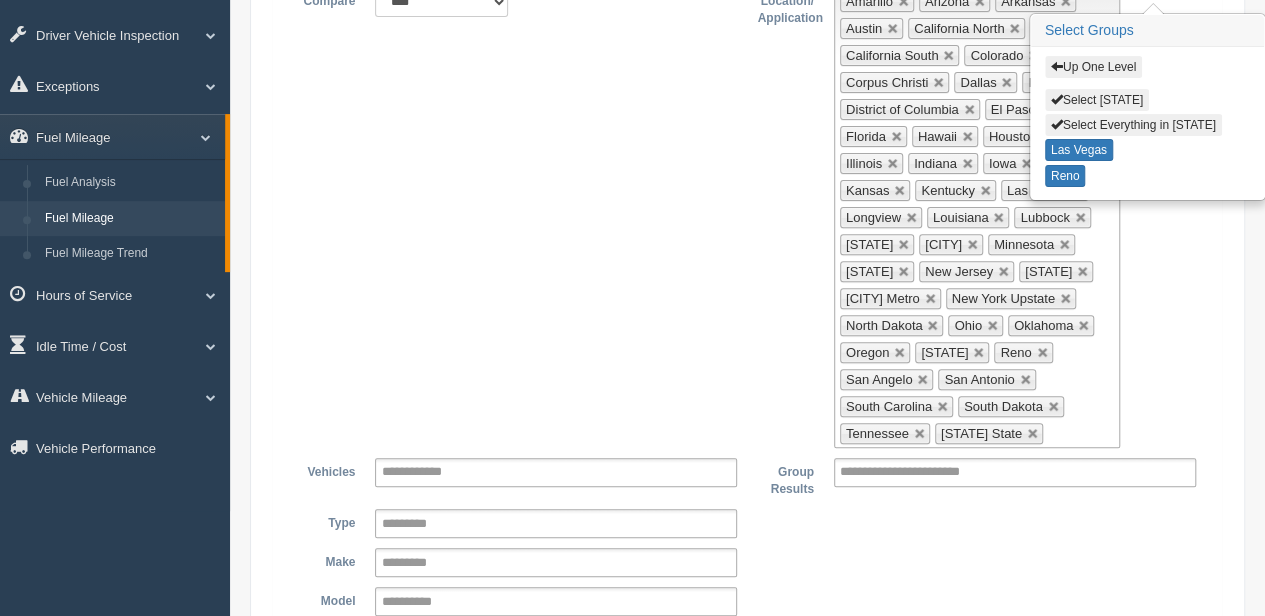 click on "**********" at bounding box center (927, 472) 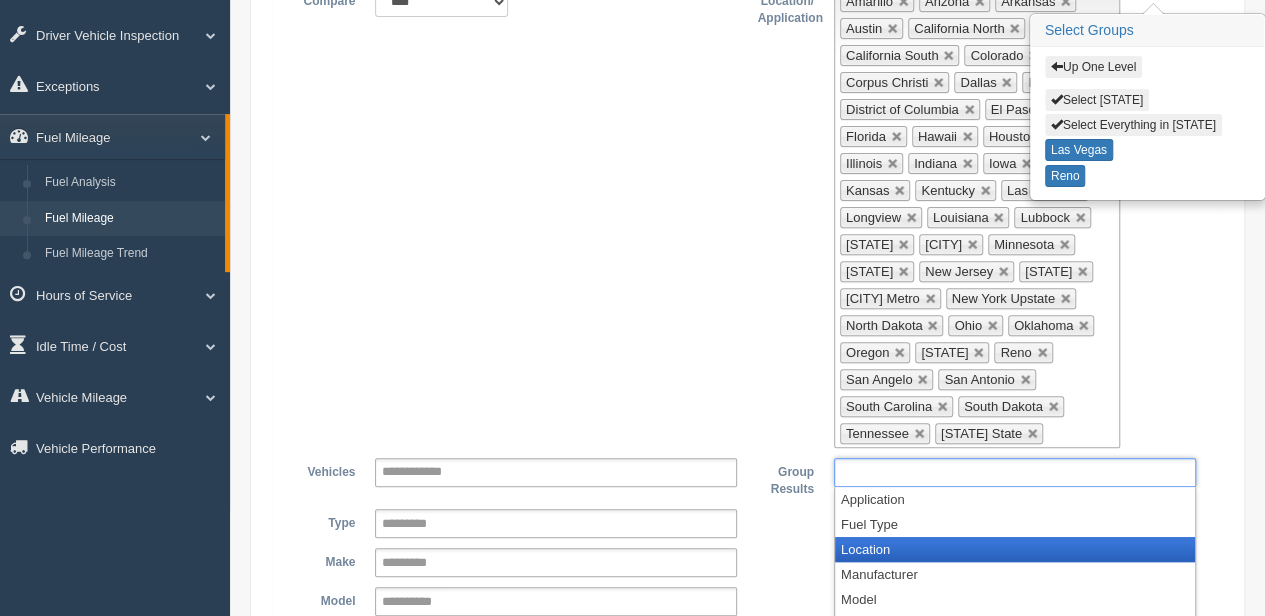 click on "Location" at bounding box center [1015, 549] 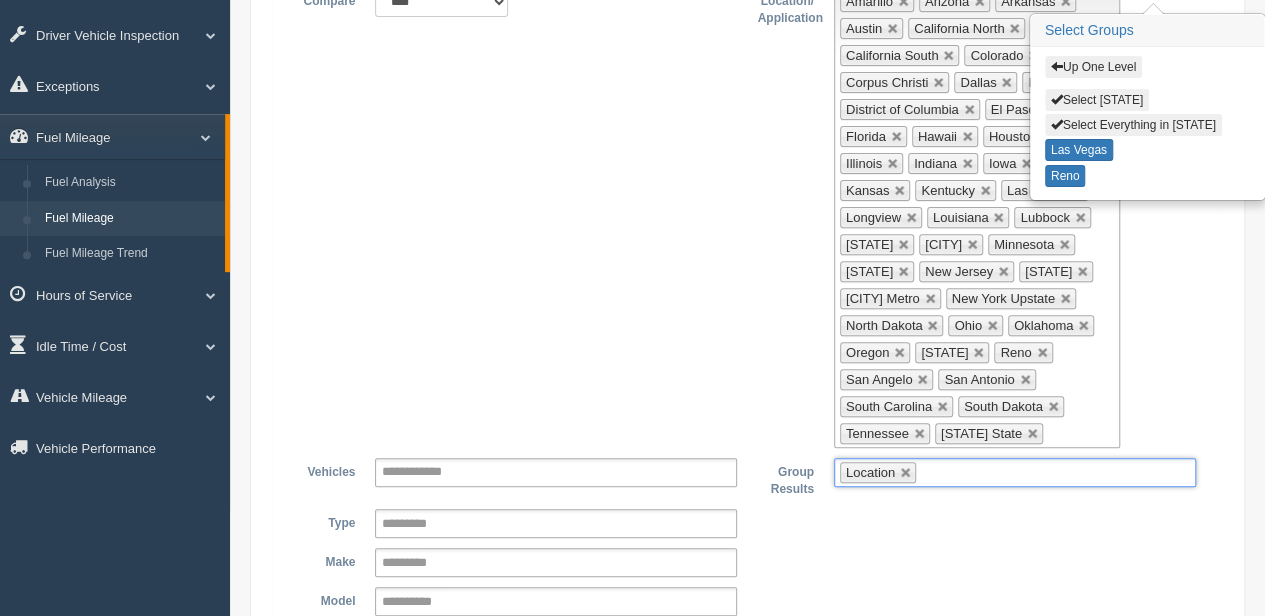 scroll, scrollTop: 360, scrollLeft: 0, axis: vertical 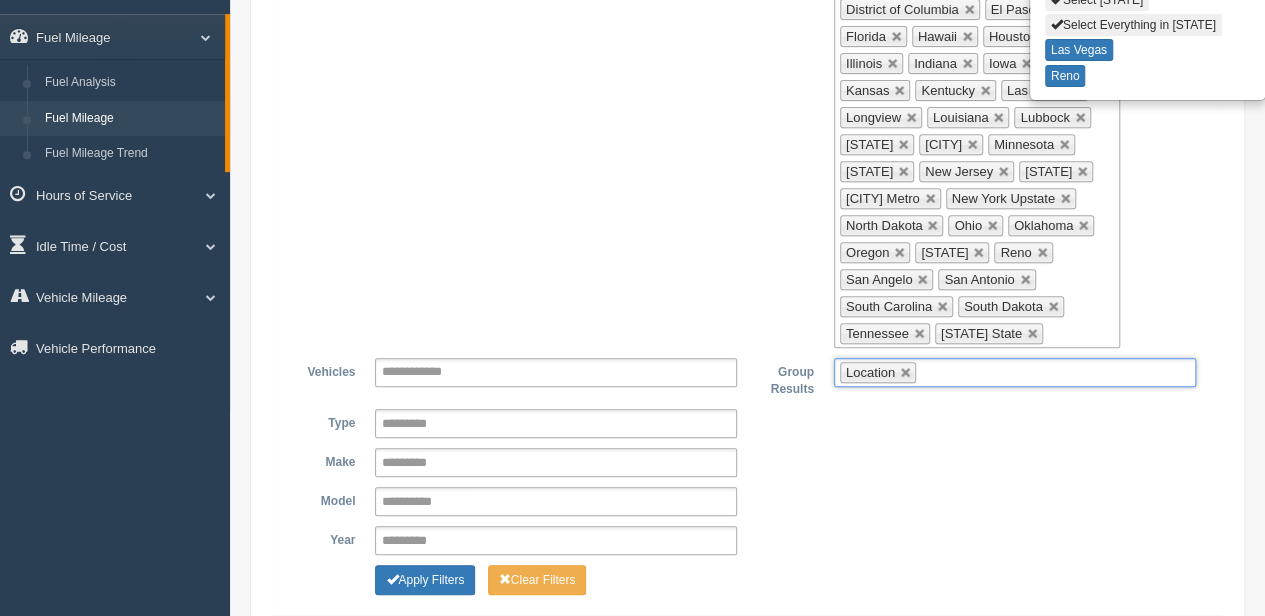 click at bounding box center [933, 372] 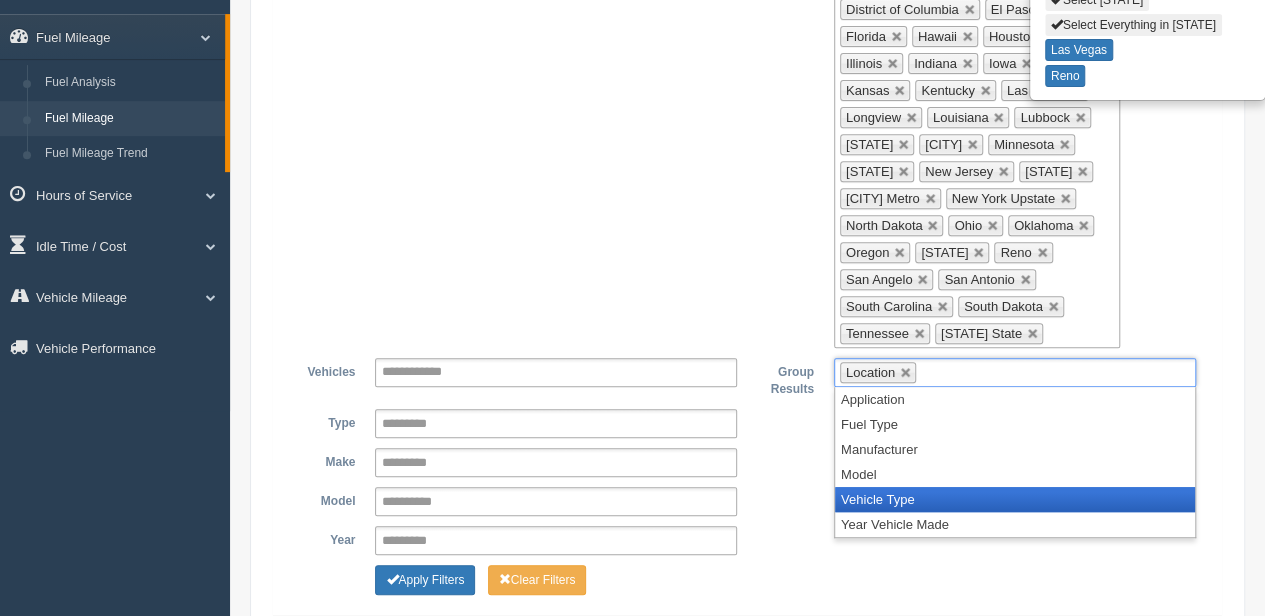 click on "Vehicle Type" at bounding box center (1015, 499) 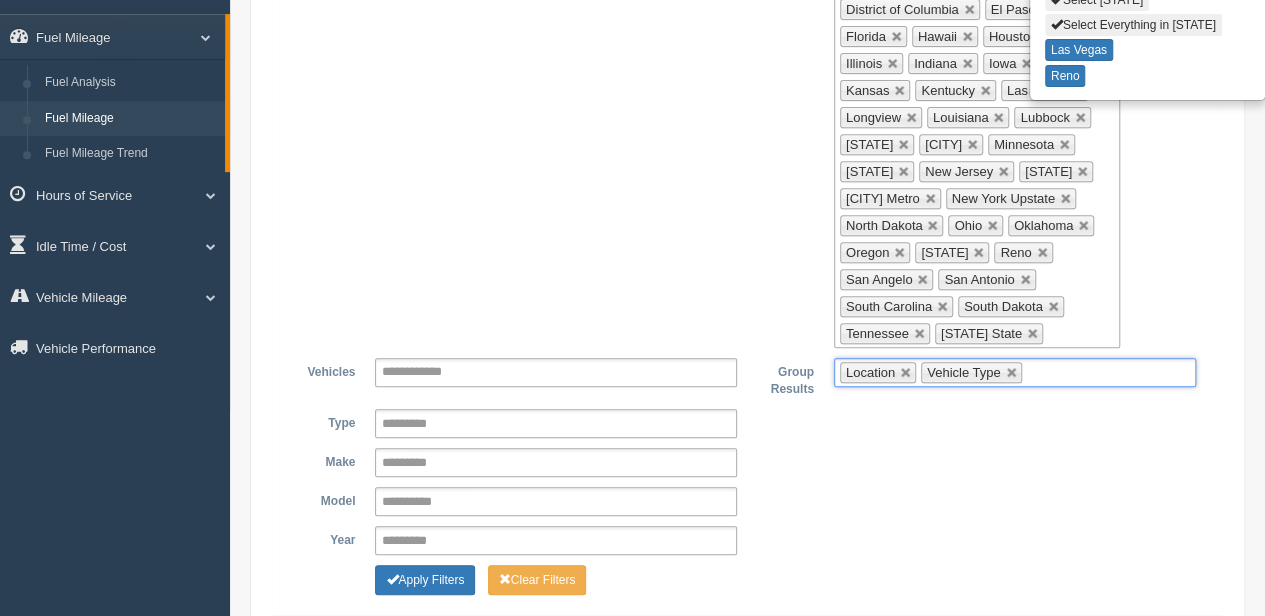 scroll, scrollTop: 546, scrollLeft: 0, axis: vertical 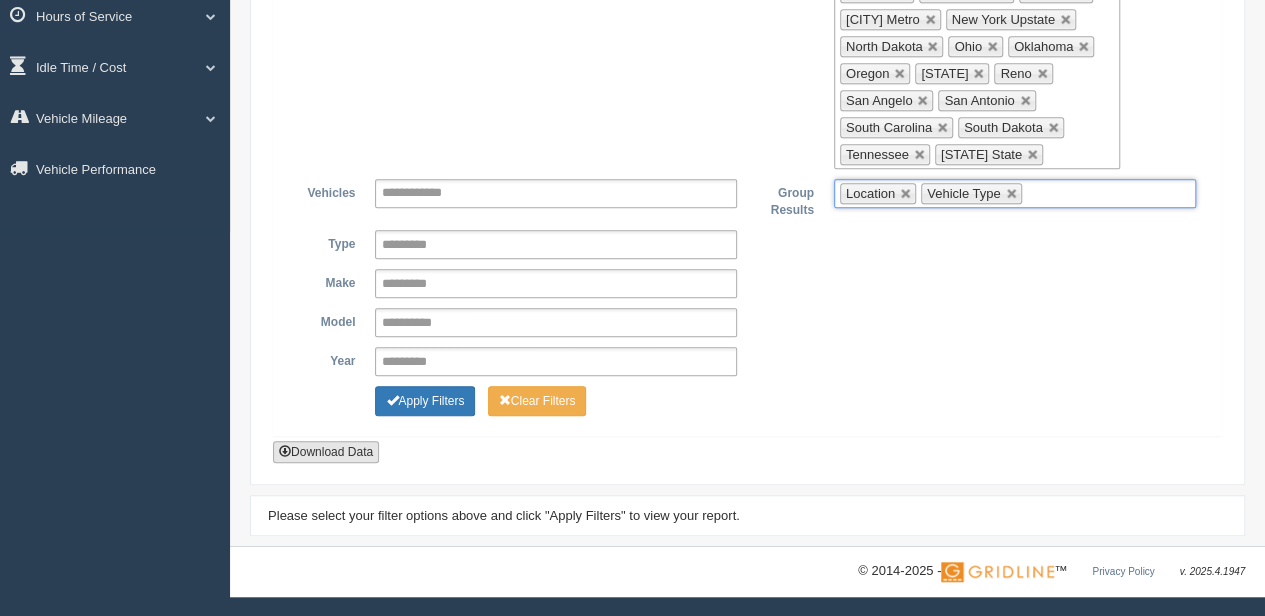 click on "Download Data" at bounding box center [326, 452] 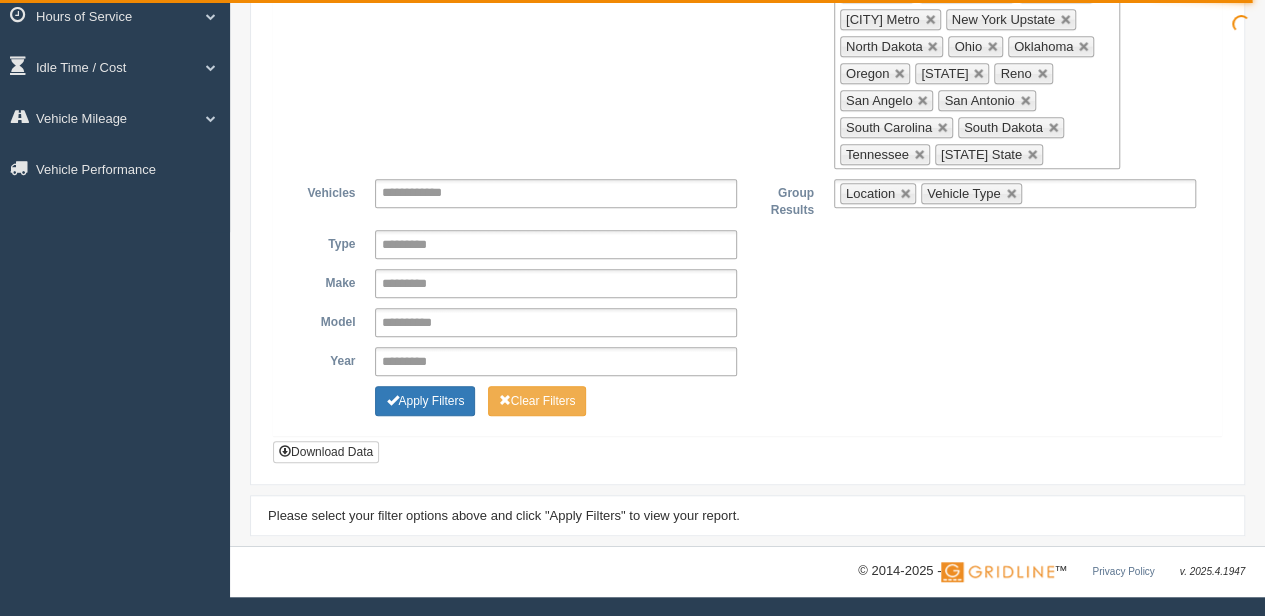 click on "**********" at bounding box center [747, -62] 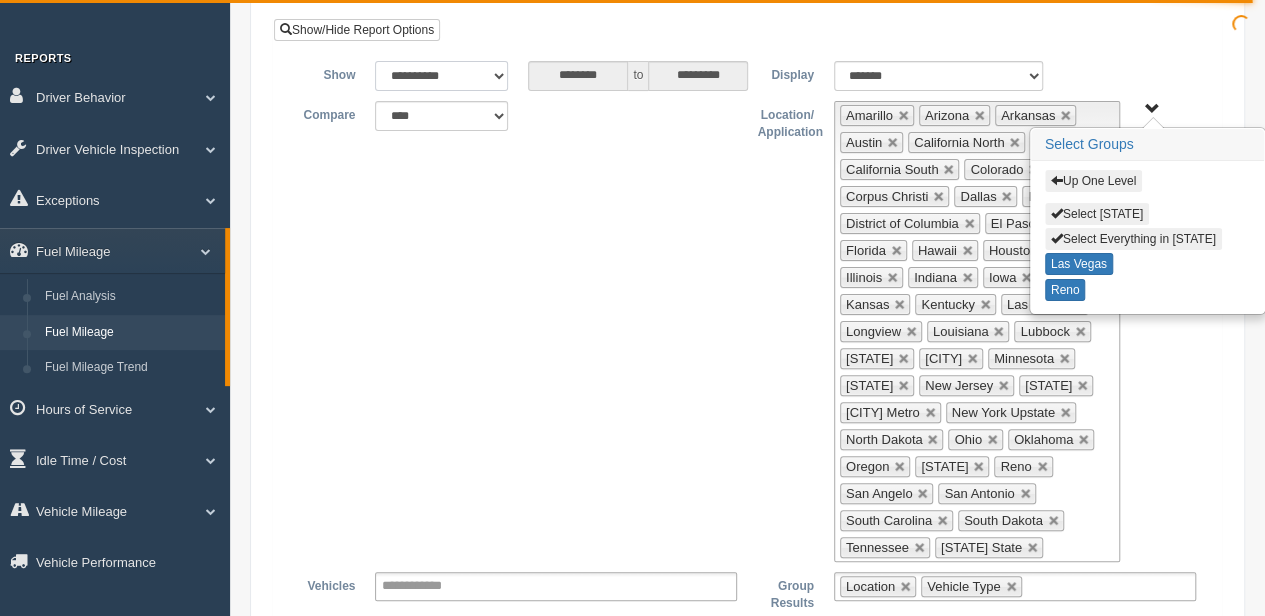 click on "**********" at bounding box center (441, 76) 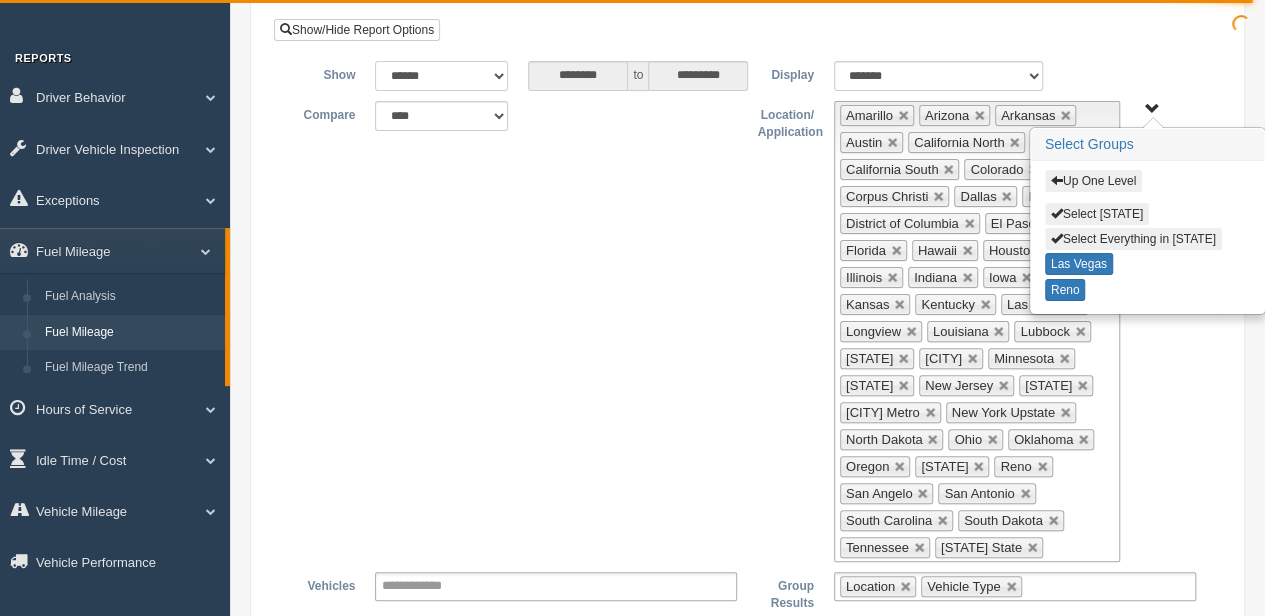 click on "**********" at bounding box center [441, 76] 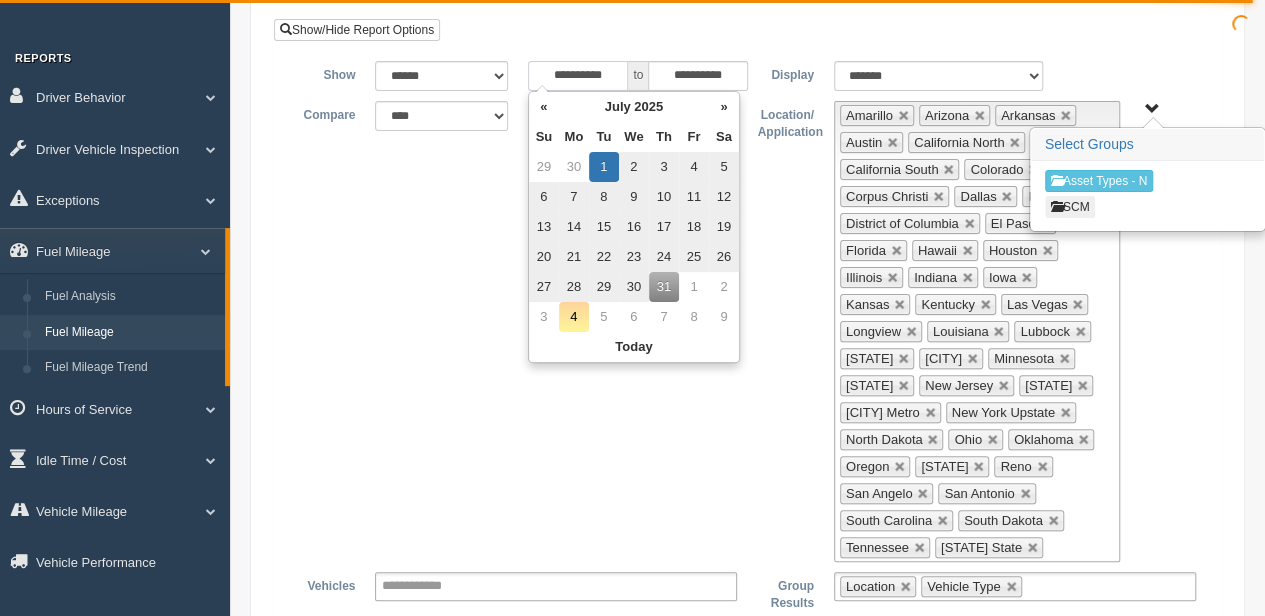 click on "**********" at bounding box center (578, 76) 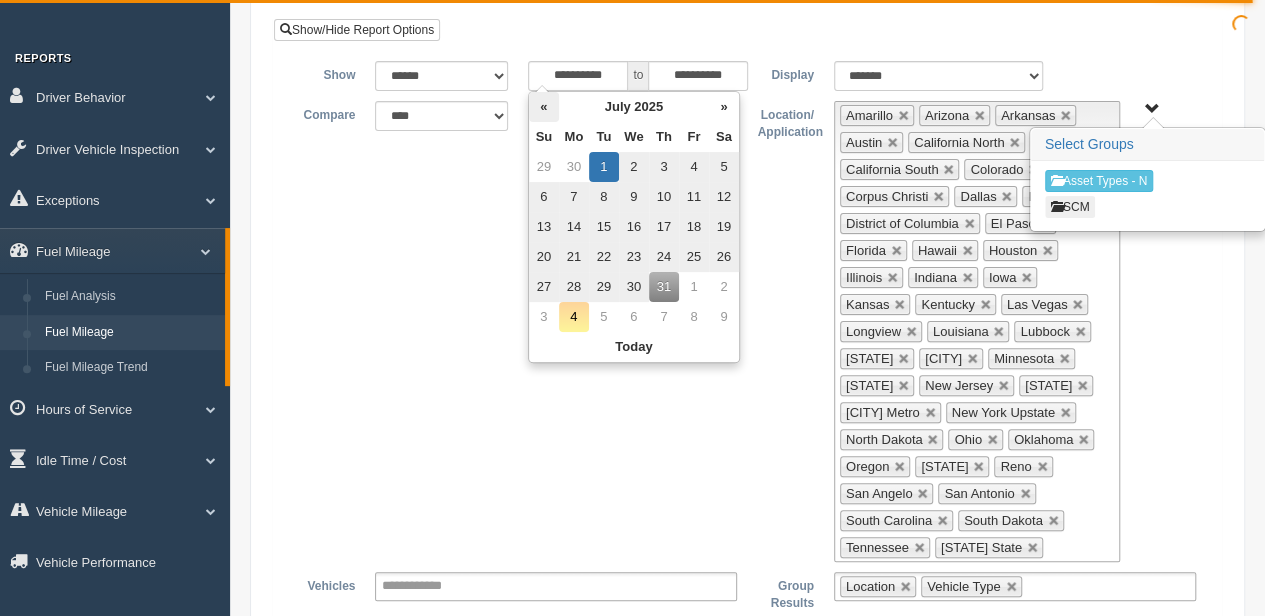 click on "«" at bounding box center (544, 107) 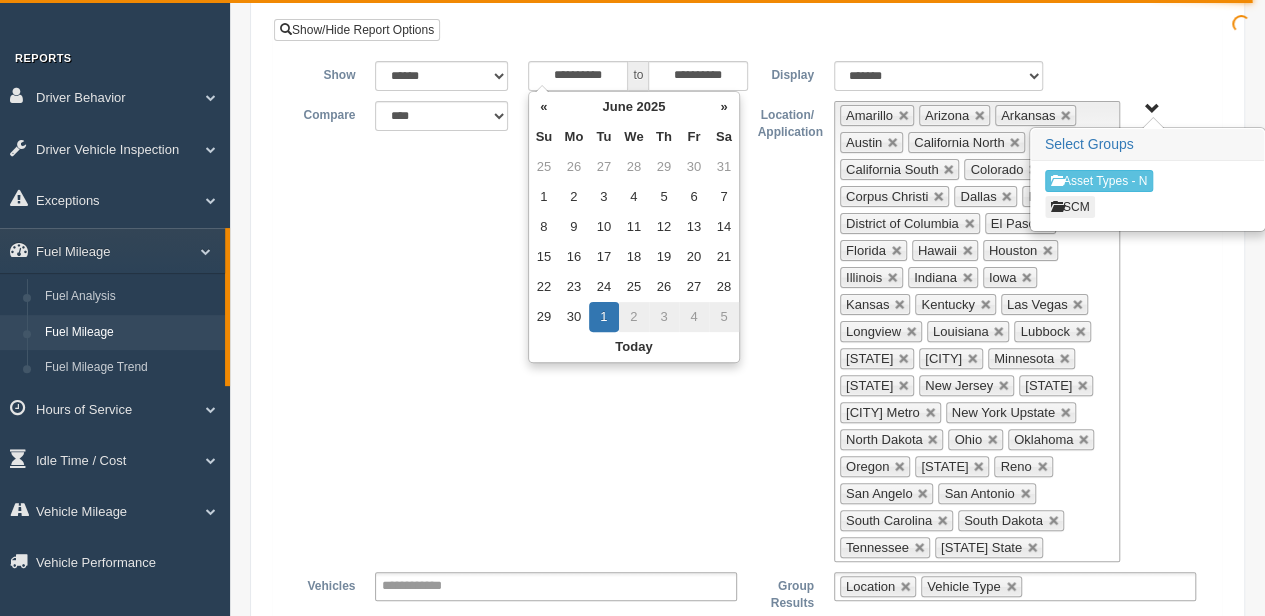 click on "«" at bounding box center (544, 107) 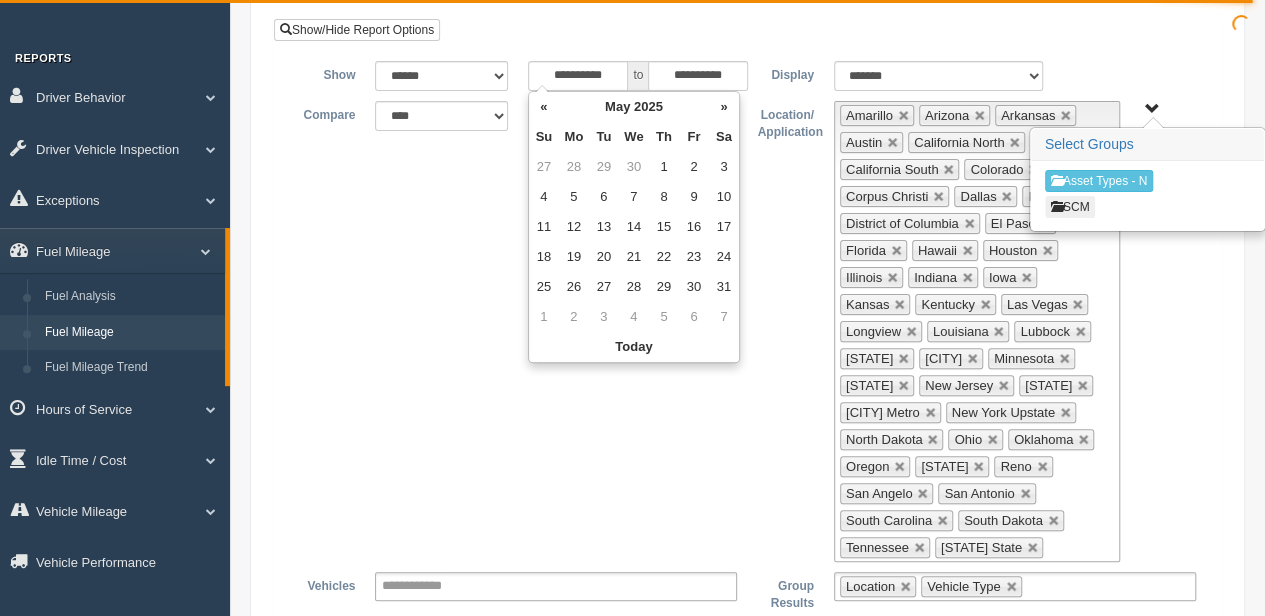 click on "«" at bounding box center [544, 107] 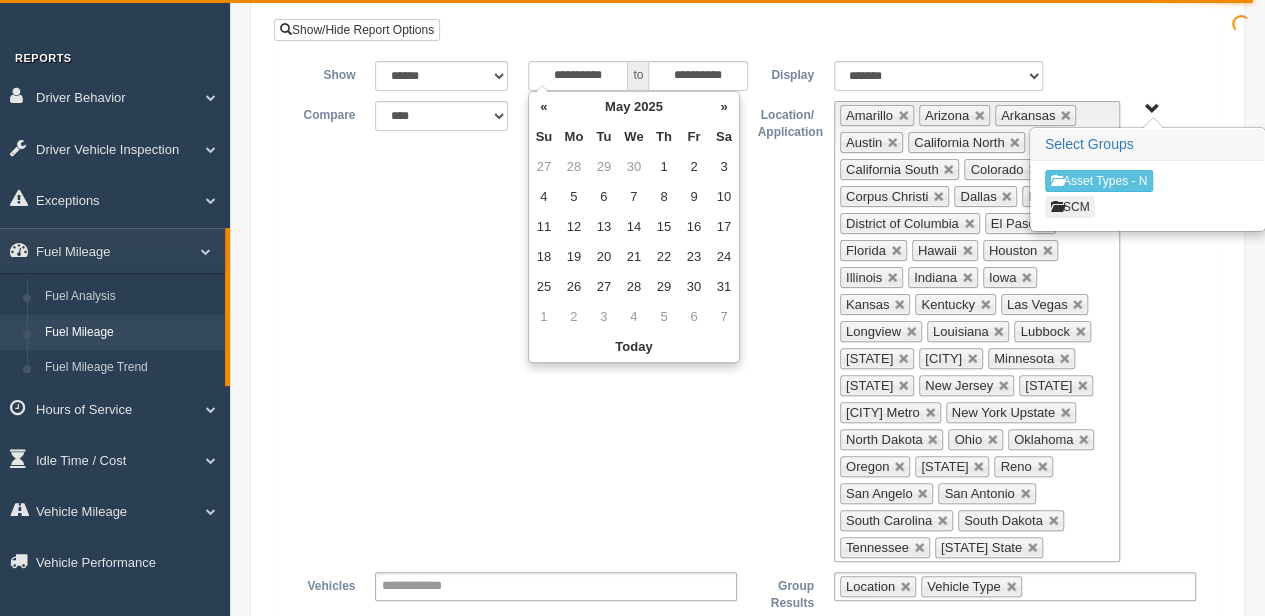 click on "«" at bounding box center [544, 107] 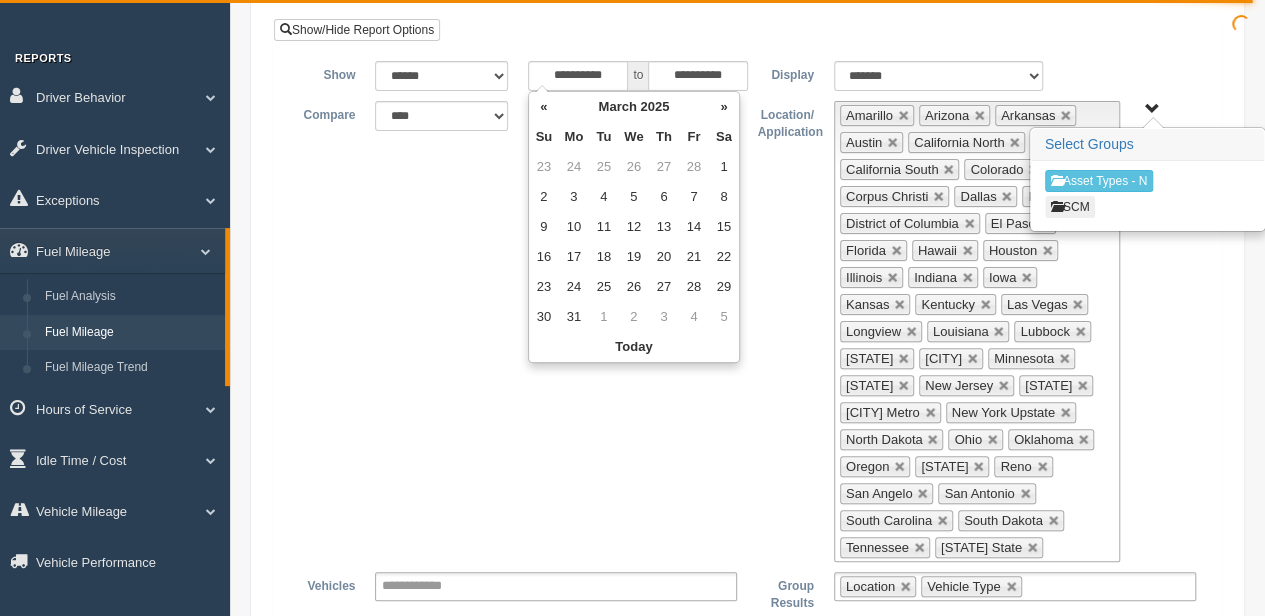 click on "«" at bounding box center [544, 107] 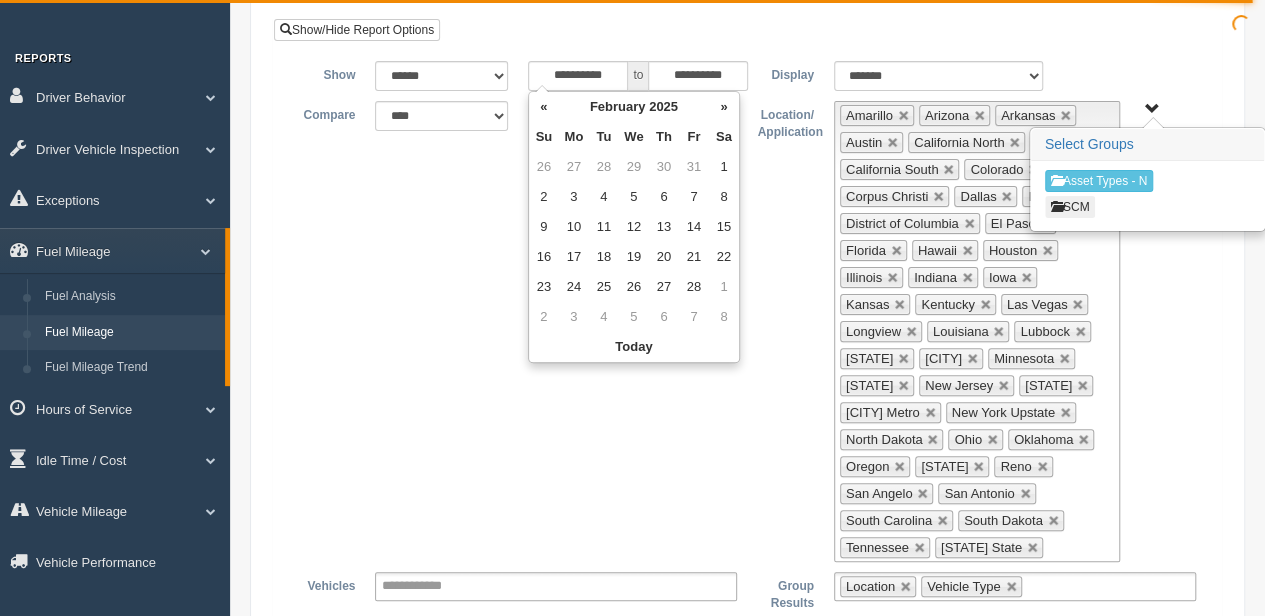 click on "«" at bounding box center [544, 107] 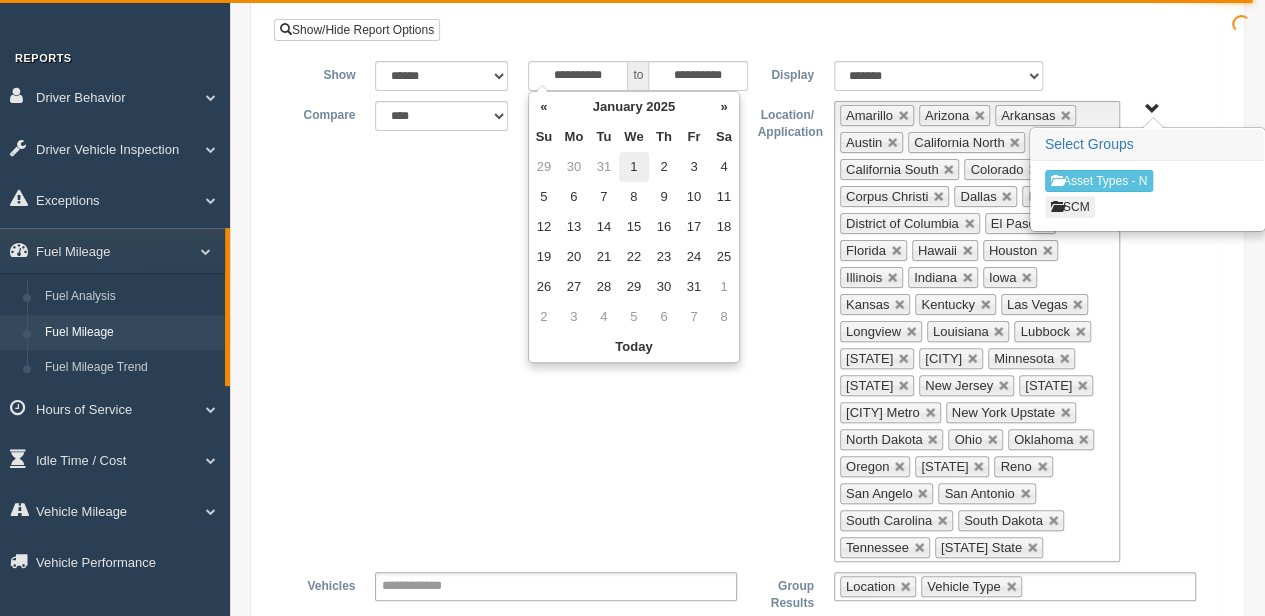 click on "1" at bounding box center (634, 167) 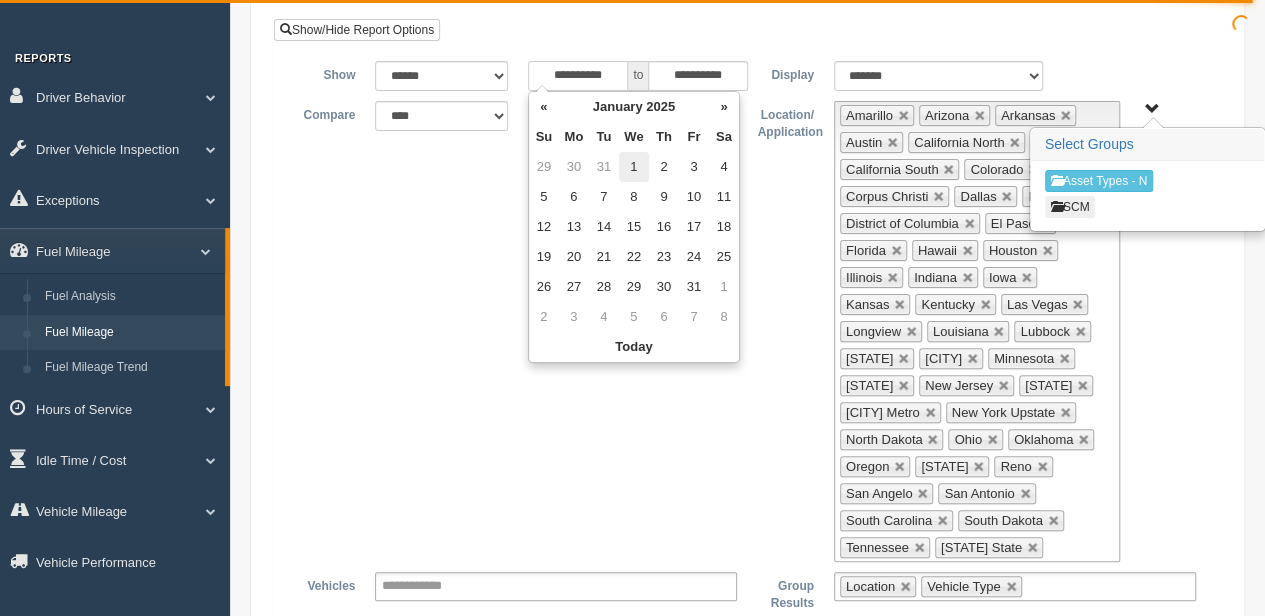 type on "**********" 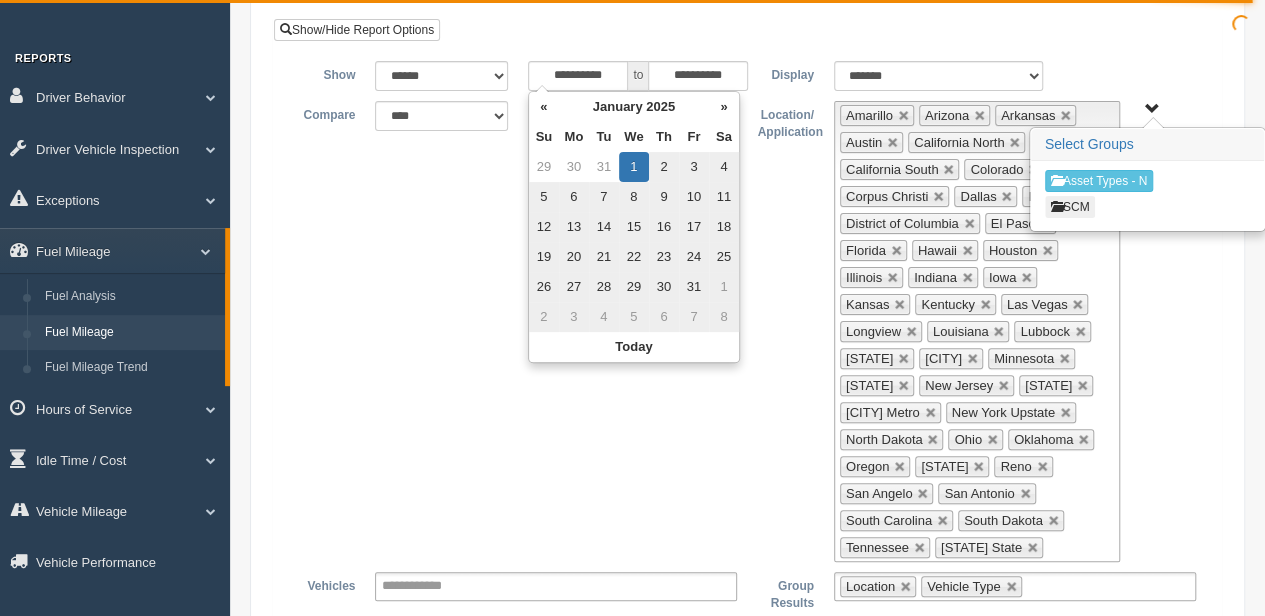 click on "**********" at bounding box center (747, 331) 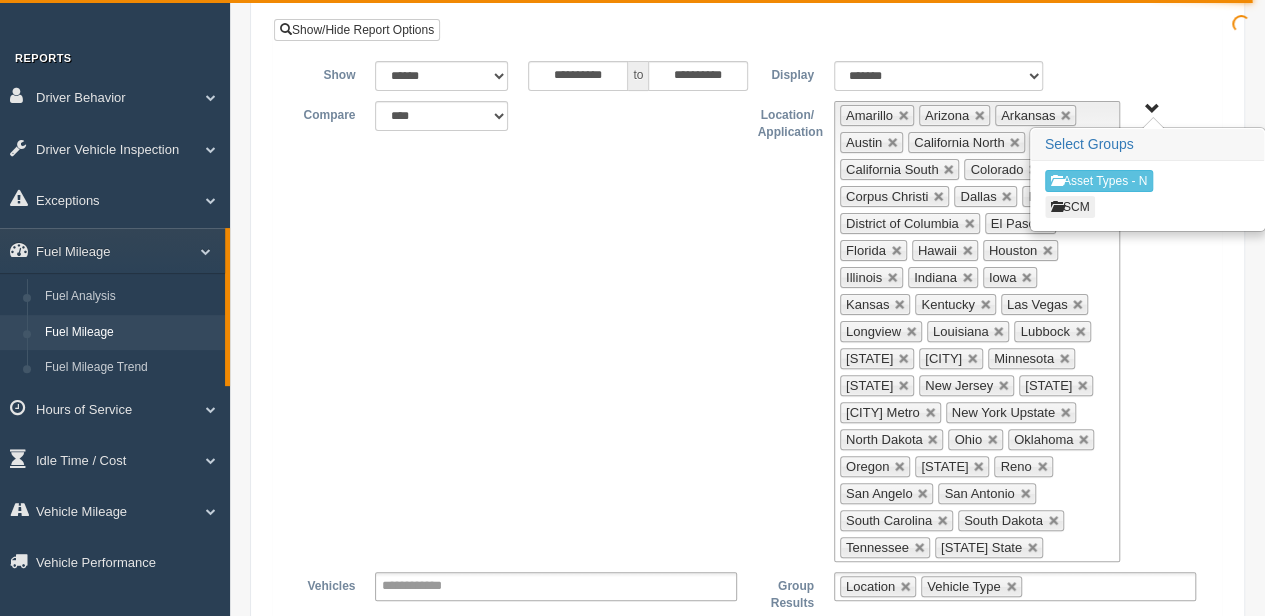 scroll, scrollTop: 446, scrollLeft: 0, axis: vertical 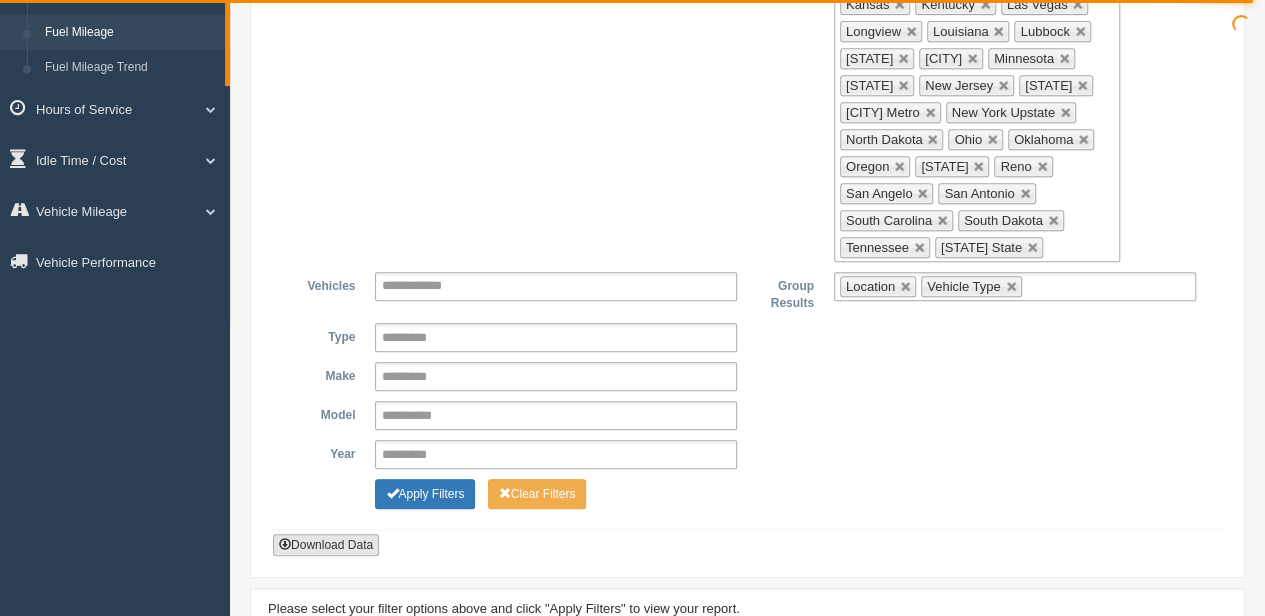 click on "Download Data" at bounding box center [326, 545] 